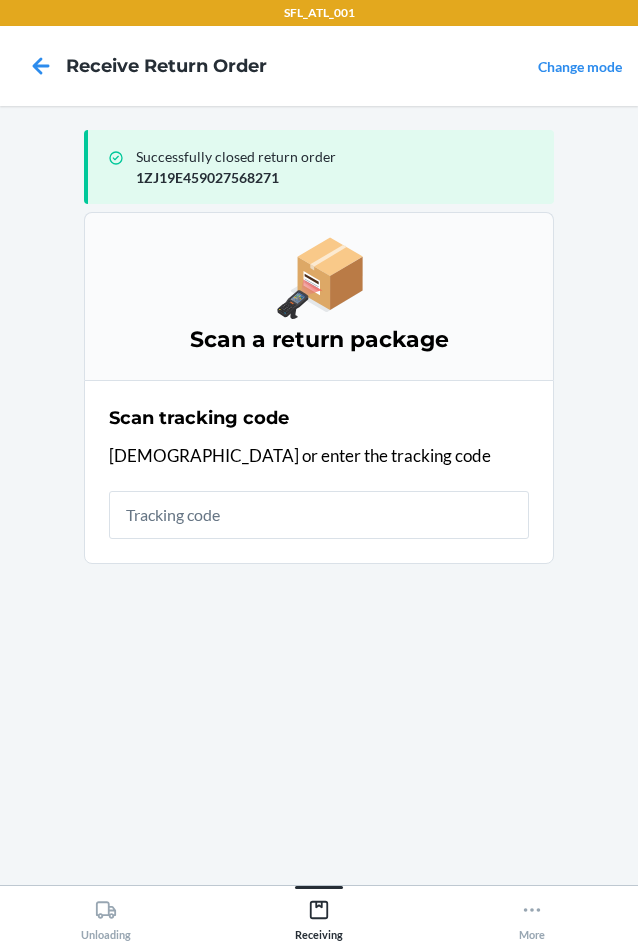 scroll, scrollTop: 0, scrollLeft: 0, axis: both 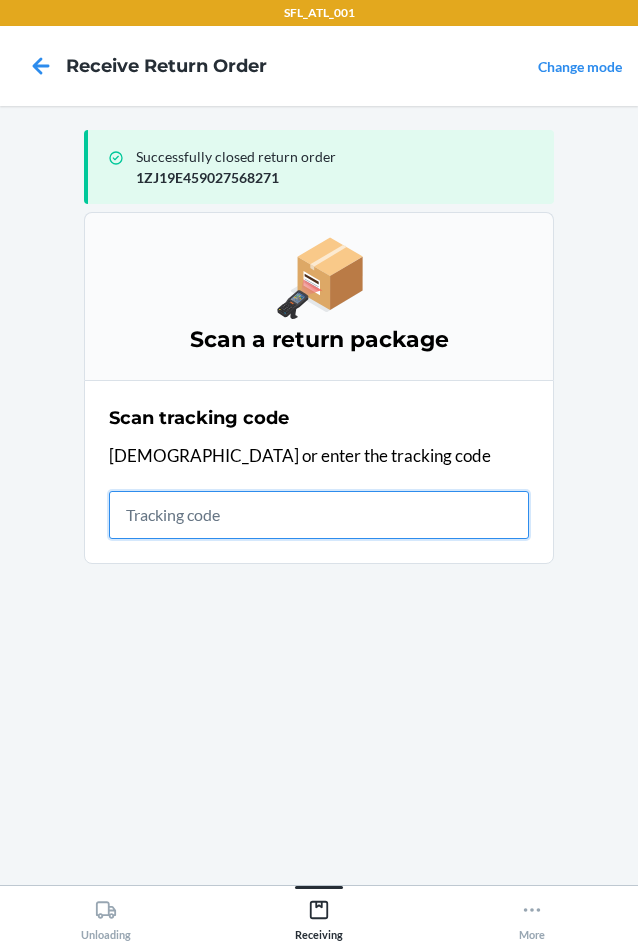 click at bounding box center [319, 515] 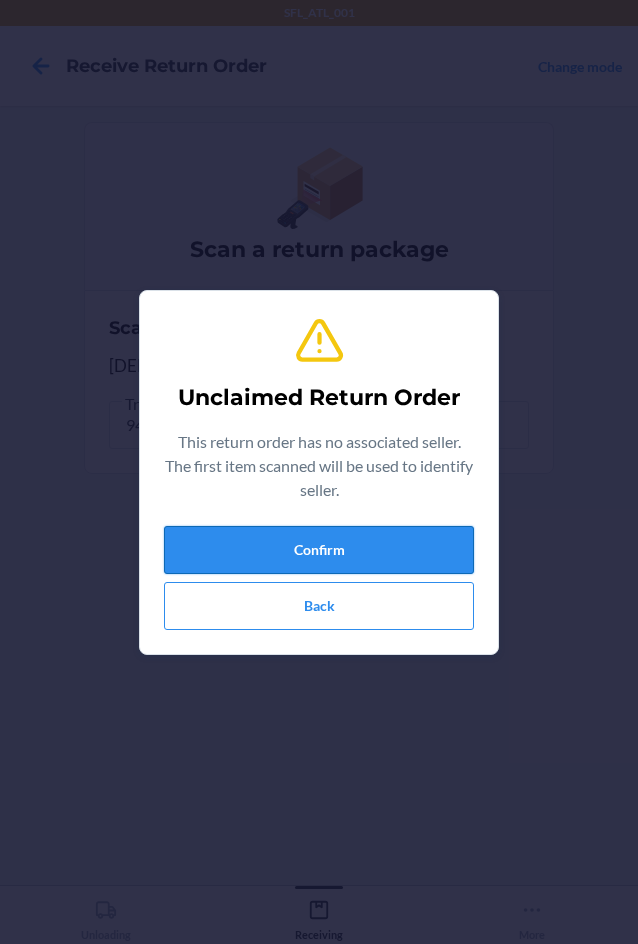 click on "Confirm" at bounding box center [319, 550] 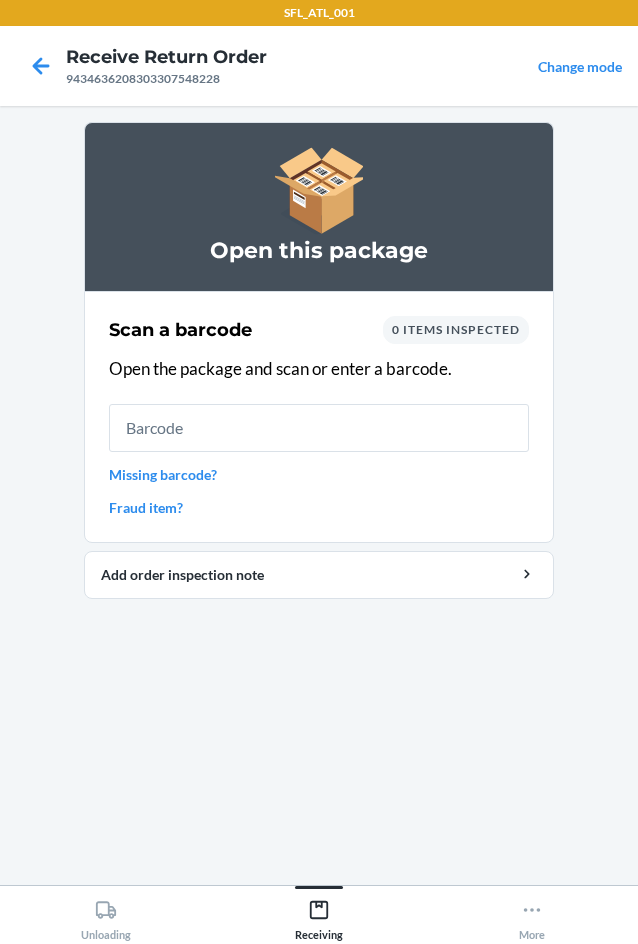 click at bounding box center [319, 428] 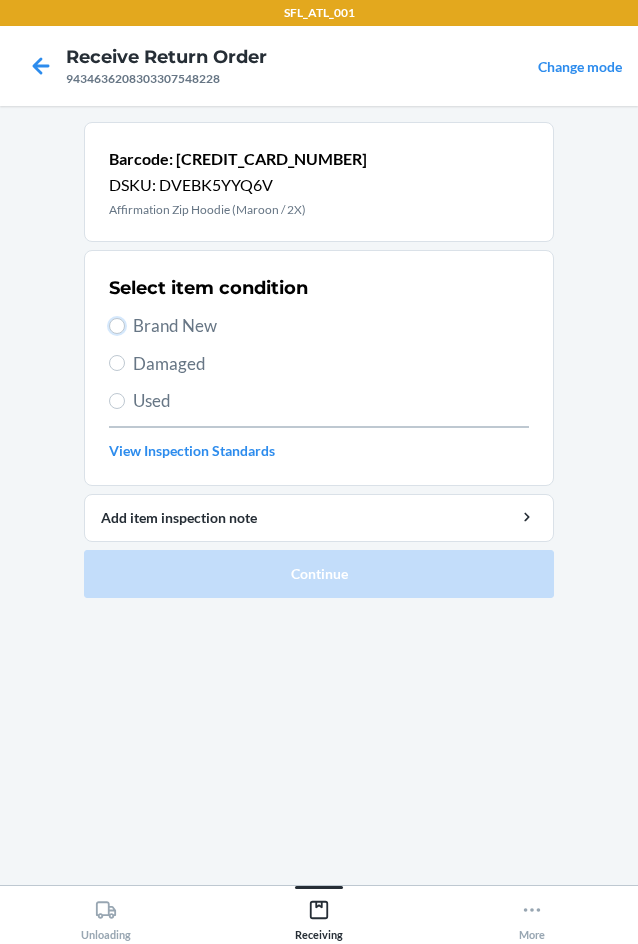 drag, startPoint x: 119, startPoint y: 322, endPoint x: 133, endPoint y: 426, distance: 104.93808 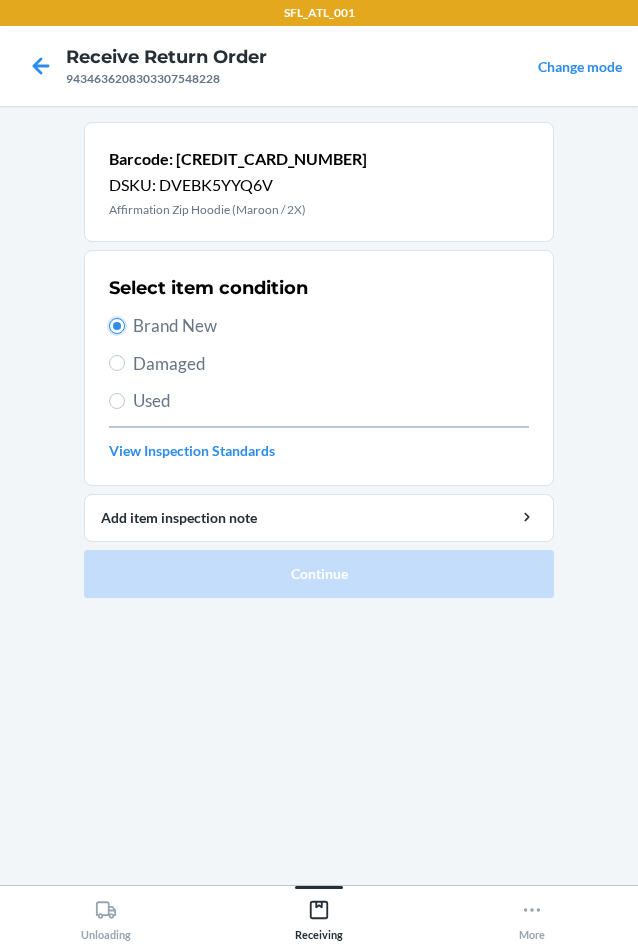 radio on "true" 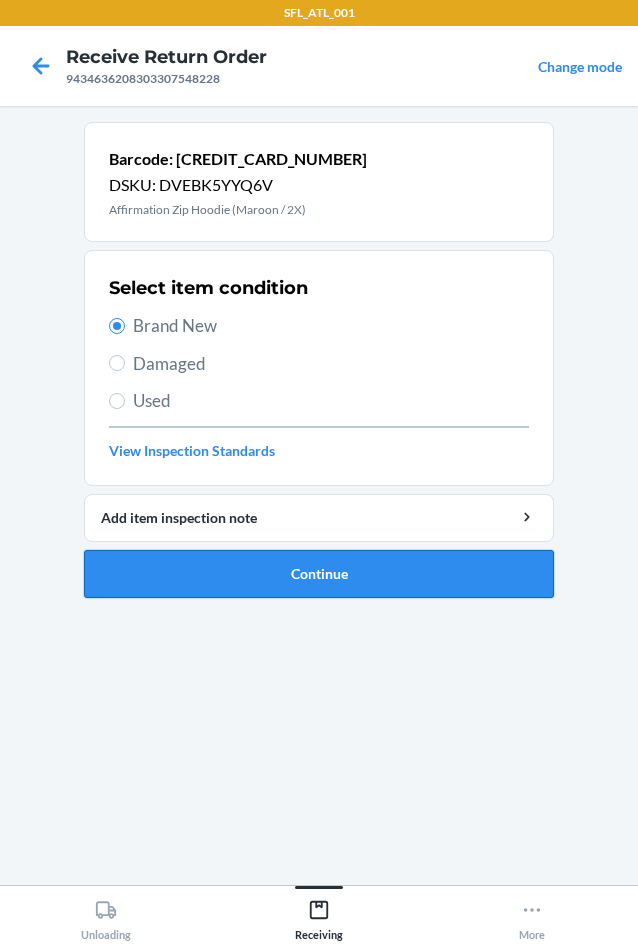 click on "Continue" at bounding box center [319, 574] 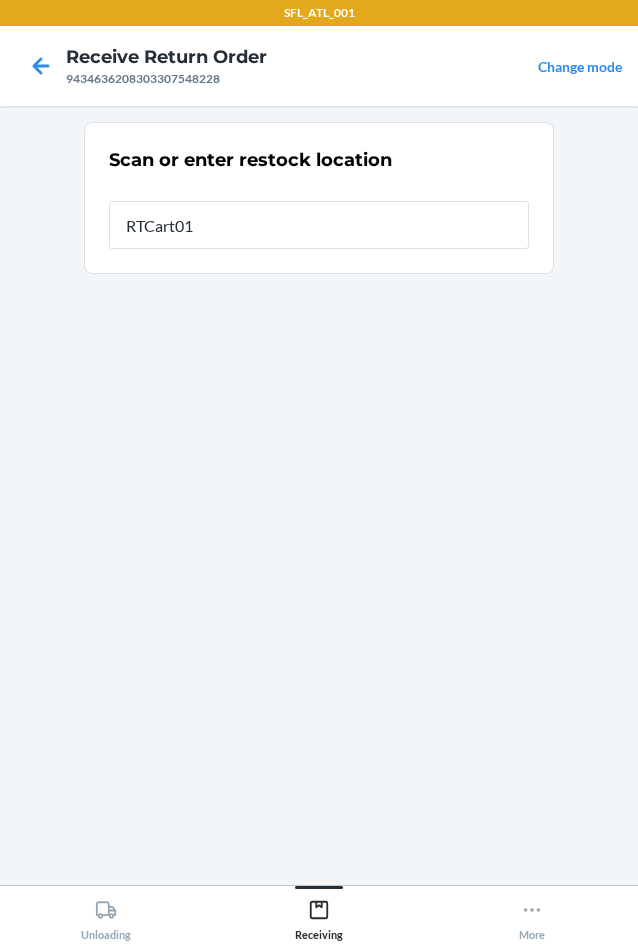type on "RTCart010" 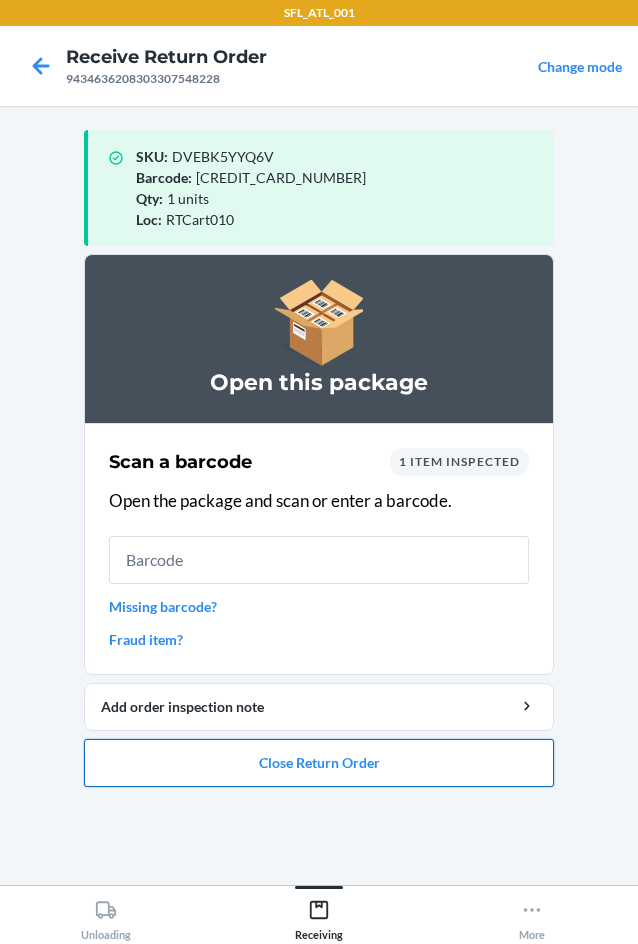 click on "Close Return Order" at bounding box center (319, 763) 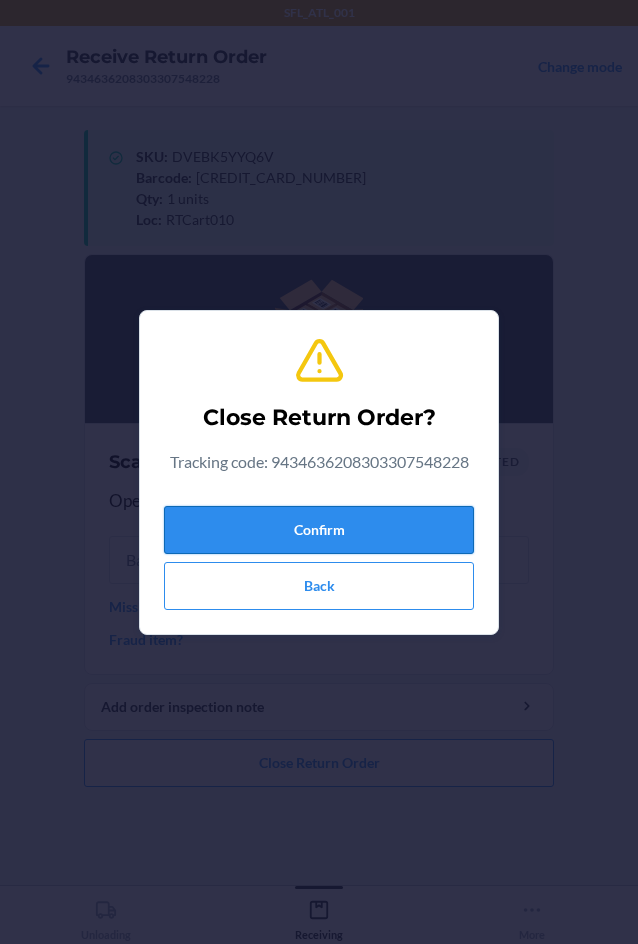 click on "Confirm" at bounding box center (319, 530) 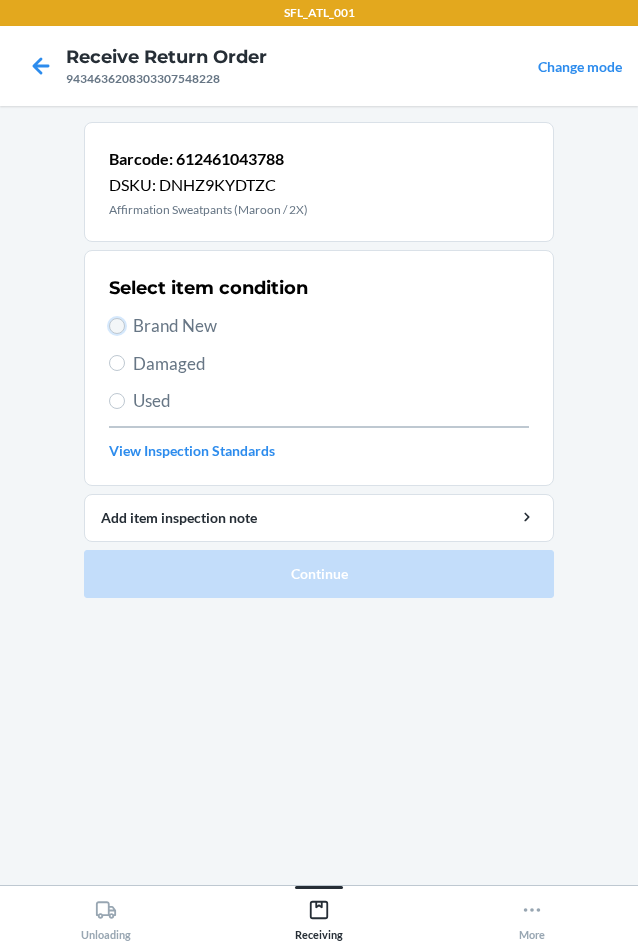 click on "Brand New" at bounding box center (117, 326) 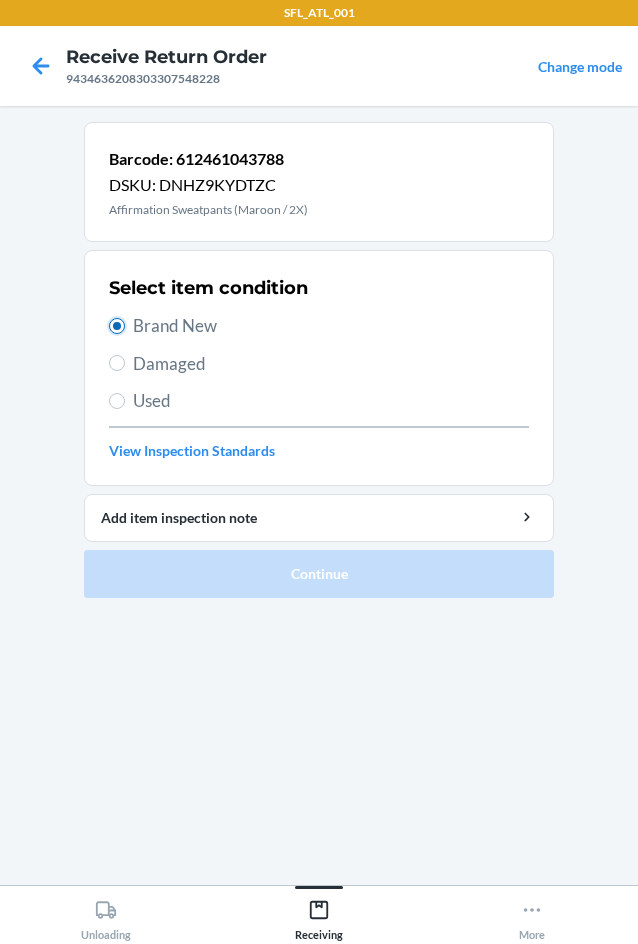 radio on "true" 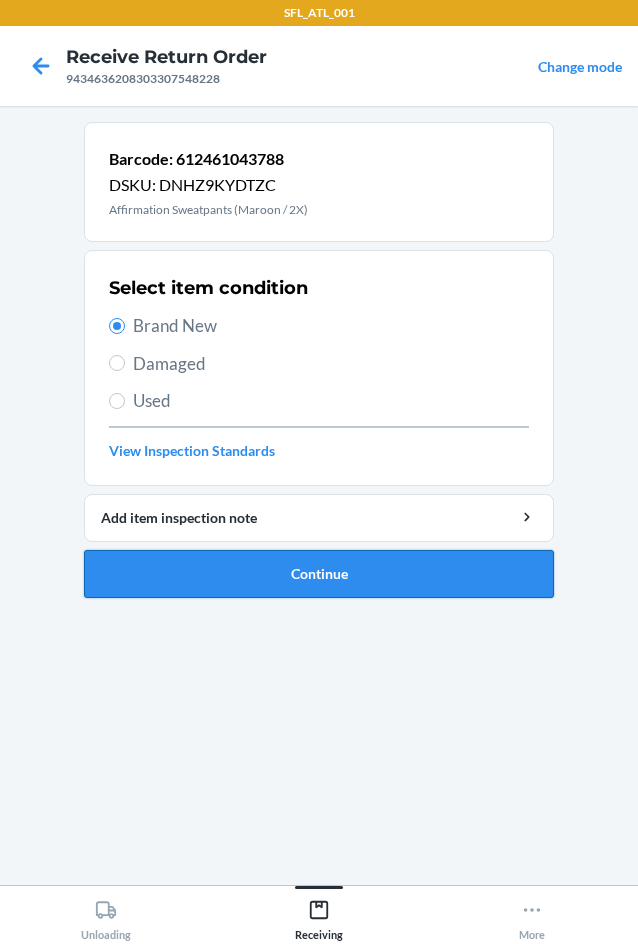 click on "Continue" at bounding box center [319, 574] 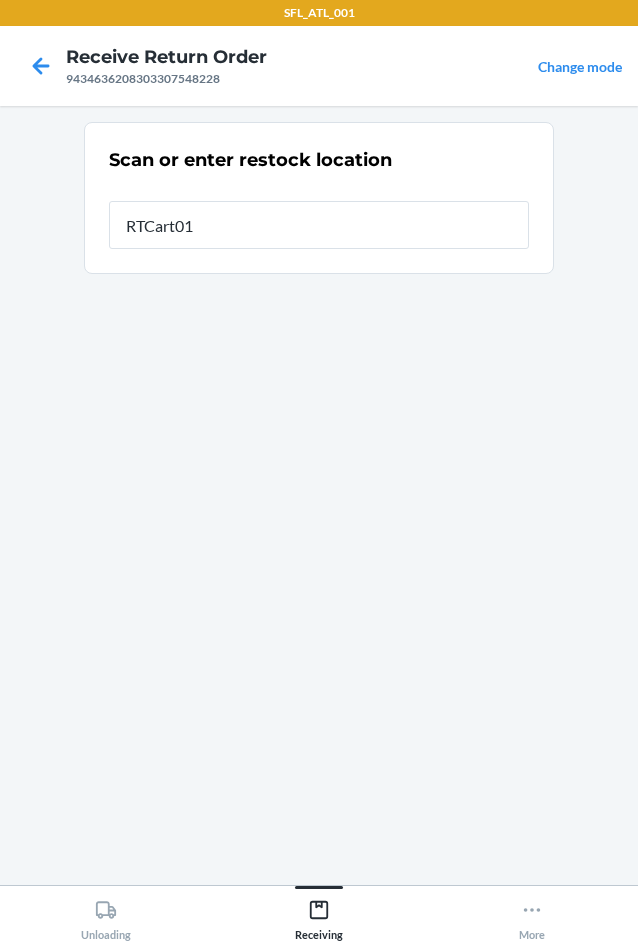 type on "RTCart010" 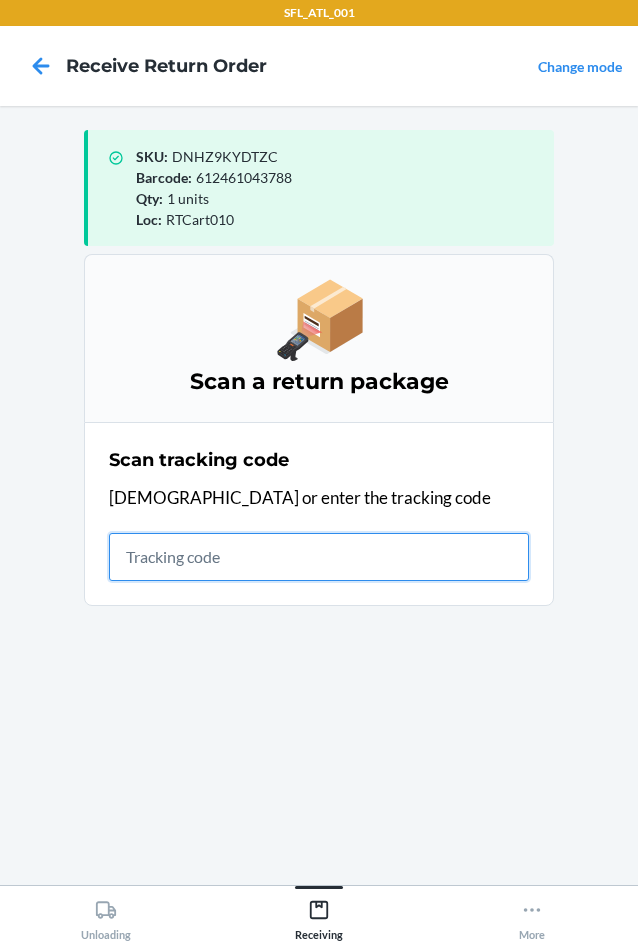 click at bounding box center [319, 557] 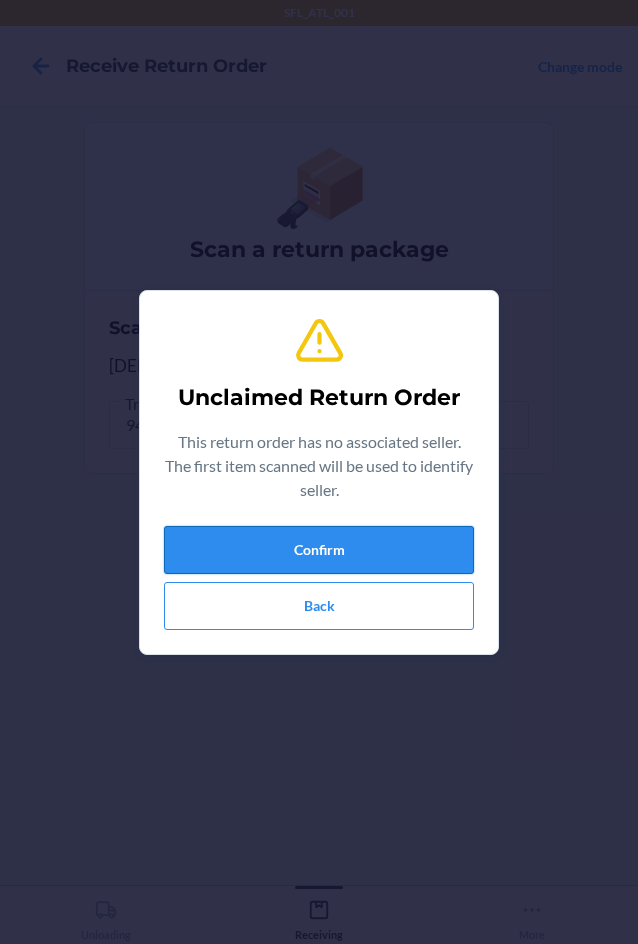 click on "Confirm" at bounding box center [319, 550] 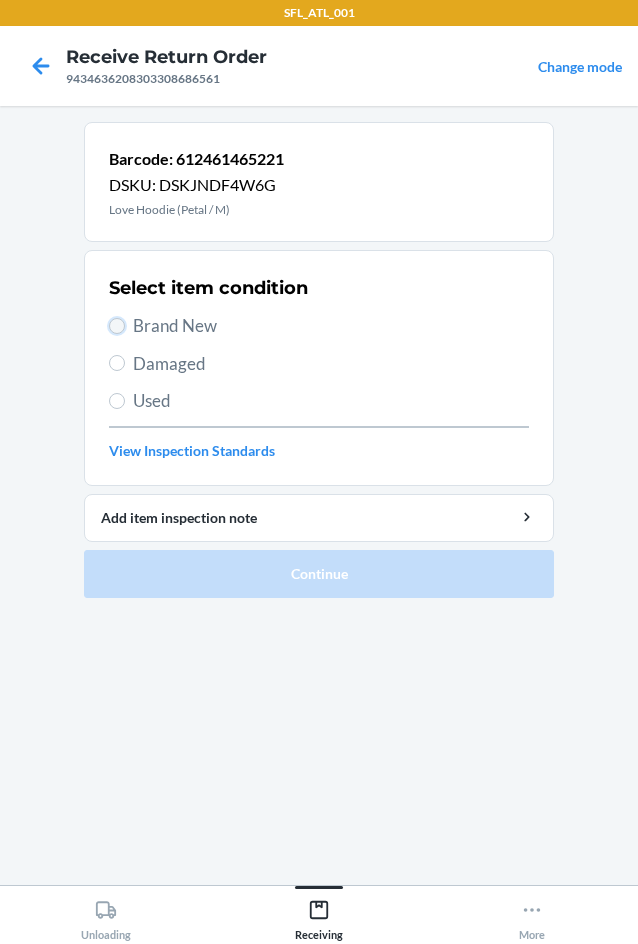 click on "Brand New" at bounding box center (117, 326) 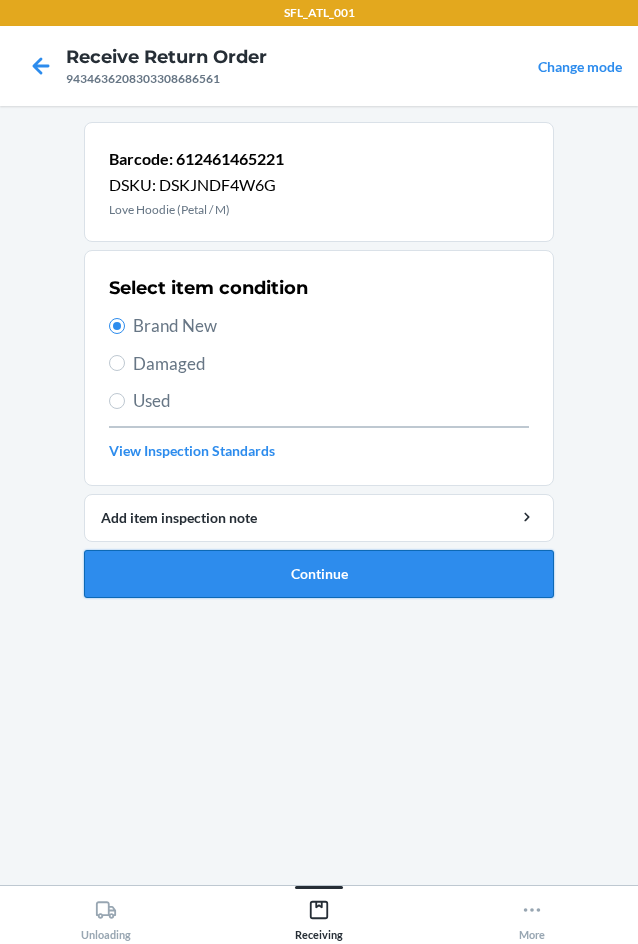click on "Continue" at bounding box center [319, 574] 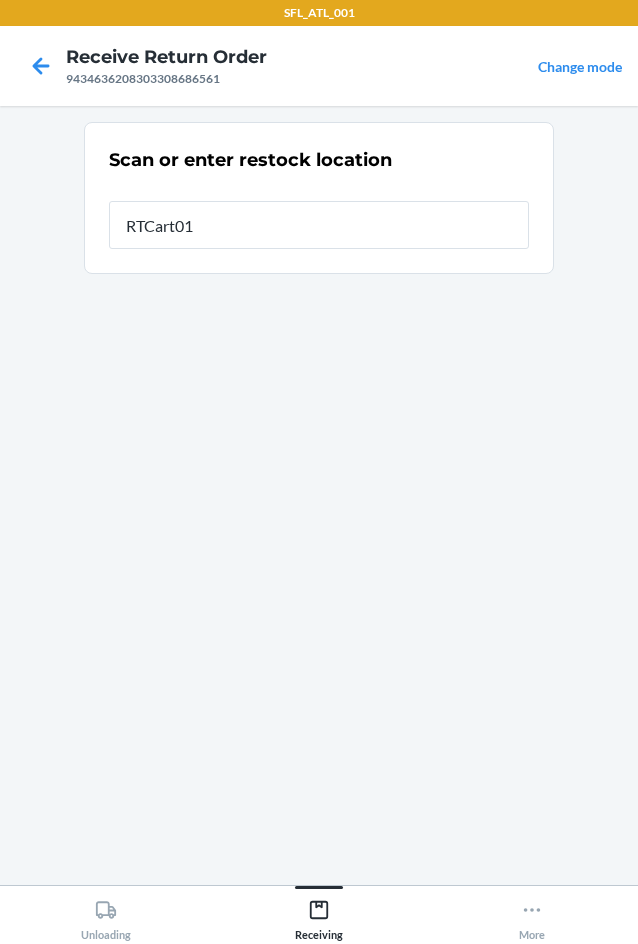 type on "RTCart010" 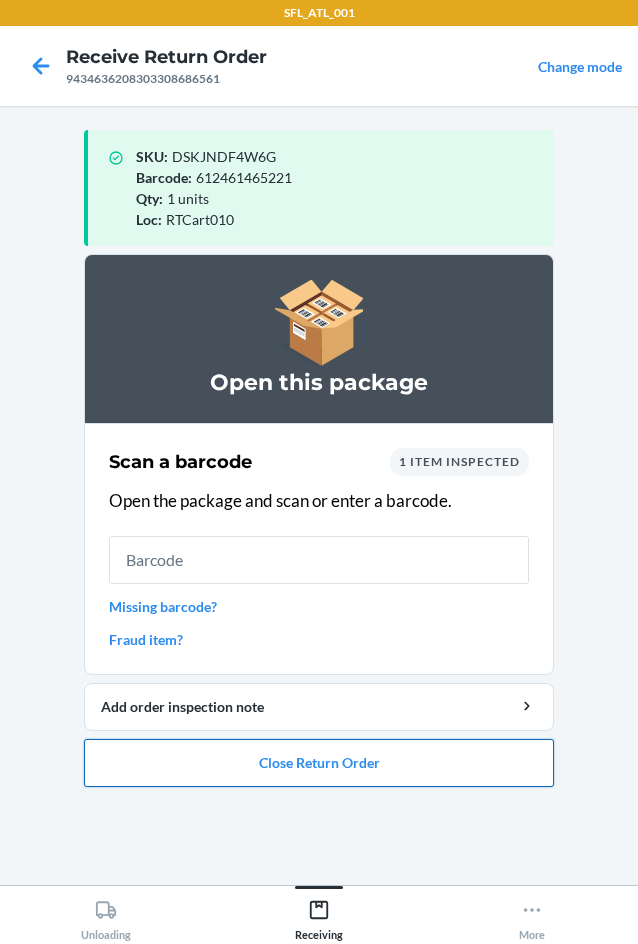 click on "Close Return Order" at bounding box center [319, 763] 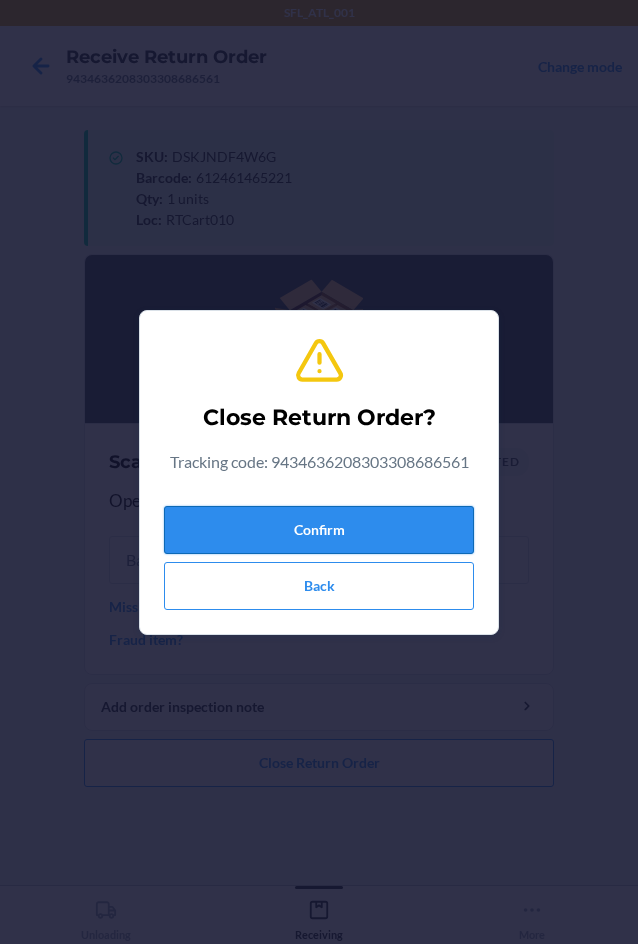 click on "Confirm" at bounding box center (319, 530) 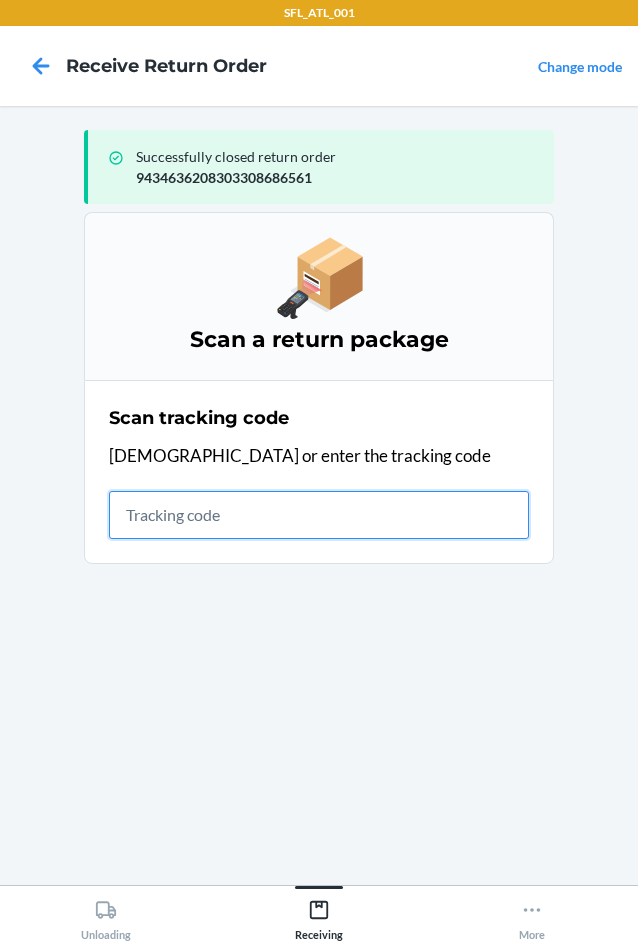 click at bounding box center [319, 515] 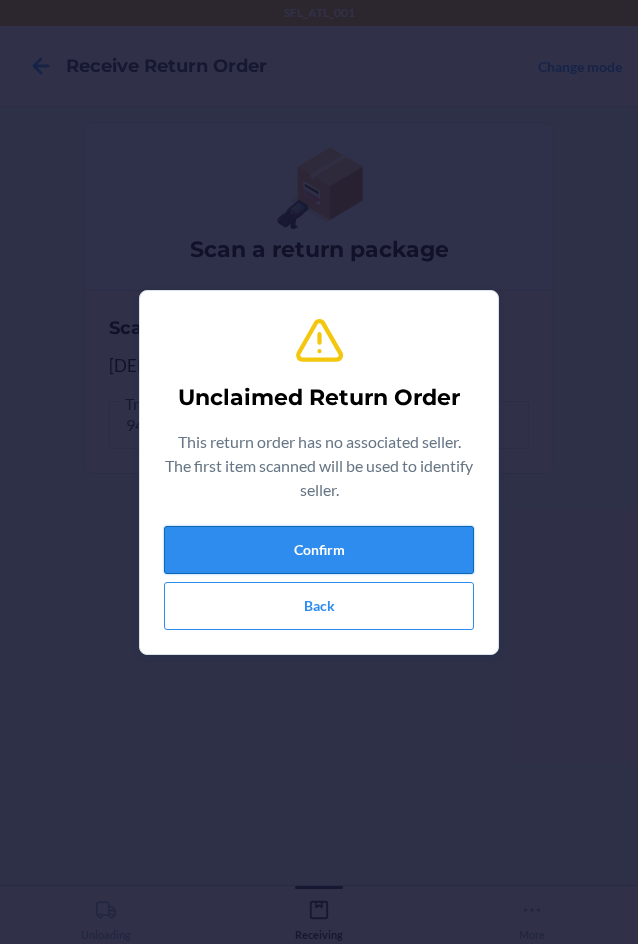 click on "Confirm" at bounding box center [319, 550] 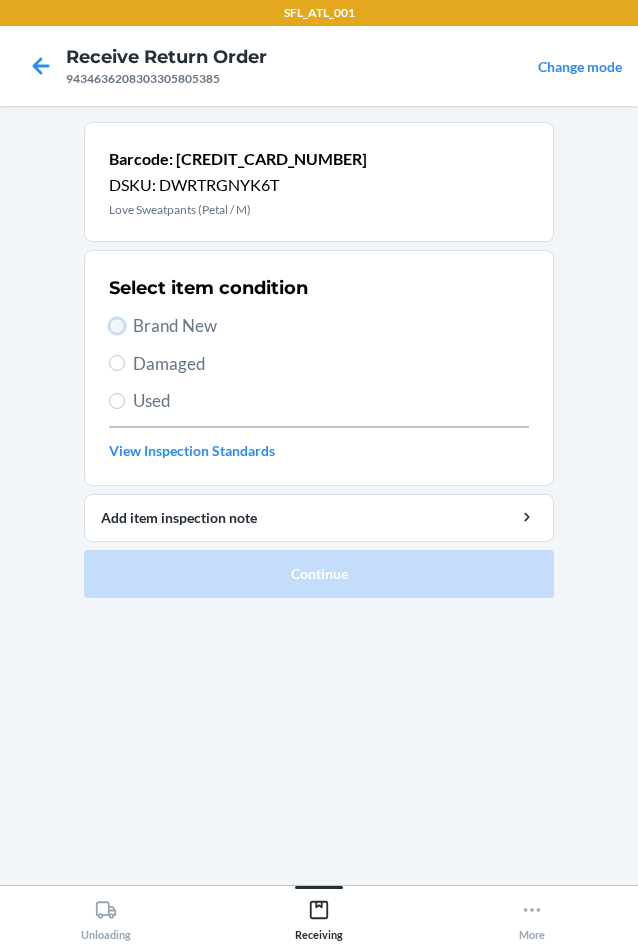 click on "Brand New" at bounding box center (117, 326) 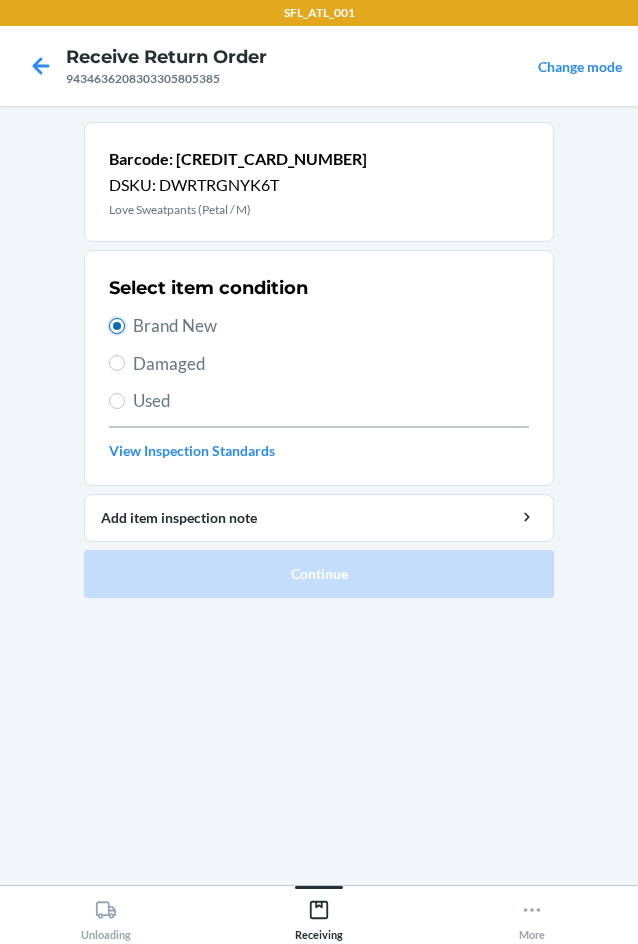 radio on "true" 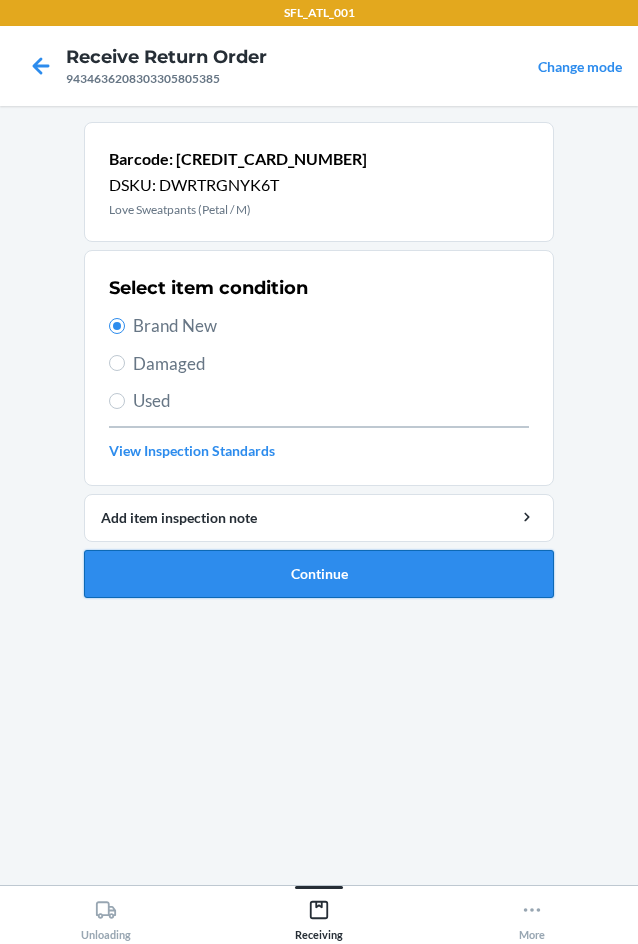 click on "Continue" at bounding box center (319, 574) 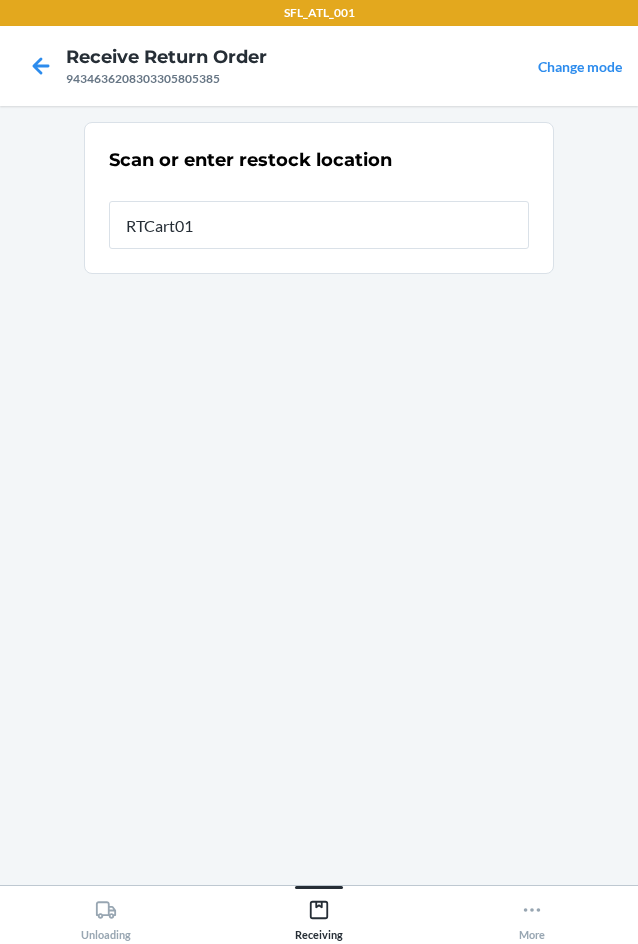 type on "RTCart010" 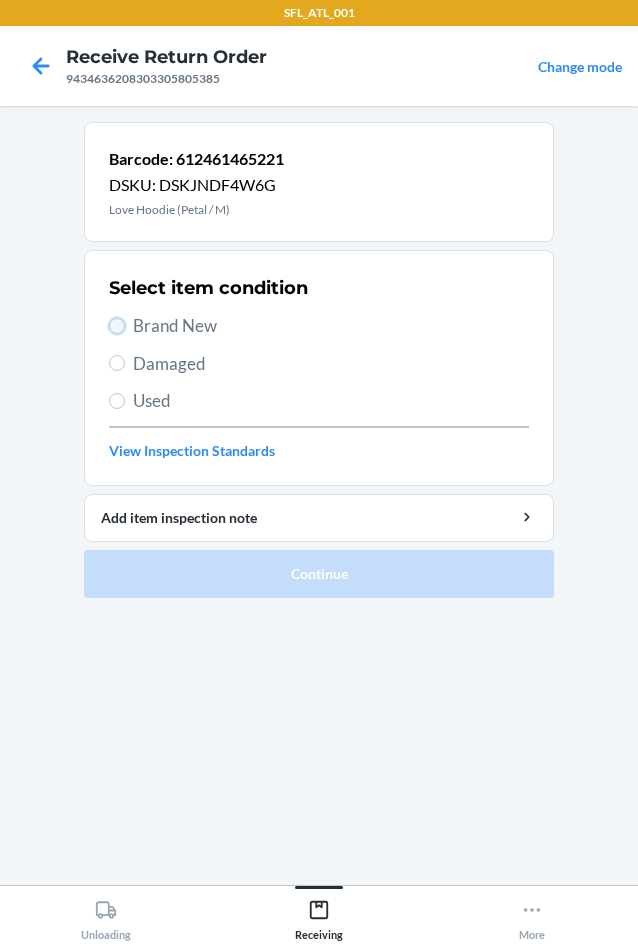 click on "Brand New" at bounding box center (117, 326) 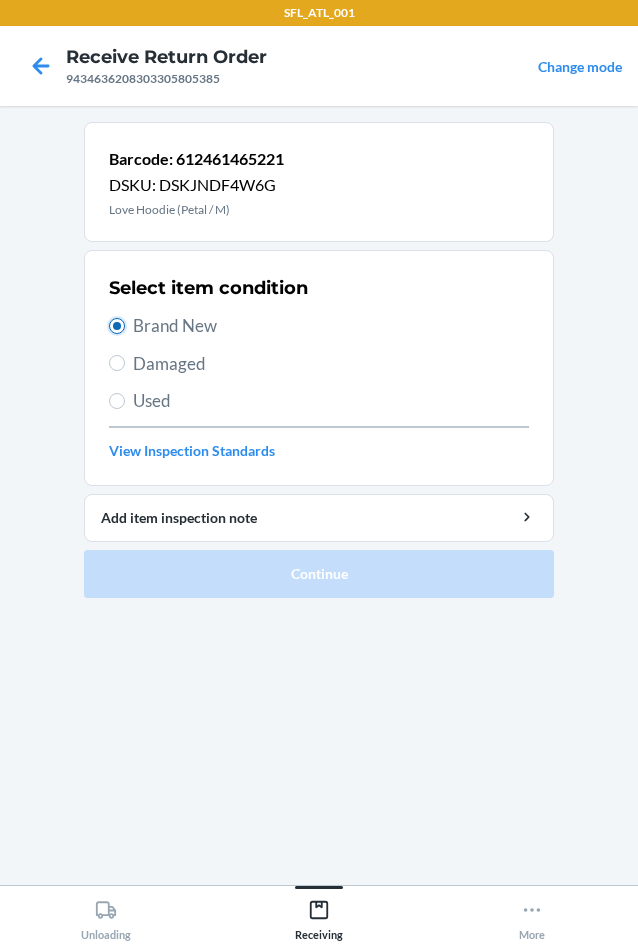 radio on "true" 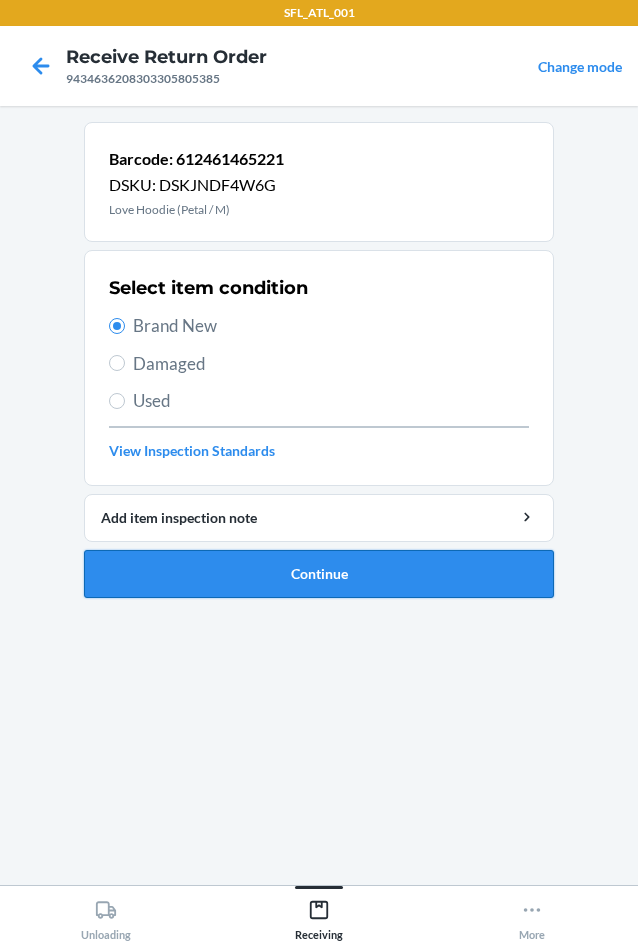 click on "Continue" at bounding box center (319, 574) 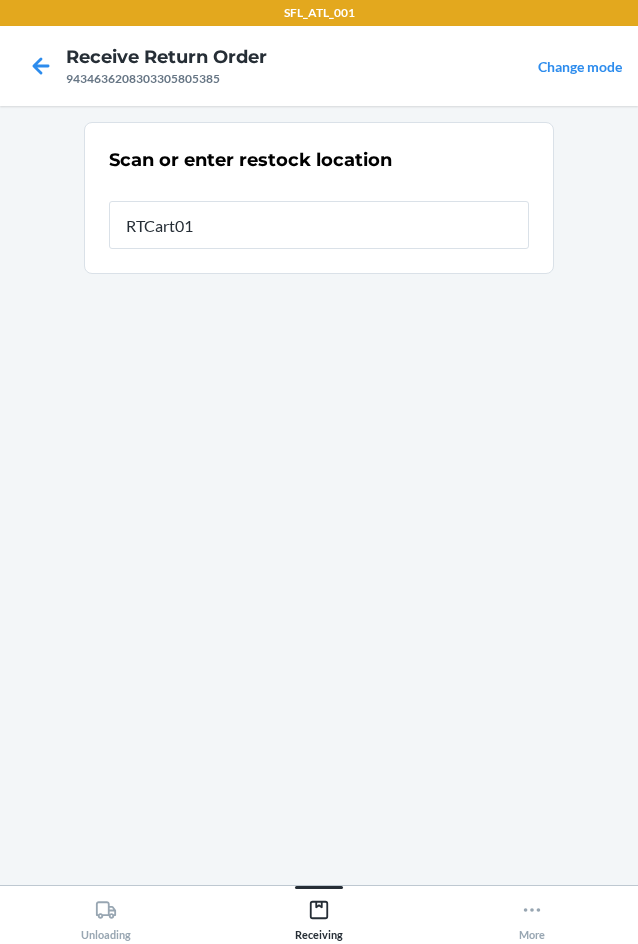 type on "RTCart010" 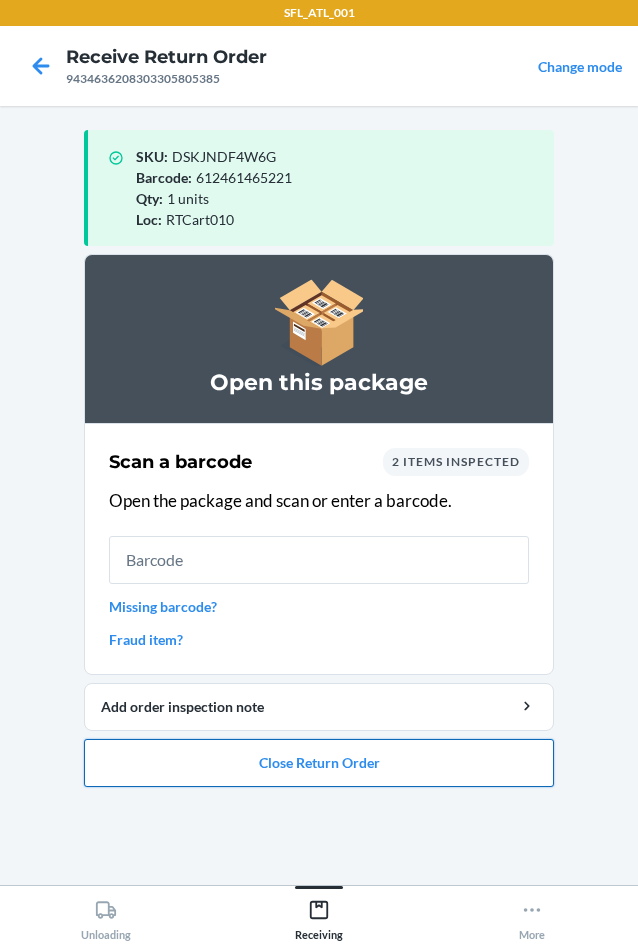 click on "Close Return Order" at bounding box center [319, 763] 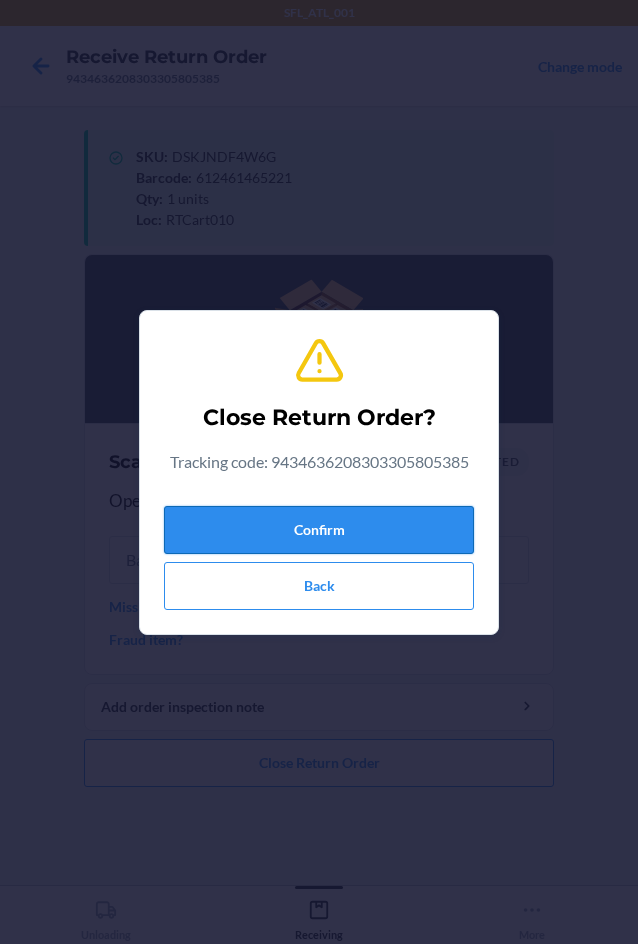 click on "Confirm" at bounding box center (319, 530) 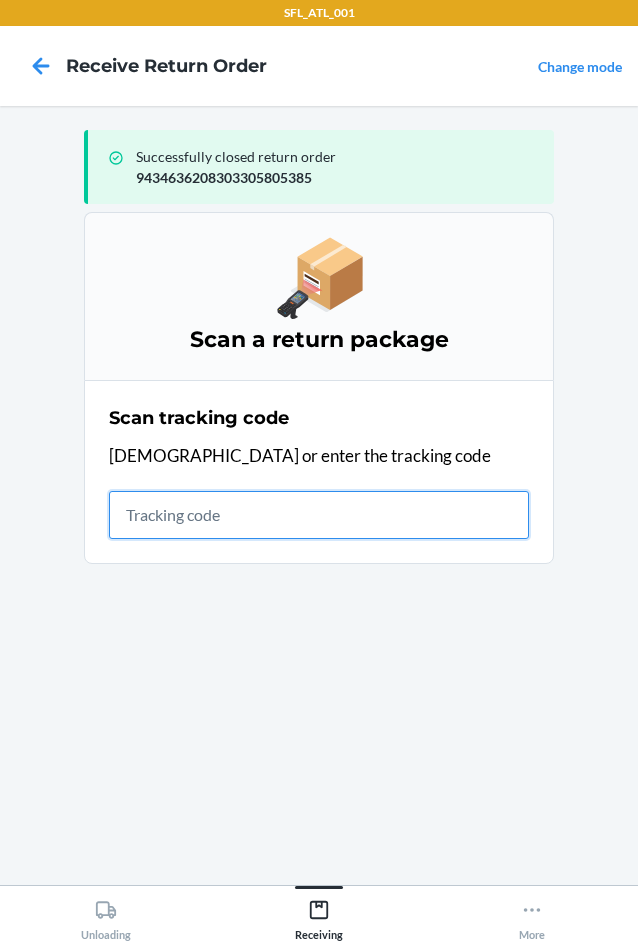 click at bounding box center [319, 515] 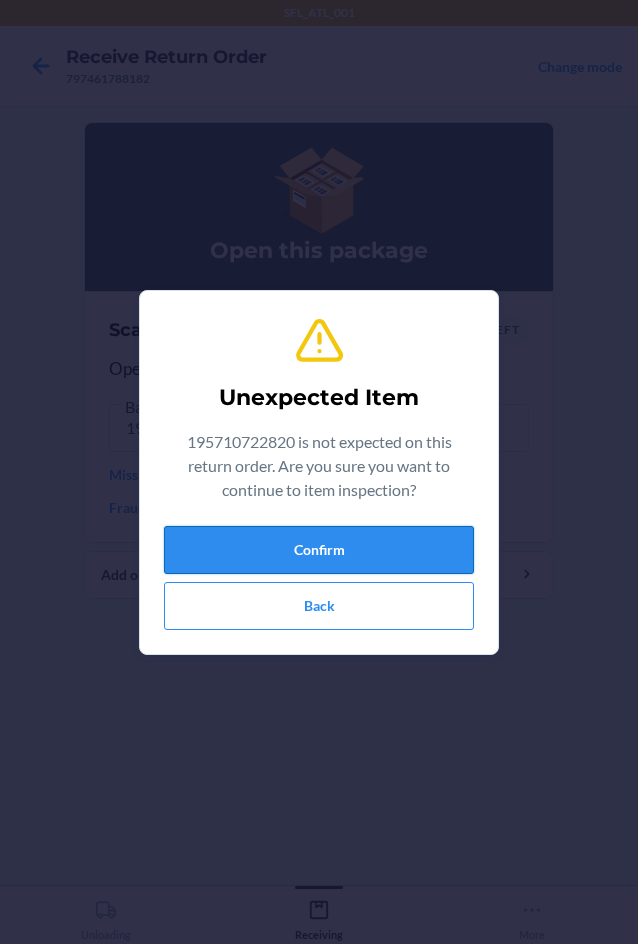 click on "Confirm" at bounding box center [319, 550] 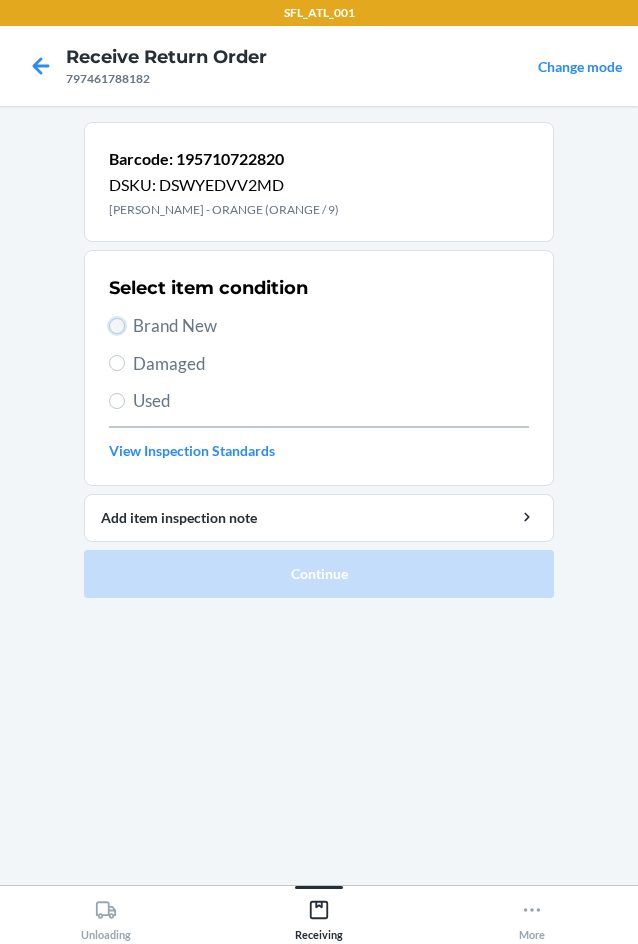 click on "Brand New" at bounding box center [117, 326] 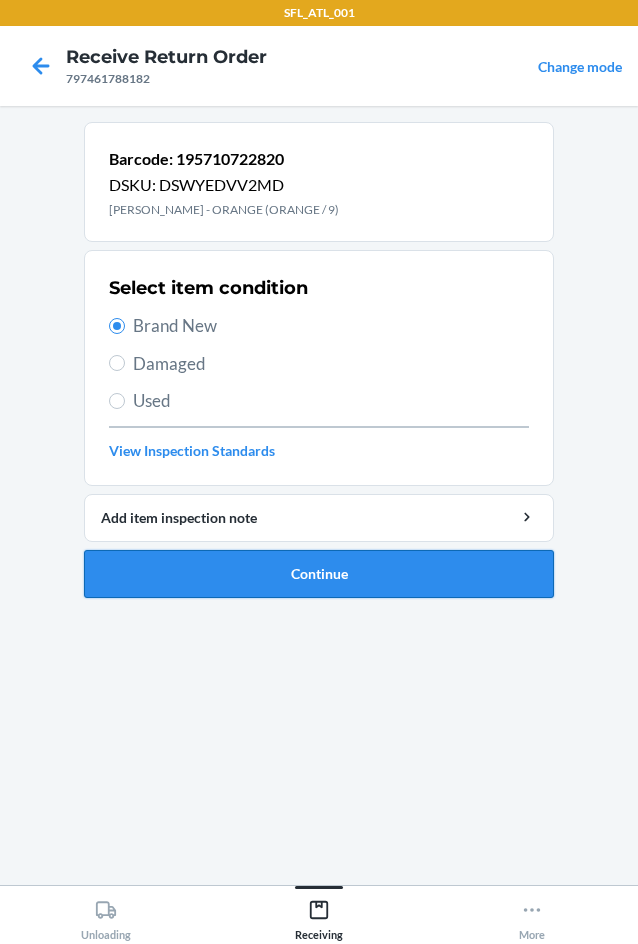 click on "Continue" at bounding box center [319, 574] 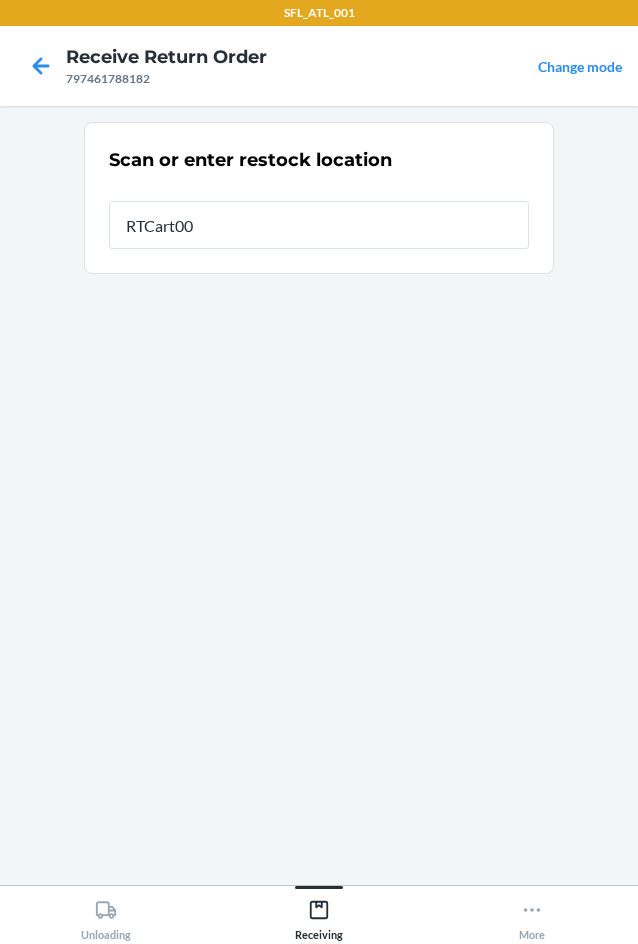 type on "RTCart008" 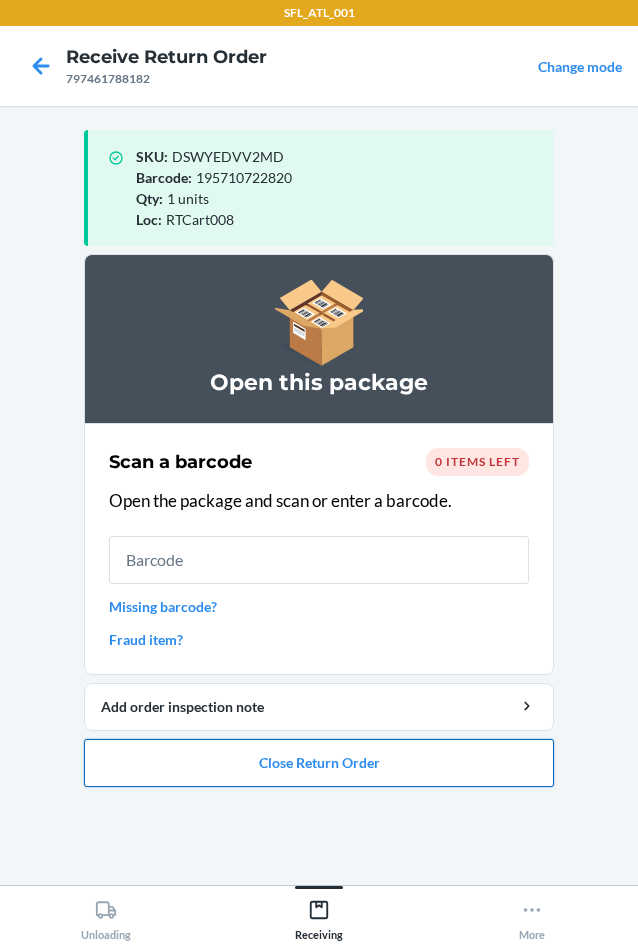 click on "Close Return Order" at bounding box center [319, 763] 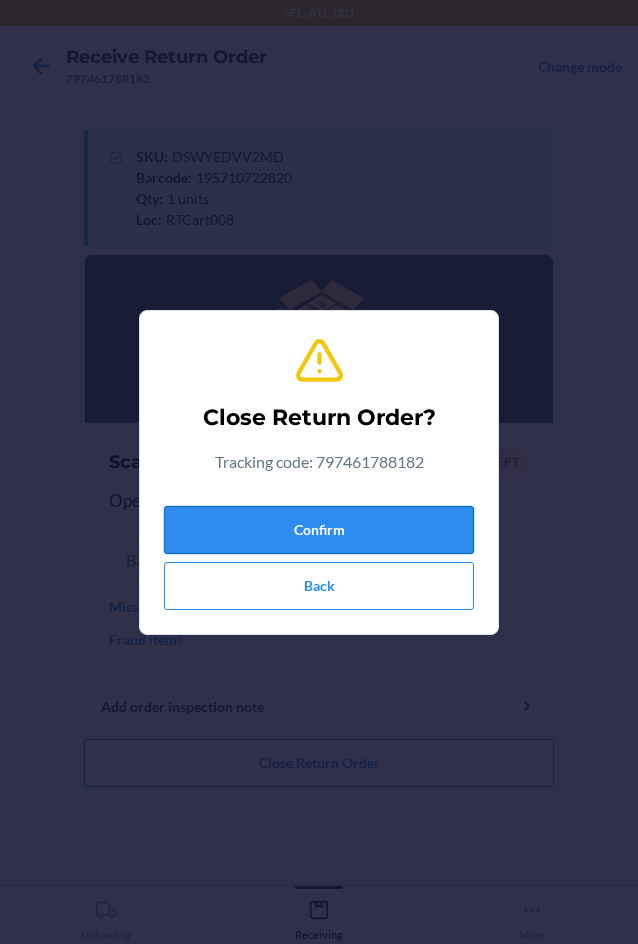click on "Confirm" at bounding box center (319, 530) 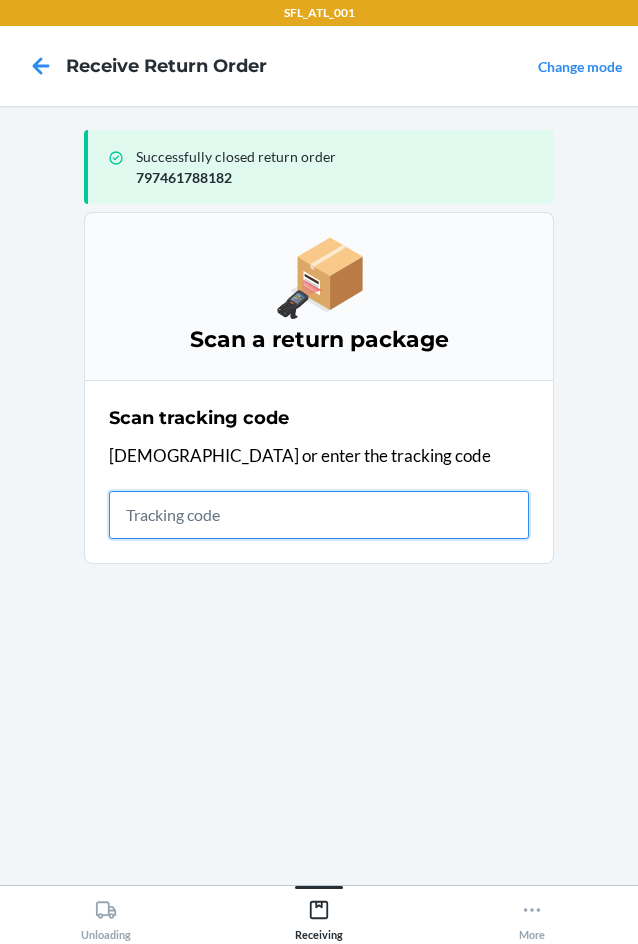 click at bounding box center [319, 515] 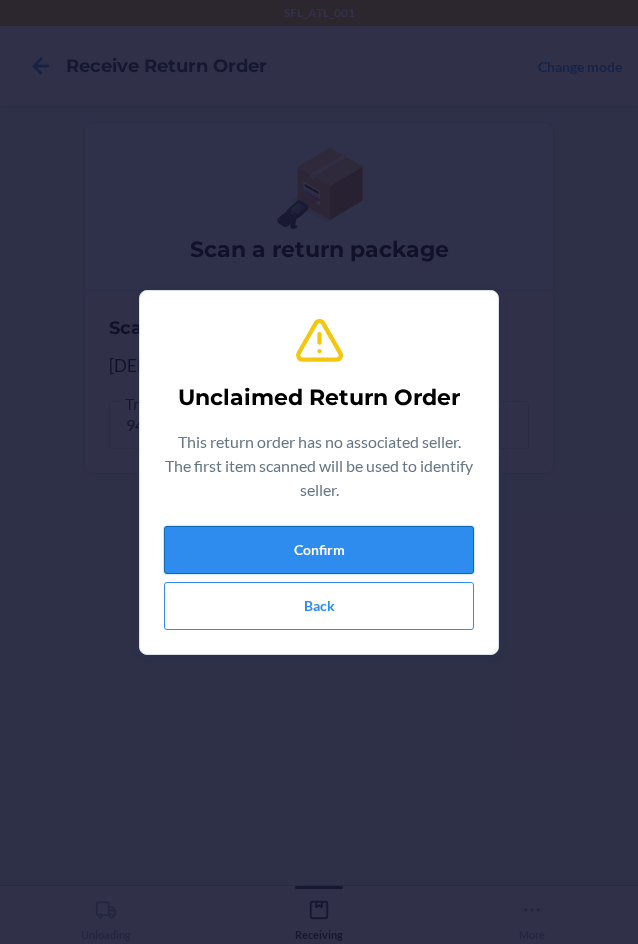 click on "Confirm" at bounding box center (319, 550) 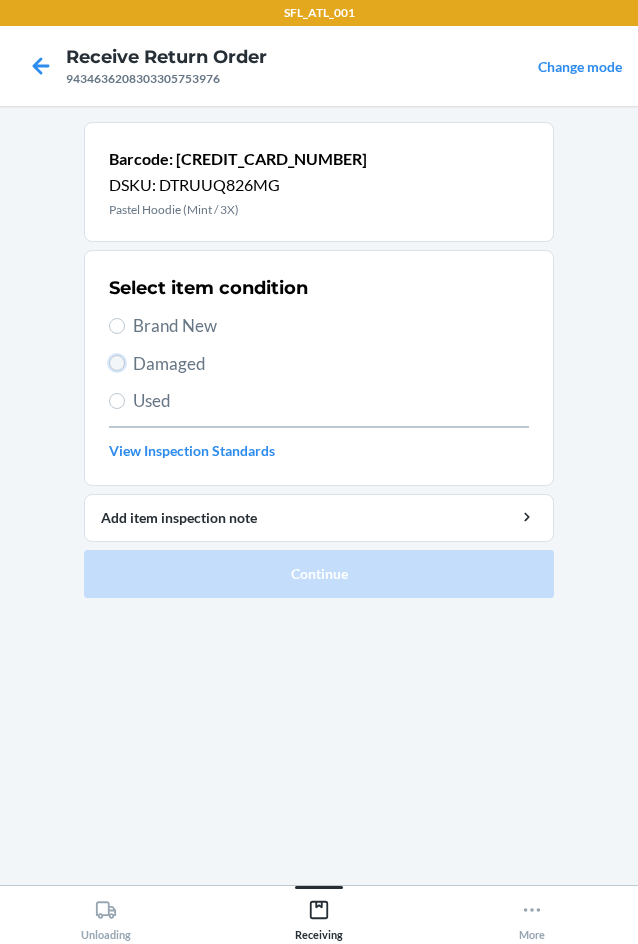 click on "Damaged" at bounding box center (117, 363) 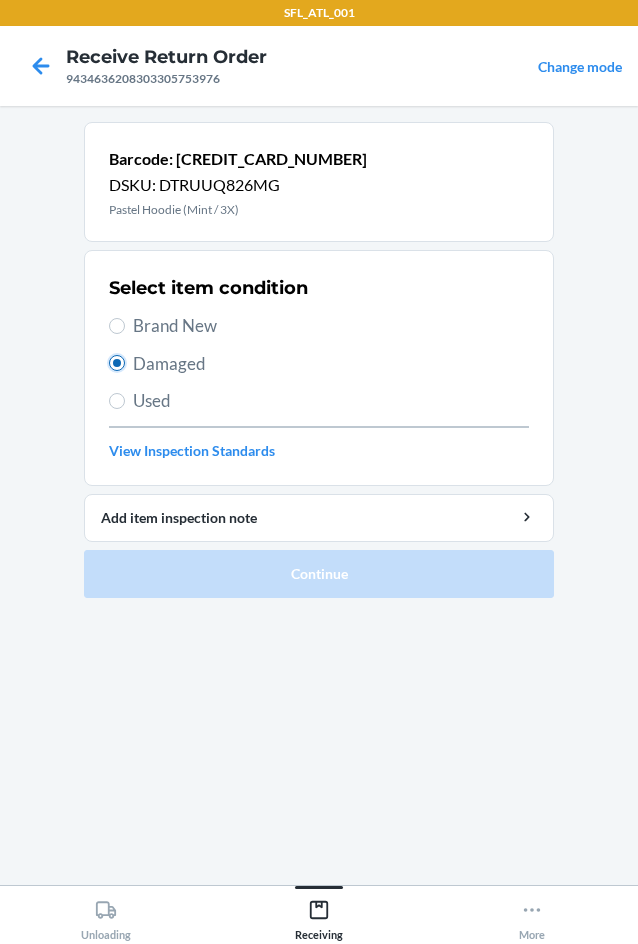 radio on "true" 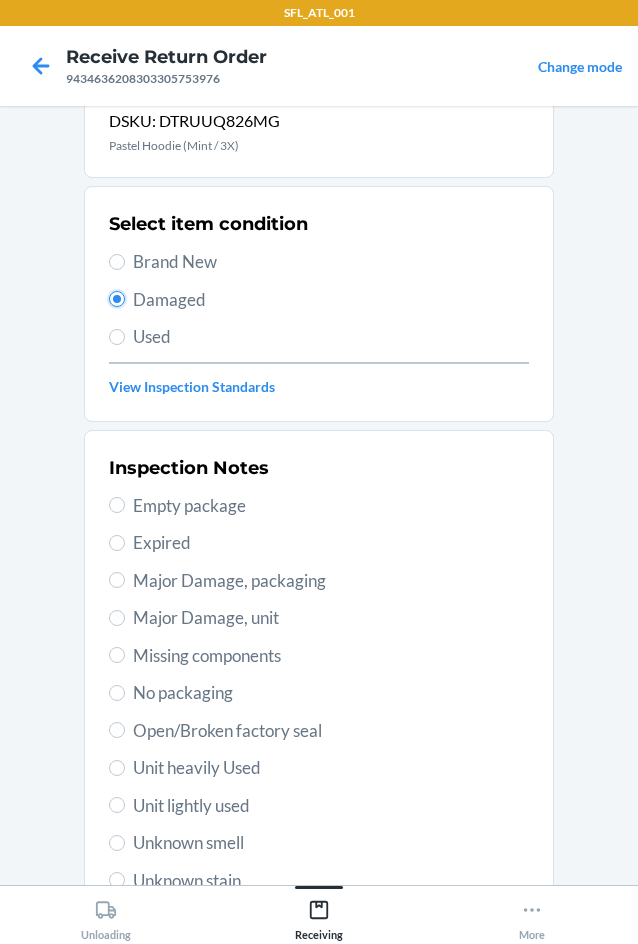 scroll, scrollTop: 100, scrollLeft: 0, axis: vertical 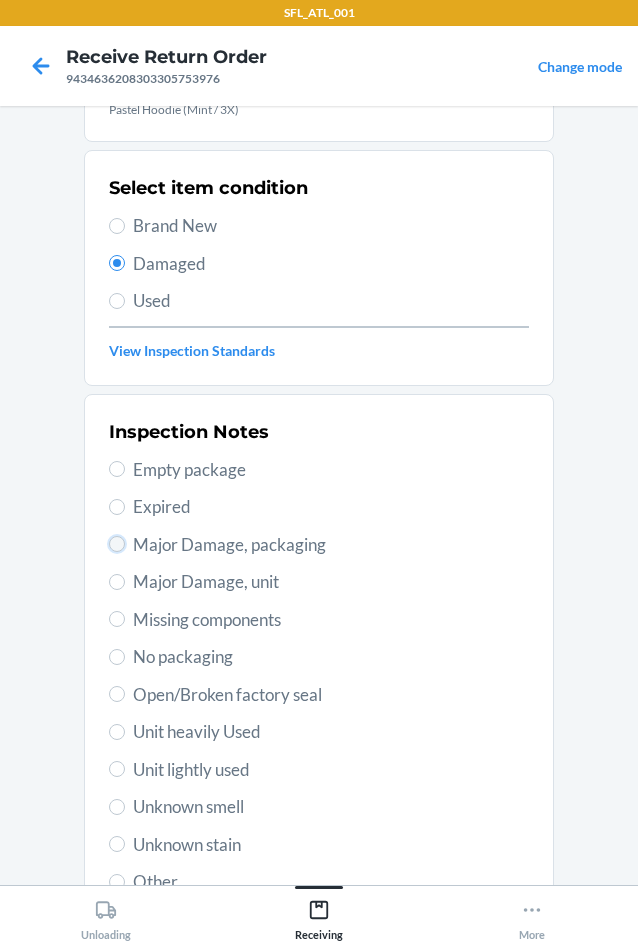 click on "Major Damage, packaging" at bounding box center (117, 544) 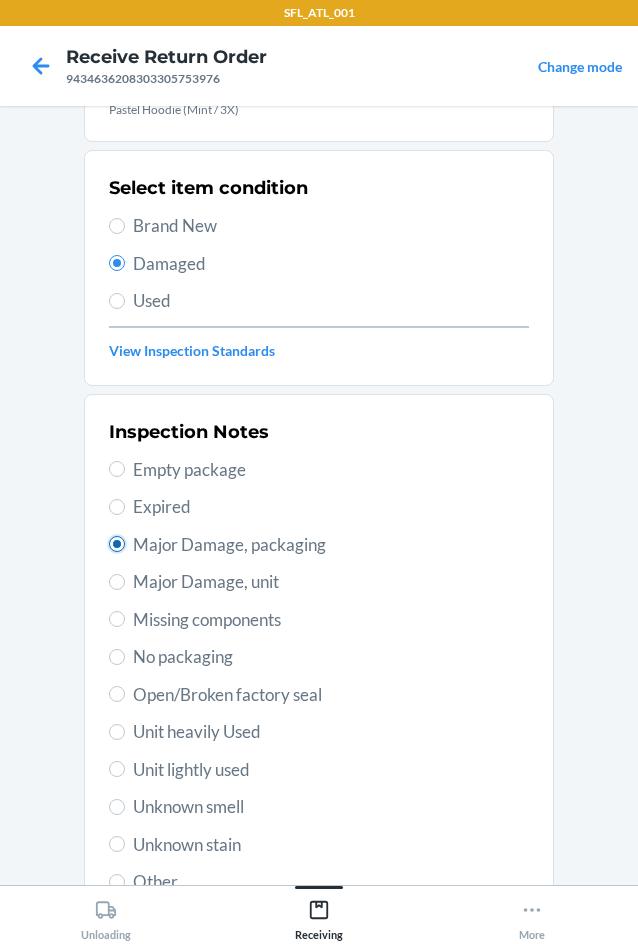 radio on "true" 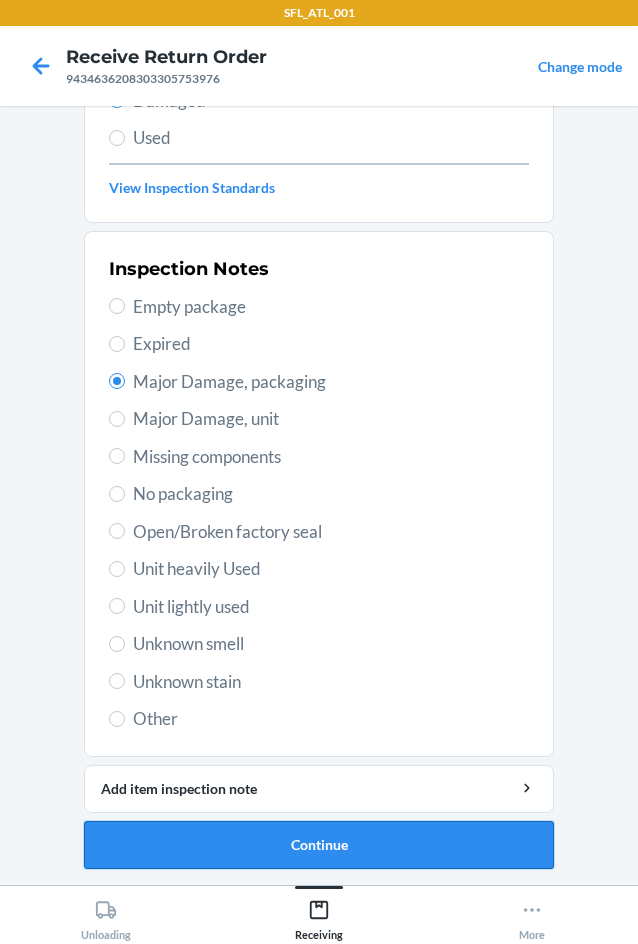 click on "Continue" at bounding box center [319, 845] 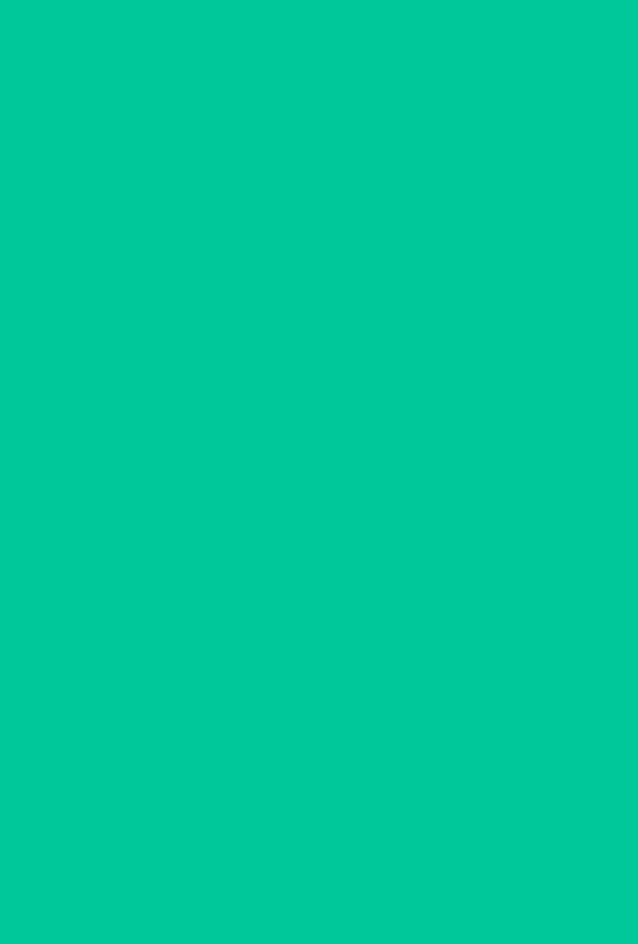 scroll, scrollTop: 98, scrollLeft: 0, axis: vertical 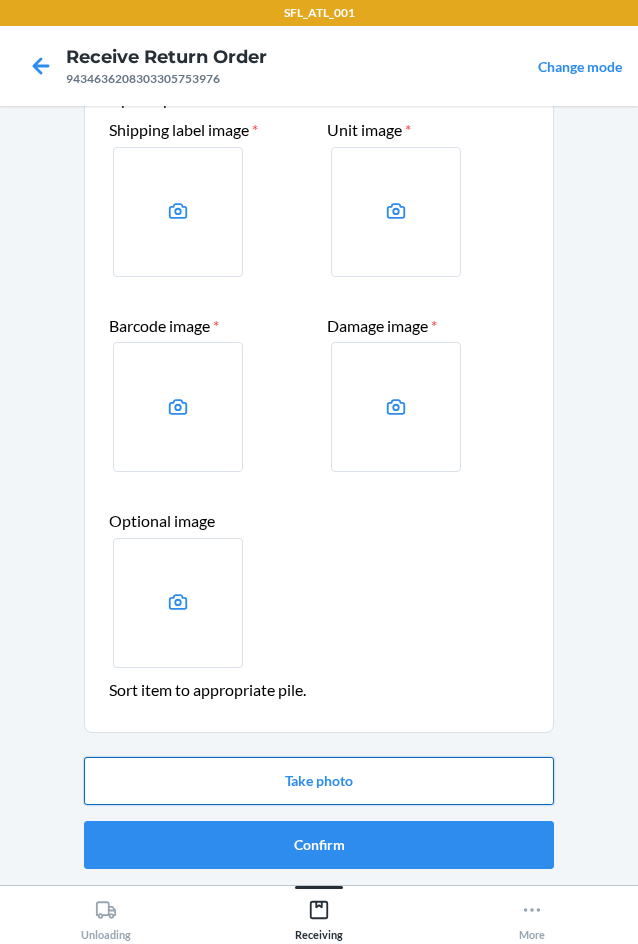 click on "Take photo" at bounding box center (319, 781) 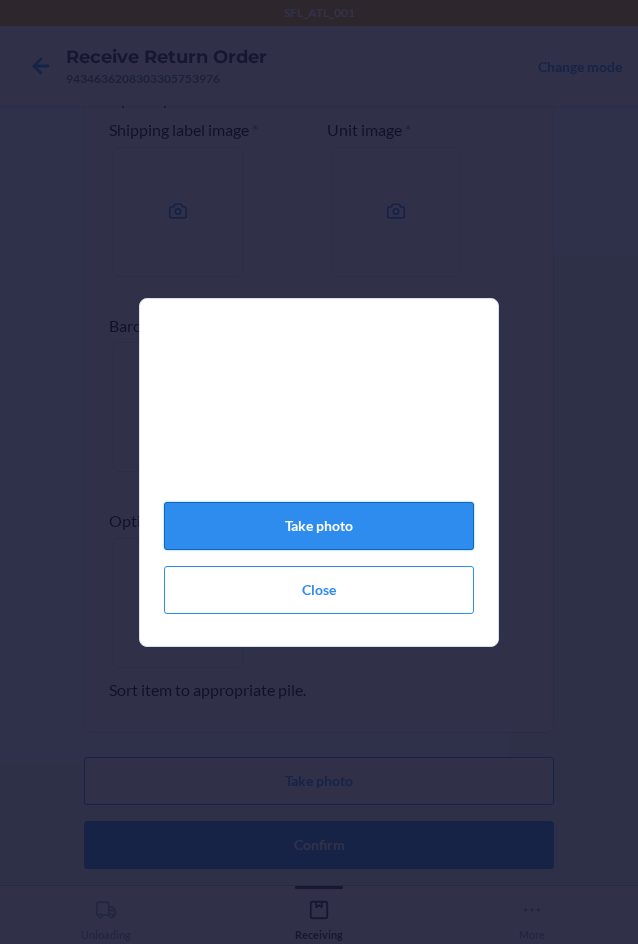 click on "Take photo" 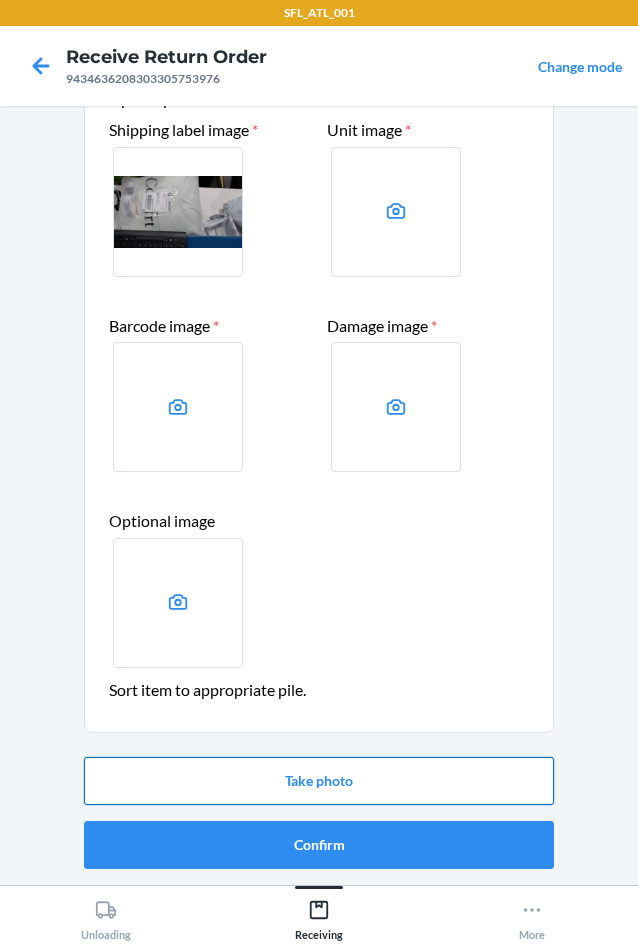 click on "Take photo" at bounding box center [319, 781] 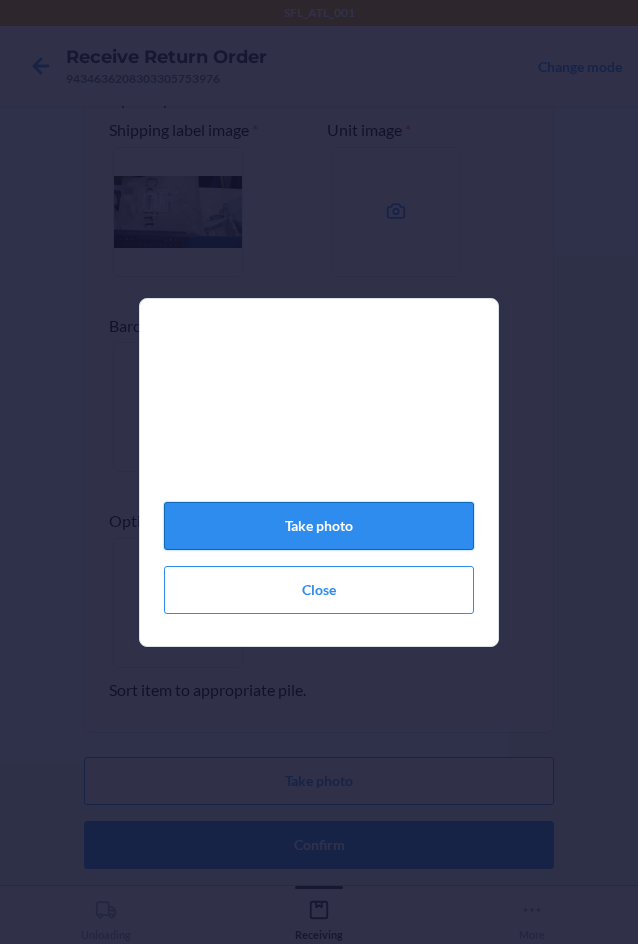 click on "Take photo" 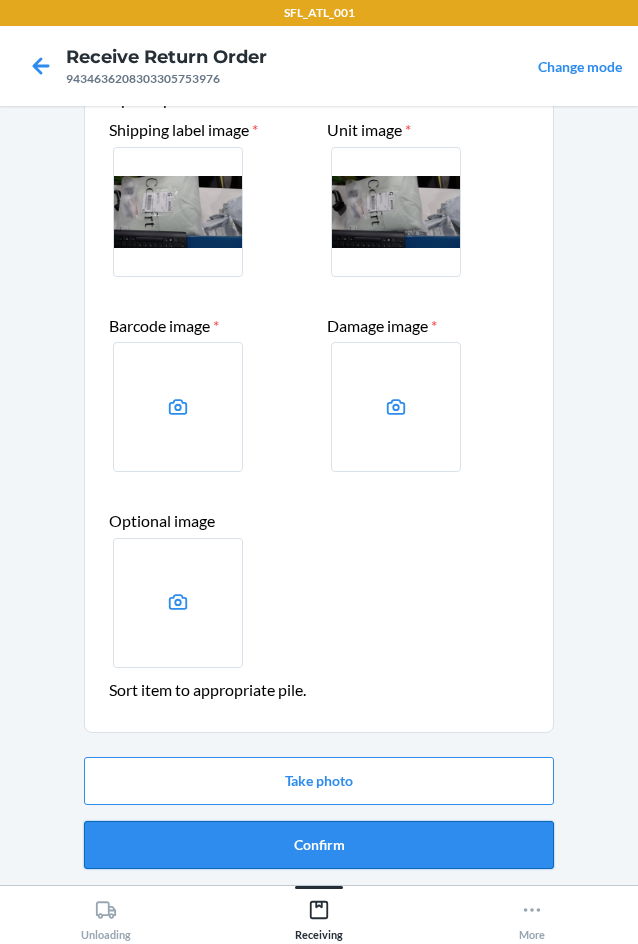 click on "Confirm" at bounding box center [319, 845] 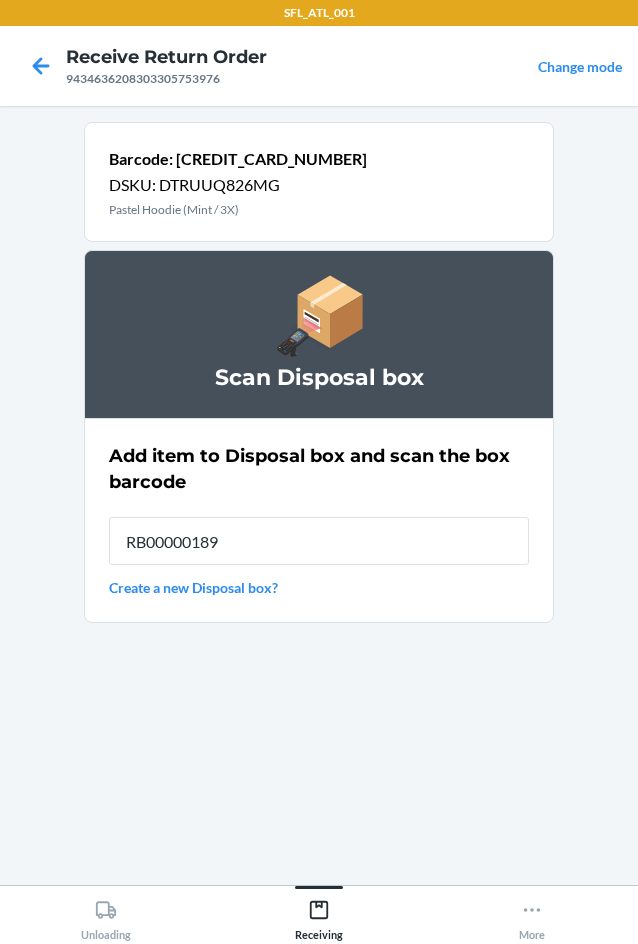 type on "RB00000189D" 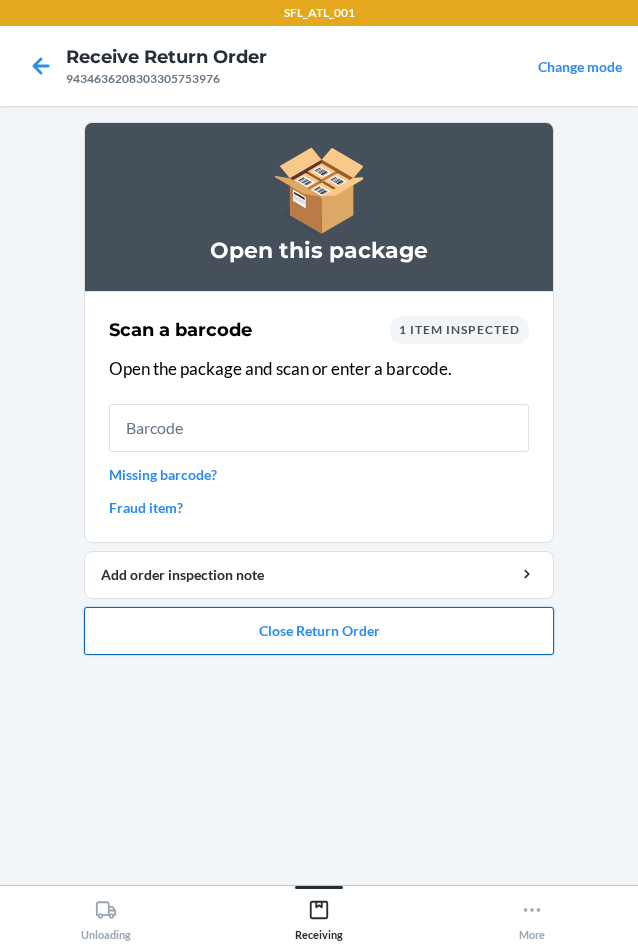 click on "Close Return Order" at bounding box center (319, 631) 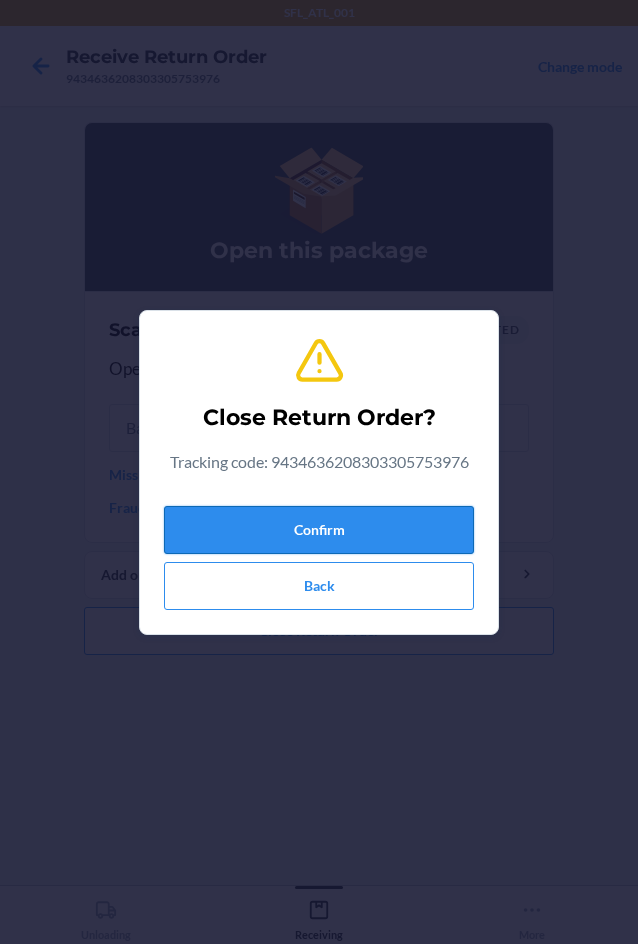 click on "Confirm" at bounding box center (319, 530) 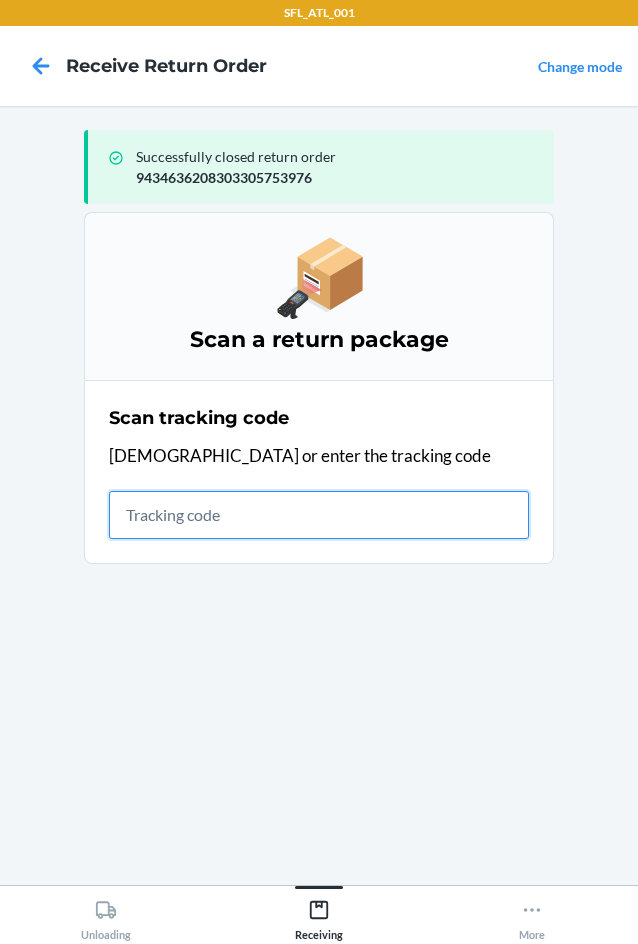 click at bounding box center [319, 515] 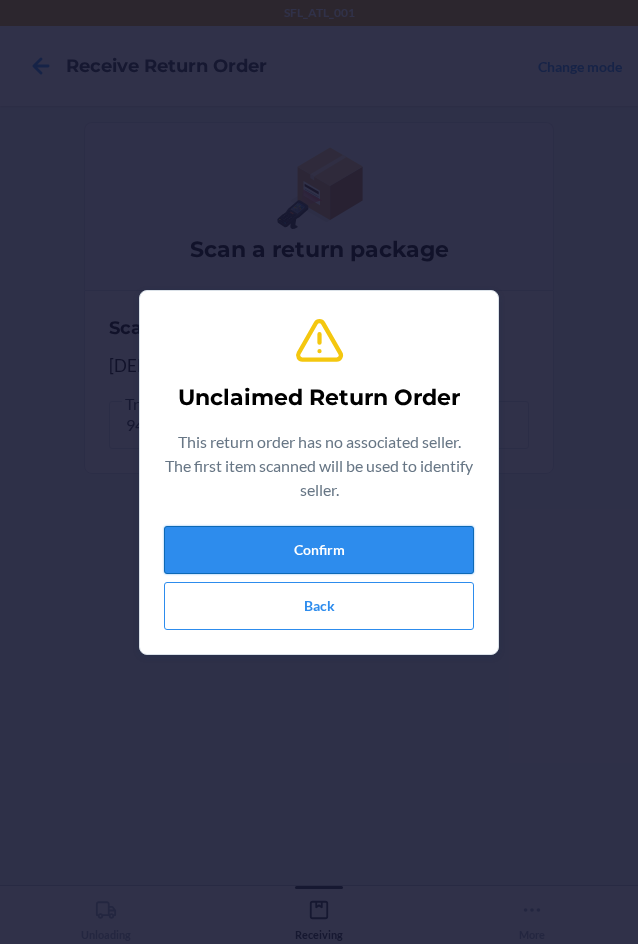 click on "Confirm" at bounding box center [319, 550] 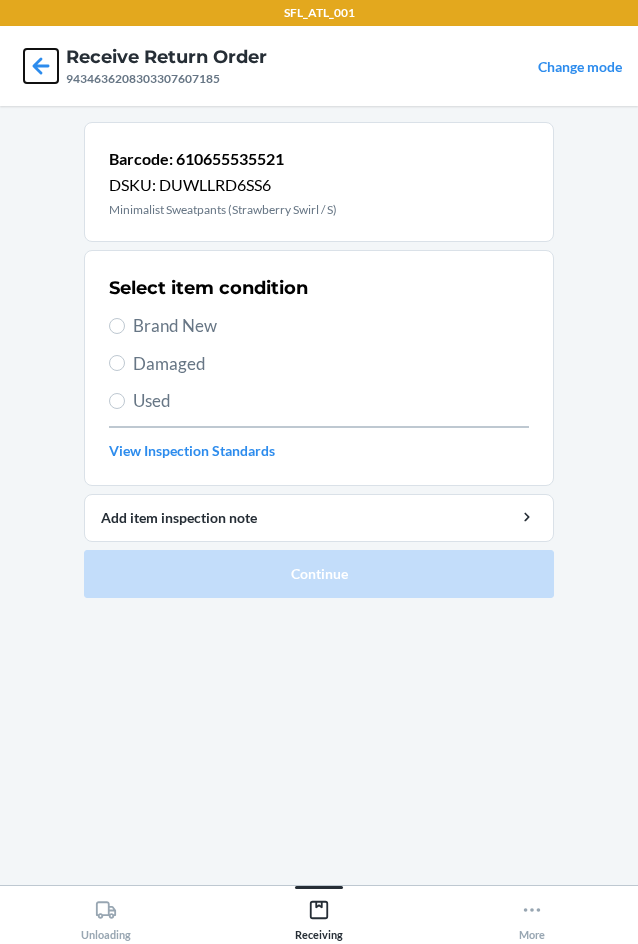 click 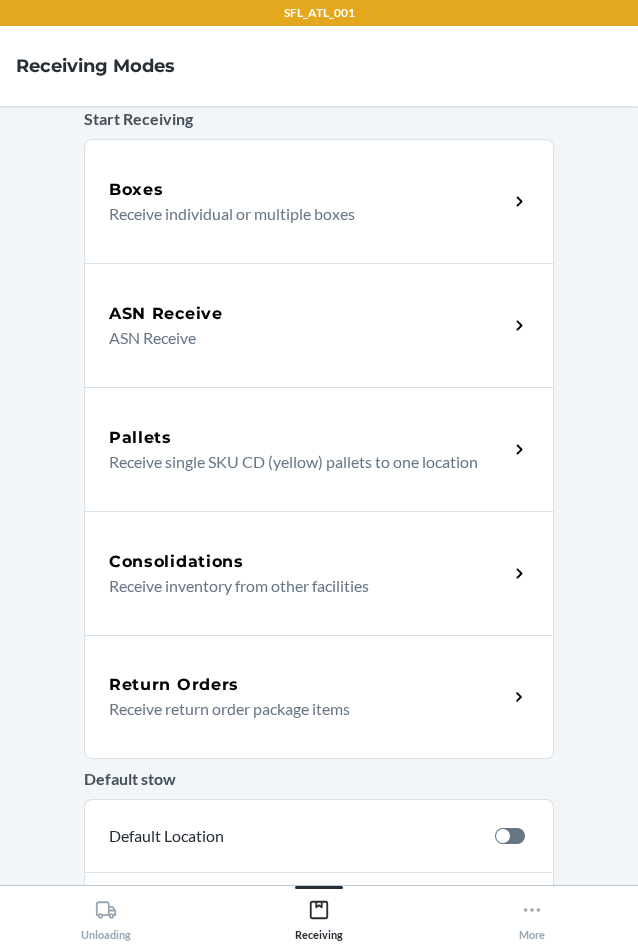 scroll, scrollTop: 200, scrollLeft: 0, axis: vertical 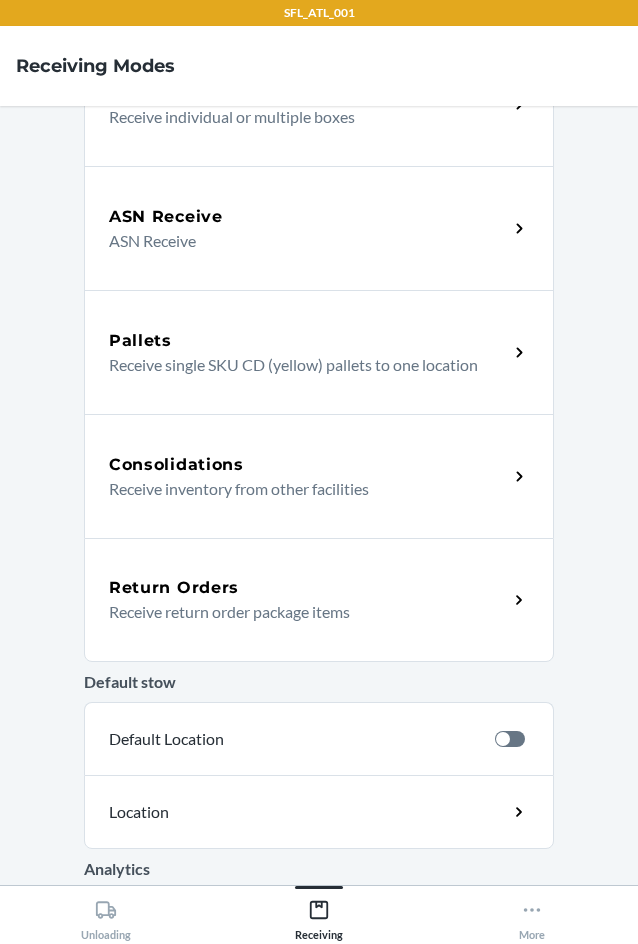 click on "Return Orders" at bounding box center (174, 588) 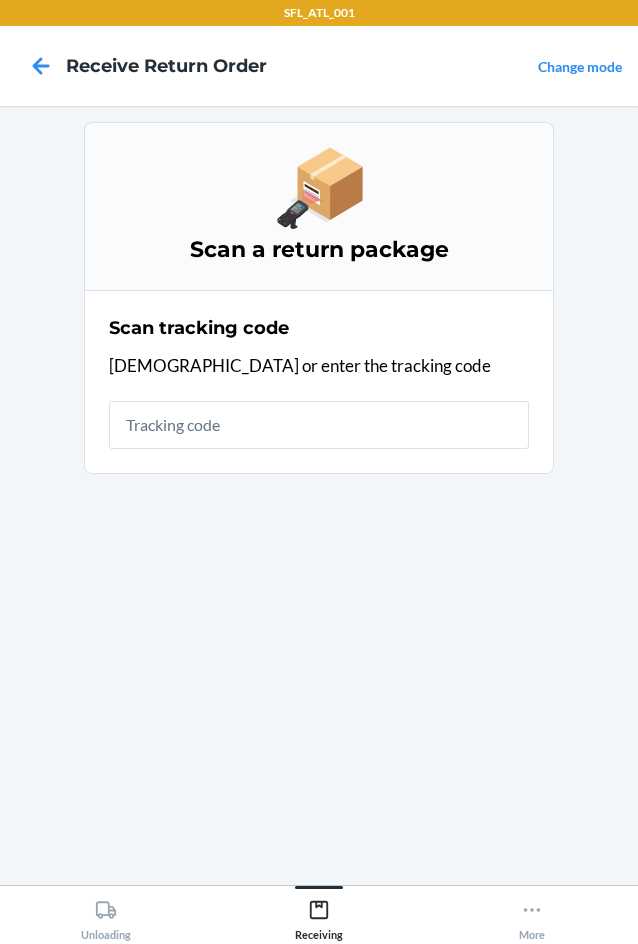 click at bounding box center [319, 425] 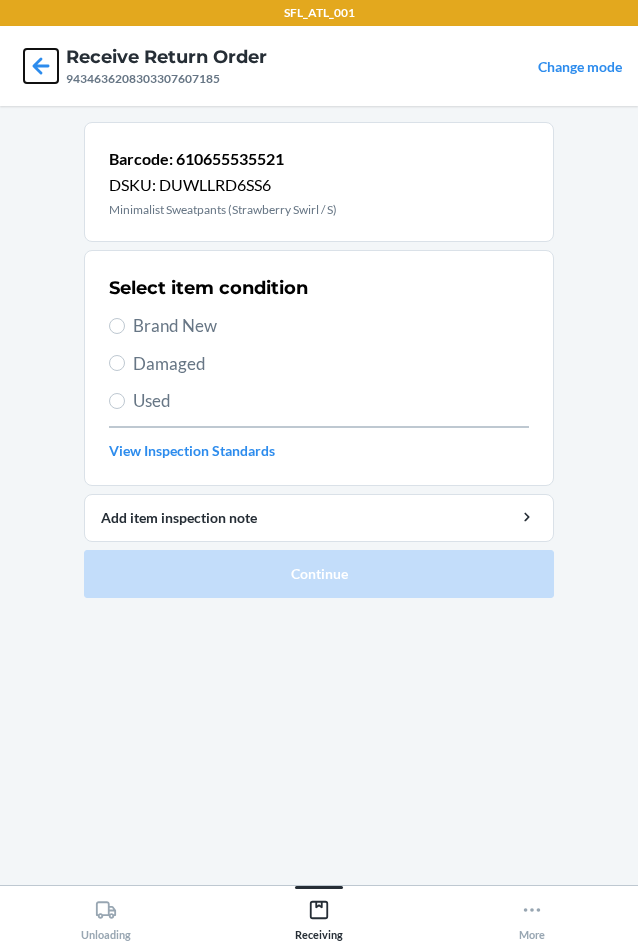 click 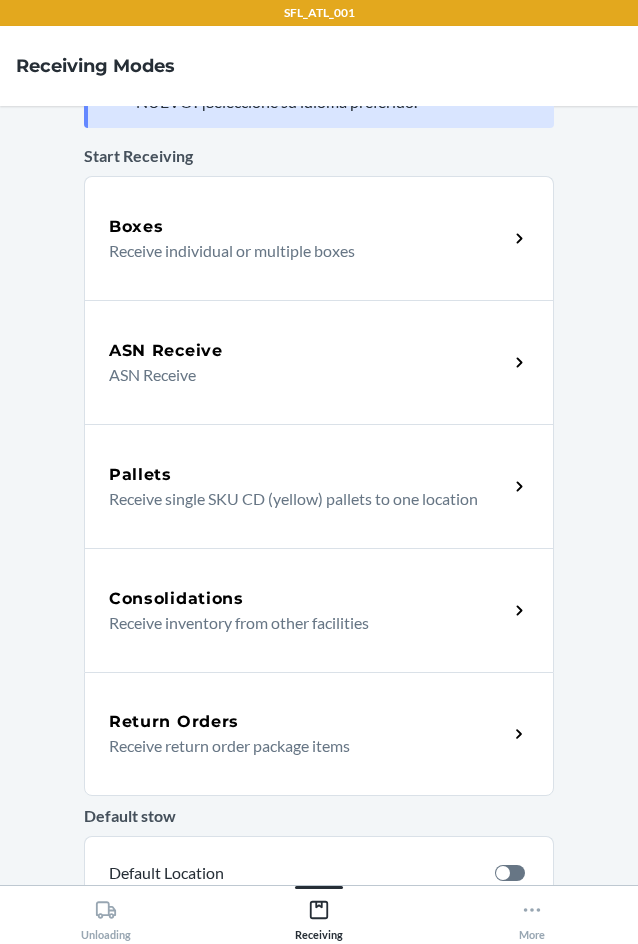 scroll, scrollTop: 100, scrollLeft: 0, axis: vertical 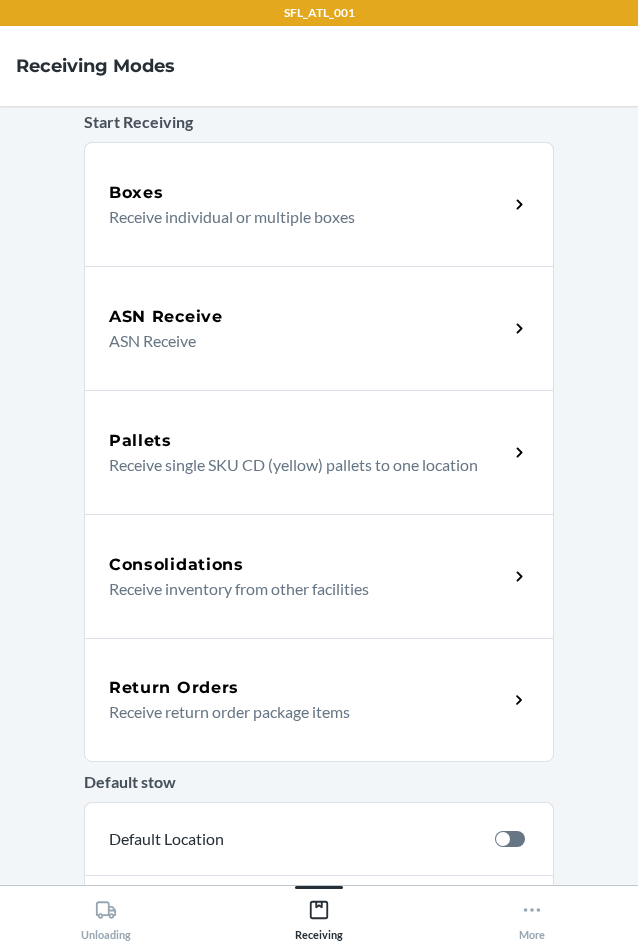 click on "Return Orders" at bounding box center [174, 688] 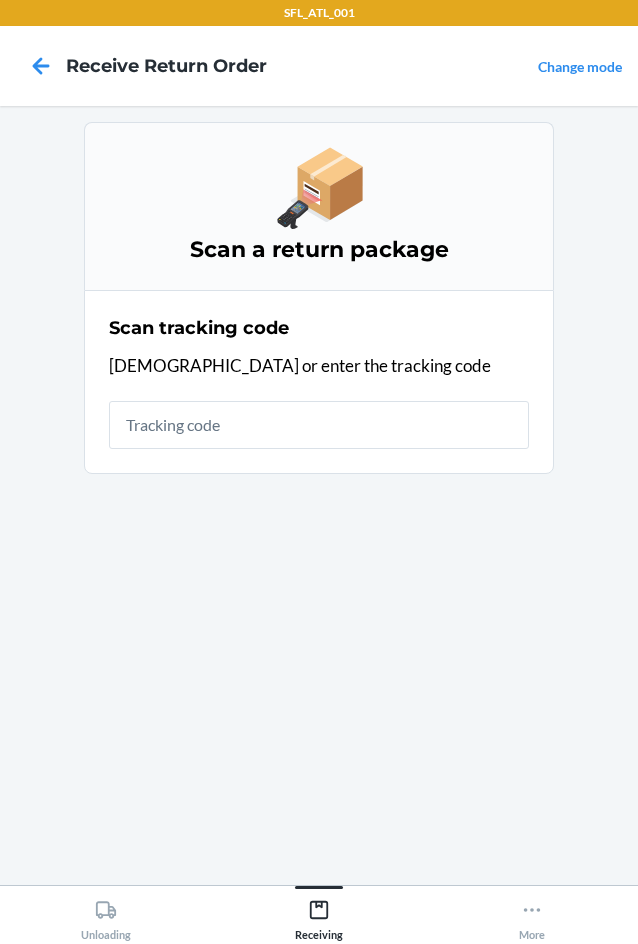 scroll, scrollTop: 0, scrollLeft: 0, axis: both 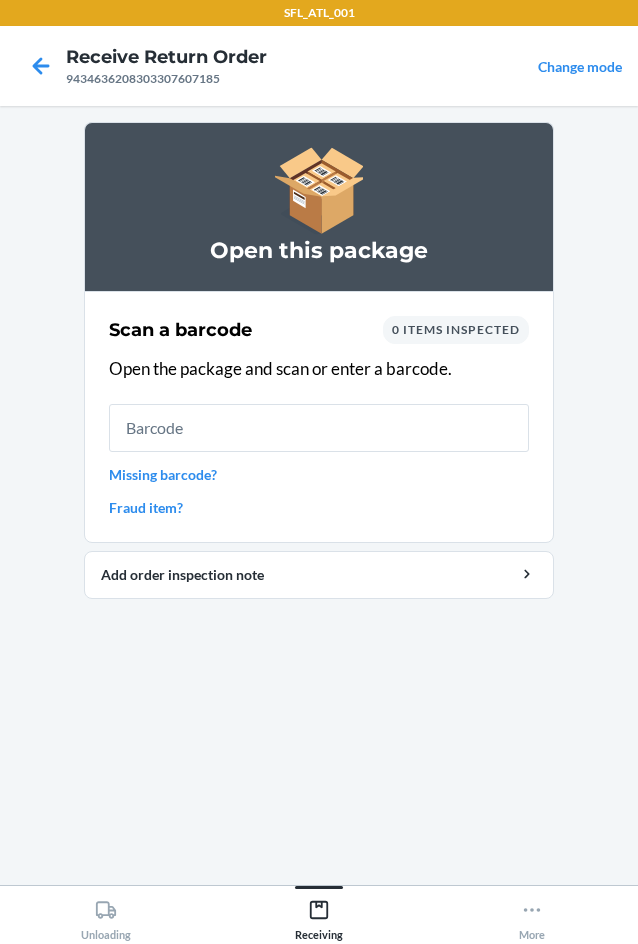 click on "Fraud item?" at bounding box center [319, 507] 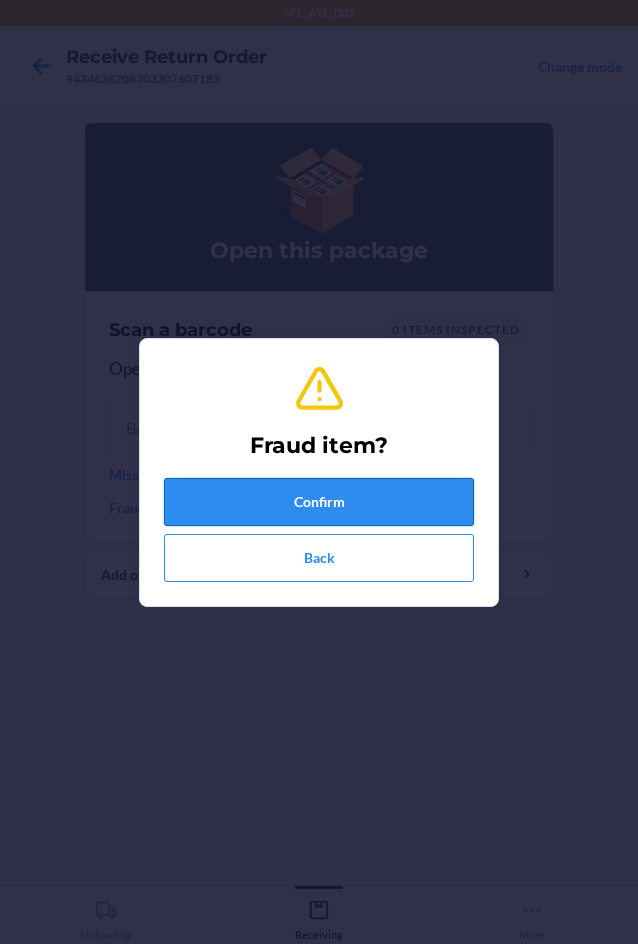 click on "Confirm" at bounding box center (319, 502) 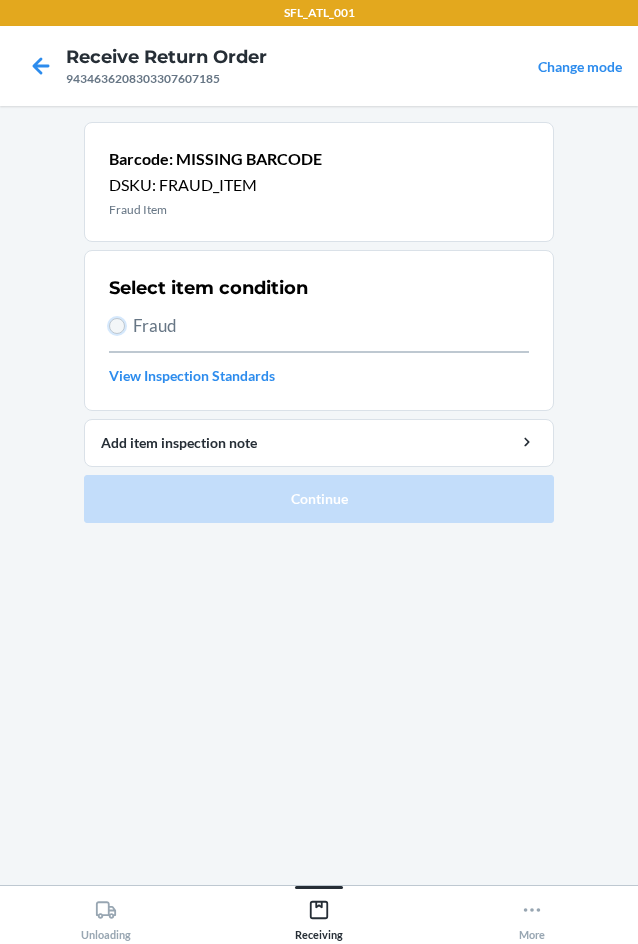 click on "Fraud" at bounding box center [117, 326] 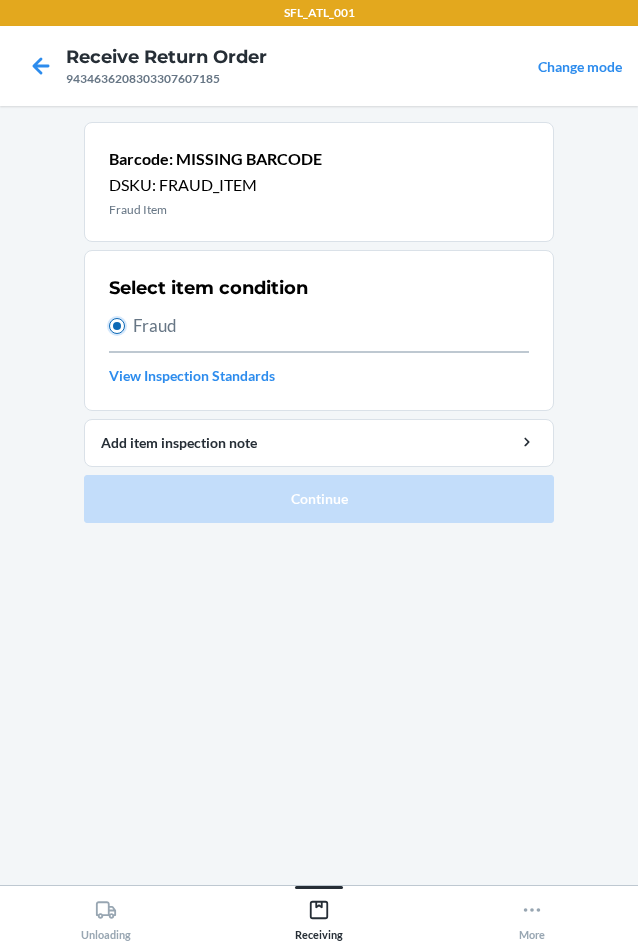 radio on "true" 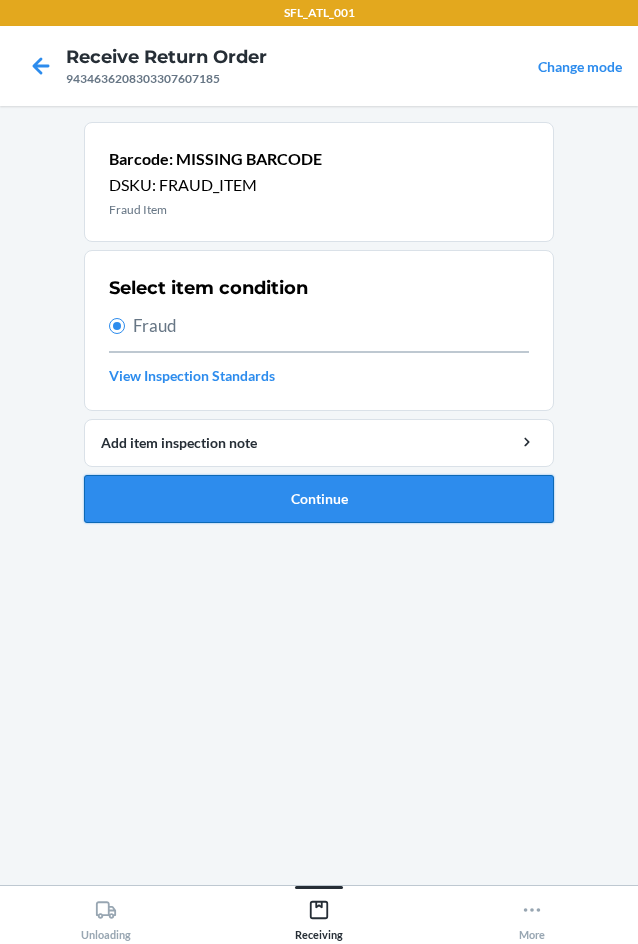 click on "Continue" at bounding box center (319, 499) 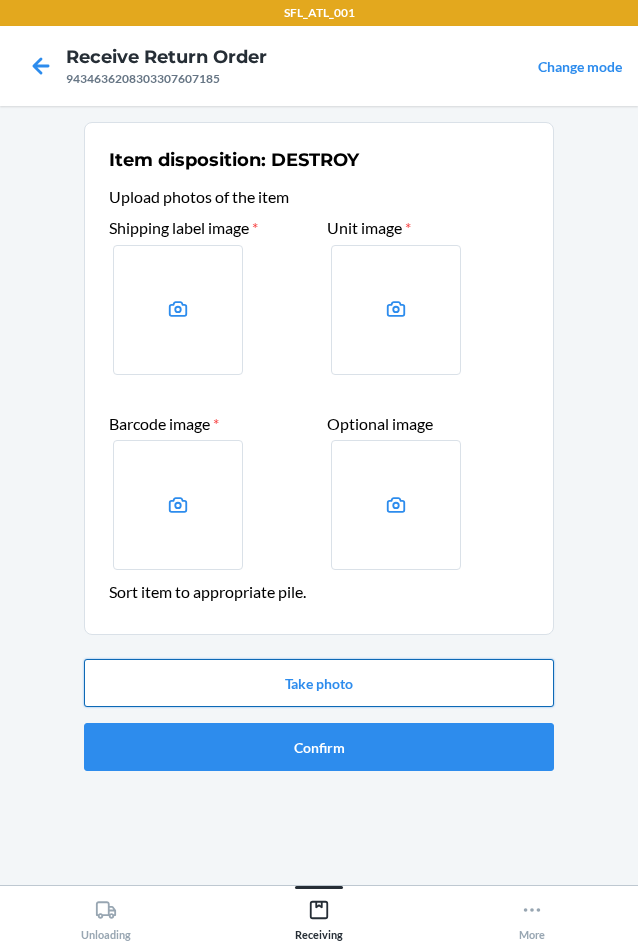 click on "Take photo" at bounding box center [319, 683] 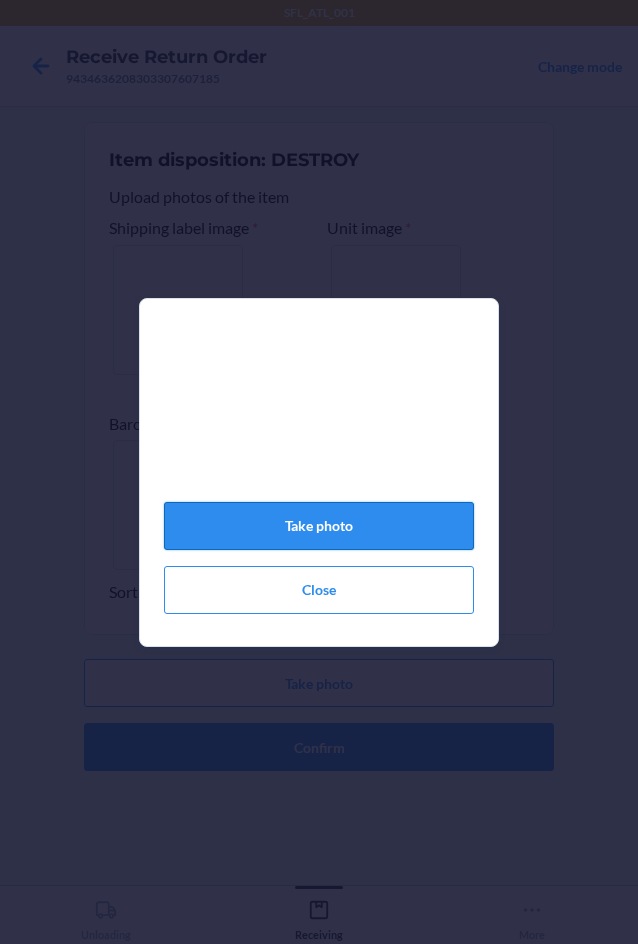 click on "Take photo" 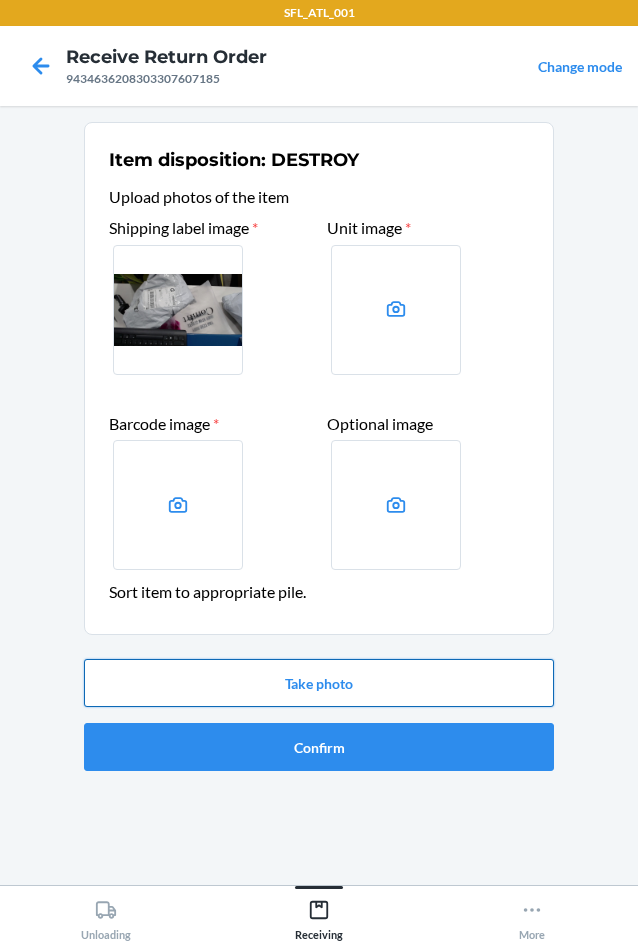click on "Take photo" at bounding box center (319, 683) 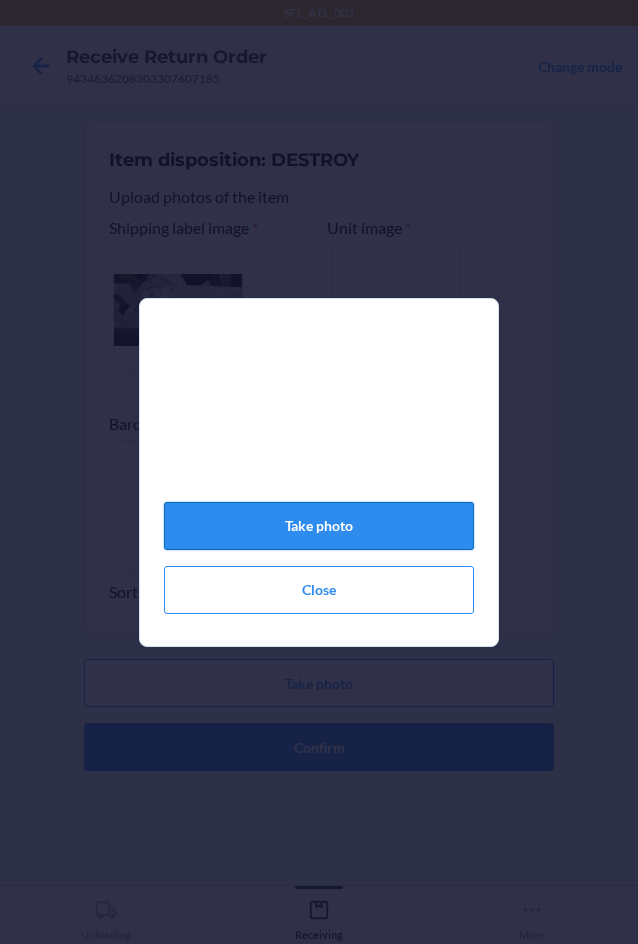 click on "Take photo" 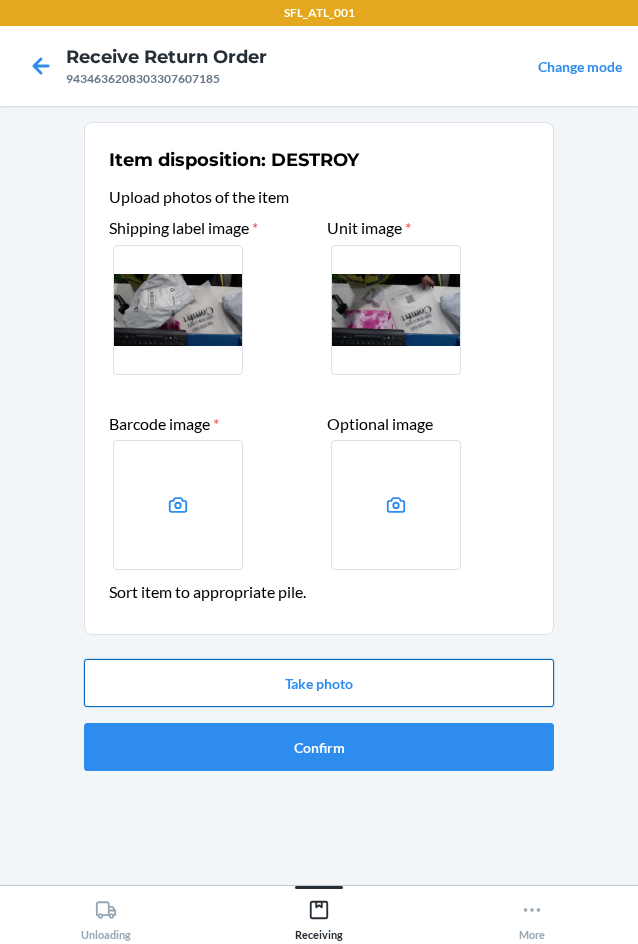 click on "Take photo" at bounding box center (319, 683) 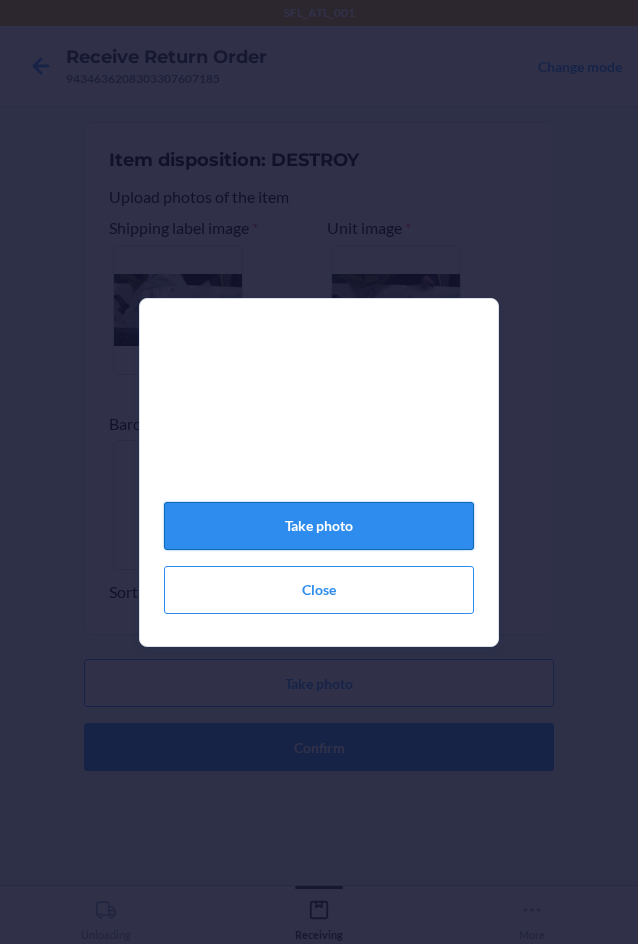 click on "Take photo" 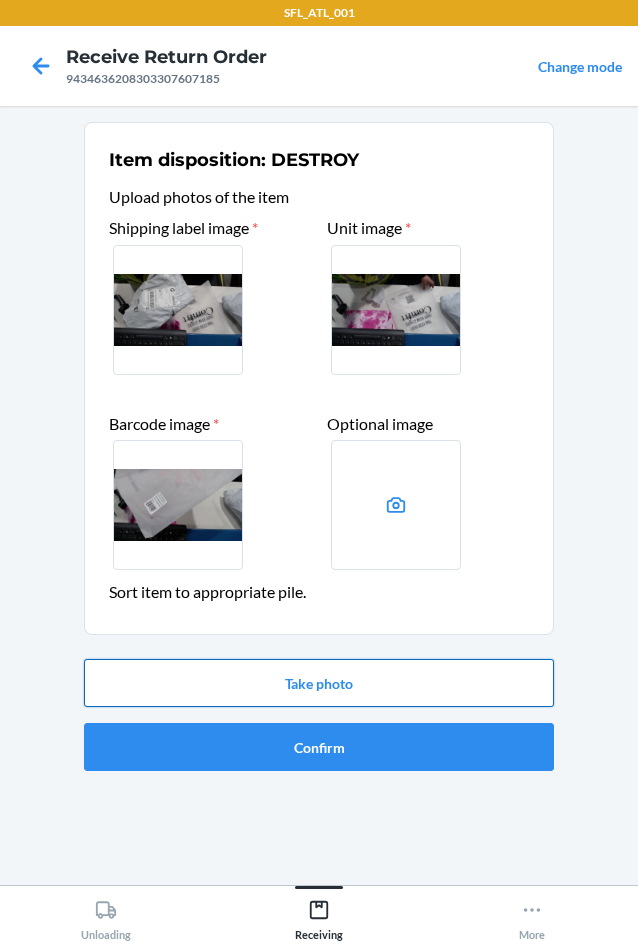 click on "Take photo" at bounding box center [319, 683] 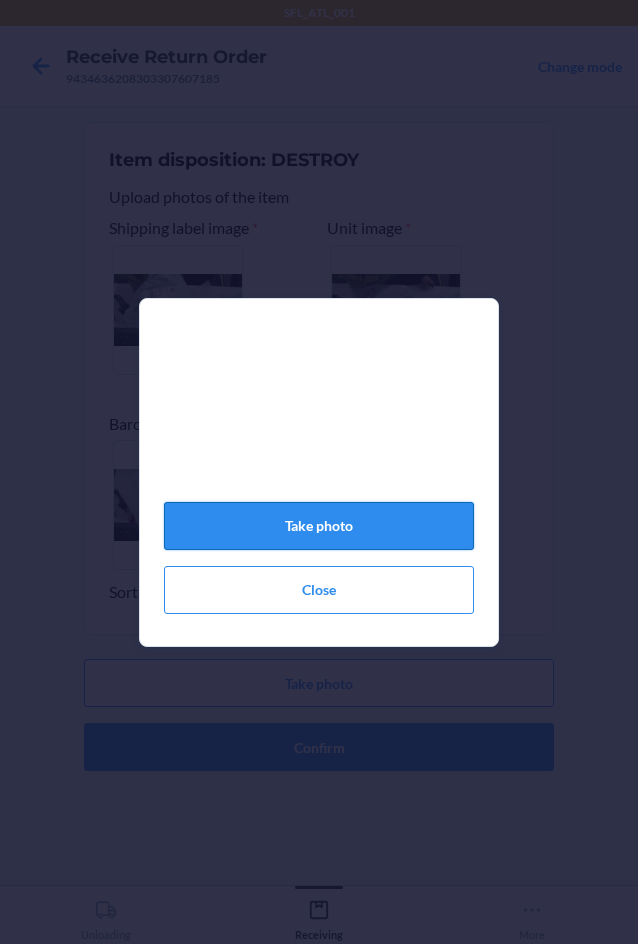 click on "Take photo" 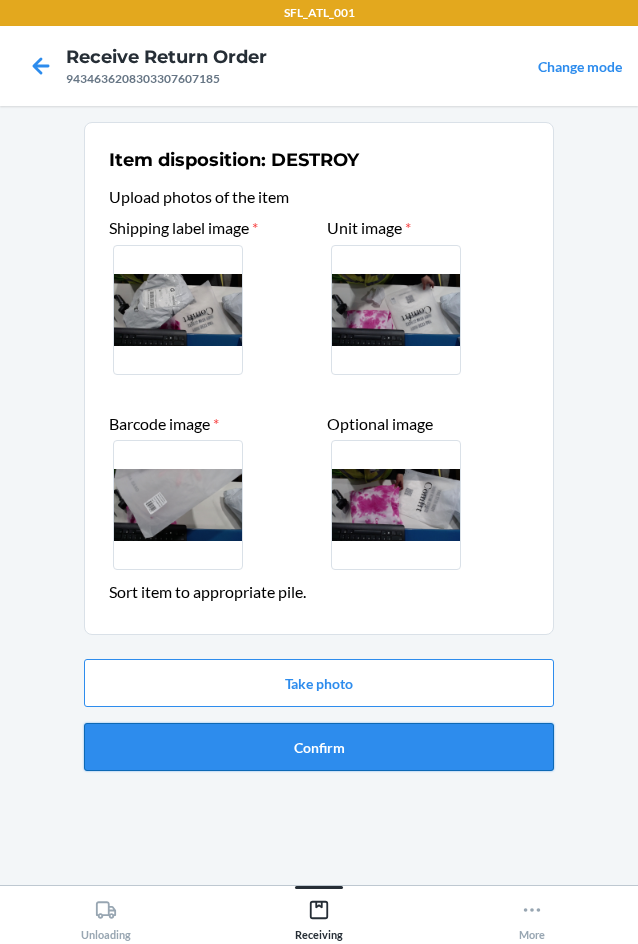 click on "Confirm" at bounding box center [319, 747] 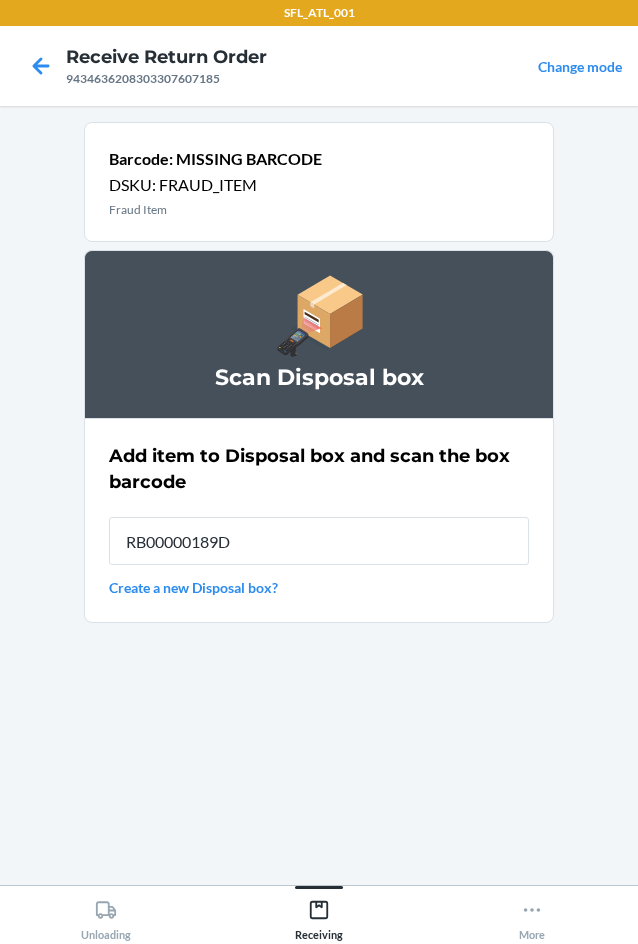 type on "RB00000189D" 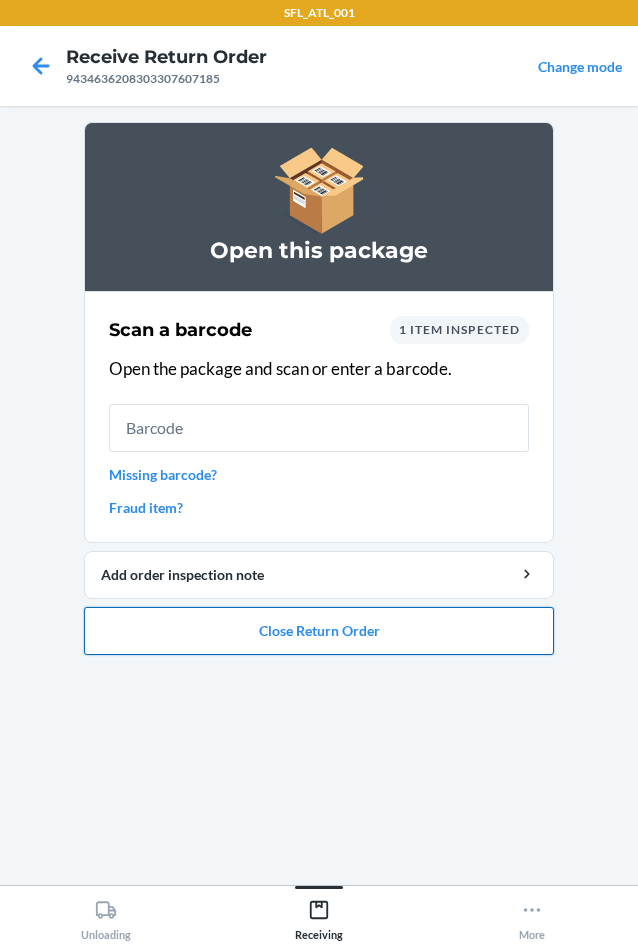 click on "Close Return Order" at bounding box center (319, 631) 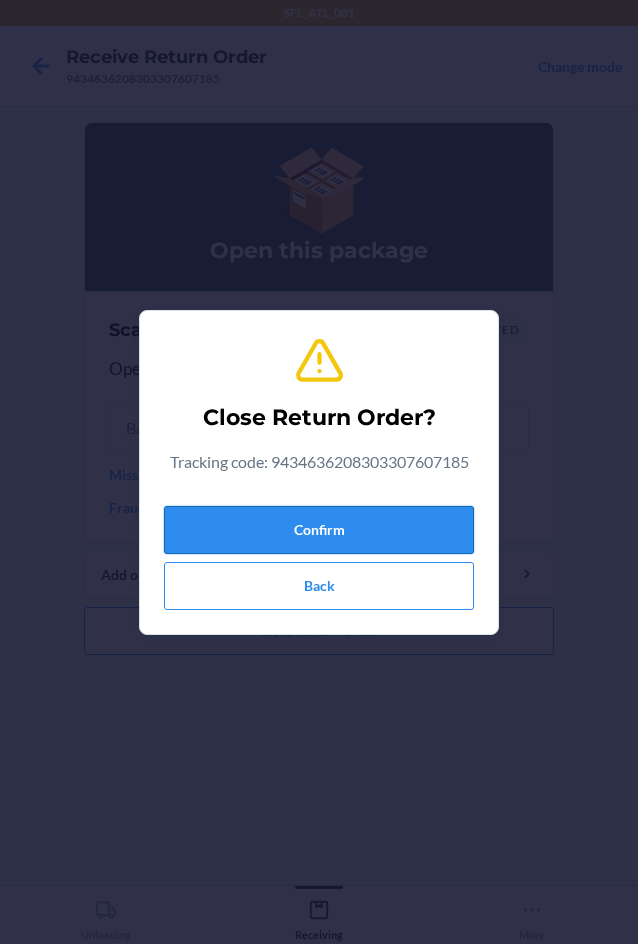 click on "Confirm" at bounding box center (319, 530) 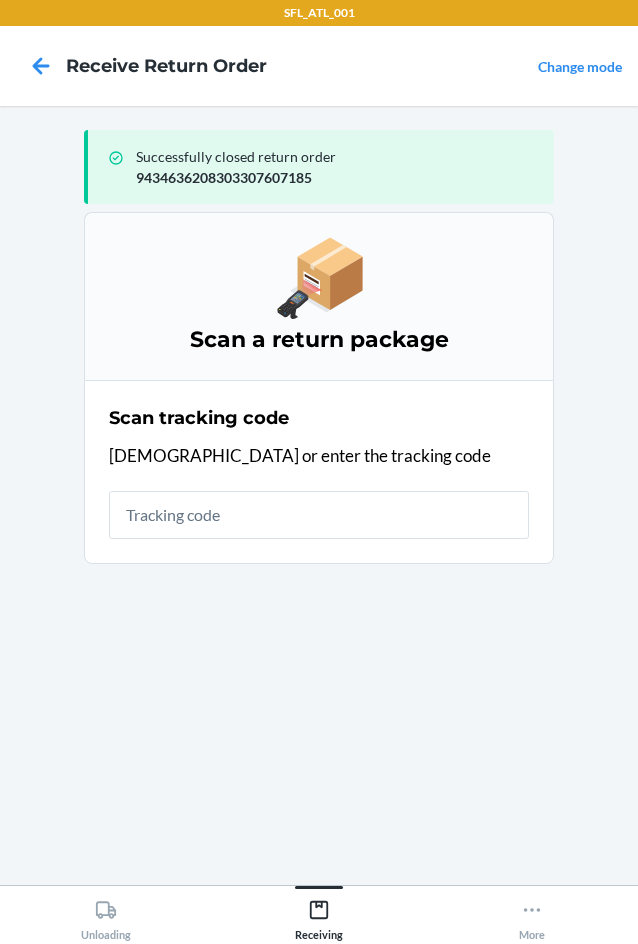 click at bounding box center [319, 515] 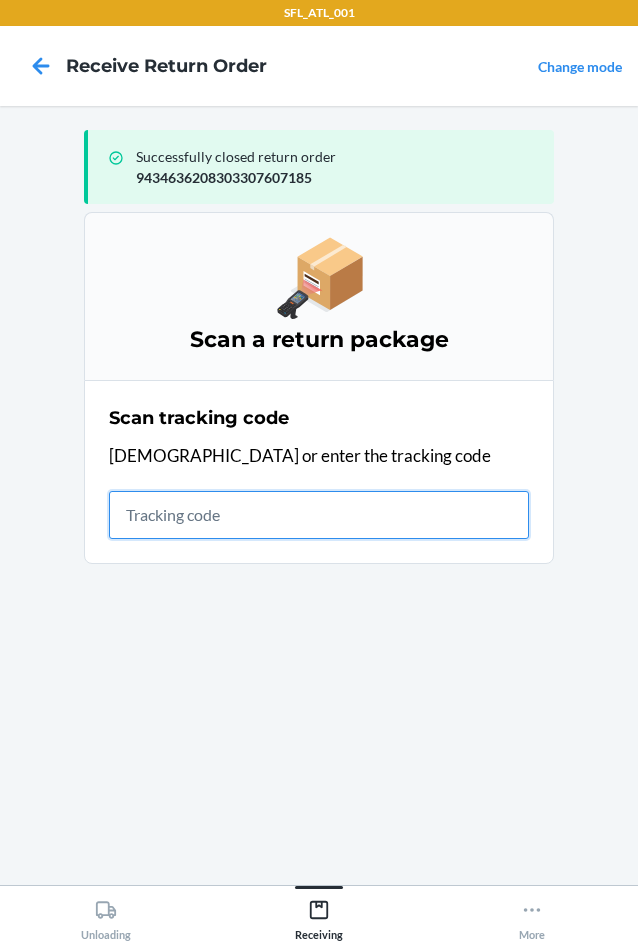 click at bounding box center (319, 515) 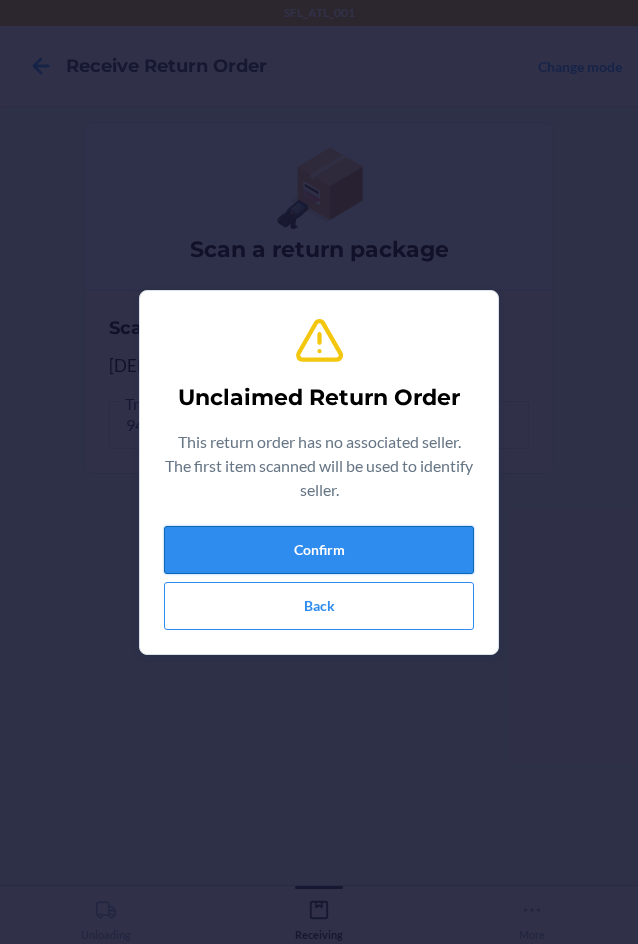 click on "Confirm" at bounding box center [319, 550] 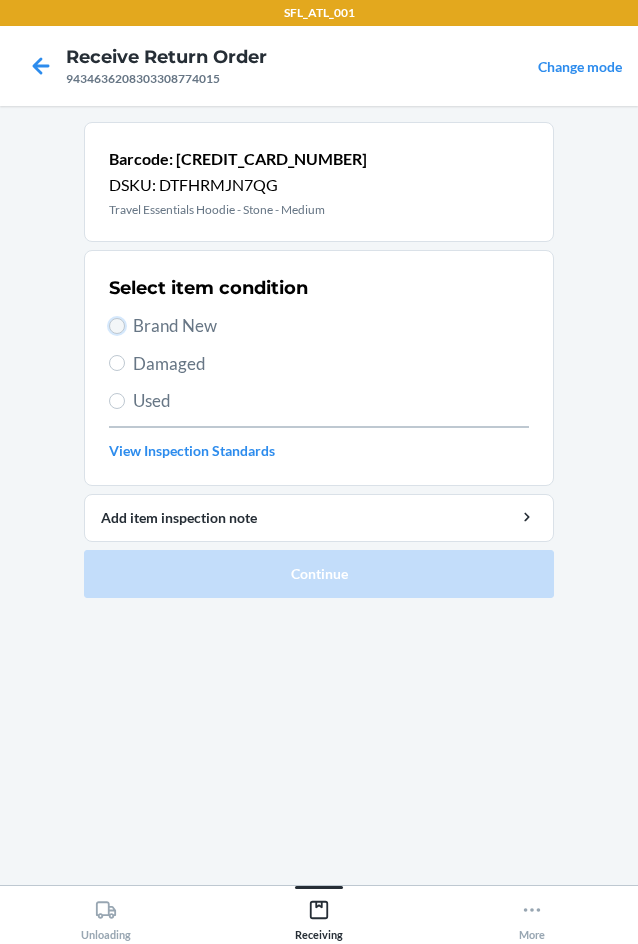 click on "Brand New" at bounding box center [117, 326] 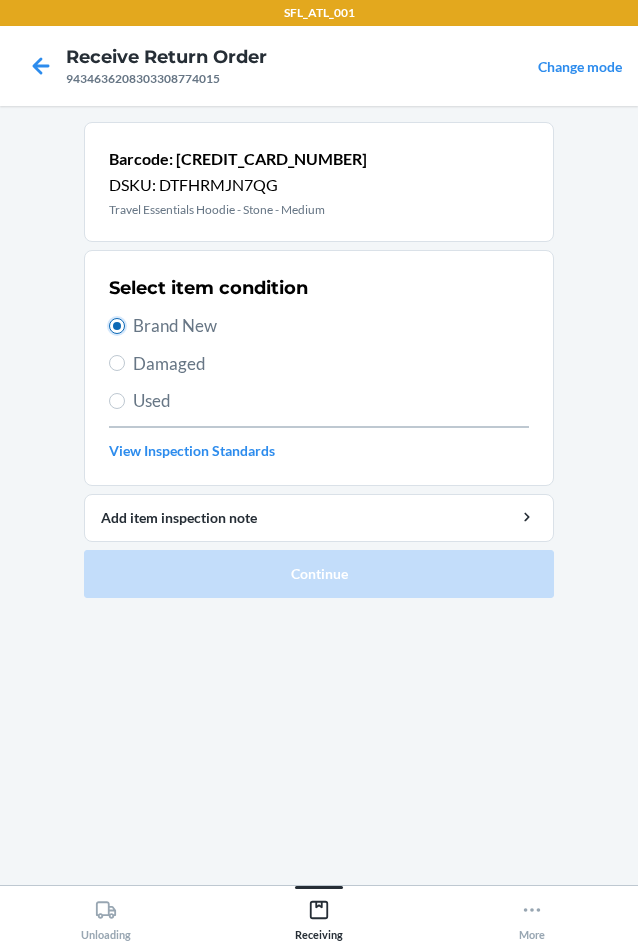 radio on "true" 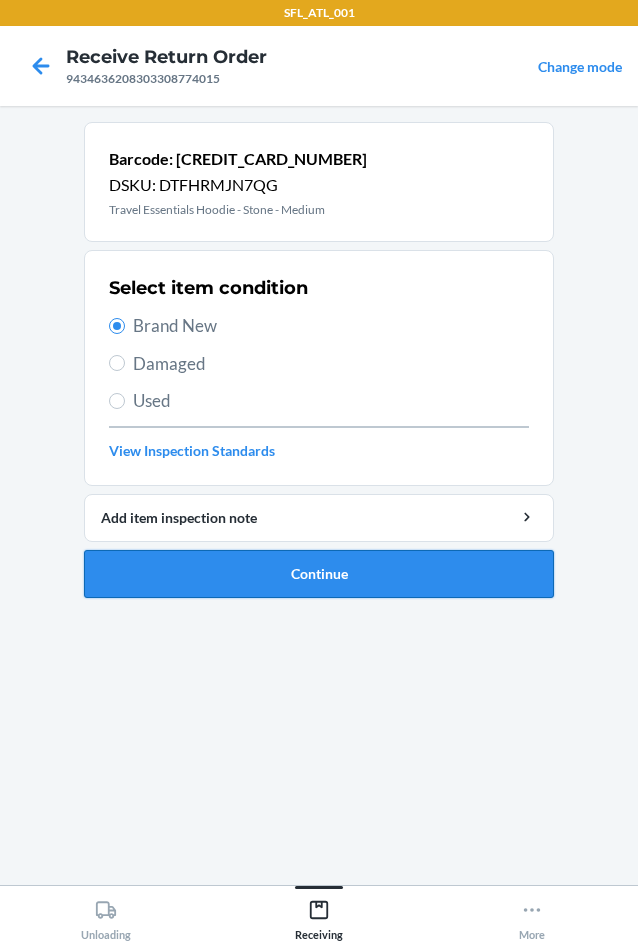 click on "Continue" at bounding box center [319, 574] 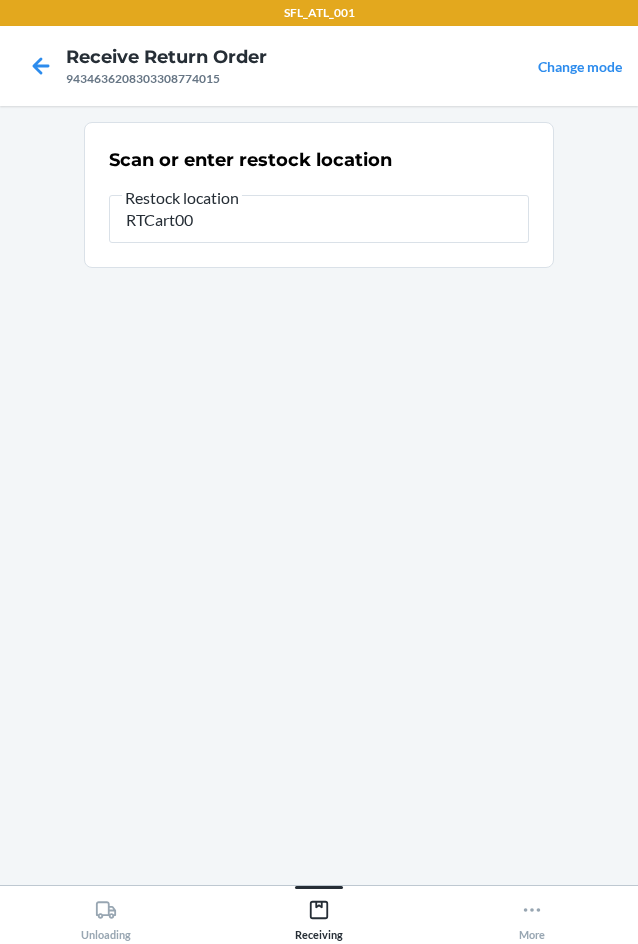 type on "RTCart002" 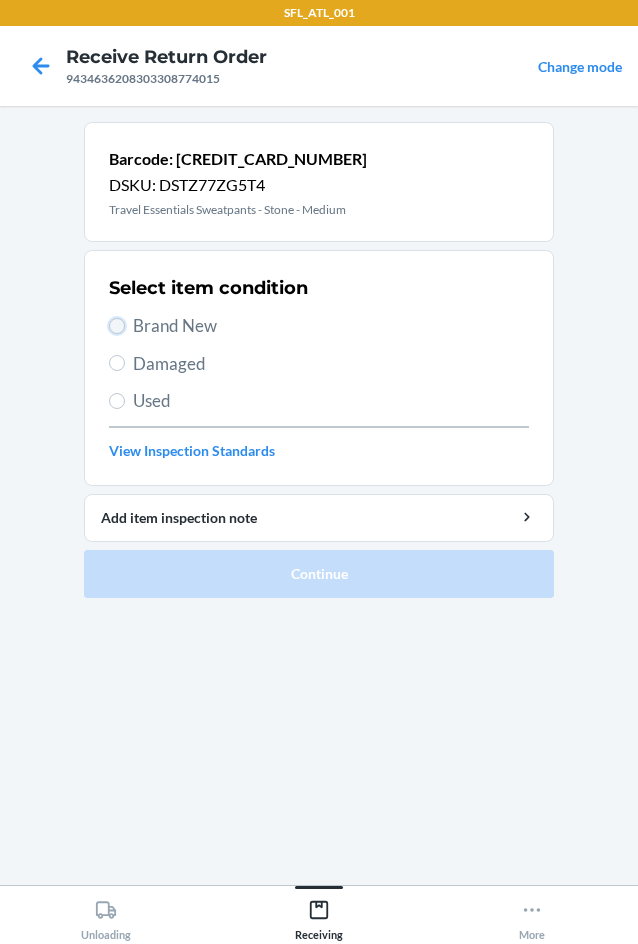 drag, startPoint x: 119, startPoint y: 326, endPoint x: 128, endPoint y: 348, distance: 23.769728 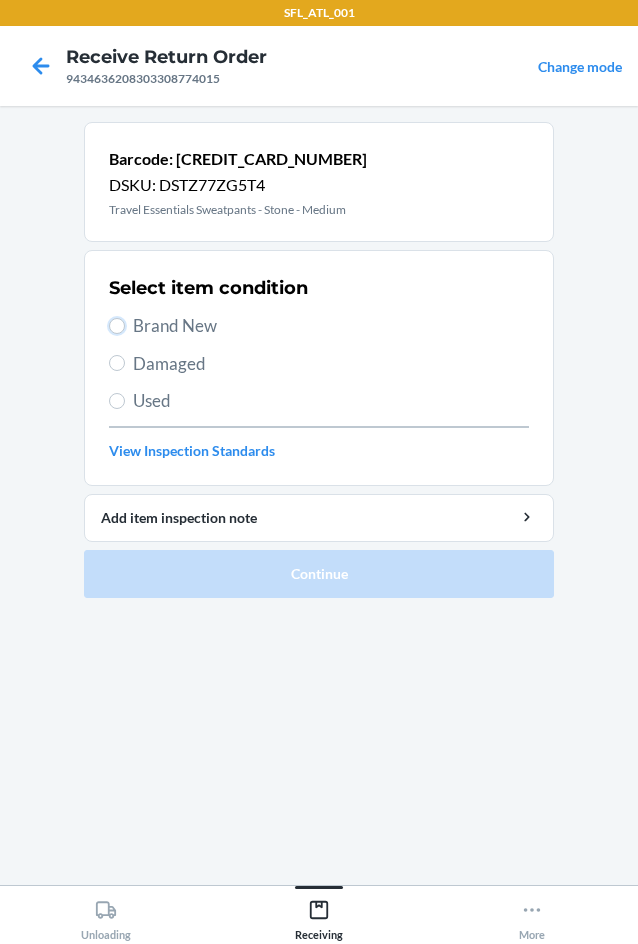 click on "Brand New" at bounding box center [319, 326] 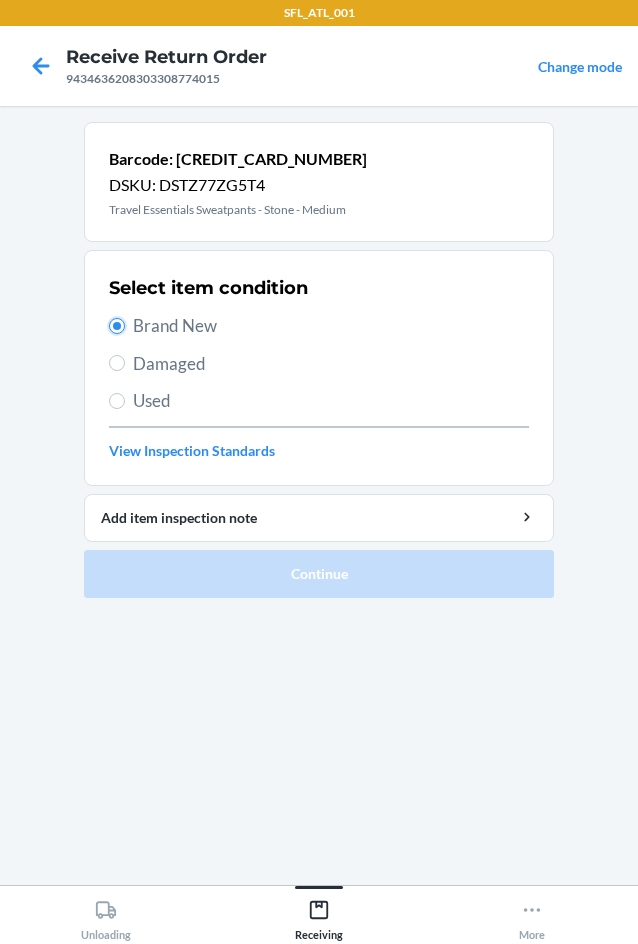 radio on "true" 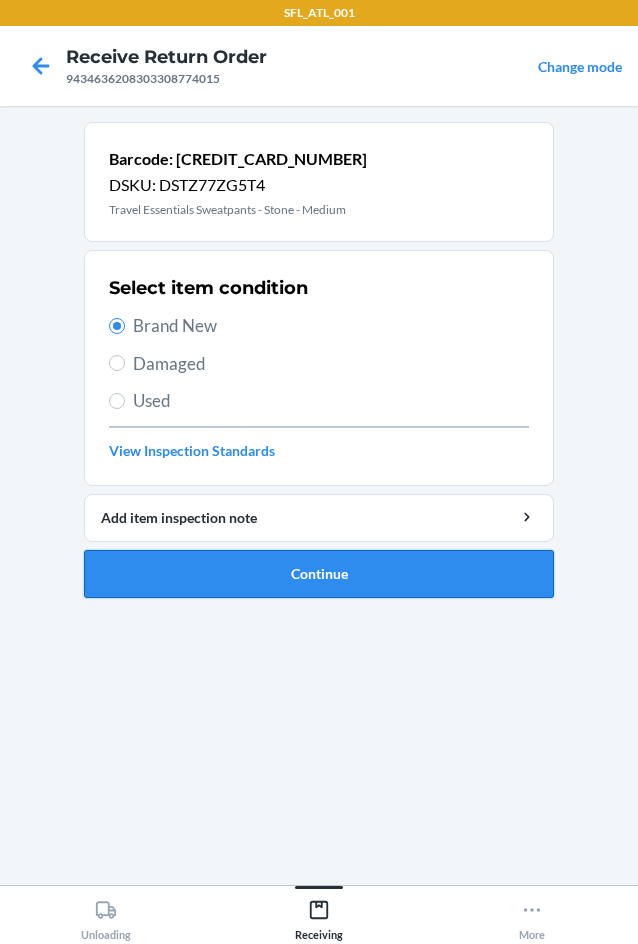 click on "Continue" at bounding box center (319, 574) 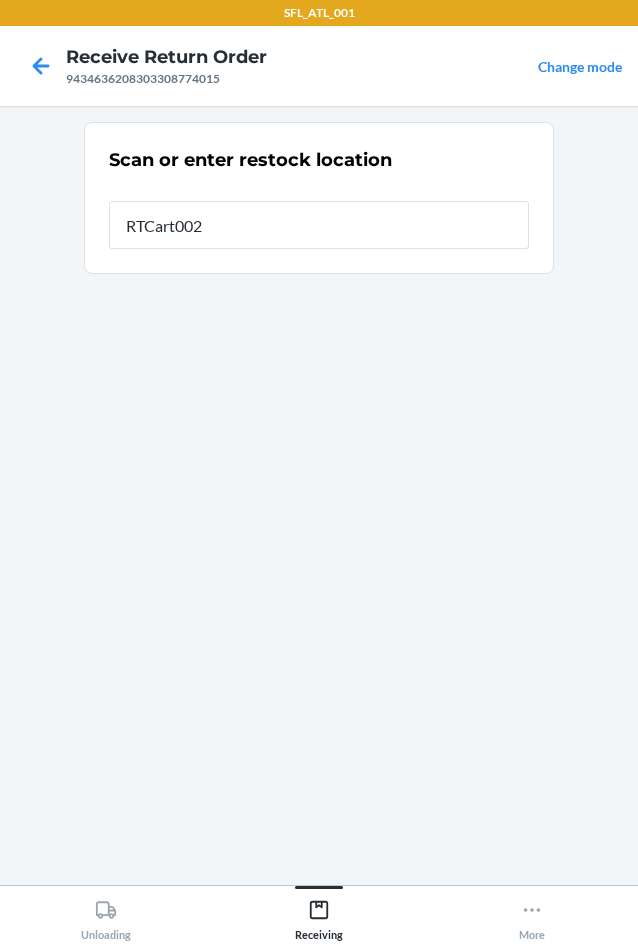 type on "RTCart002" 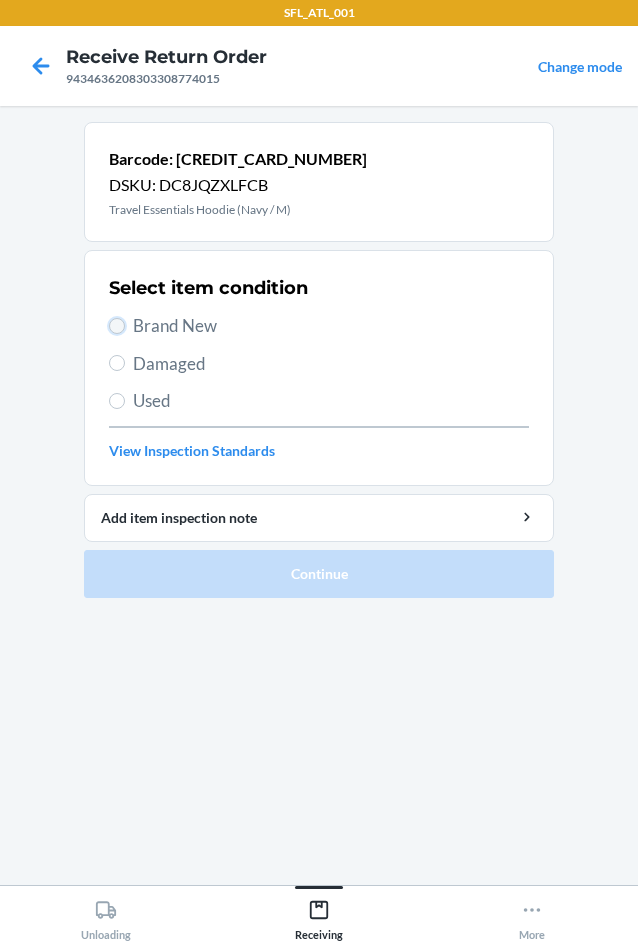 click on "Brand New" at bounding box center [117, 326] 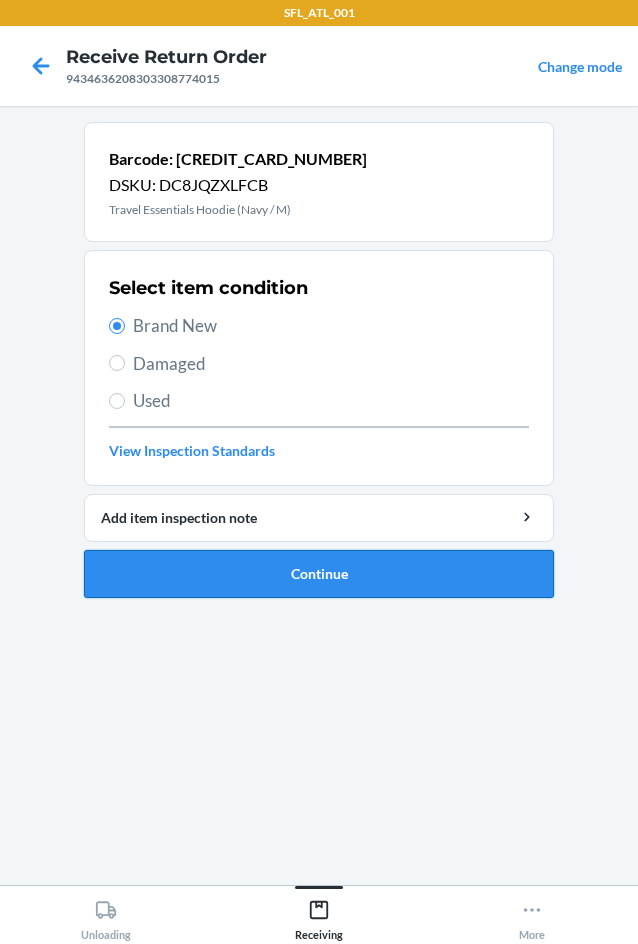 click on "Continue" at bounding box center [319, 574] 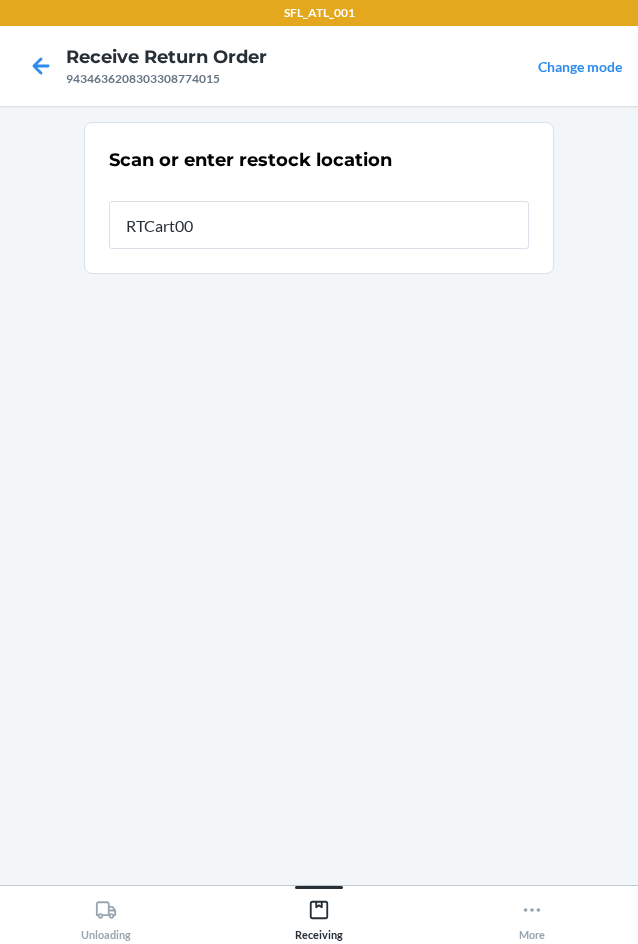 type on "RTCart002" 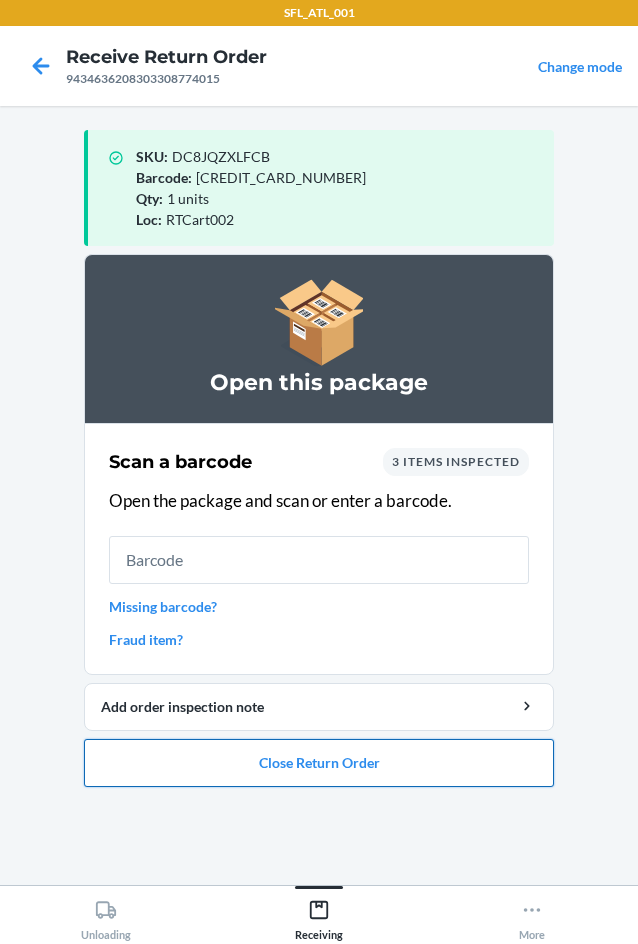 click on "Close Return Order" at bounding box center (319, 763) 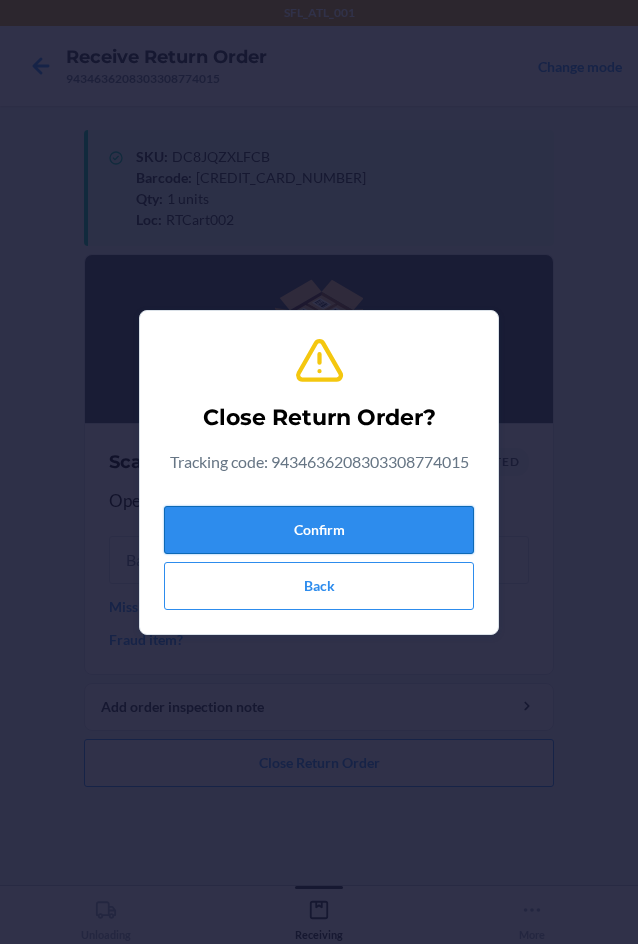 click on "Confirm" at bounding box center [319, 530] 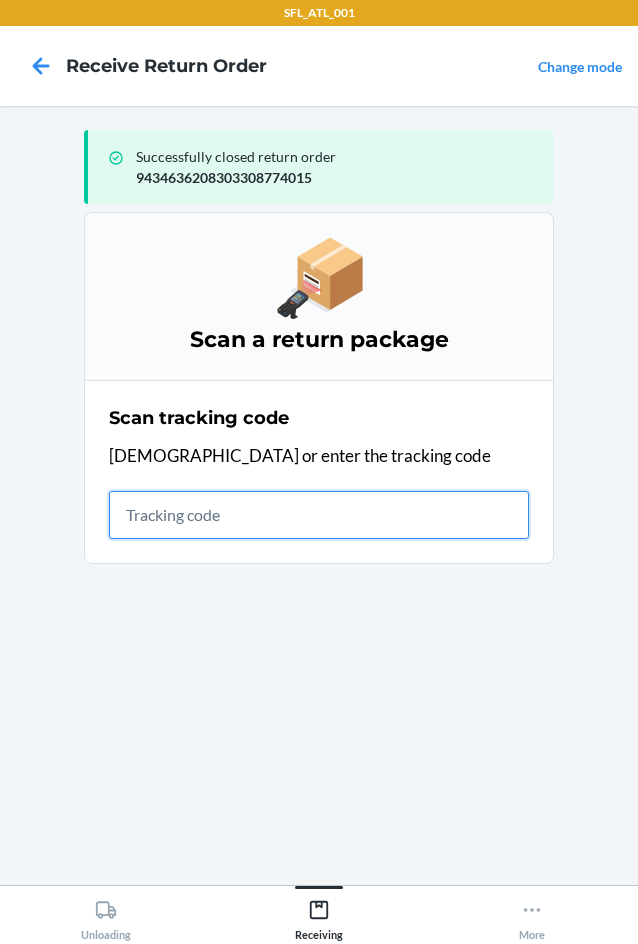 click at bounding box center (319, 515) 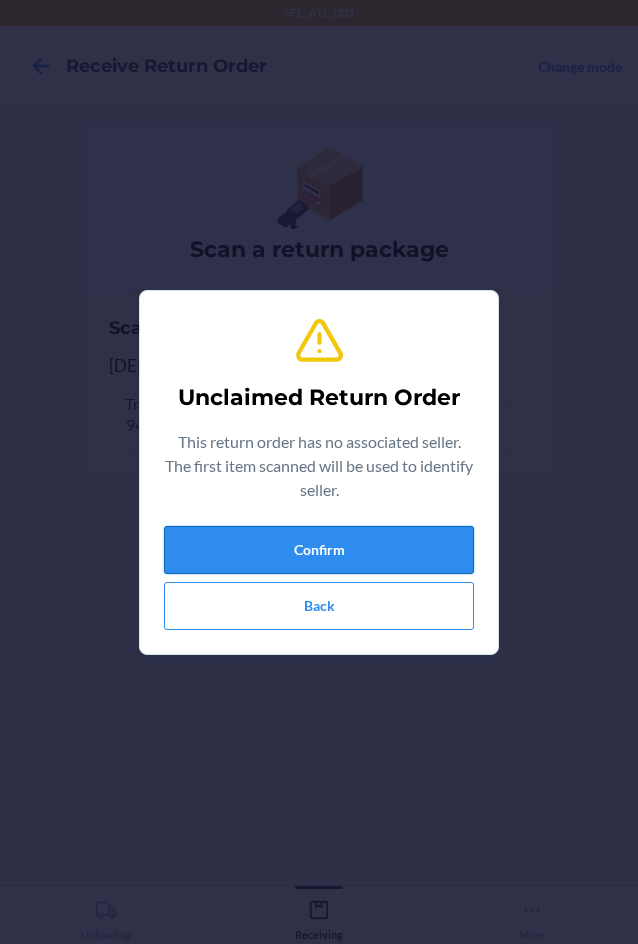click on "Confirm" at bounding box center [319, 550] 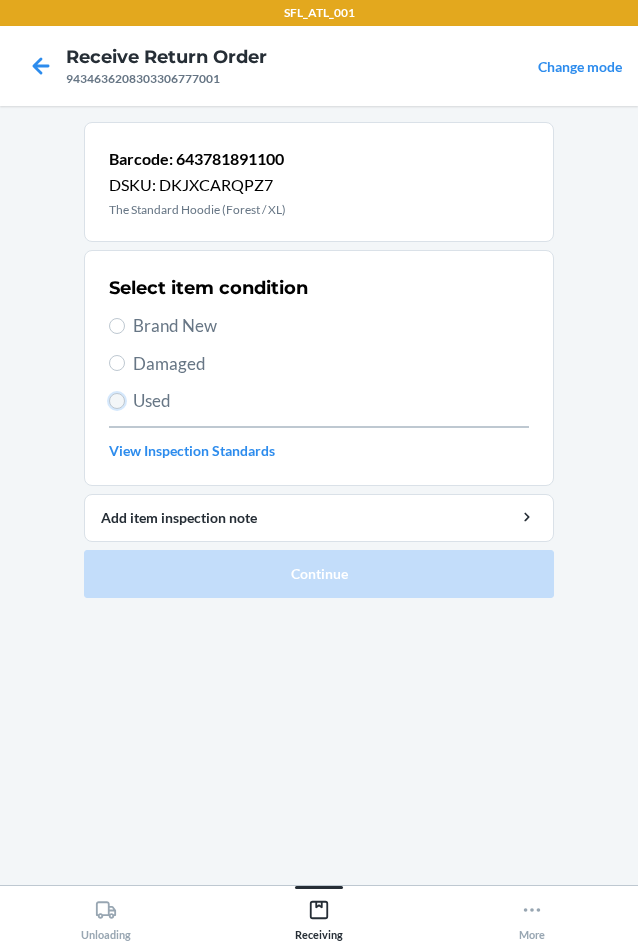 click on "Used" at bounding box center [117, 401] 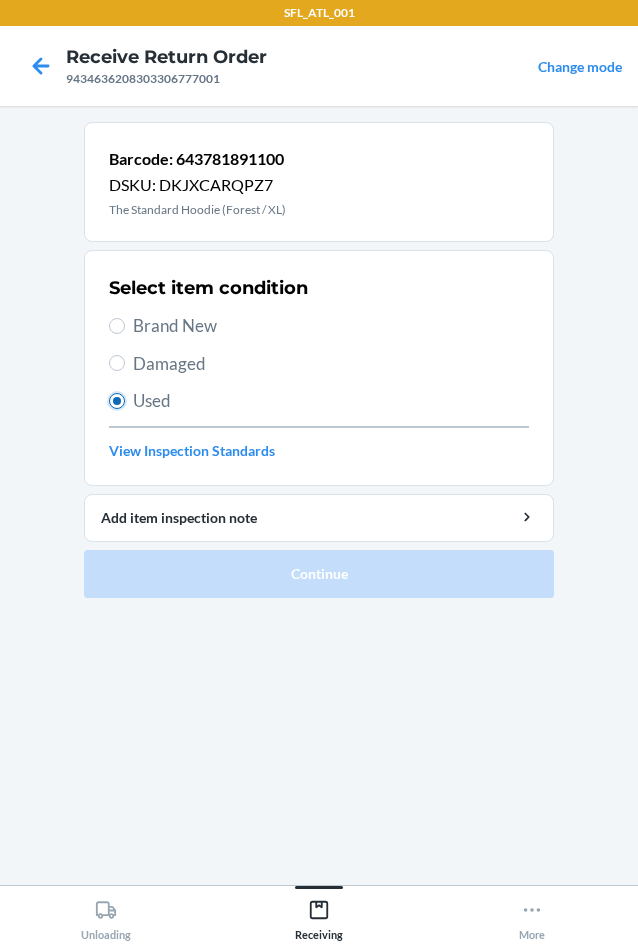 radio on "true" 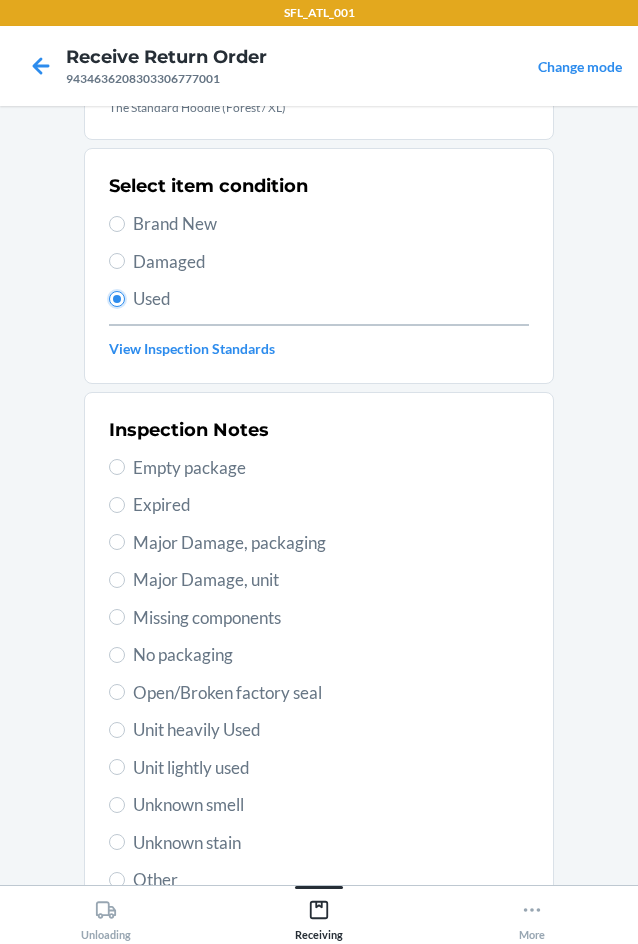 scroll, scrollTop: 200, scrollLeft: 0, axis: vertical 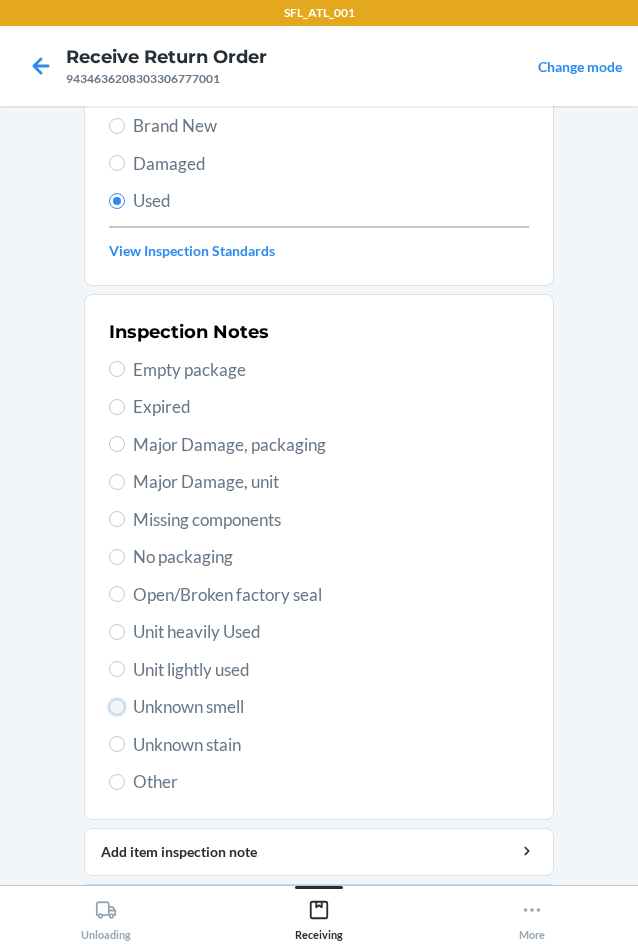 click on "Unknown smell" at bounding box center (117, 707) 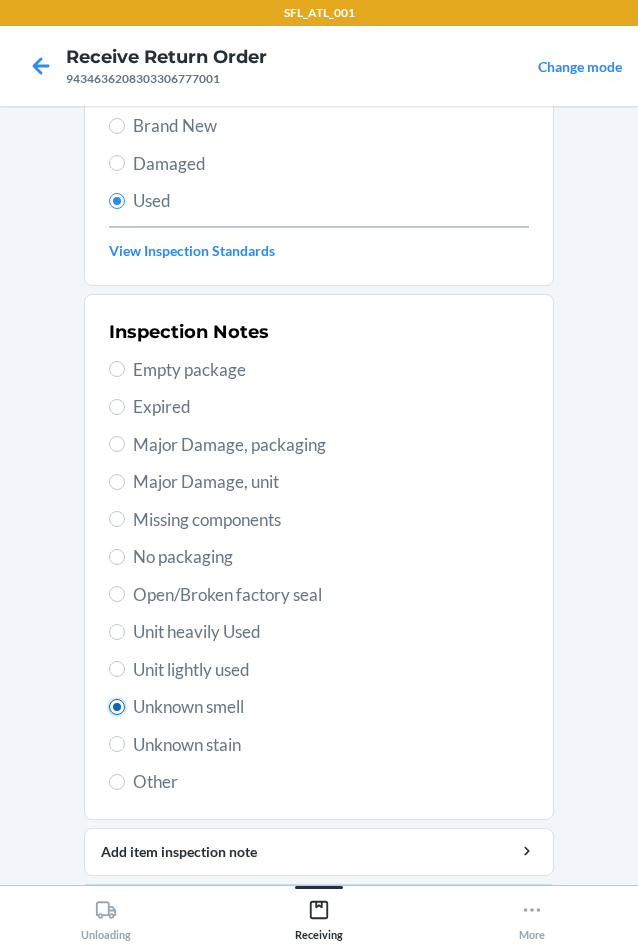 radio on "true" 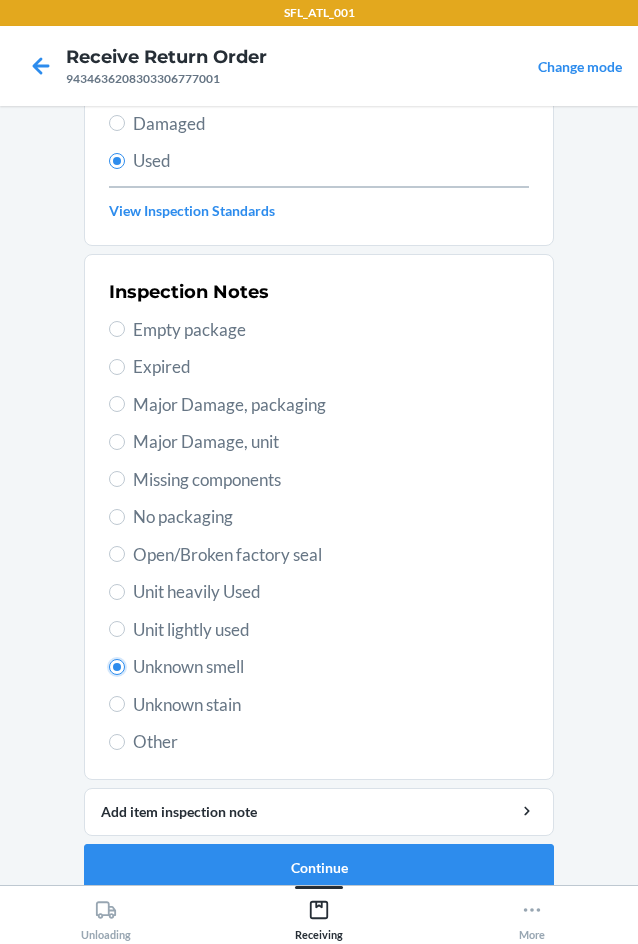scroll, scrollTop: 263, scrollLeft: 0, axis: vertical 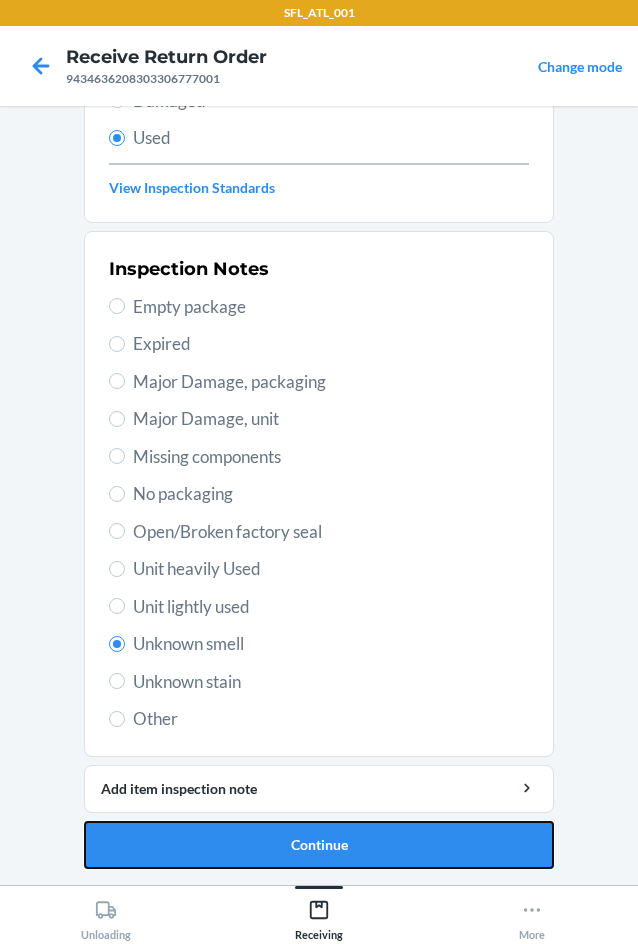 click on "Continue" at bounding box center [319, 845] 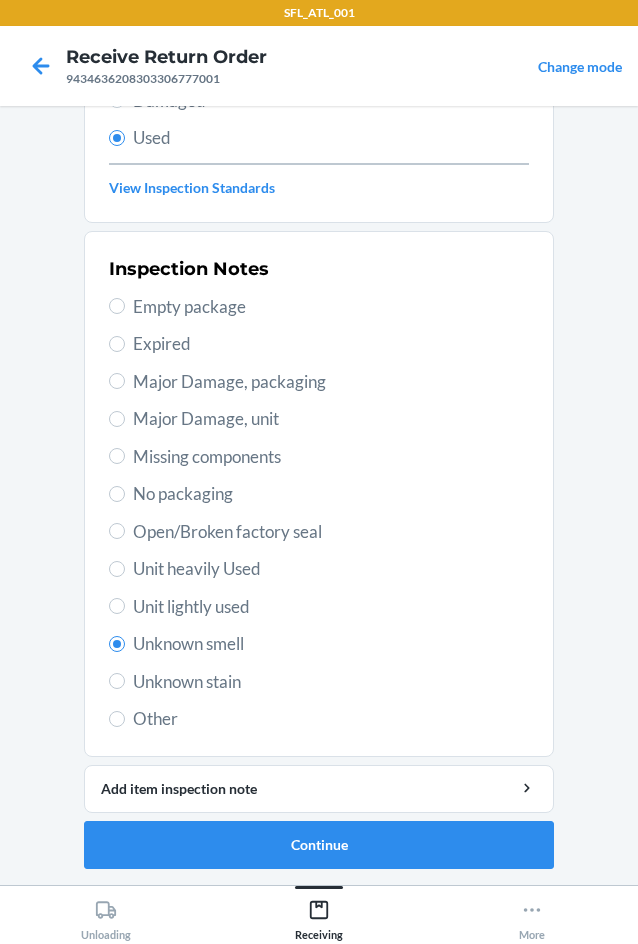 scroll, scrollTop: 0, scrollLeft: 0, axis: both 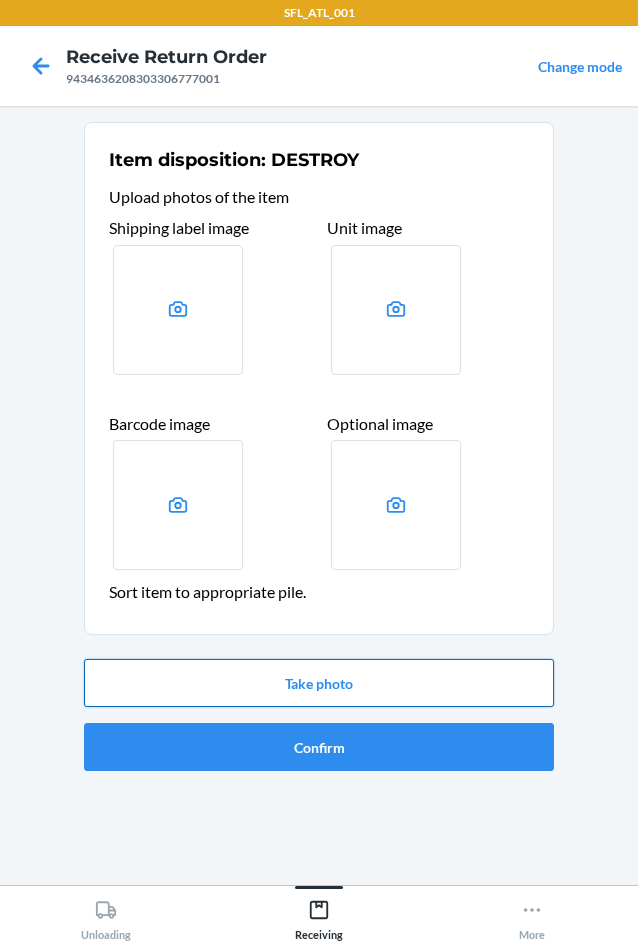 click on "Take photo" at bounding box center (319, 683) 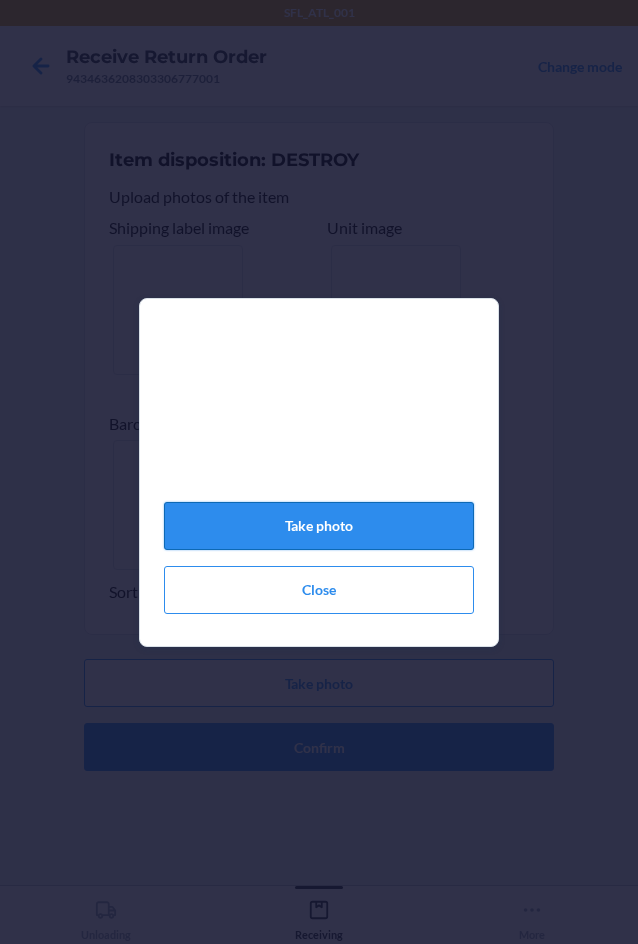 click on "Take photo" 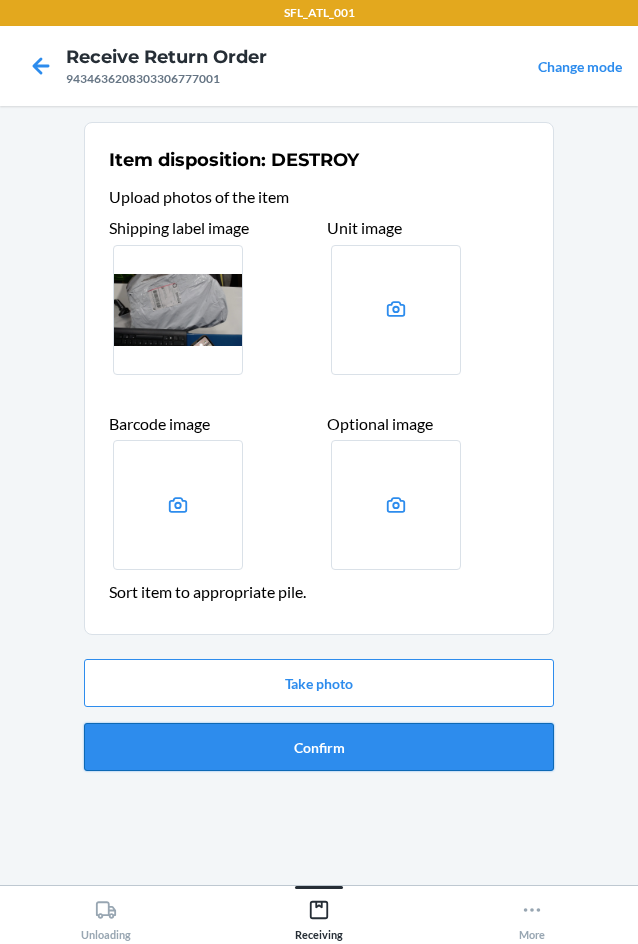 click on "Confirm" at bounding box center (319, 747) 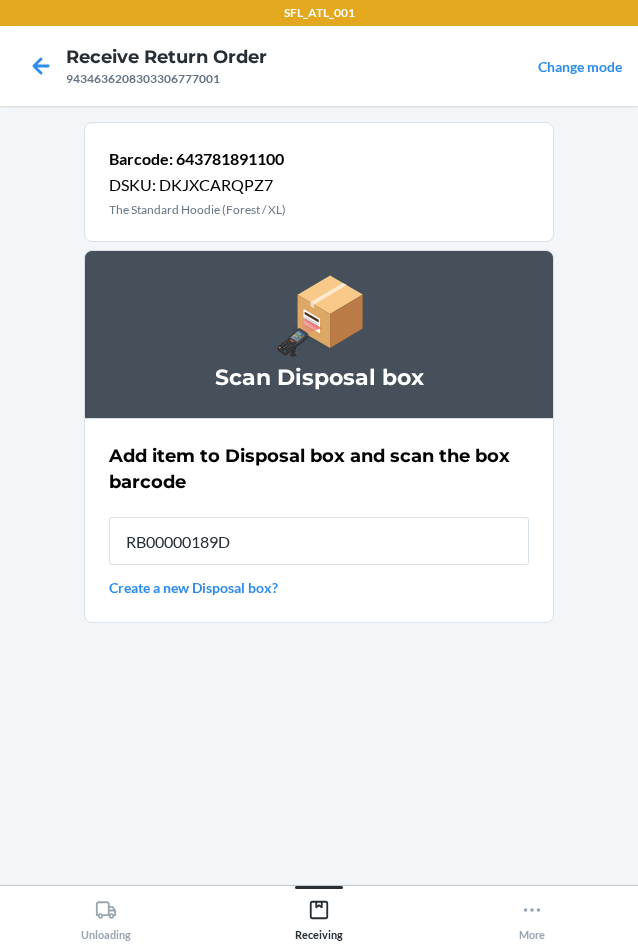 type on "RB00000189D" 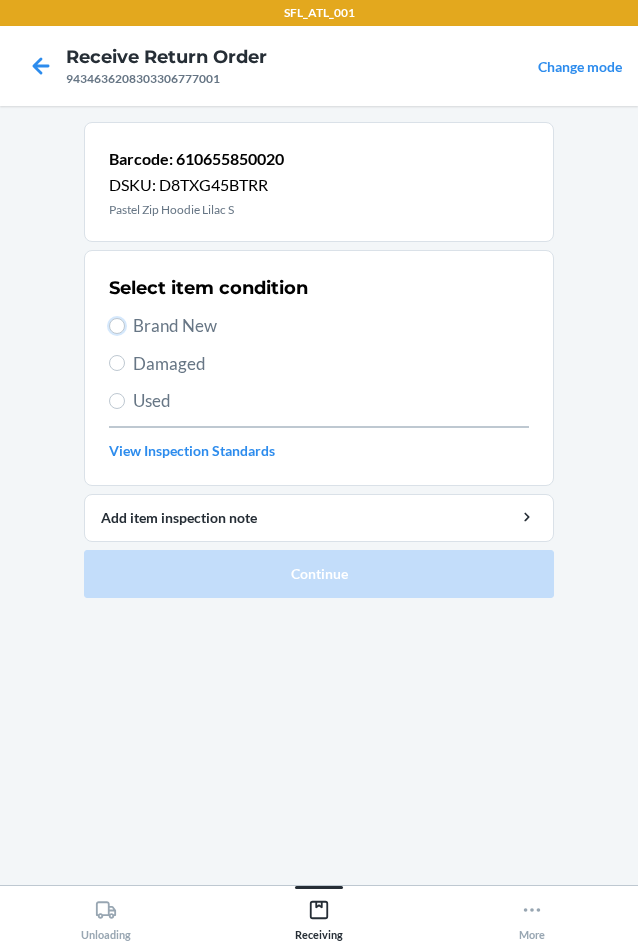 click on "Brand New" at bounding box center [319, 326] 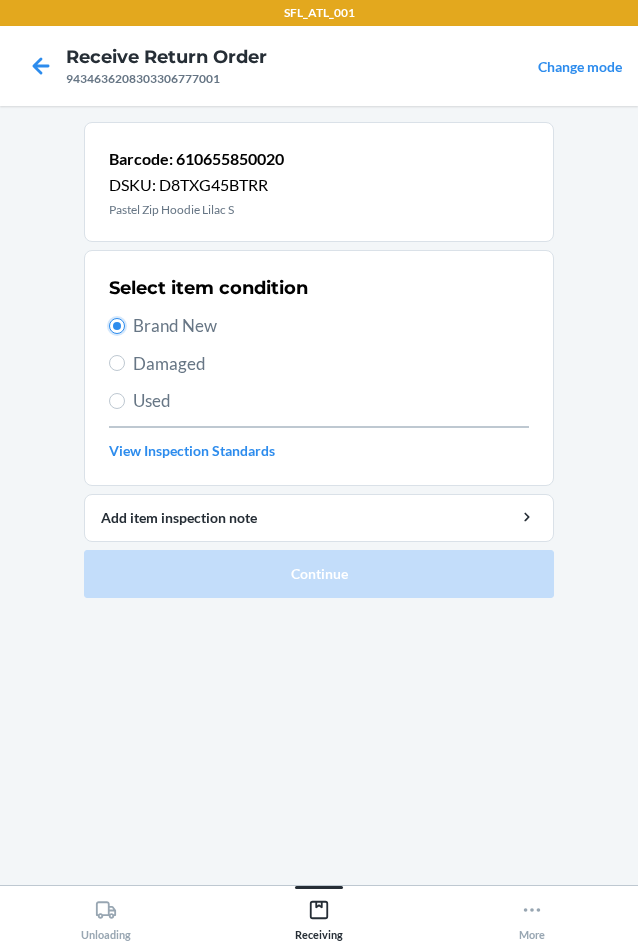 radio on "true" 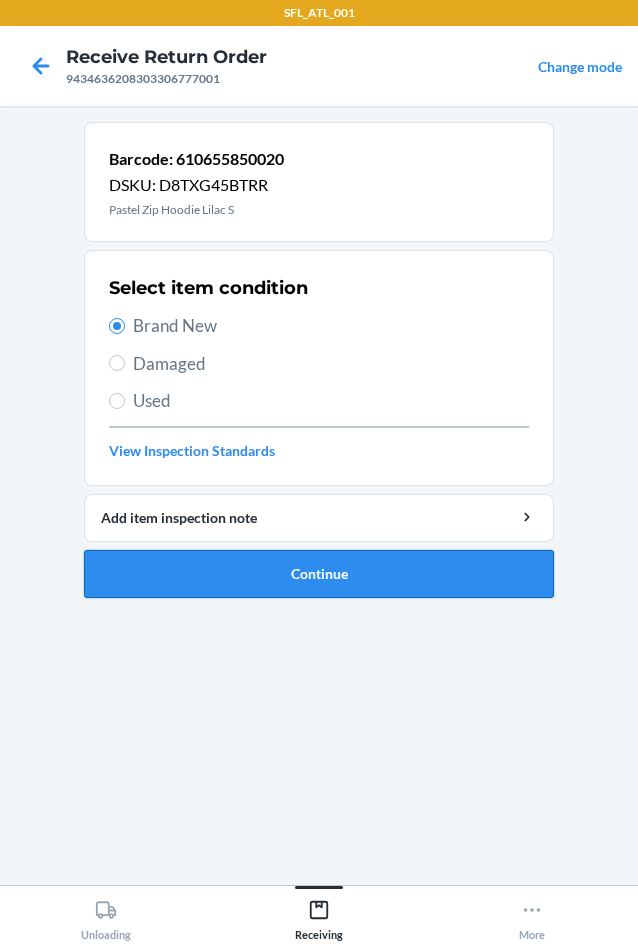click on "Continue" at bounding box center [319, 574] 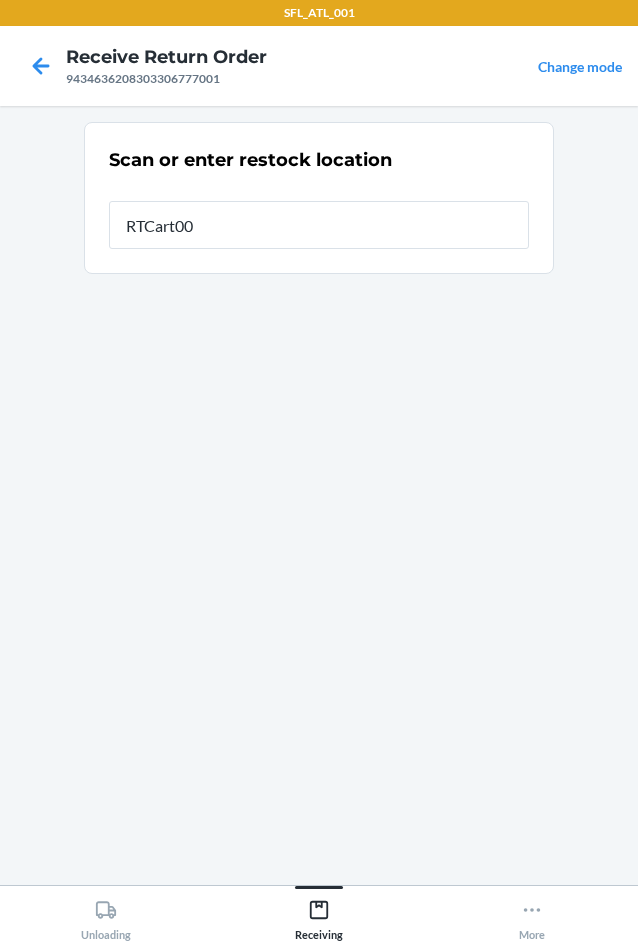 type on "RTCart002" 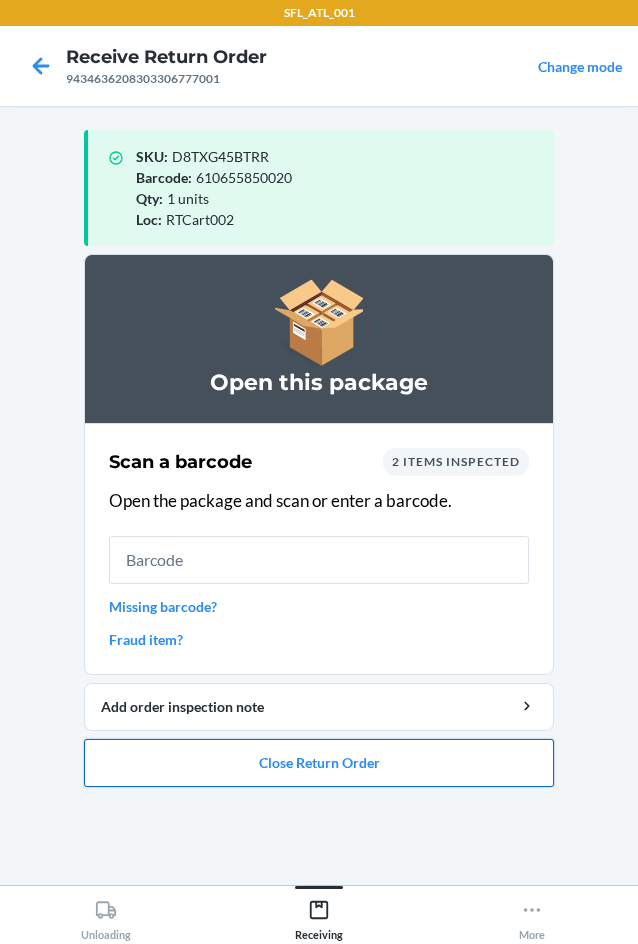 click on "Close Return Order" at bounding box center (319, 763) 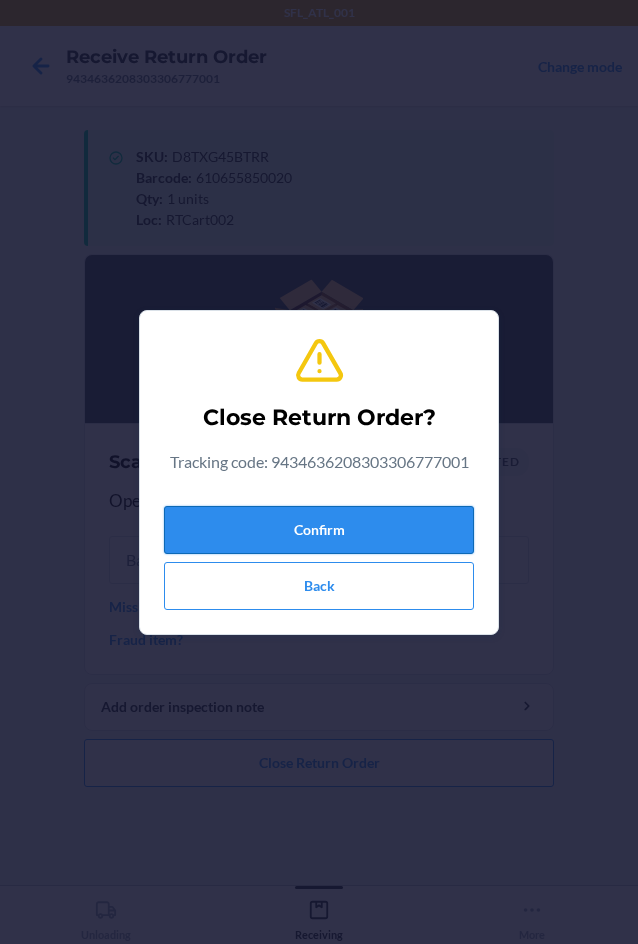 click on "Confirm" at bounding box center [319, 530] 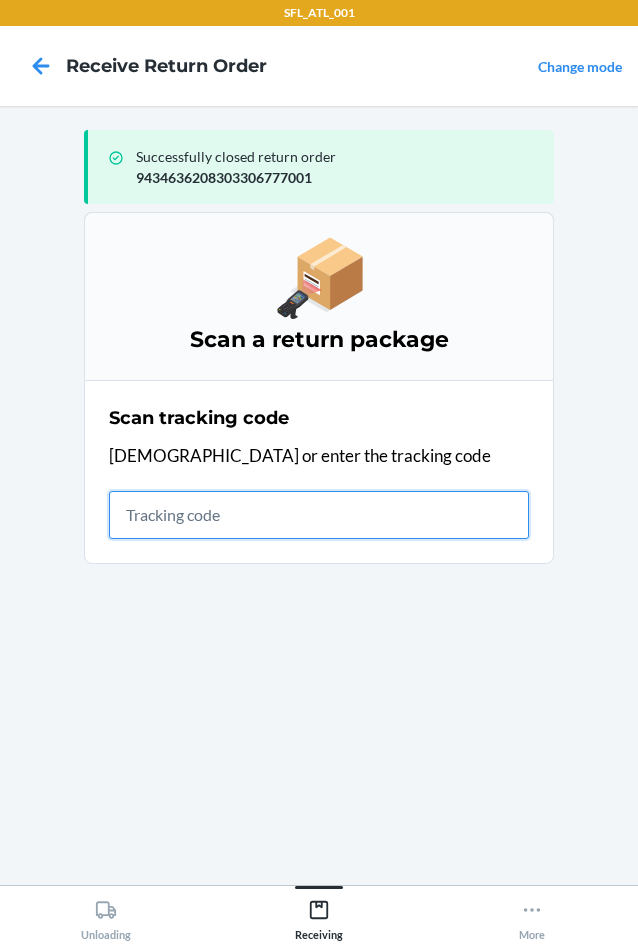 click at bounding box center [319, 515] 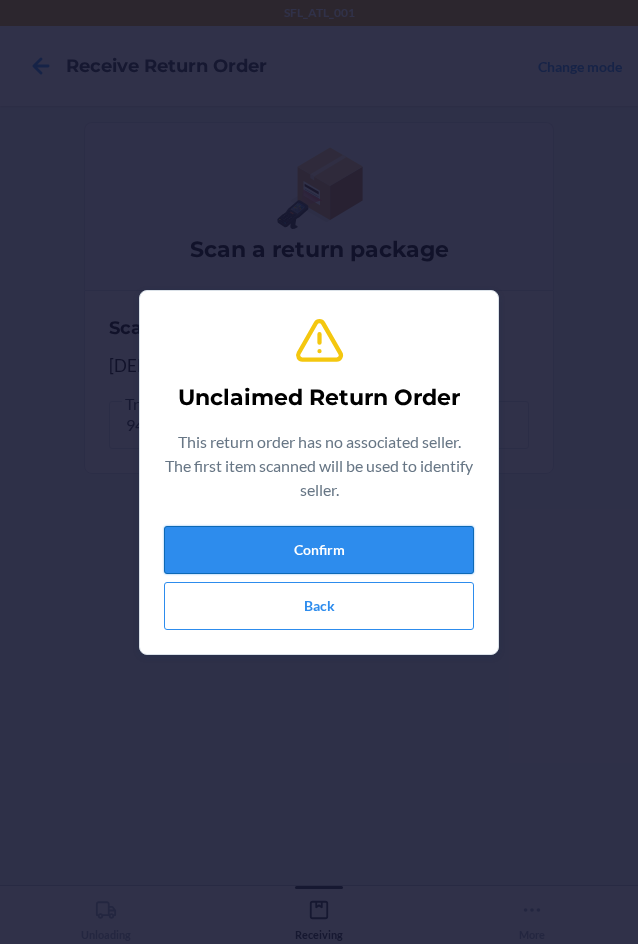 click on "Confirm" at bounding box center (319, 550) 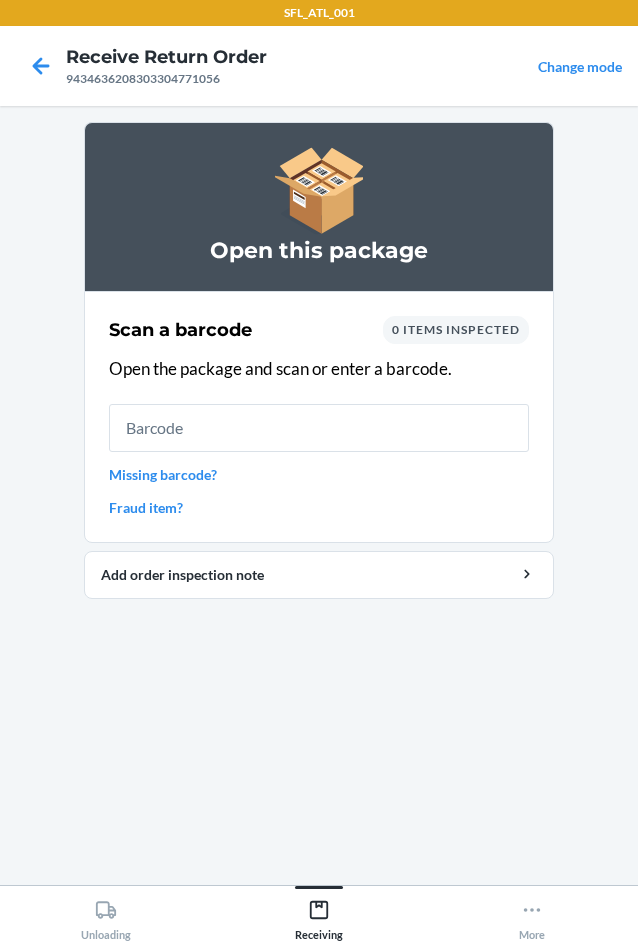 click at bounding box center [319, 428] 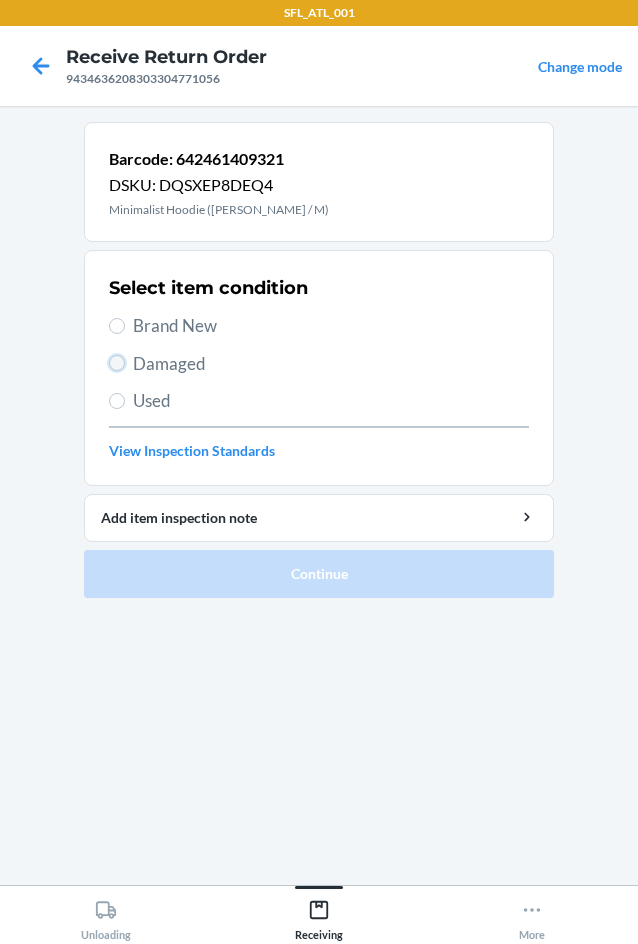 click on "Damaged" at bounding box center (117, 363) 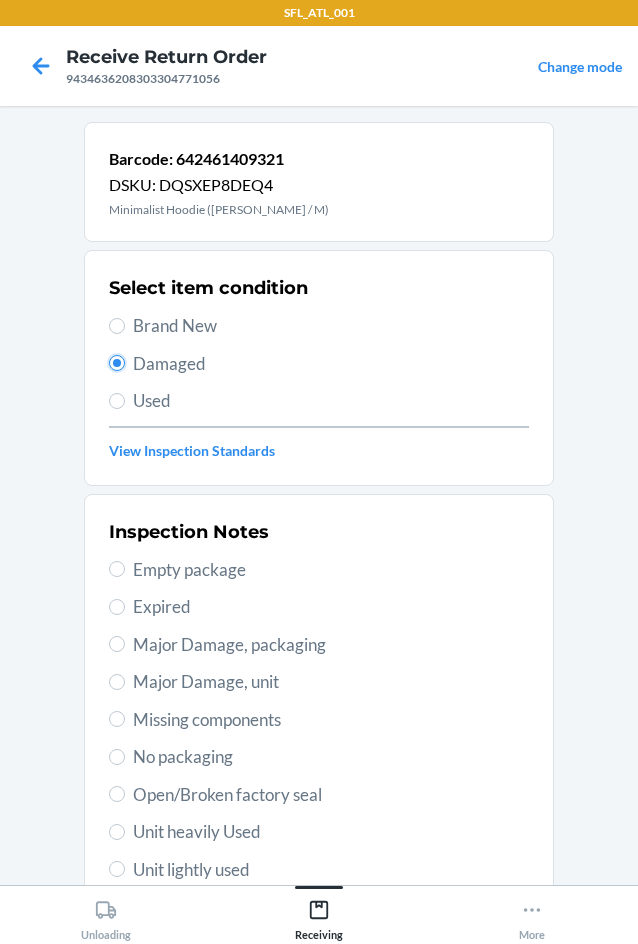 scroll, scrollTop: 263, scrollLeft: 0, axis: vertical 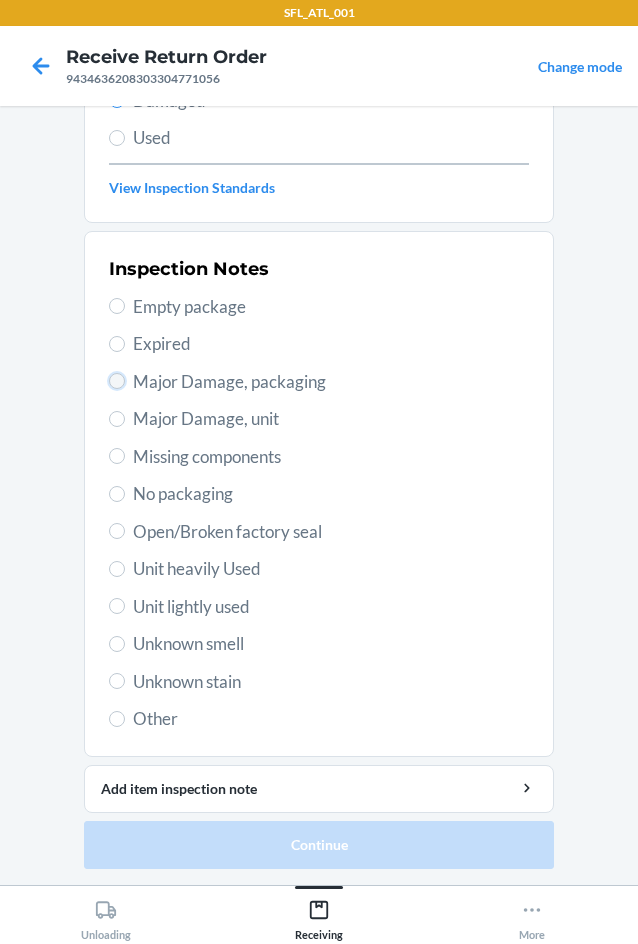 click on "Major Damage, packaging" at bounding box center [117, 381] 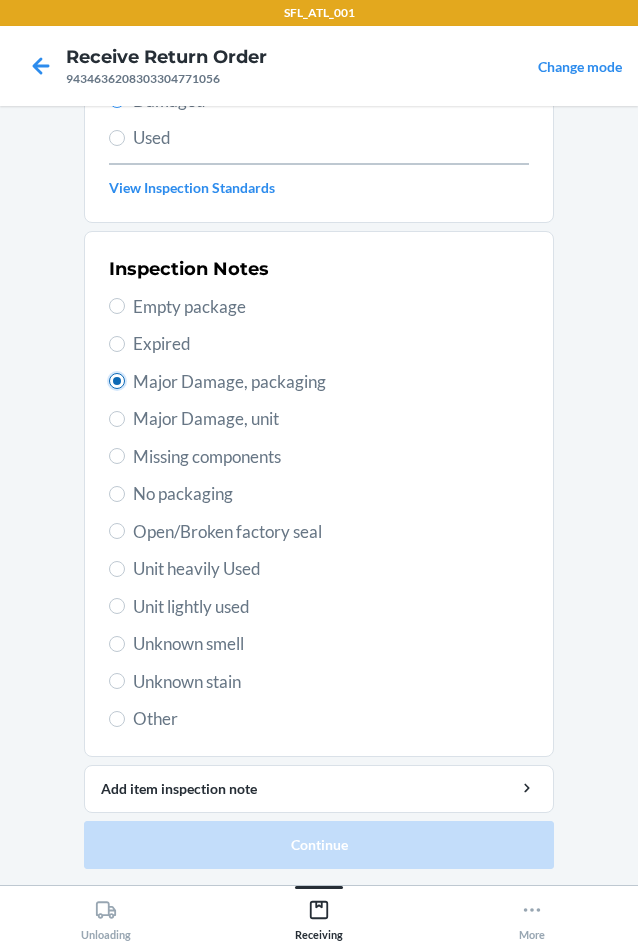 radio on "true" 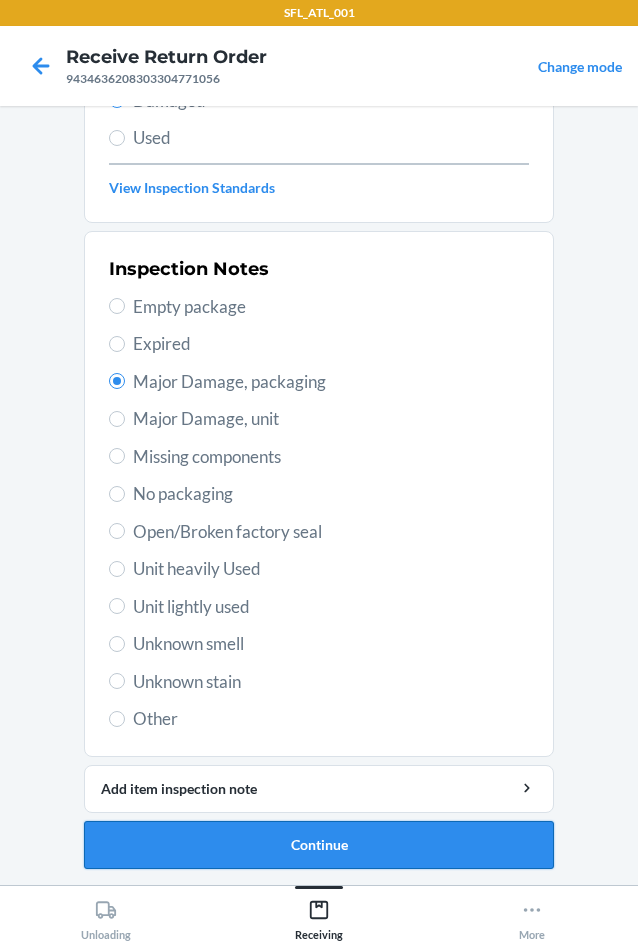 click on "Continue" at bounding box center (319, 845) 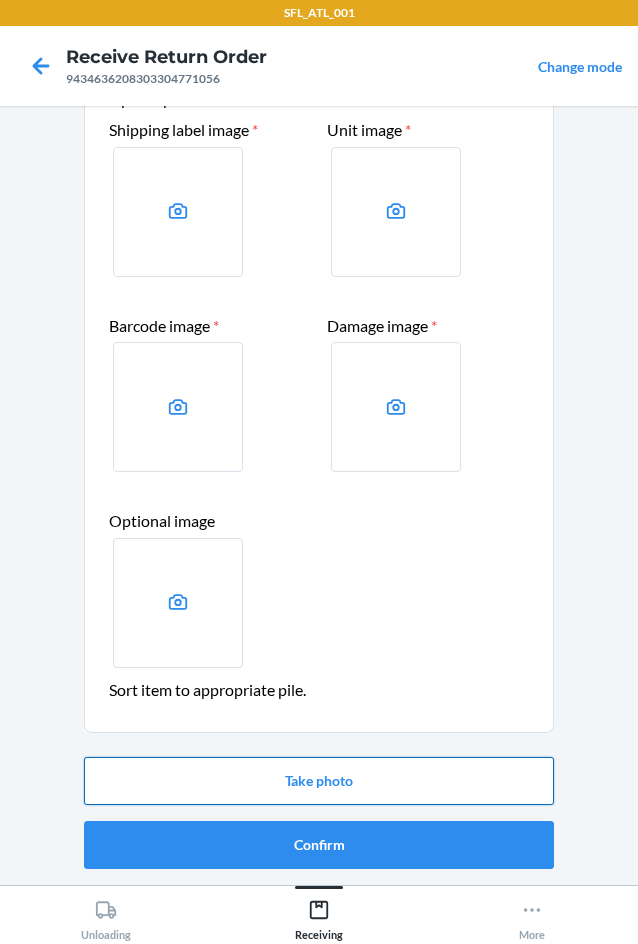 click on "Take photo" at bounding box center [319, 781] 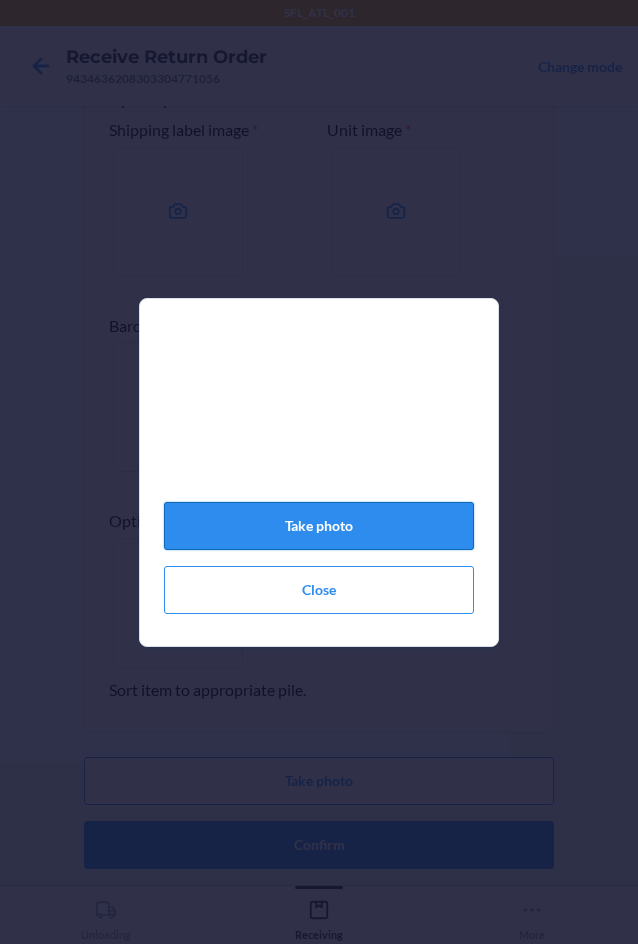 click on "Take photo" 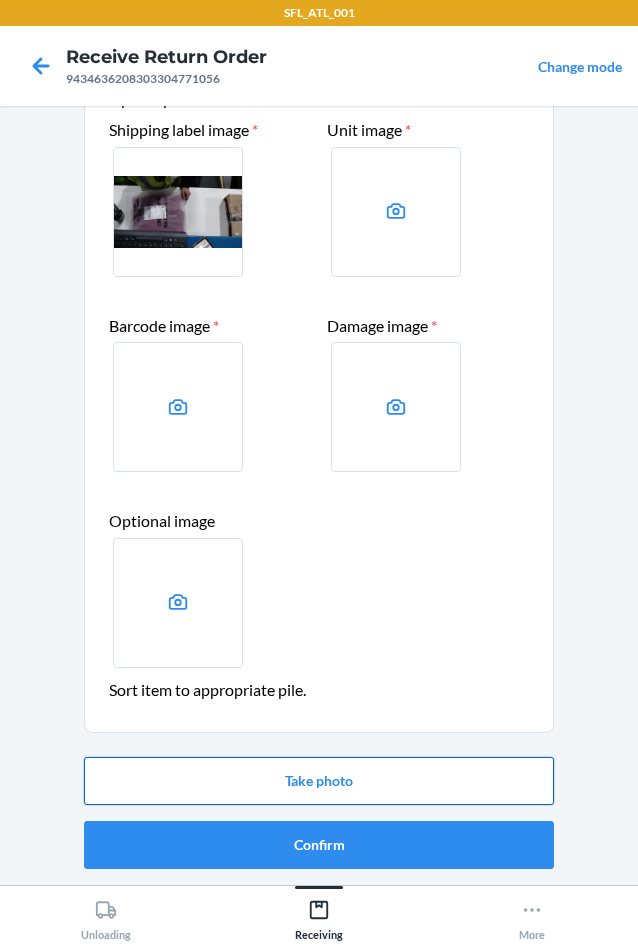click on "Take photo" at bounding box center [319, 781] 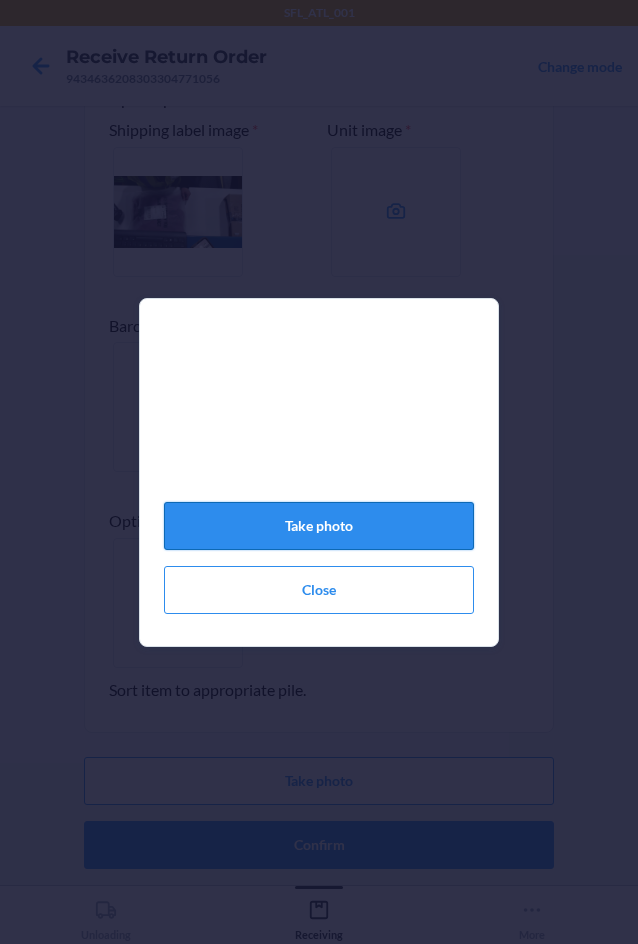click on "Take photo" 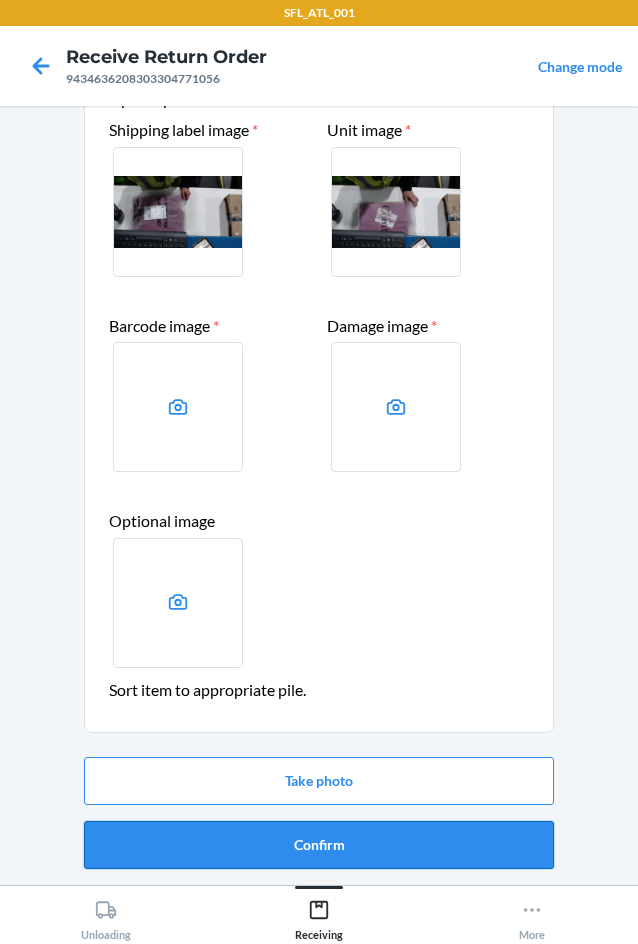 click on "Confirm" at bounding box center [319, 845] 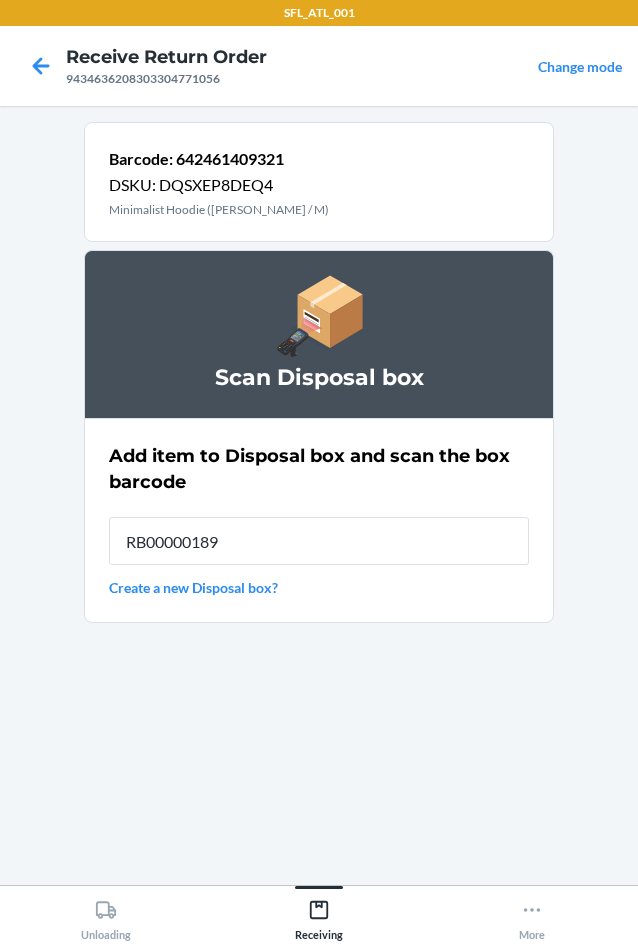 type on "RB00000189D" 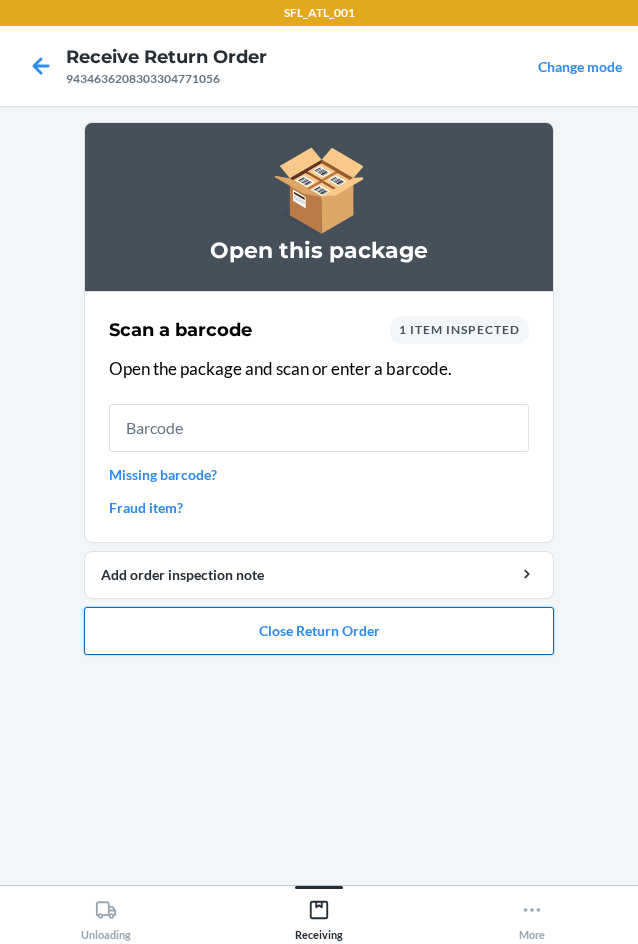 click on "Close Return Order" at bounding box center (319, 631) 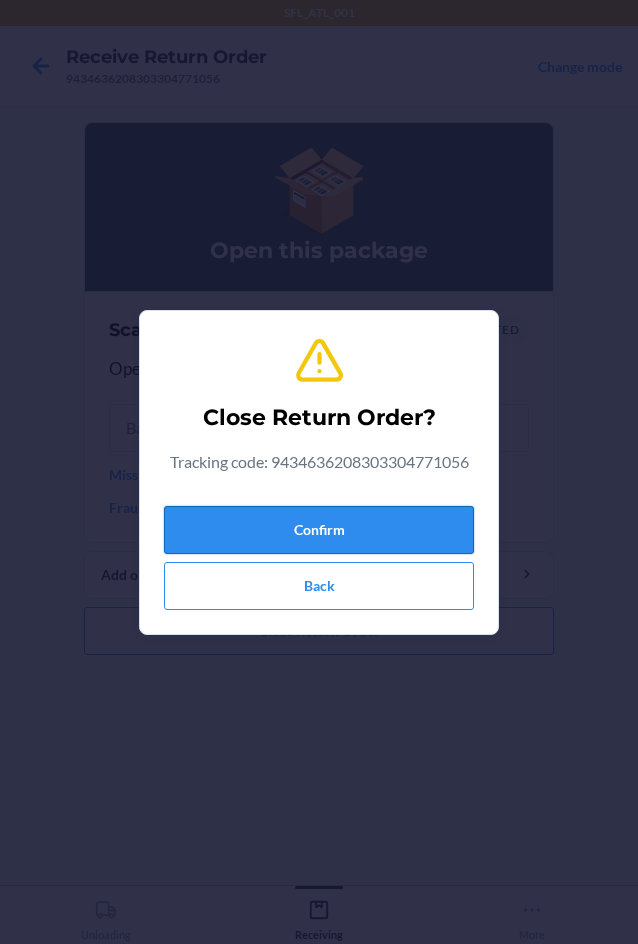 click on "Confirm" at bounding box center (319, 530) 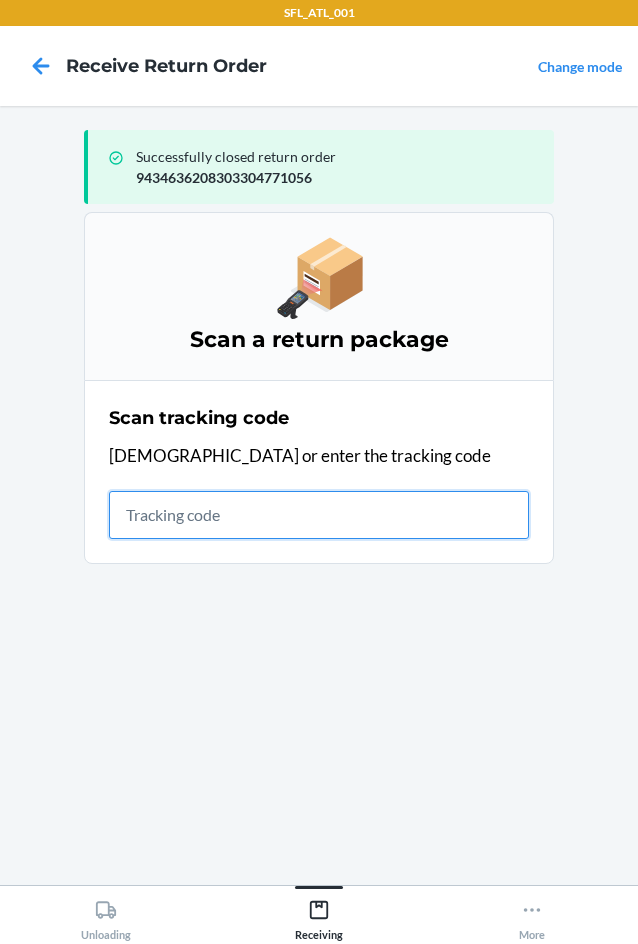 click at bounding box center (319, 515) 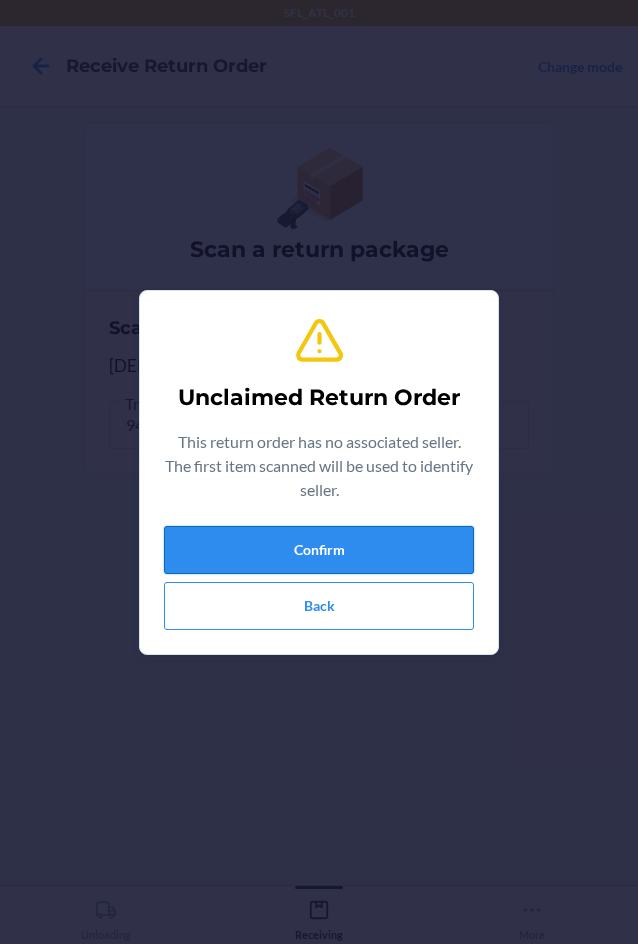 click on "Confirm" at bounding box center [319, 550] 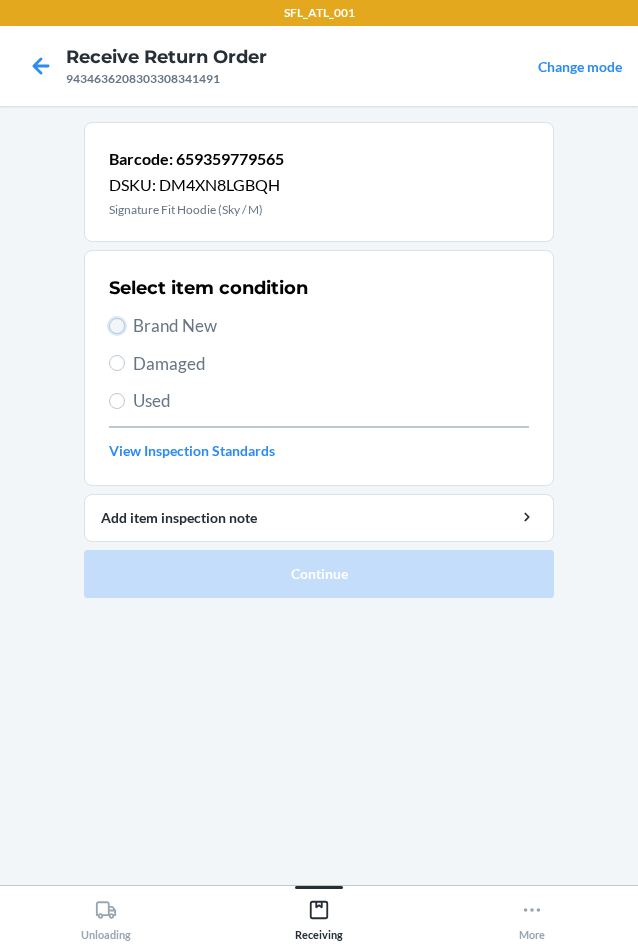 click on "Brand New" at bounding box center (117, 326) 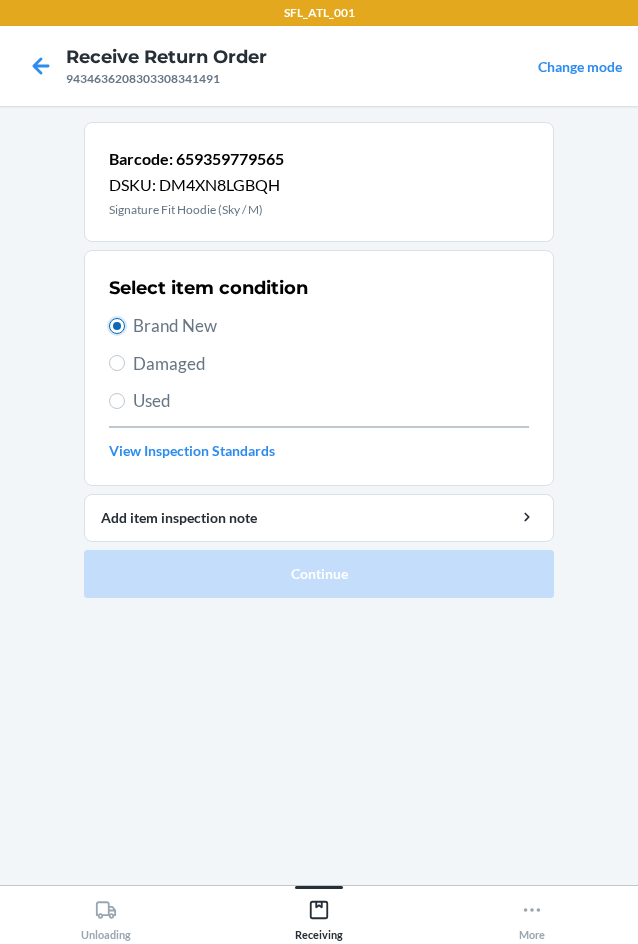 radio on "true" 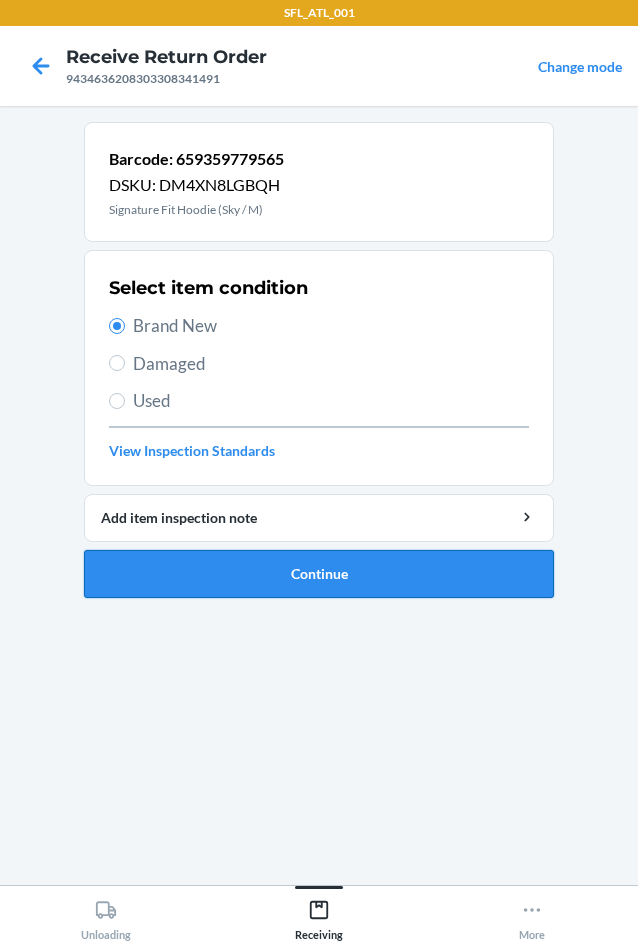 click on "Continue" at bounding box center [319, 574] 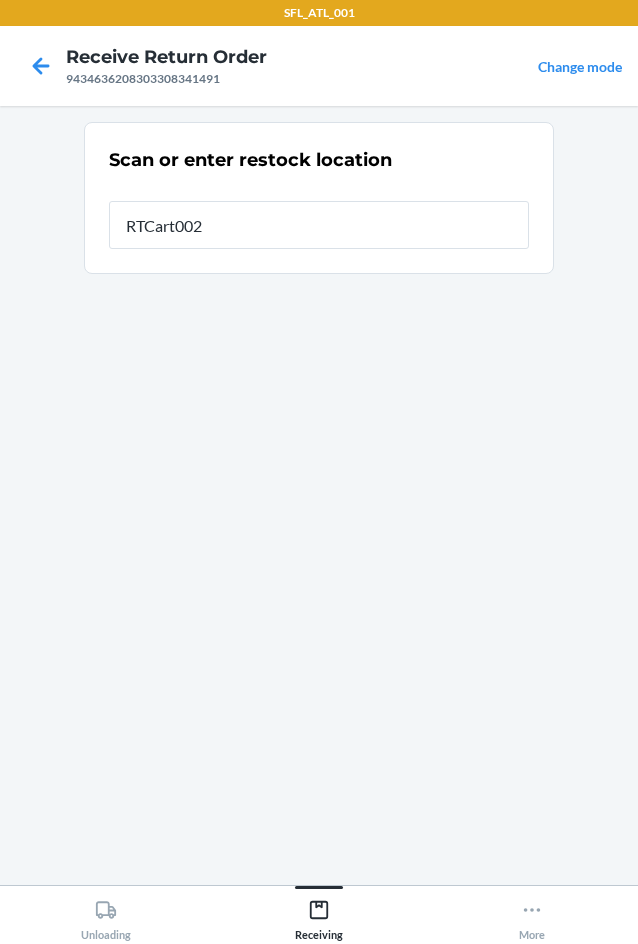 type on "RTCart002" 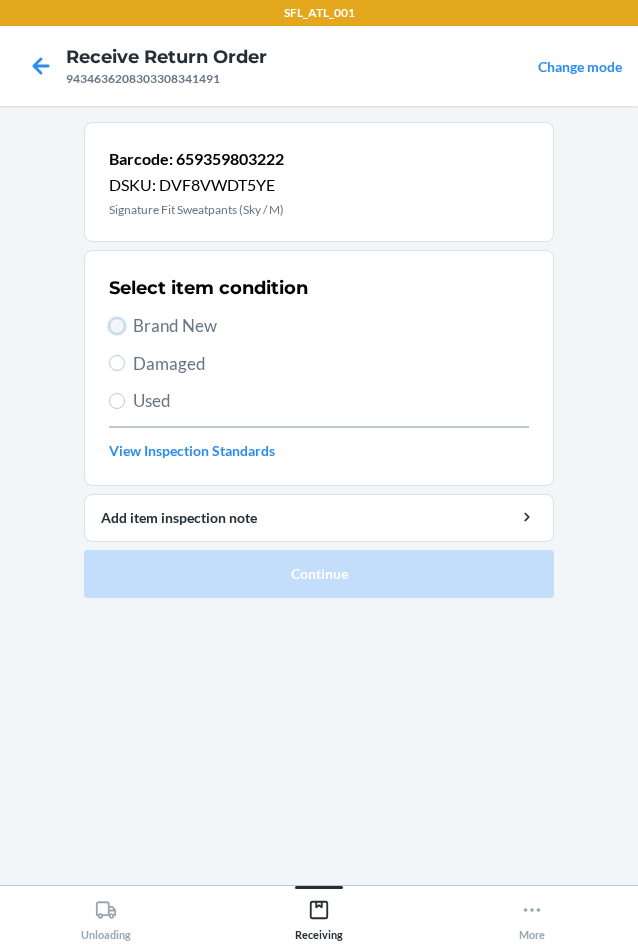 click on "Brand New" at bounding box center (117, 326) 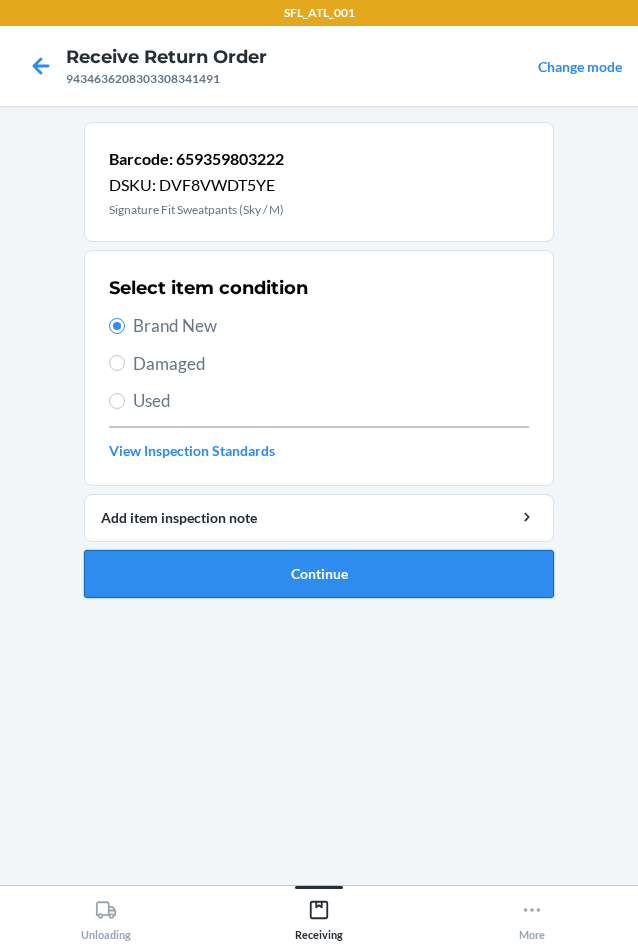 click on "Continue" at bounding box center [319, 574] 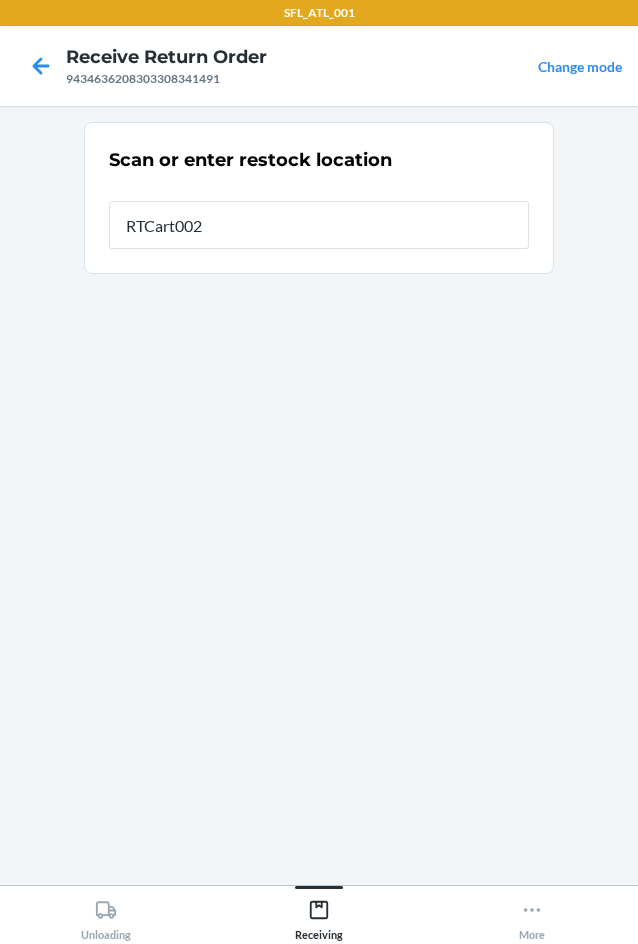 type on "RTCart002" 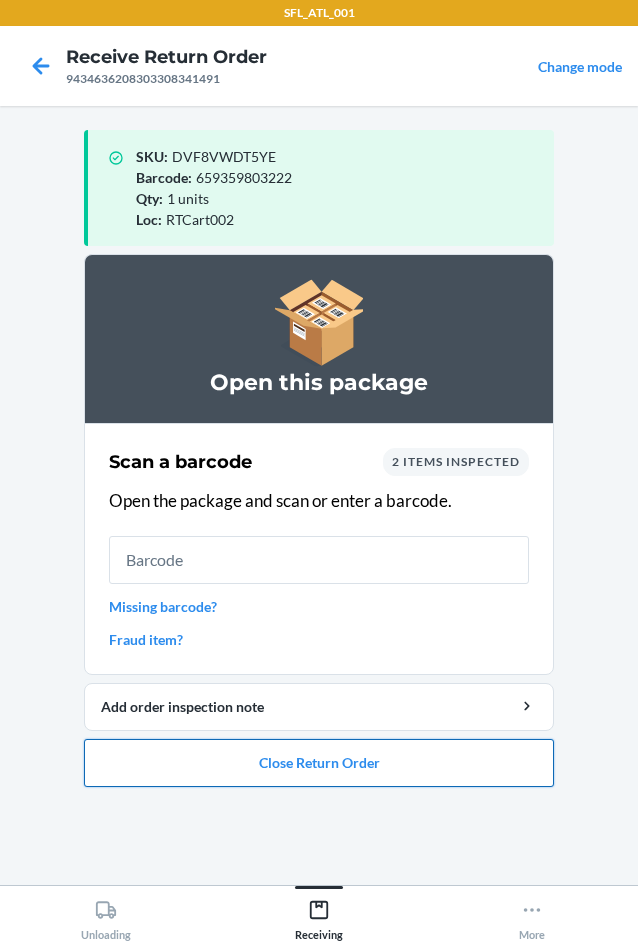 click on "Close Return Order" at bounding box center [319, 763] 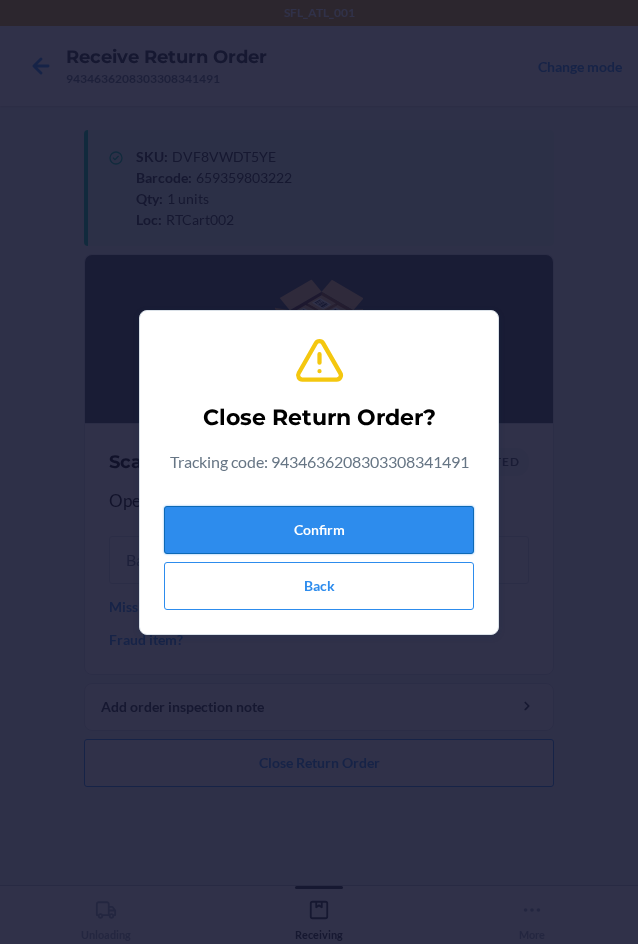 click on "Confirm" at bounding box center [319, 530] 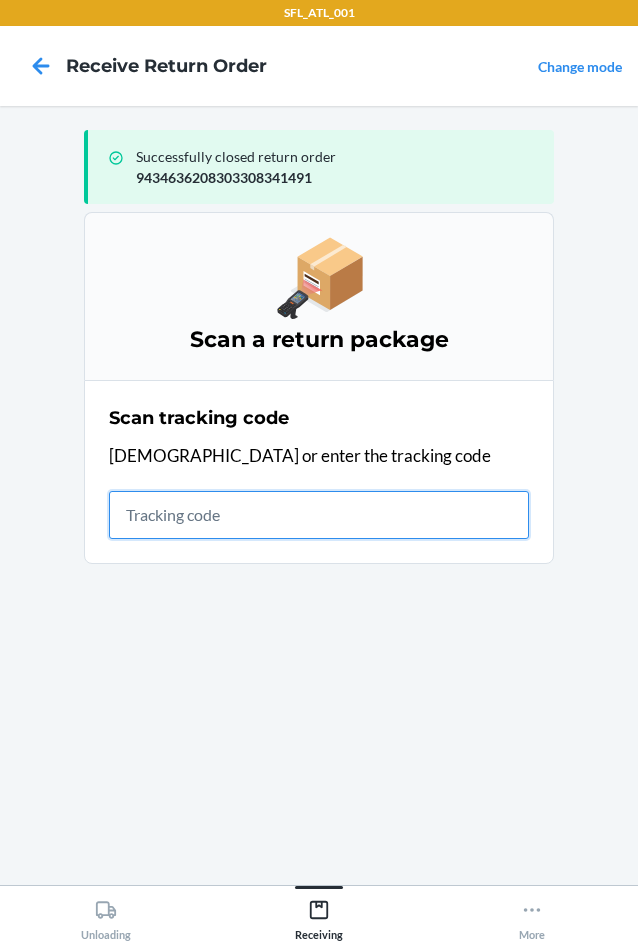 click at bounding box center (319, 515) 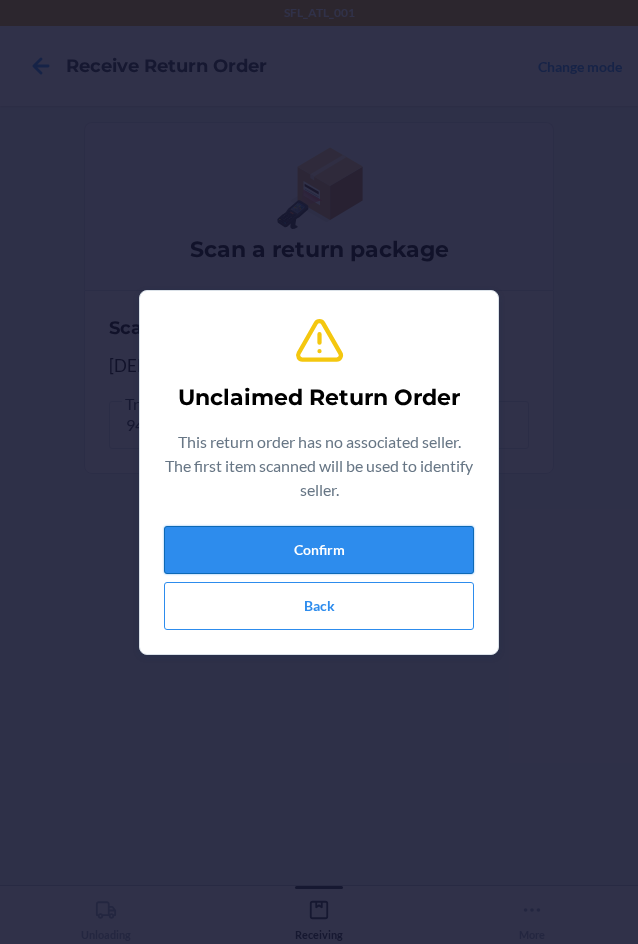 click on "Confirm" at bounding box center (319, 550) 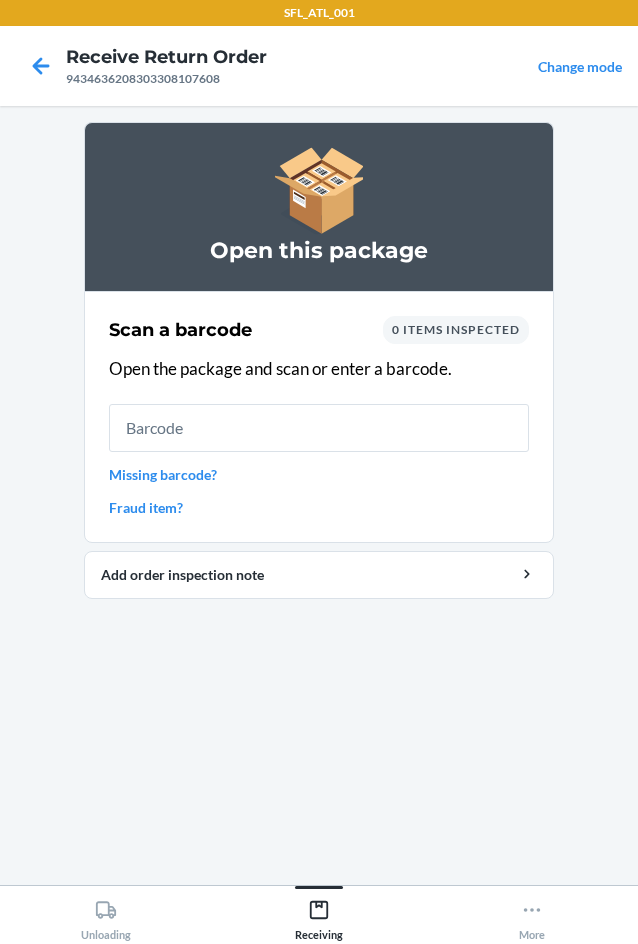 click on "Missing barcode?" at bounding box center [319, 474] 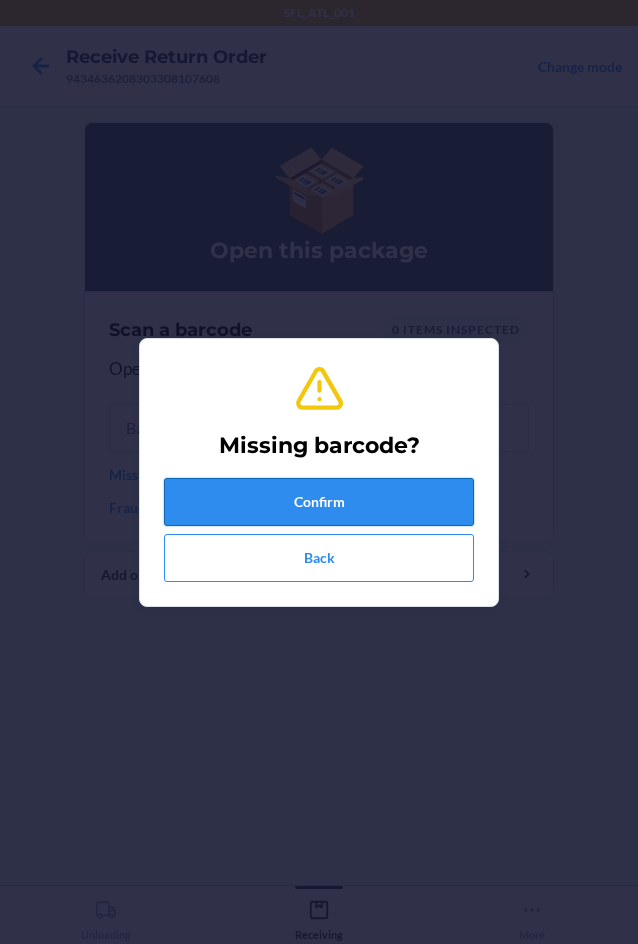click on "Confirm" at bounding box center [319, 502] 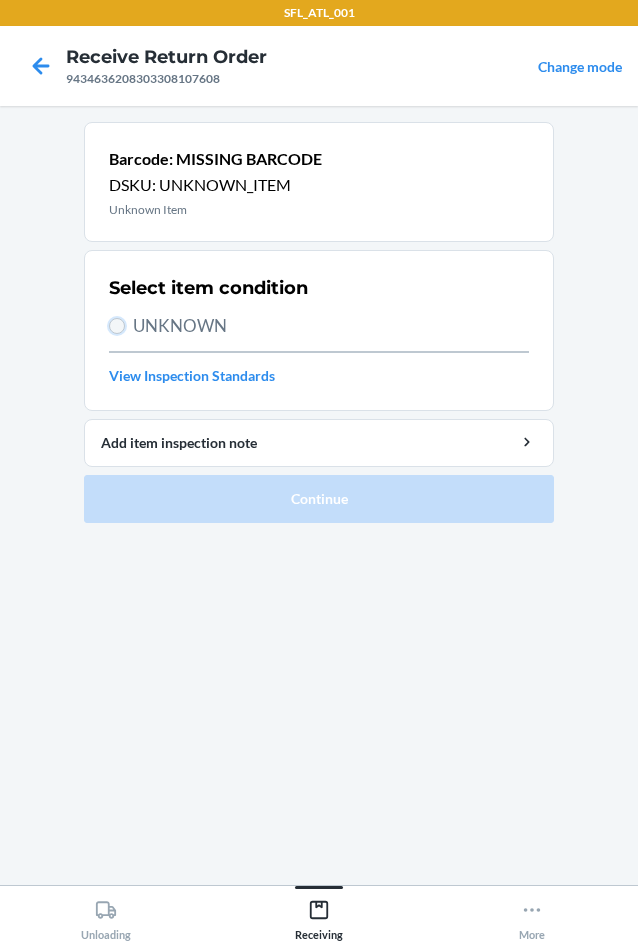 click on "UNKNOWN" at bounding box center [117, 326] 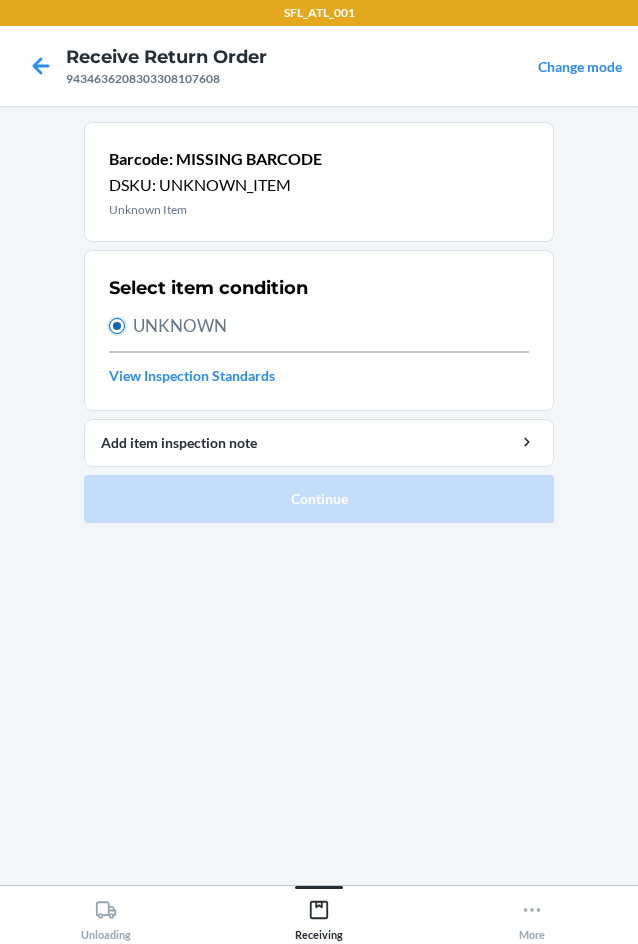 radio on "true" 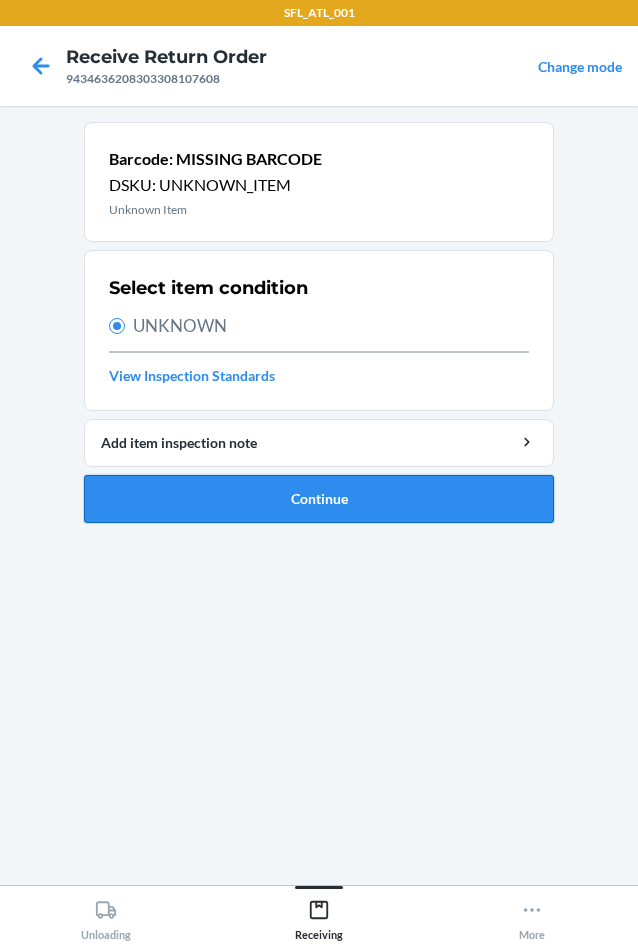 click on "Continue" at bounding box center (319, 499) 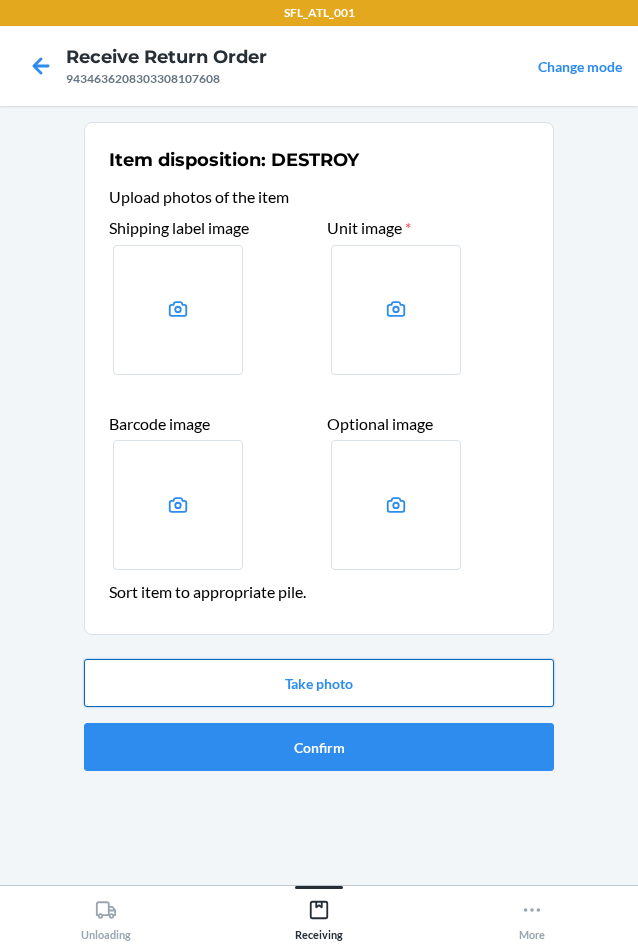 click on "Take photo" at bounding box center [319, 683] 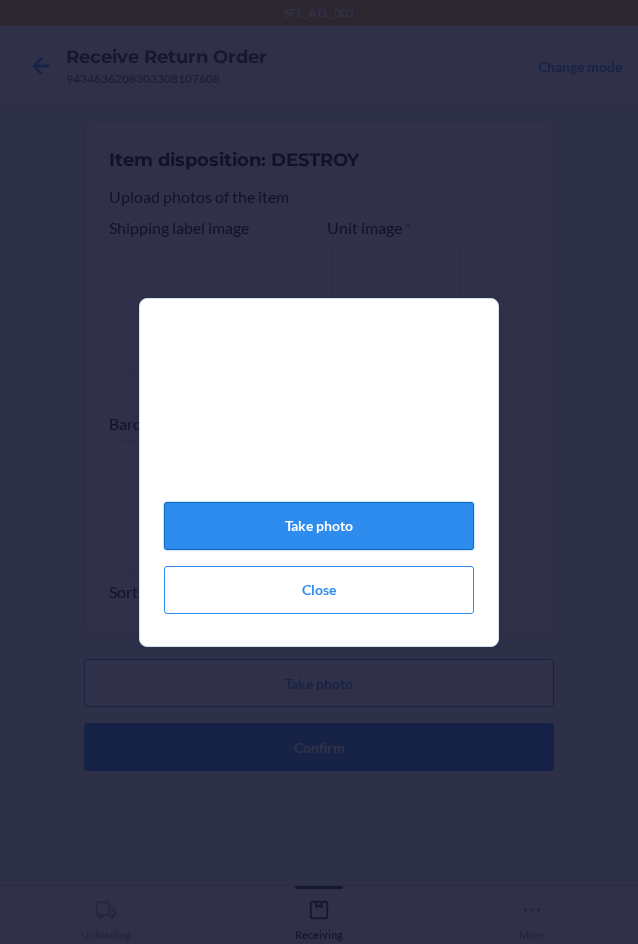 click on "Take photo" 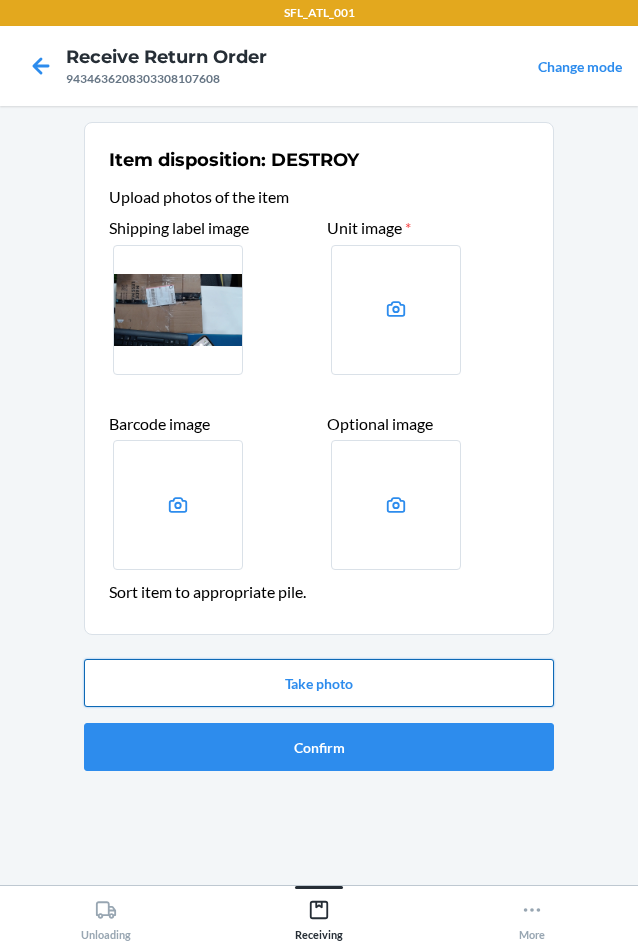 click on "Take photo" at bounding box center [319, 683] 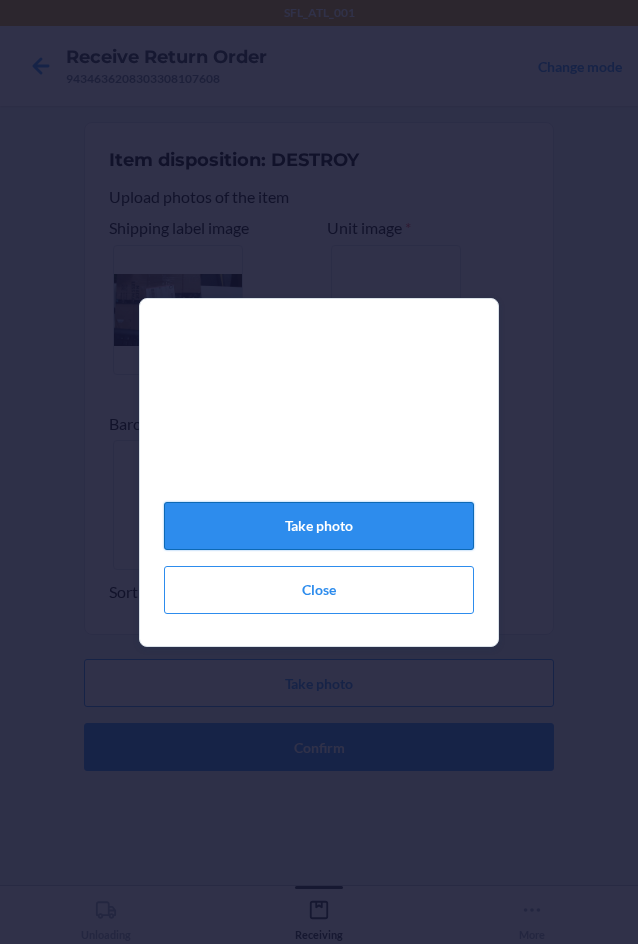 click on "Take photo" 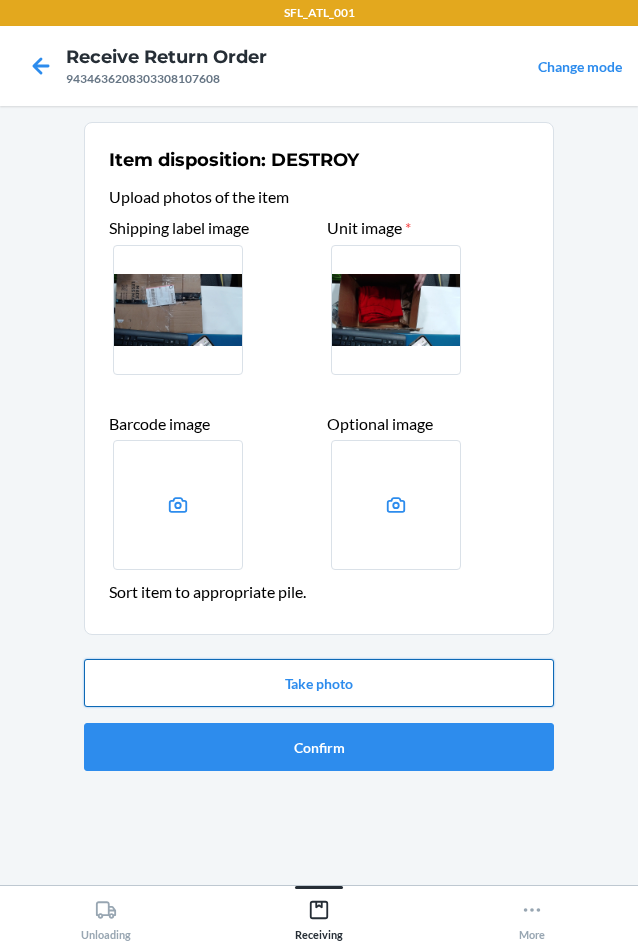 click on "Take photo" at bounding box center (319, 683) 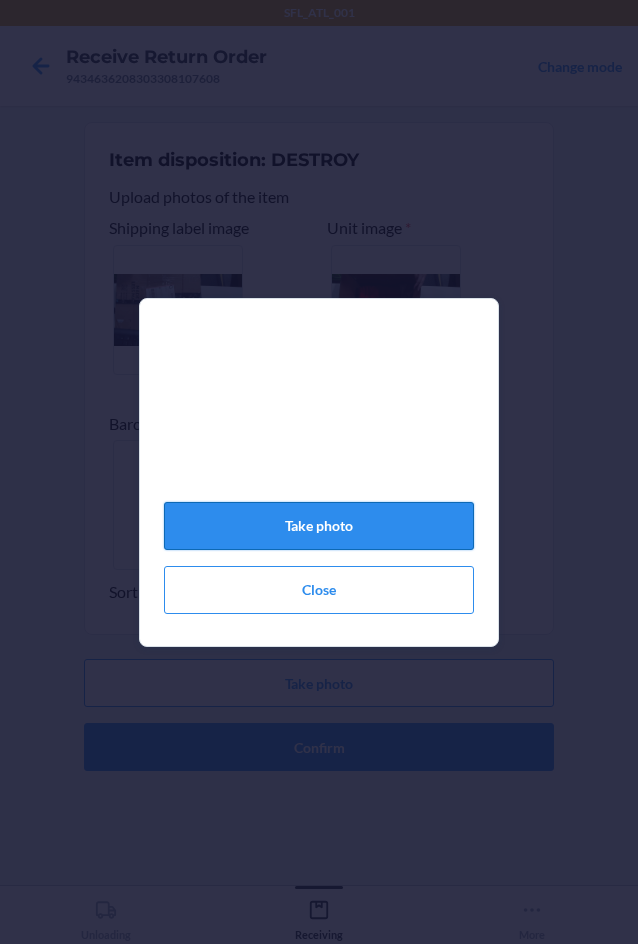 click on "Take photo" 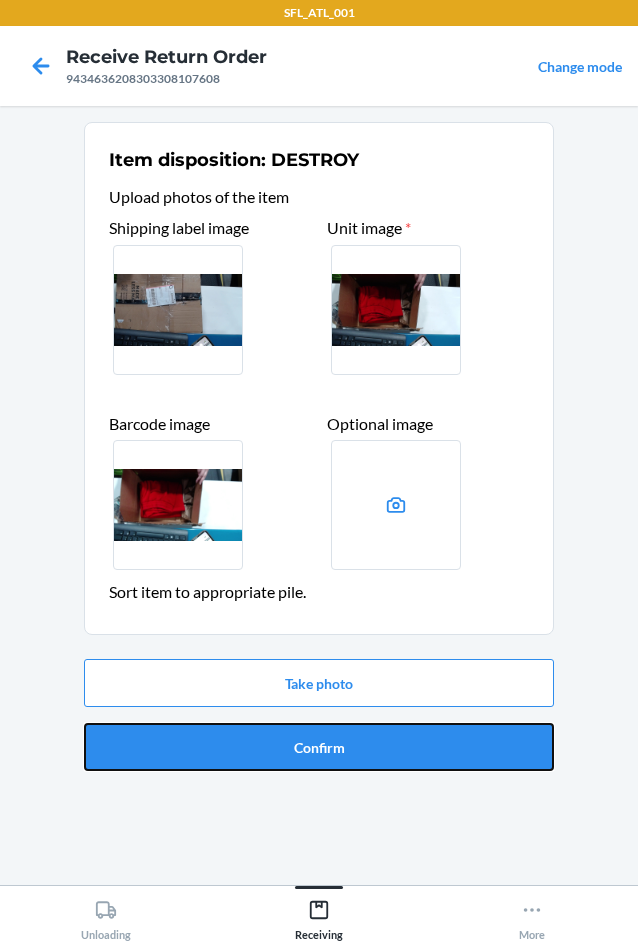 drag, startPoint x: 282, startPoint y: 758, endPoint x: 287, endPoint y: 748, distance: 11.18034 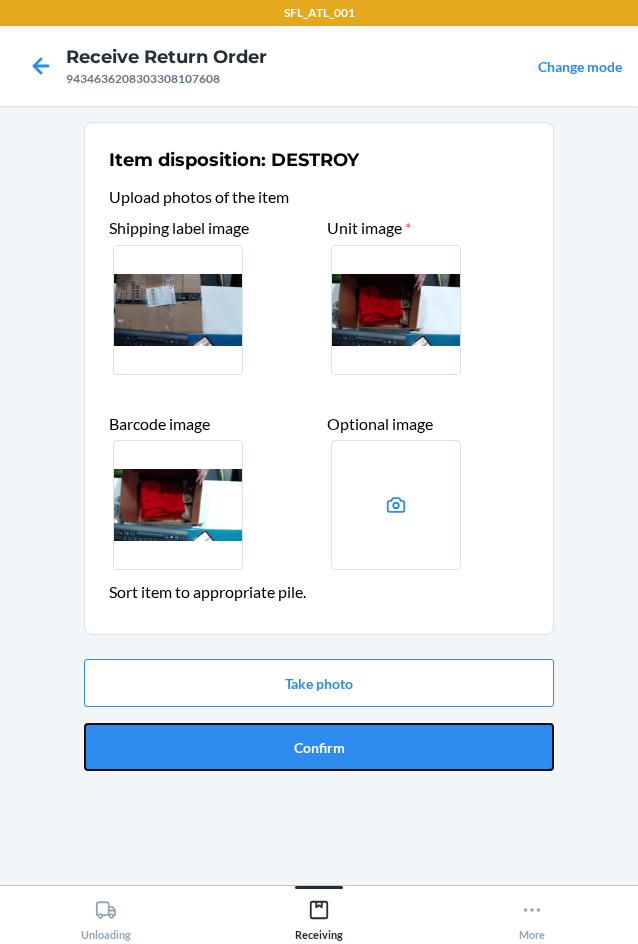 click on "Confirm" at bounding box center (319, 747) 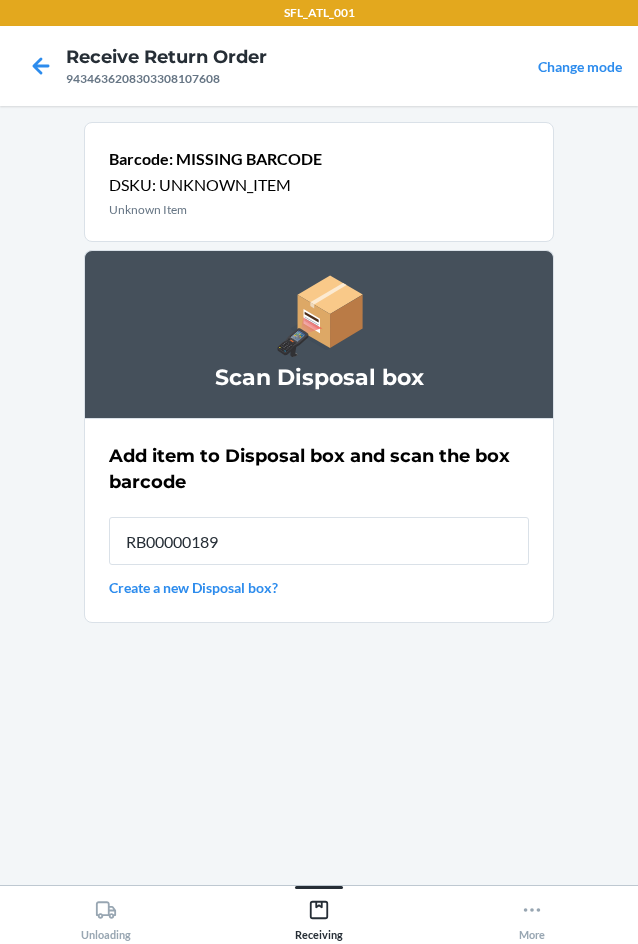 type on "RB00000189D" 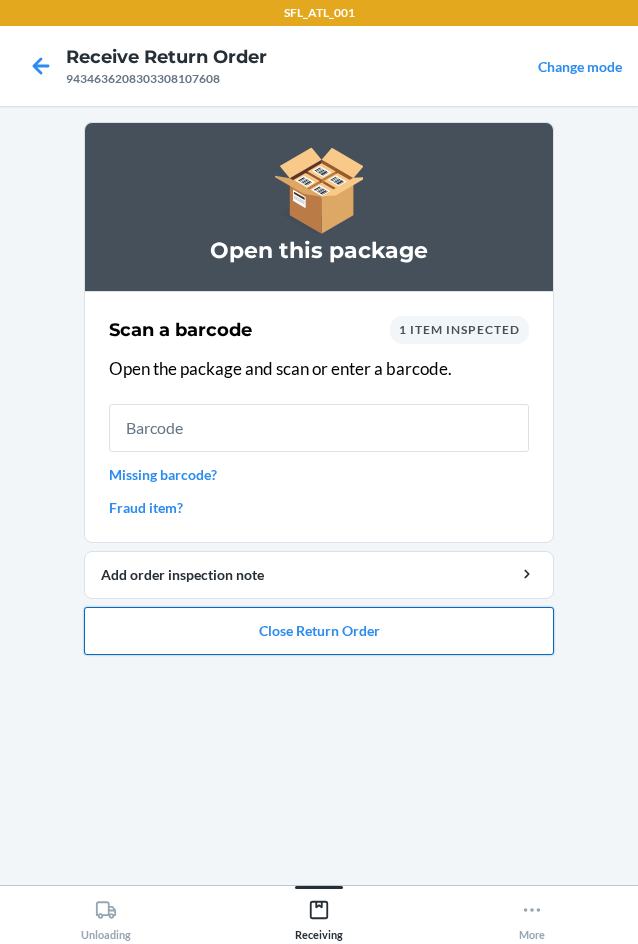 click on "Close Return Order" at bounding box center (319, 631) 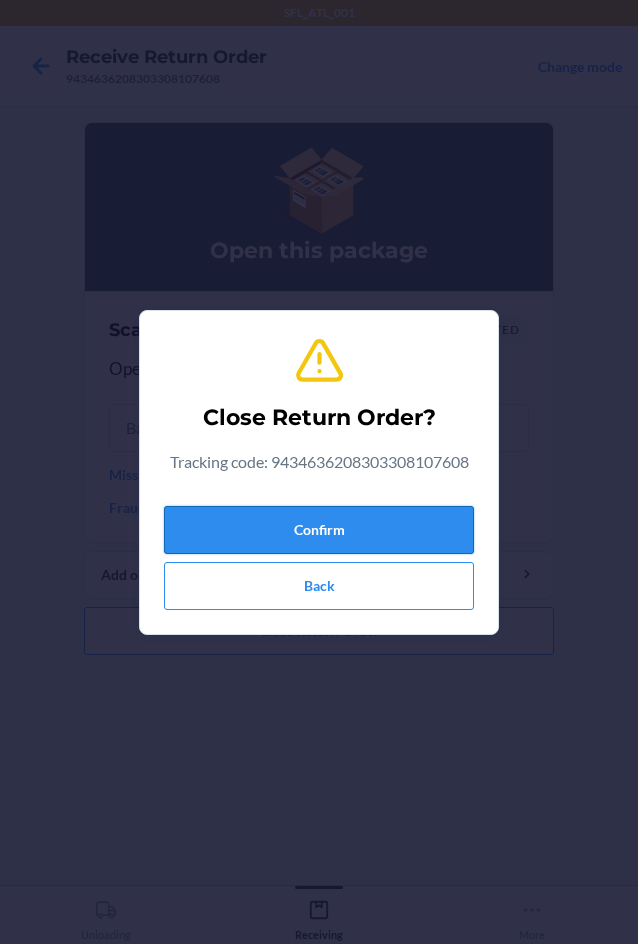 click on "Confirm" at bounding box center [319, 530] 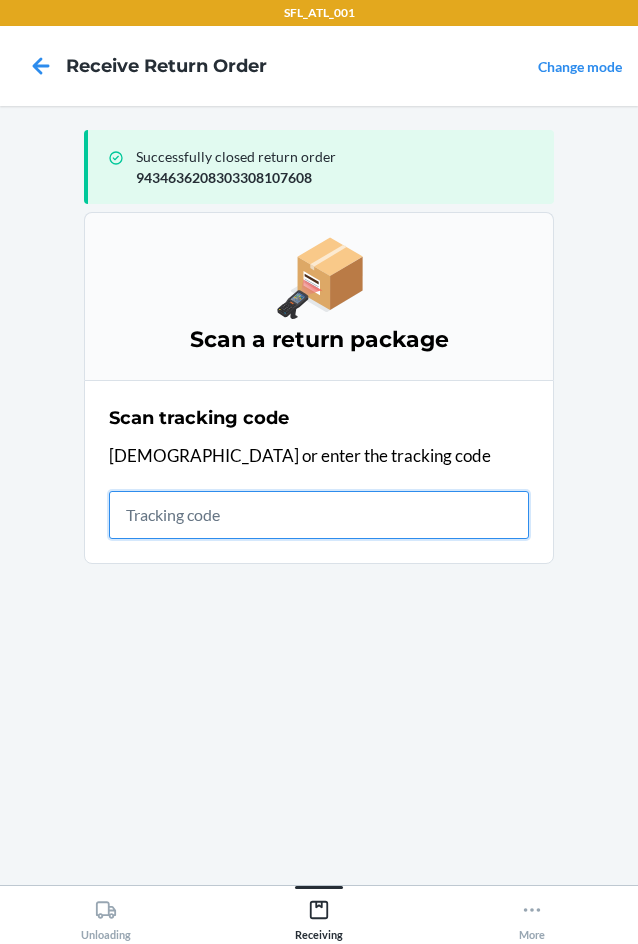 click at bounding box center (319, 515) 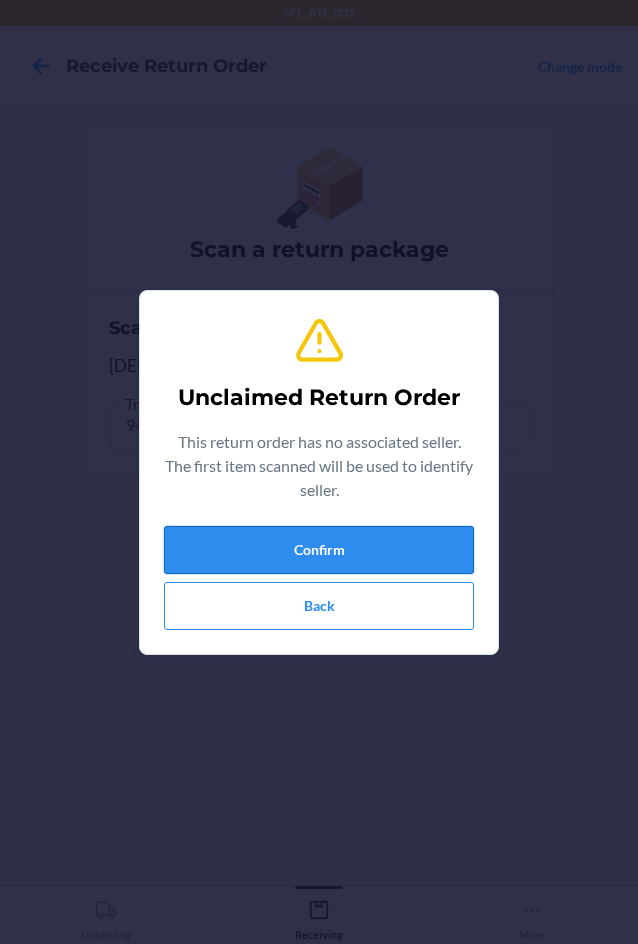 click on "Confirm" at bounding box center [319, 550] 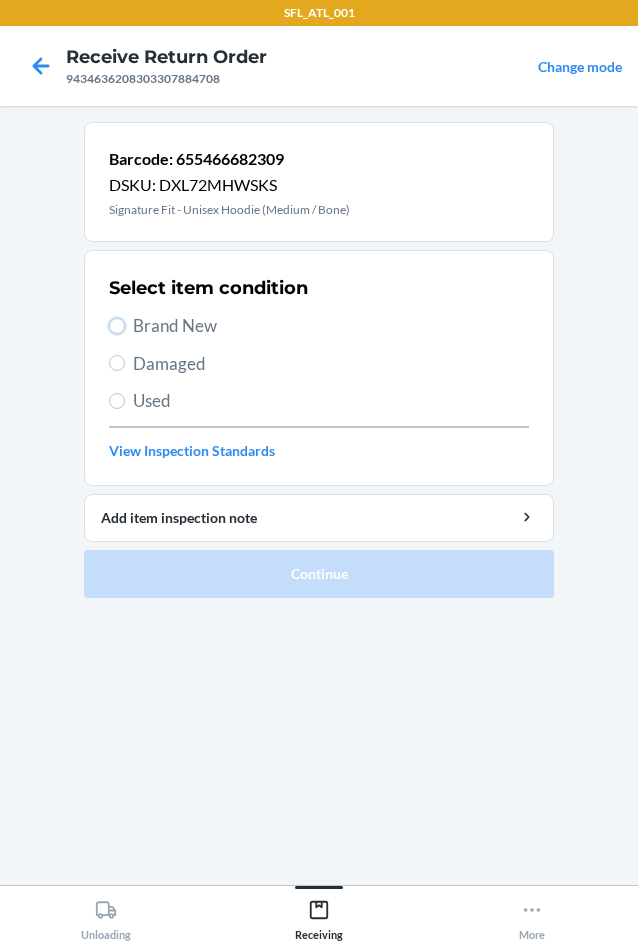 drag, startPoint x: 119, startPoint y: 322, endPoint x: 175, endPoint y: 473, distance: 161.04968 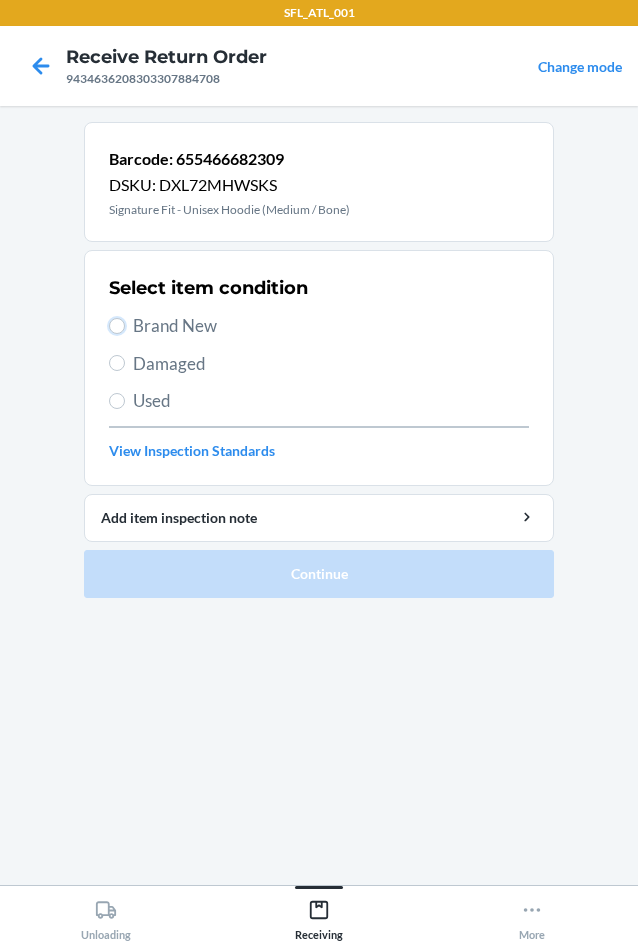 click on "Brand New" at bounding box center (117, 326) 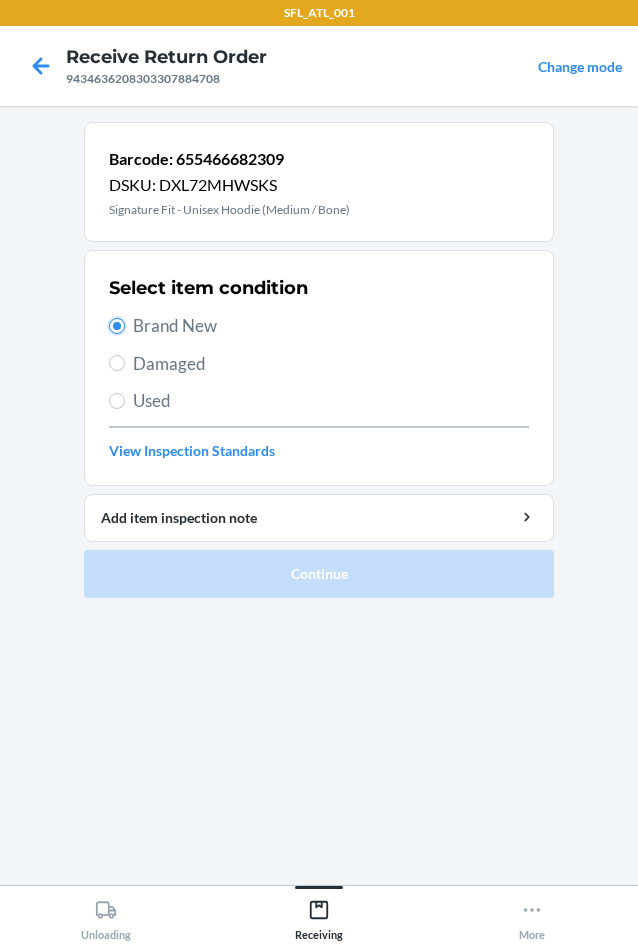 radio on "true" 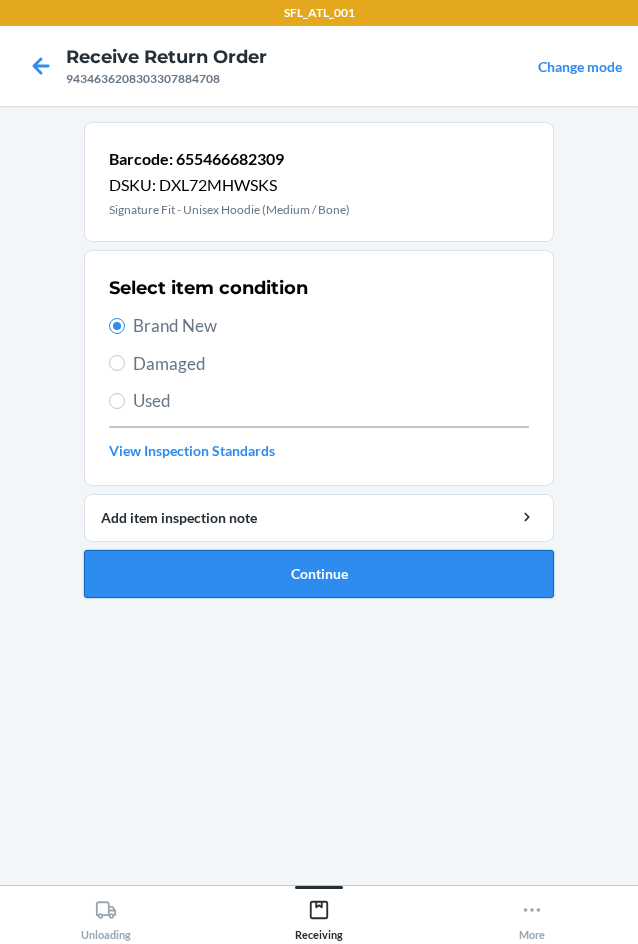 click on "Continue" at bounding box center [319, 574] 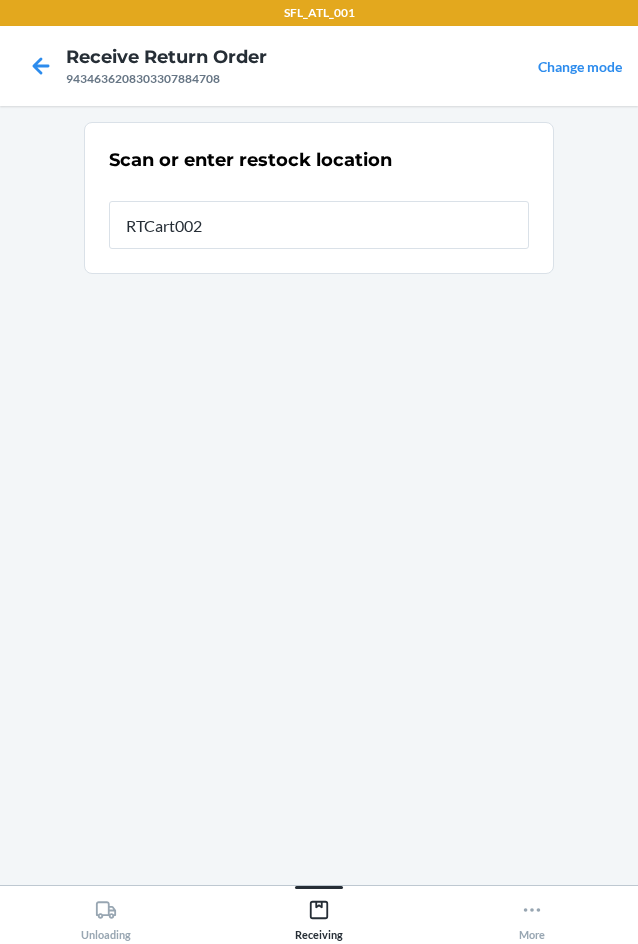 type on "RTCart002" 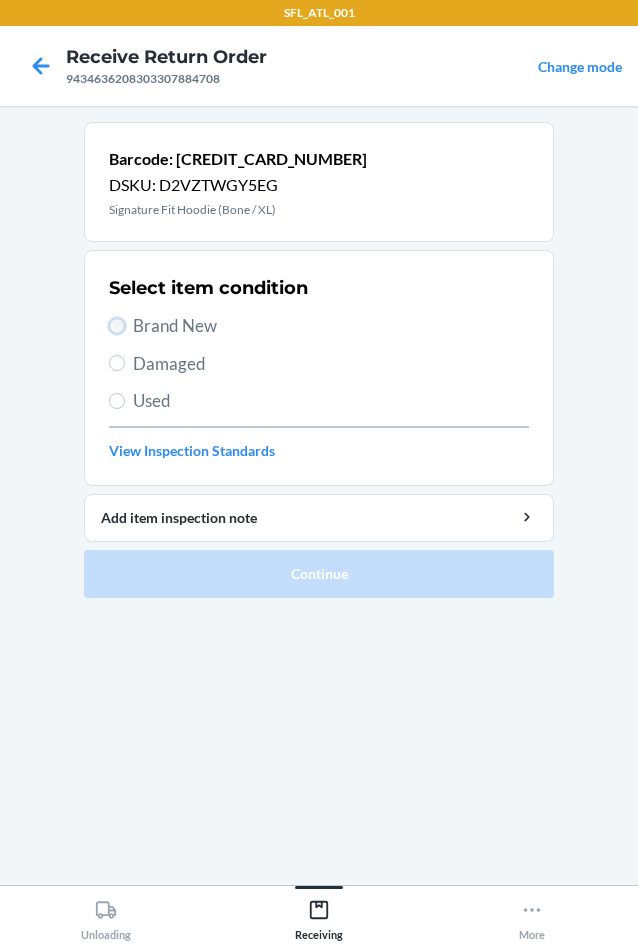 drag, startPoint x: 116, startPoint y: 320, endPoint x: 138, endPoint y: 445, distance: 126.921234 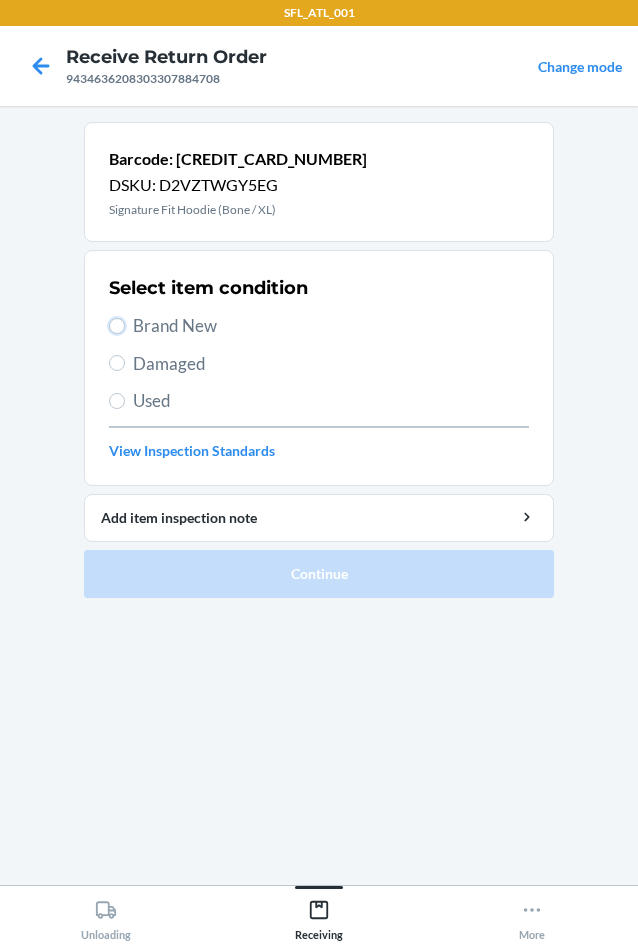 click on "Brand New" at bounding box center (117, 326) 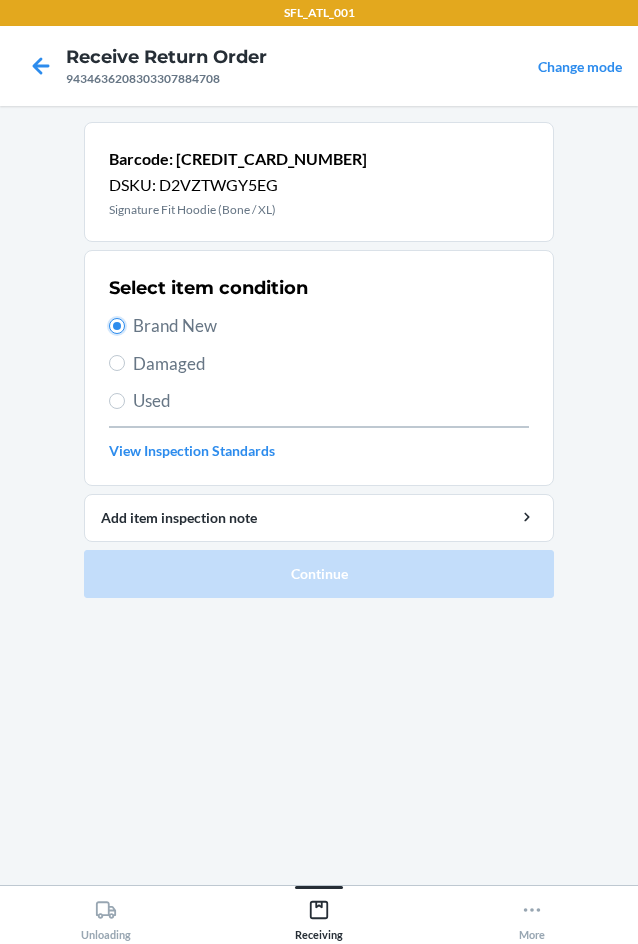 radio on "true" 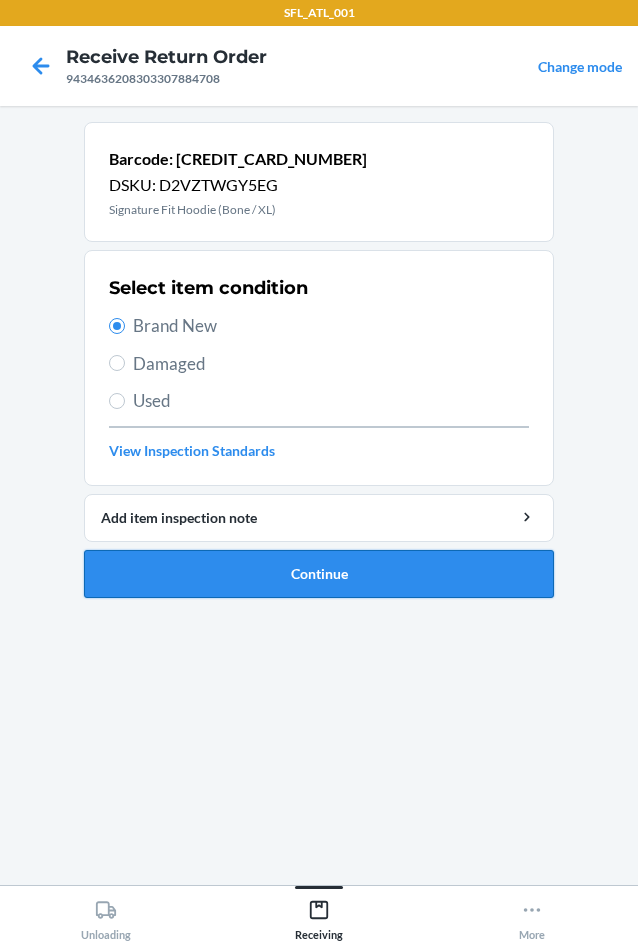 click on "Continue" at bounding box center (319, 574) 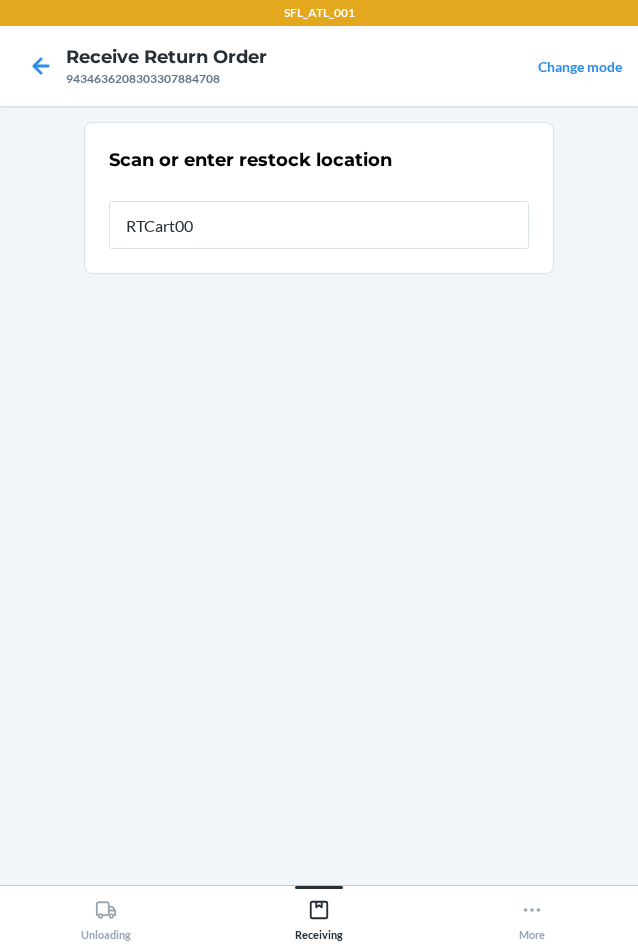 type on "RTCart002" 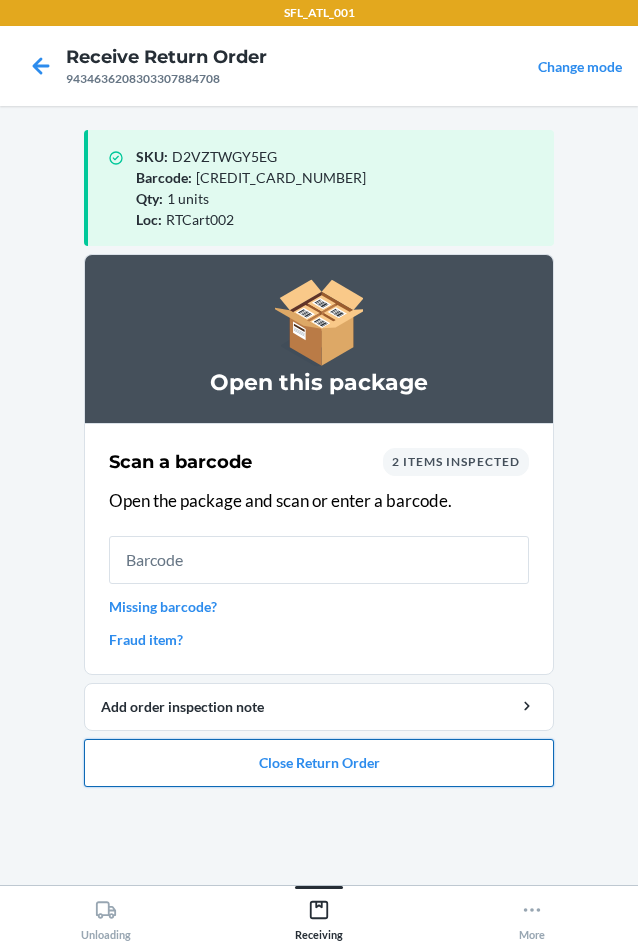 click on "Close Return Order" at bounding box center (319, 763) 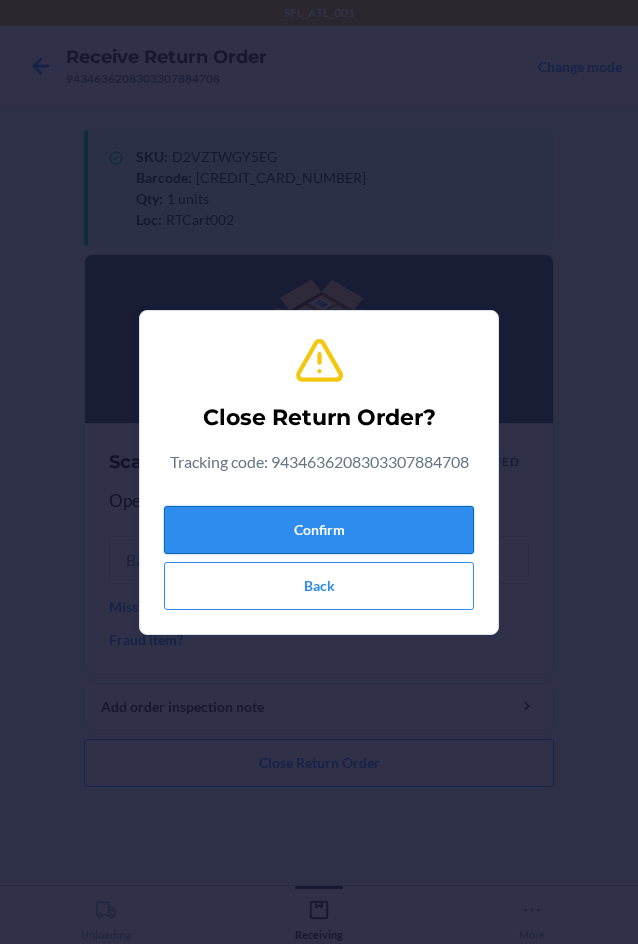 click on "Confirm" at bounding box center [319, 530] 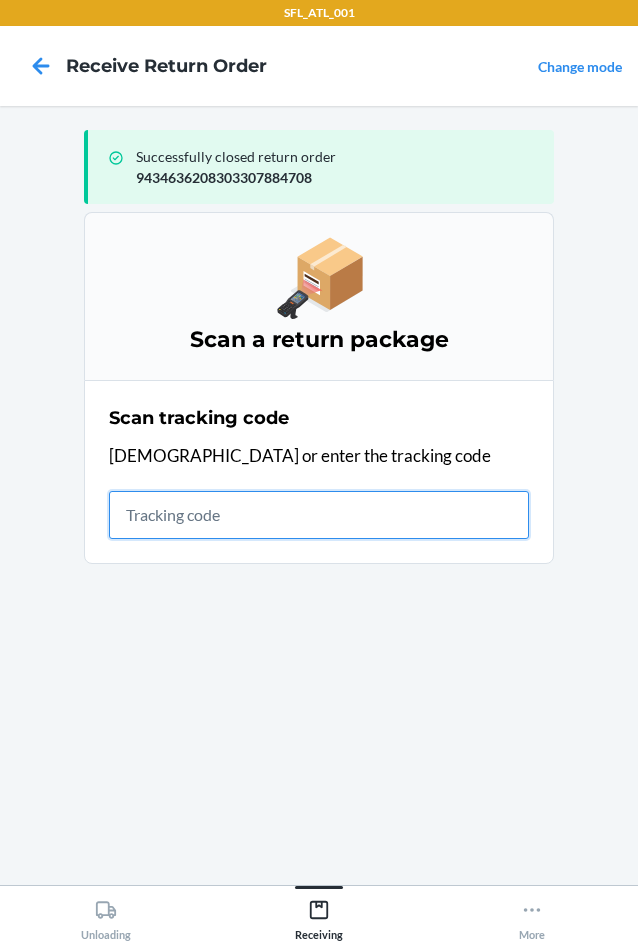 click at bounding box center (319, 515) 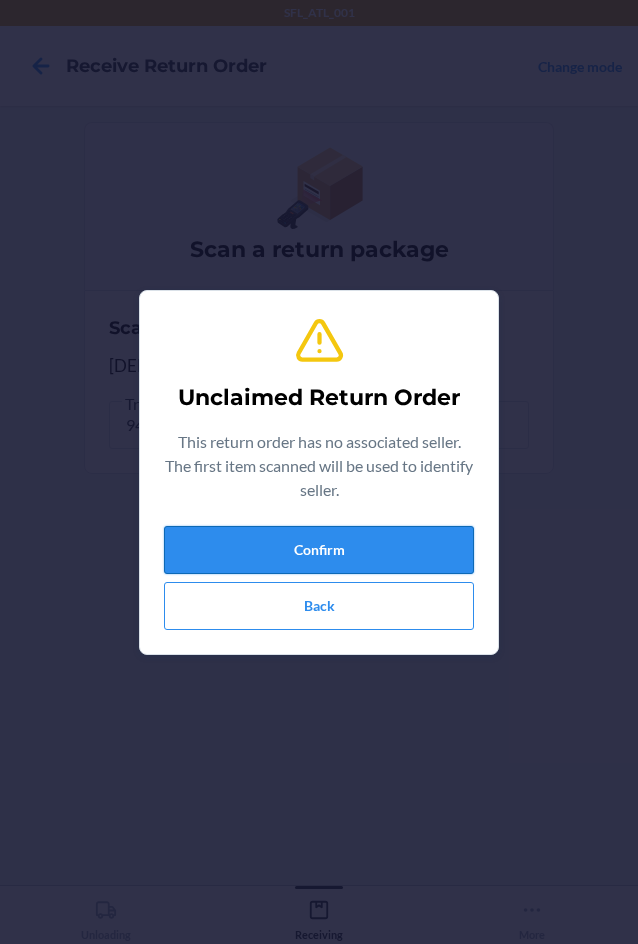 click on "Confirm" at bounding box center (319, 550) 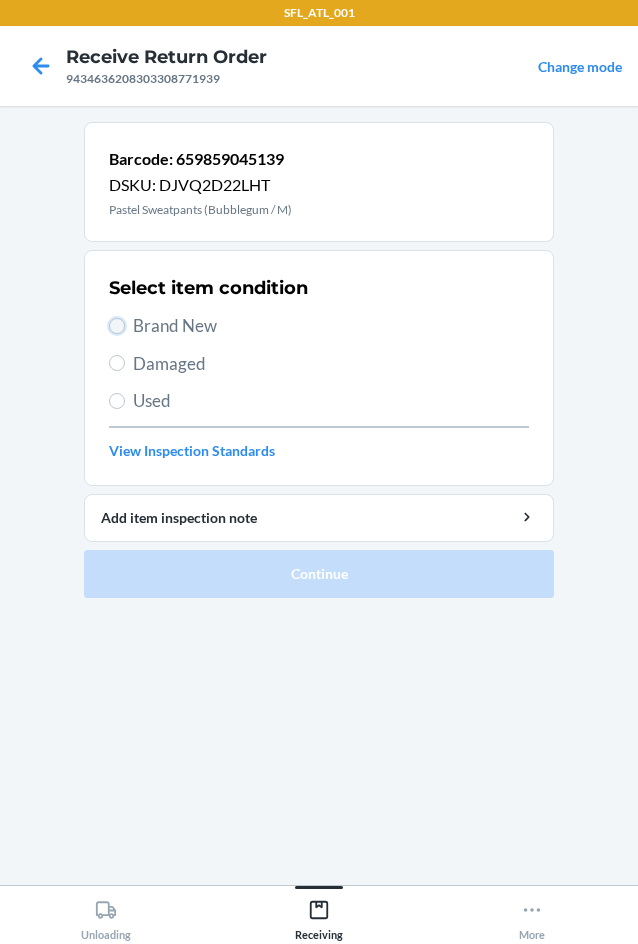 click on "Brand New" at bounding box center [117, 326] 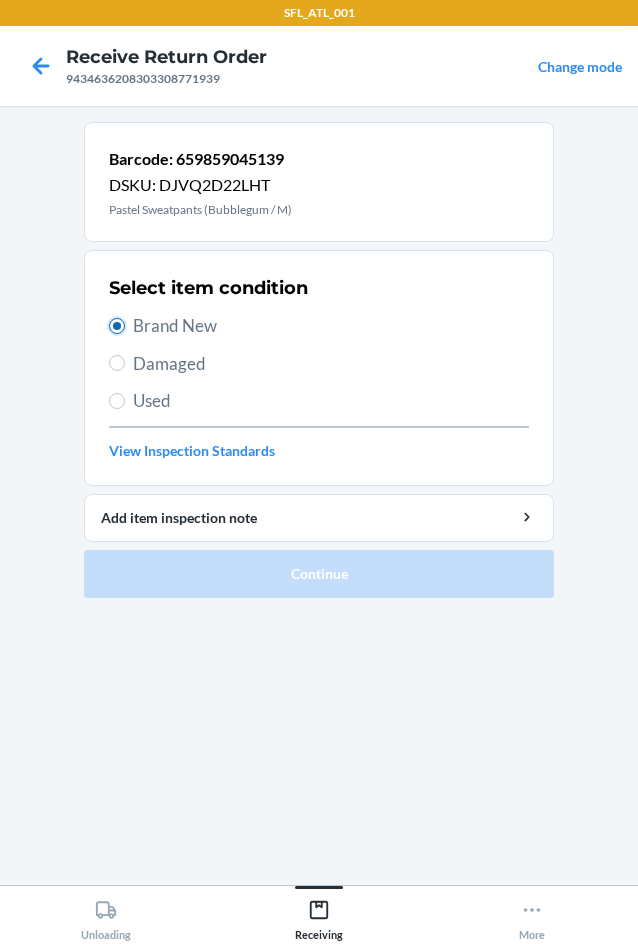 radio on "true" 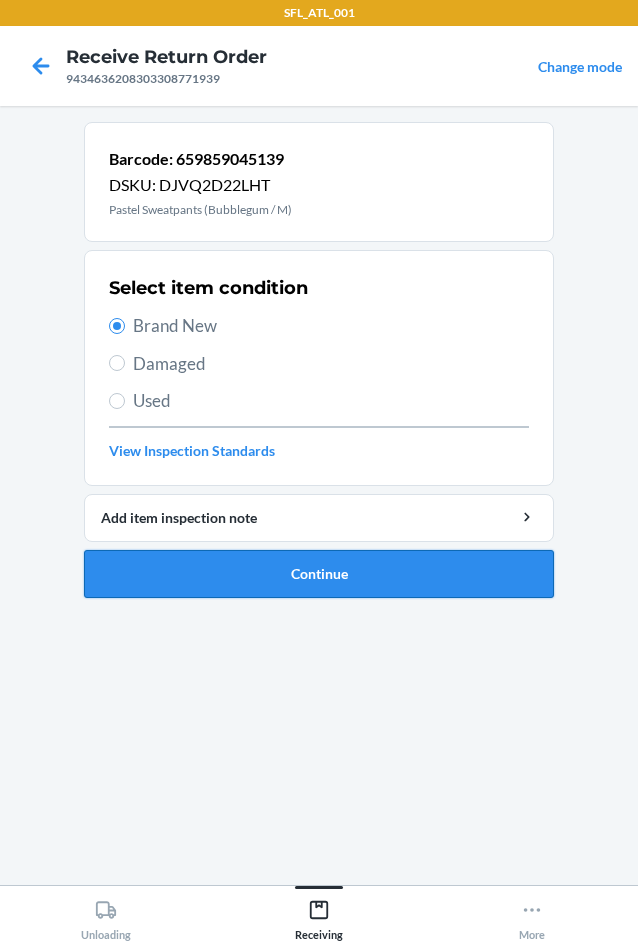 click on "Continue" at bounding box center (319, 574) 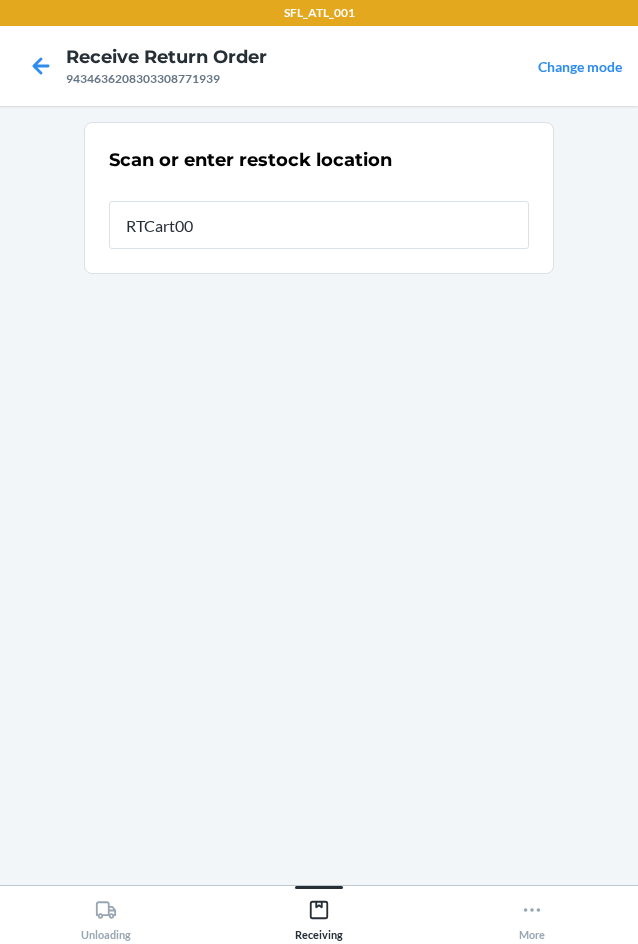 type on "RTCart002" 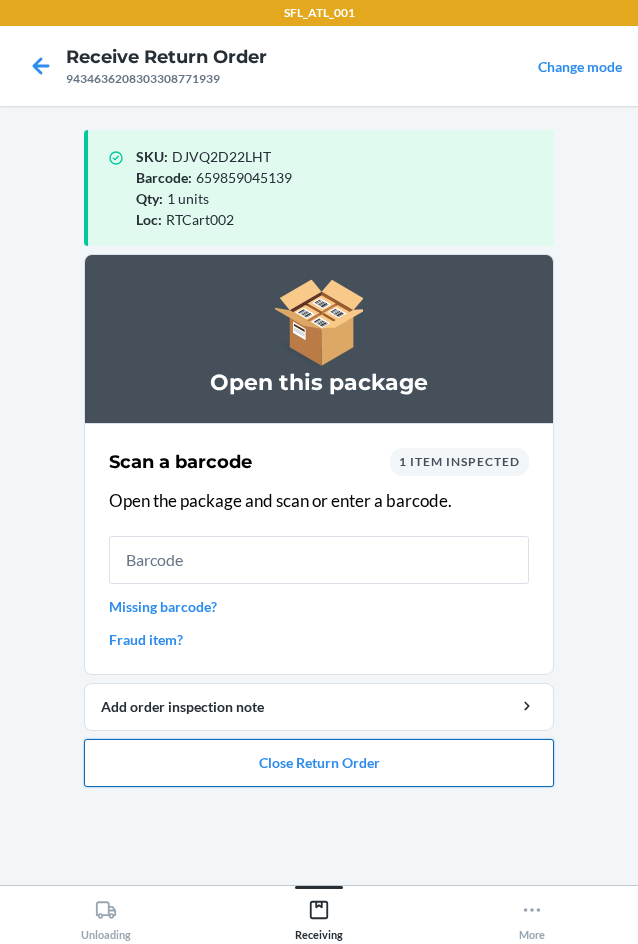 click on "Close Return Order" at bounding box center [319, 763] 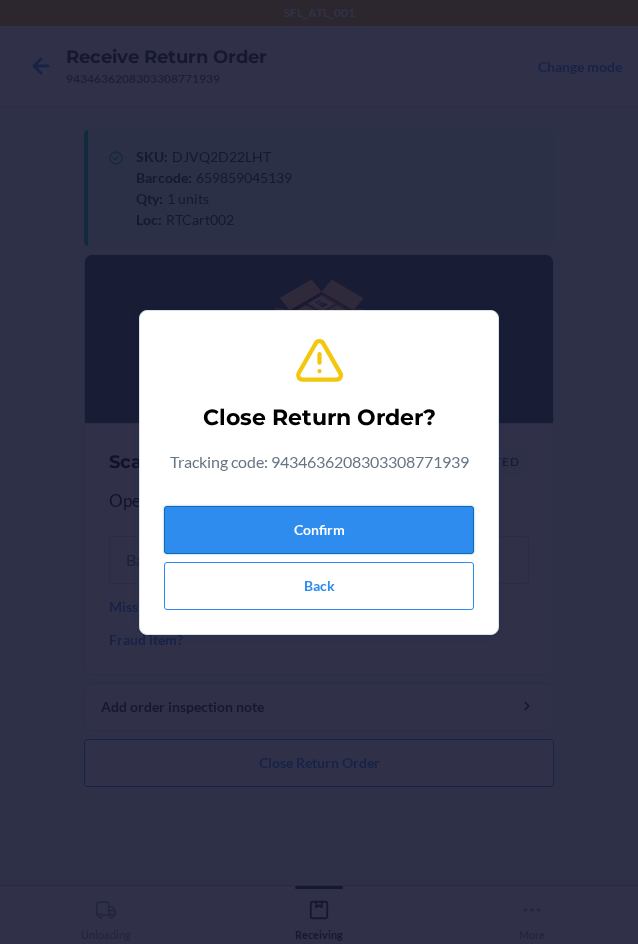 click on "Confirm" at bounding box center (319, 530) 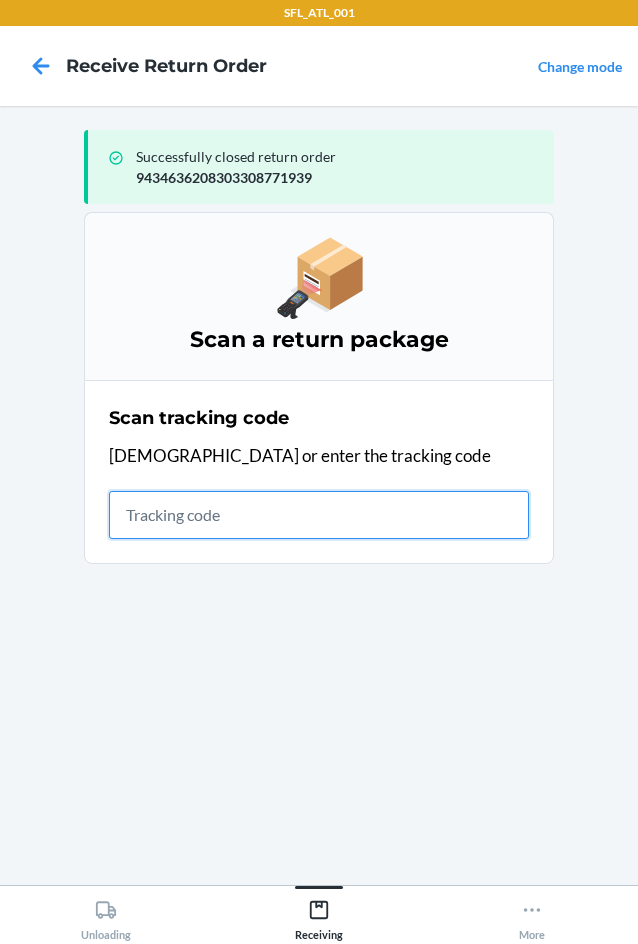 click at bounding box center (319, 515) 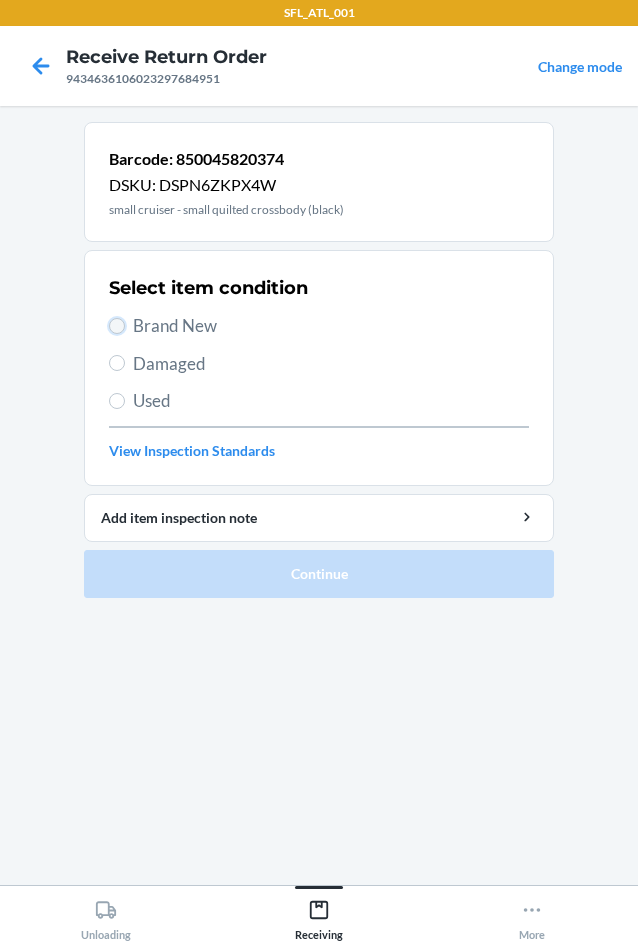 click on "Brand New" at bounding box center [117, 326] 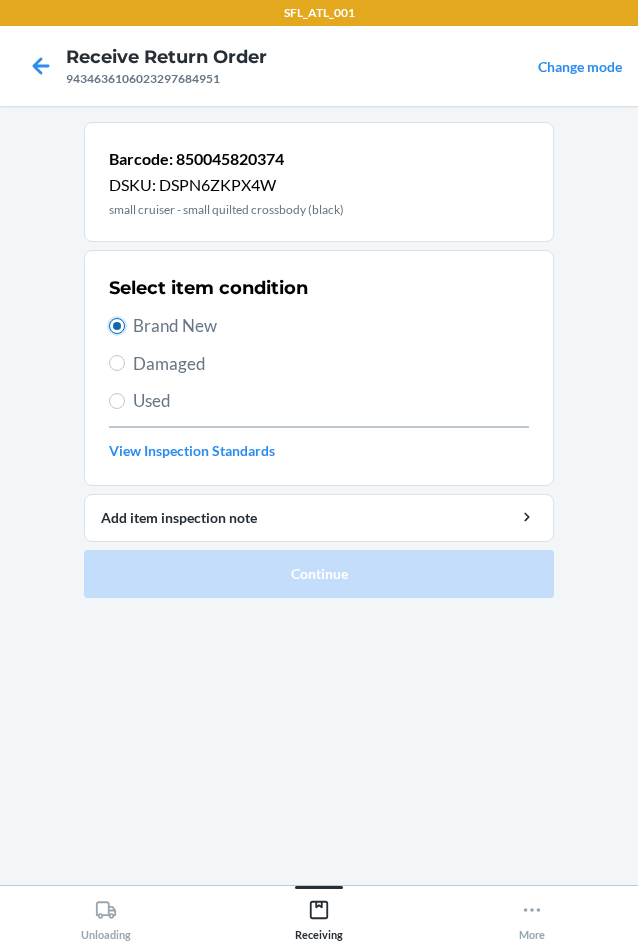 radio on "true" 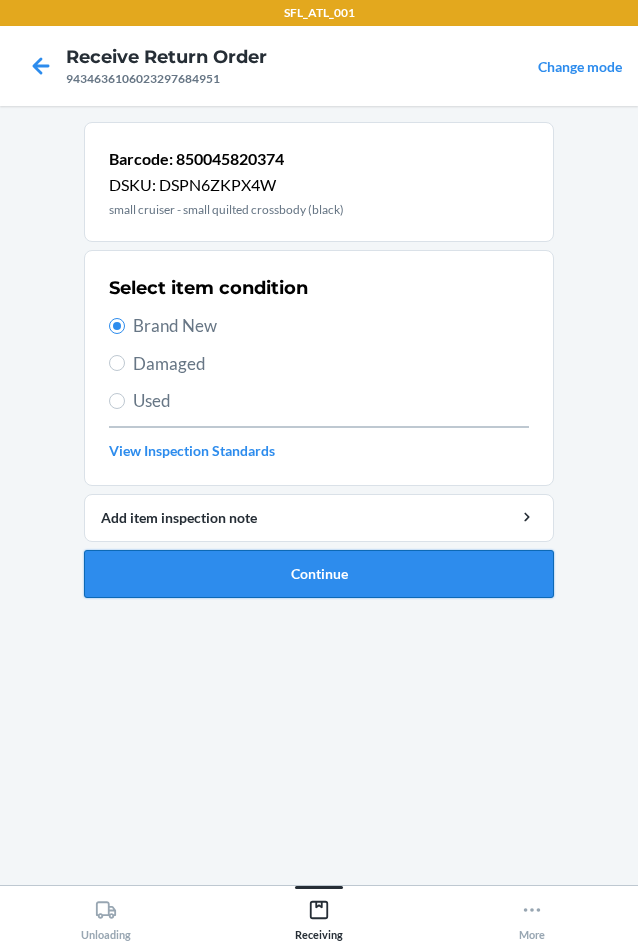 click on "Continue" at bounding box center [319, 574] 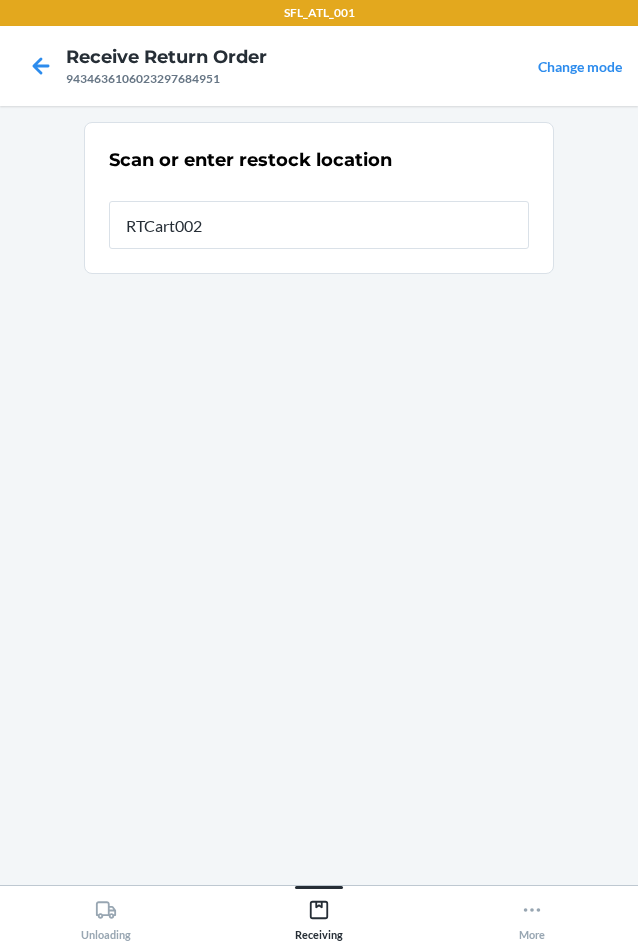 type on "RTCart002" 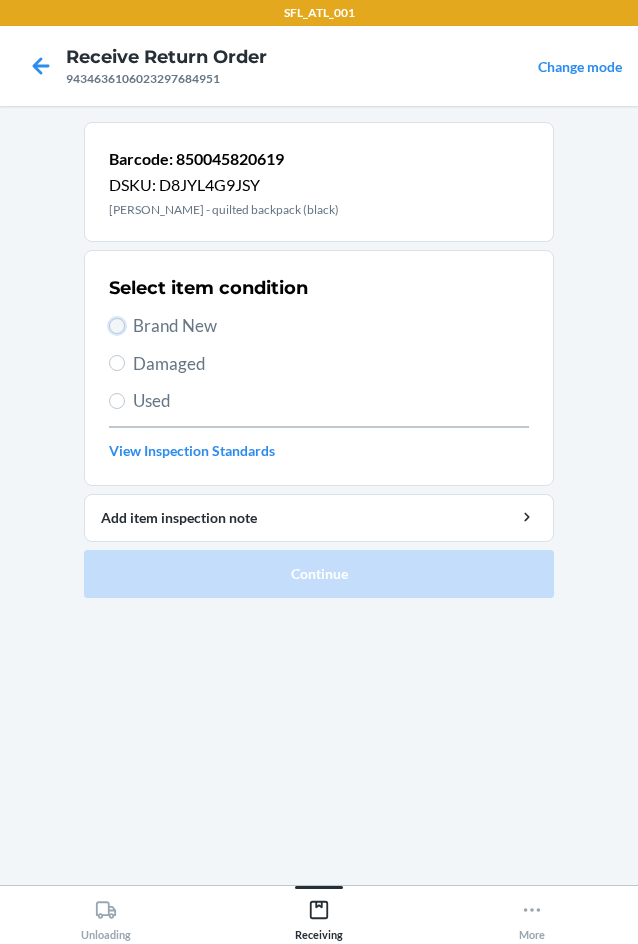 click on "Brand New" at bounding box center (117, 326) 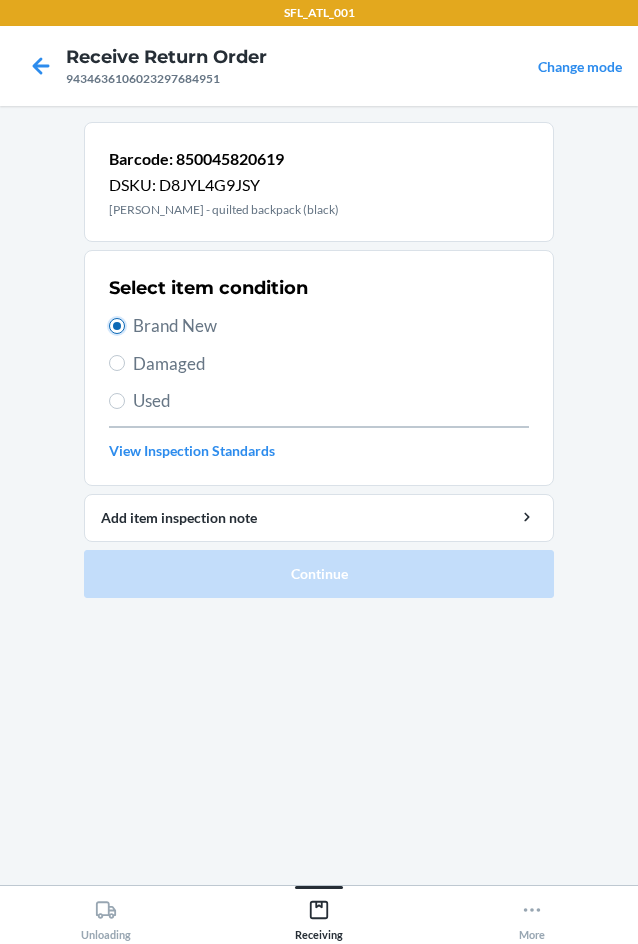 radio on "true" 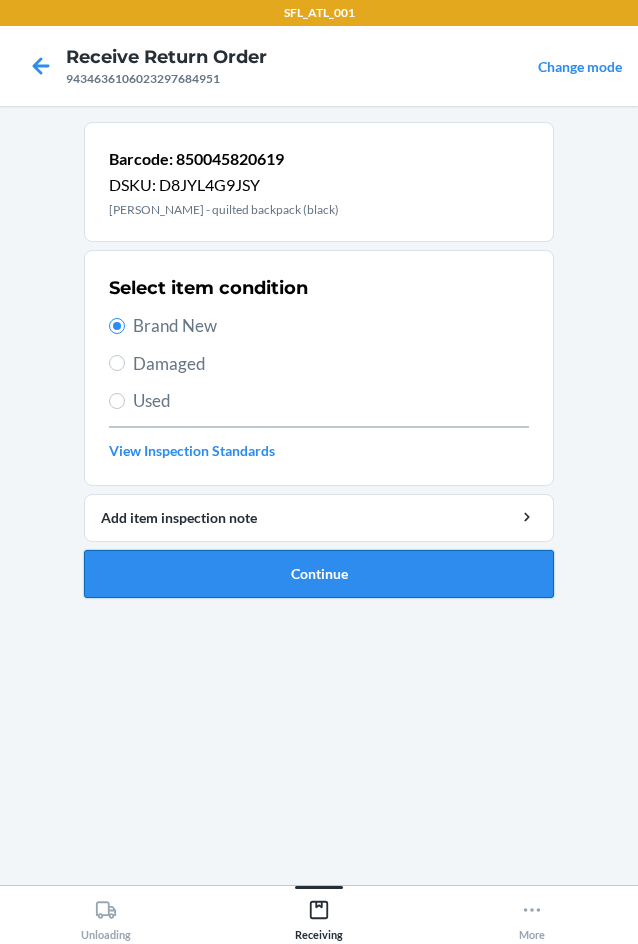 click on "Continue" at bounding box center (319, 574) 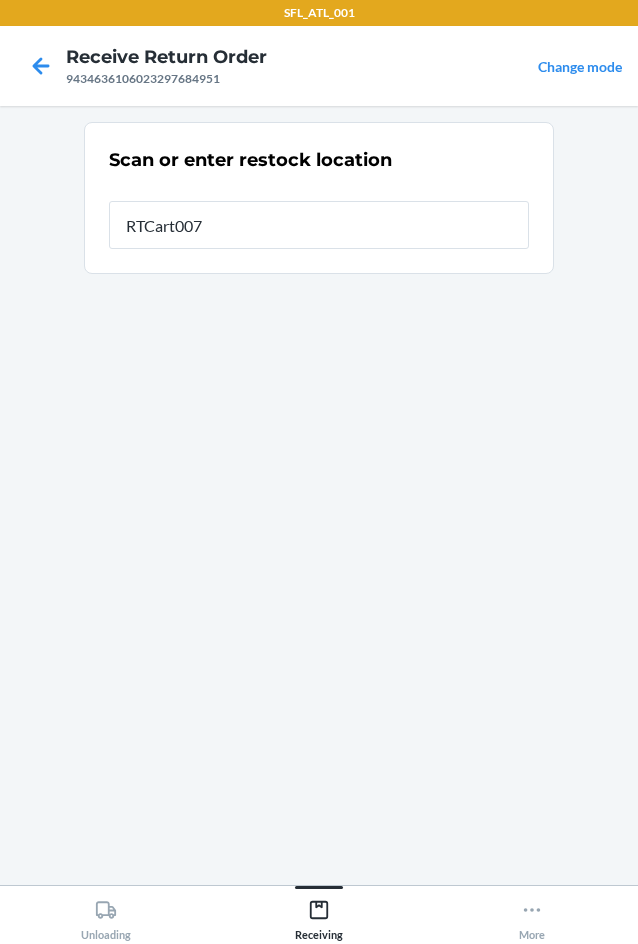 type on "RTCart007" 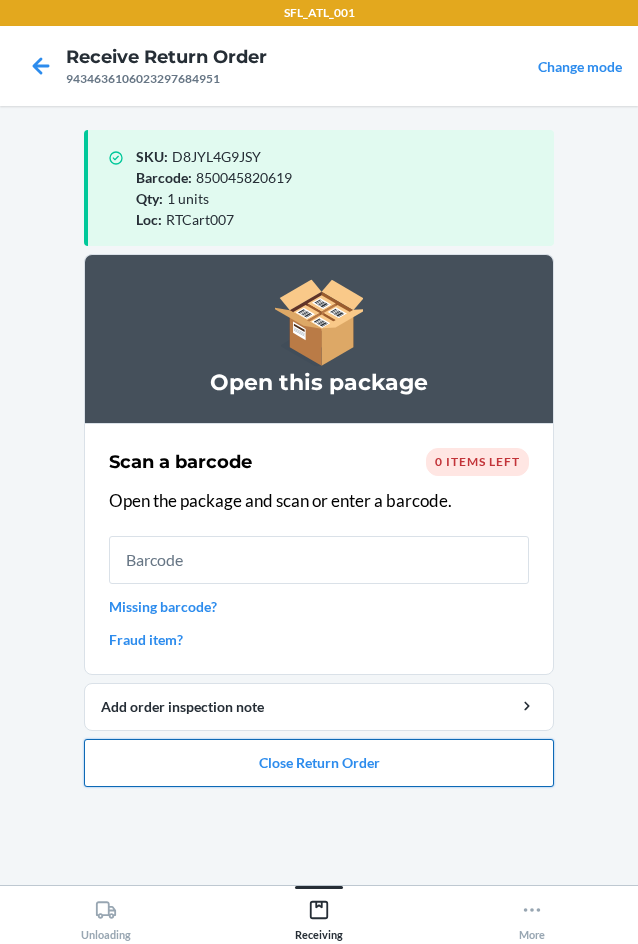 click on "Close Return Order" at bounding box center [319, 763] 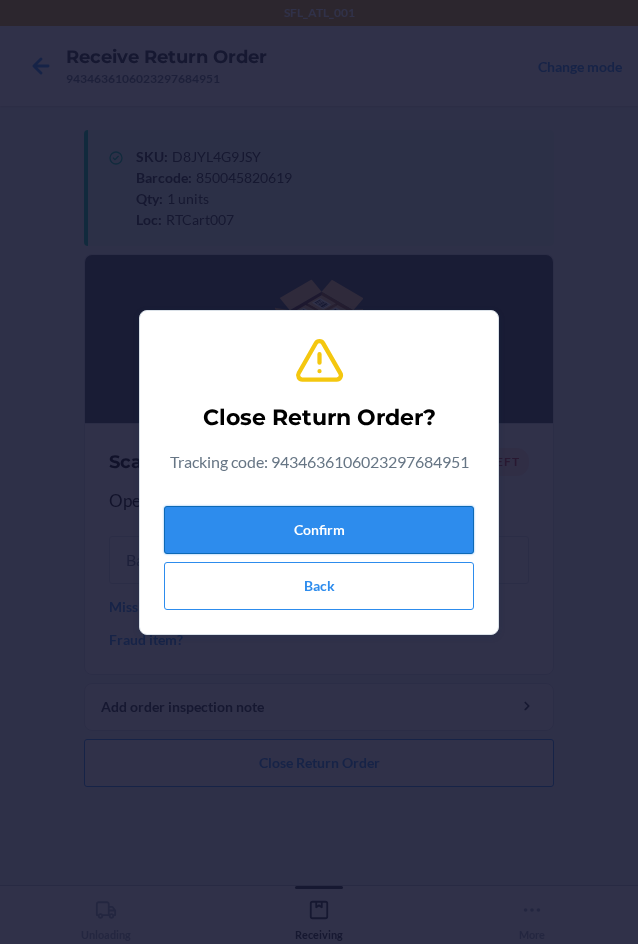 click on "Confirm" at bounding box center (319, 530) 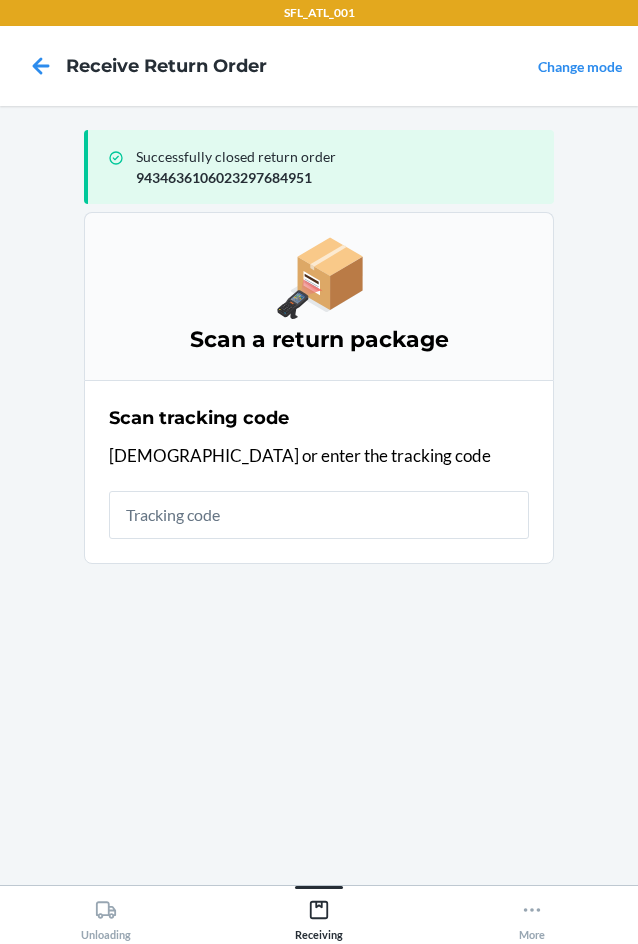 click at bounding box center (319, 515) 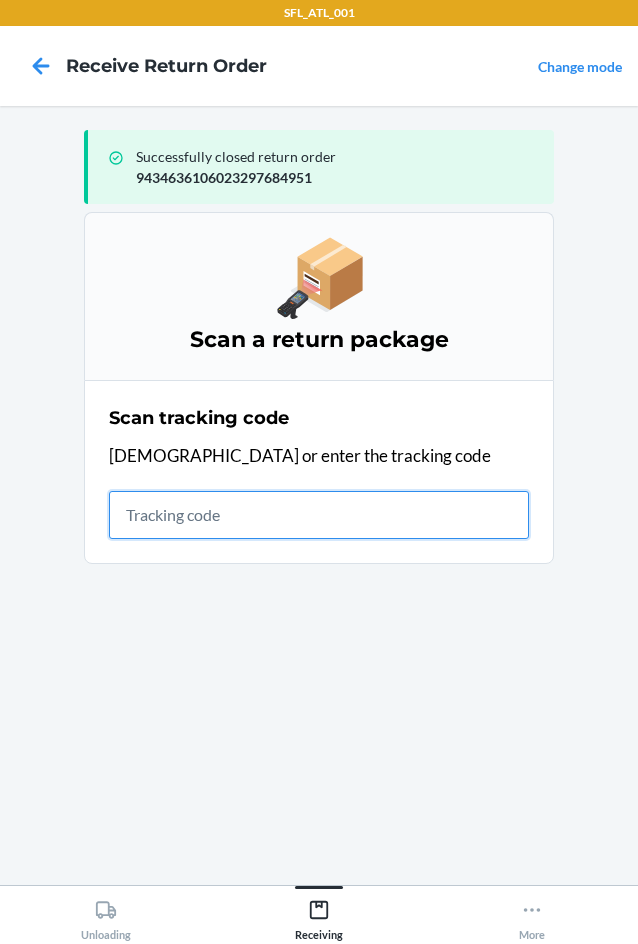 click at bounding box center [319, 515] 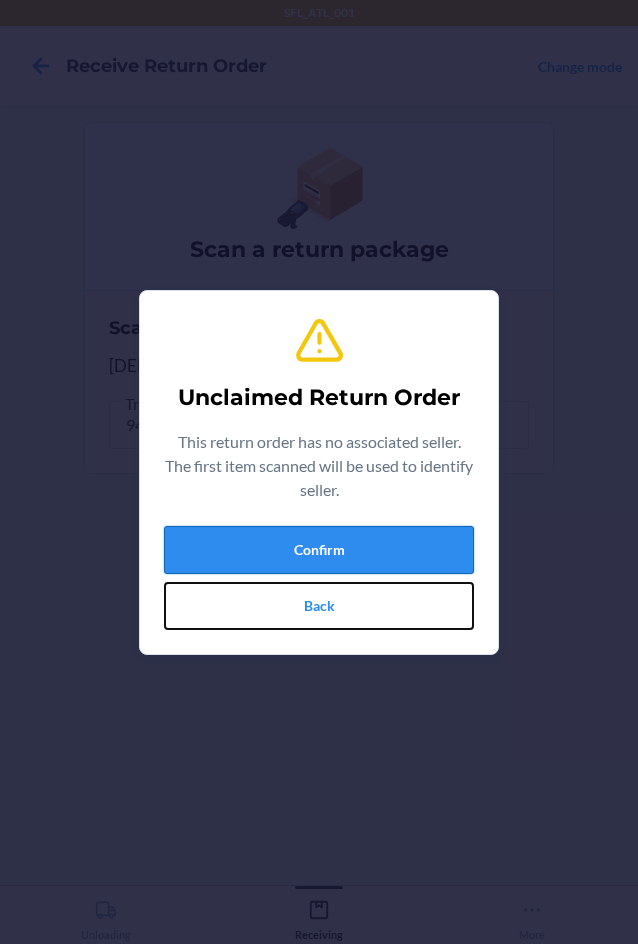 drag, startPoint x: 186, startPoint y: 582, endPoint x: 200, endPoint y: 560, distance: 26.076809 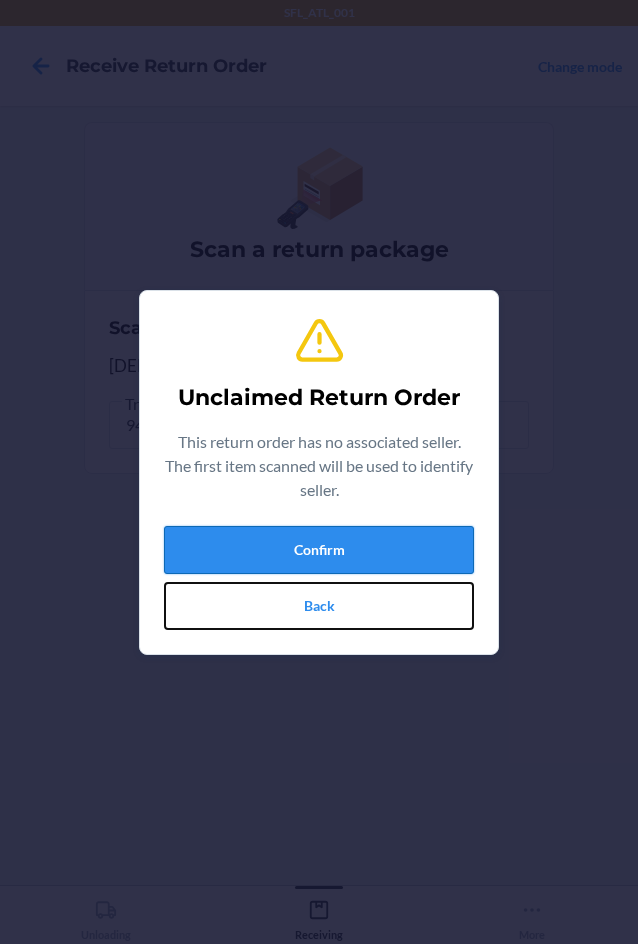 click on "Confirm Back" at bounding box center (319, 578) 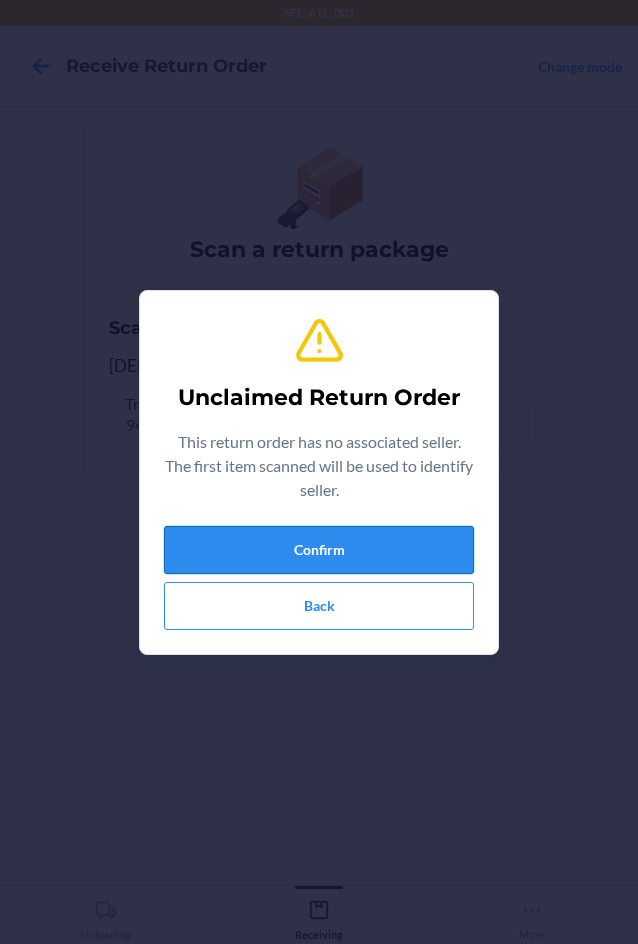 click on "Confirm" at bounding box center [319, 550] 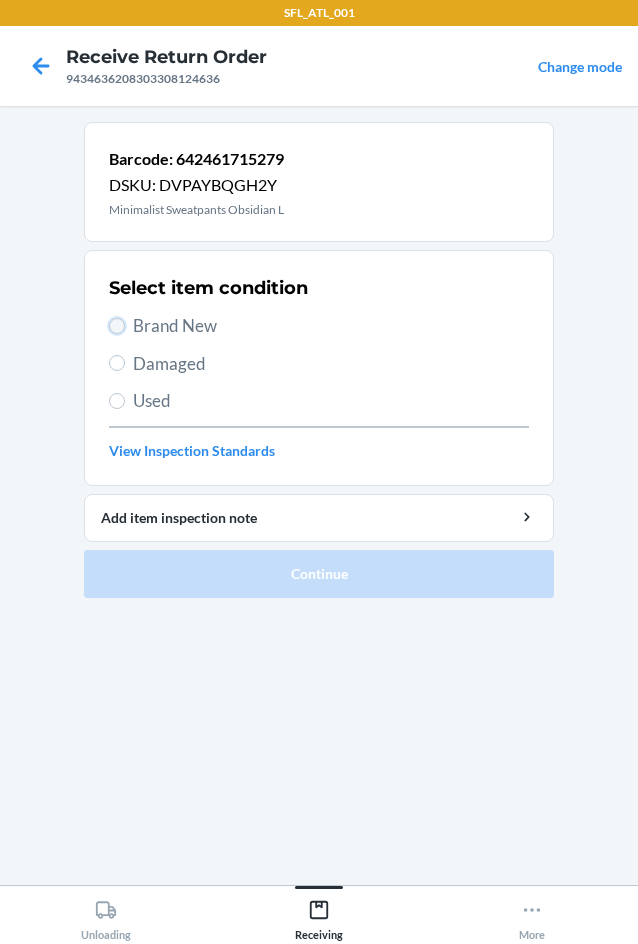 click on "Brand New" at bounding box center (117, 326) 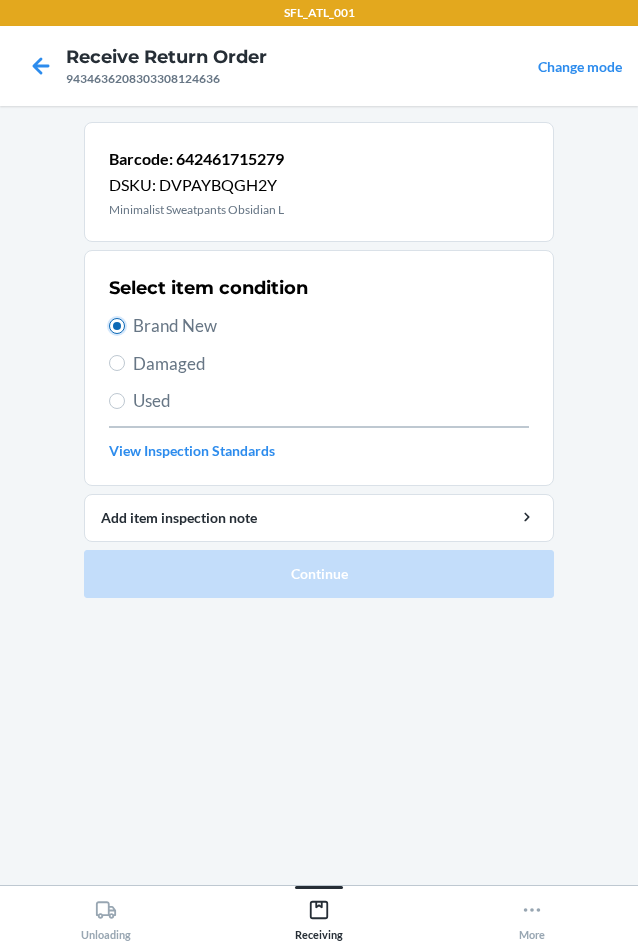 radio on "true" 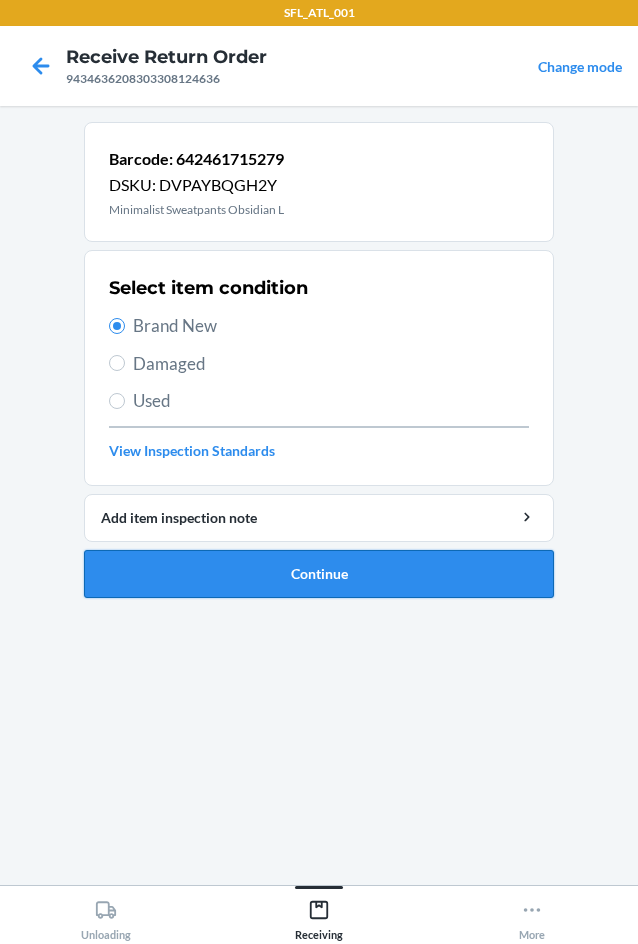 click on "Continue" at bounding box center (319, 574) 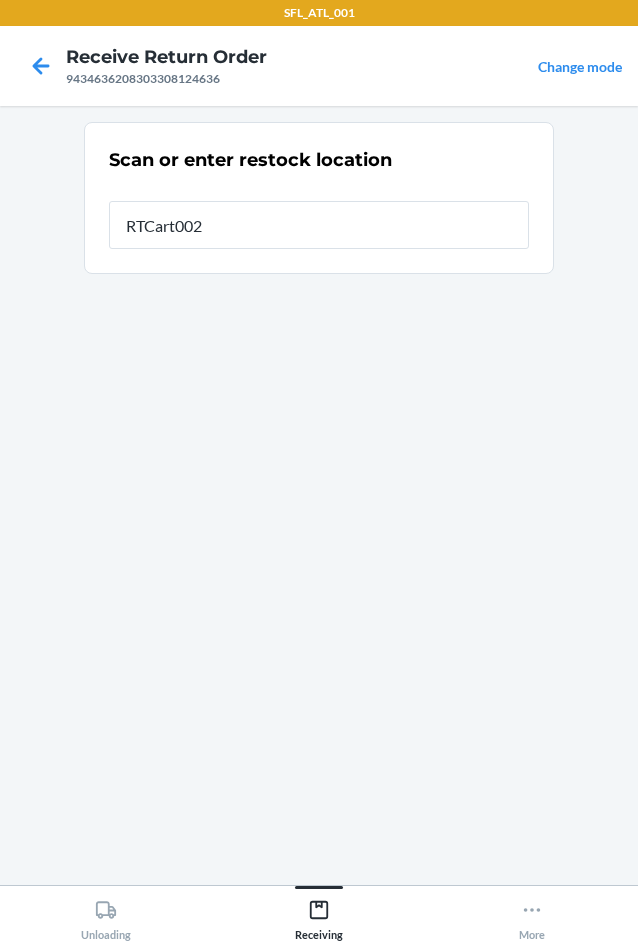 type on "RTCart002" 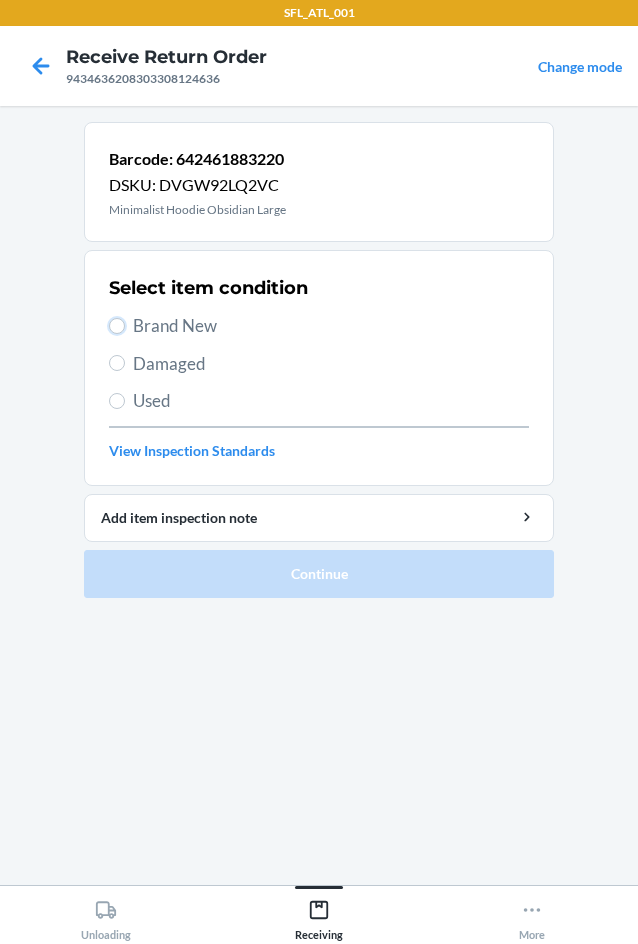 drag, startPoint x: 119, startPoint y: 320, endPoint x: 170, endPoint y: 492, distance: 179.40178 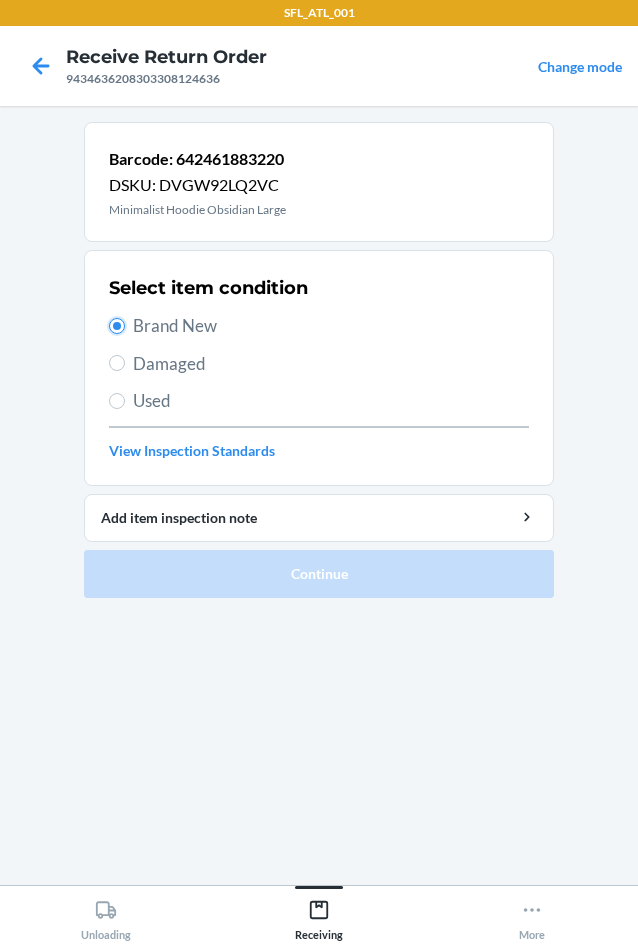 radio on "true" 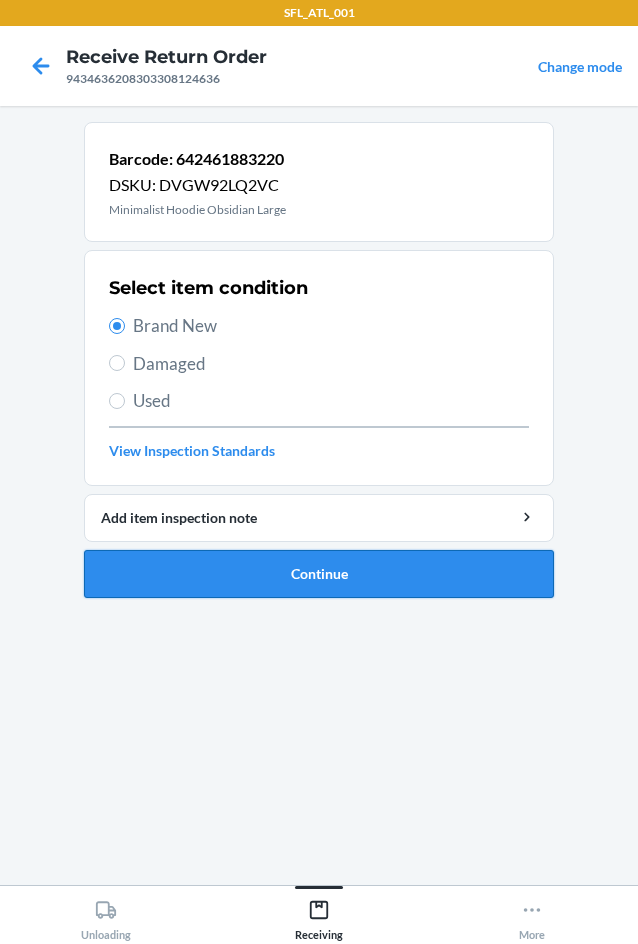 click on "Continue" at bounding box center (319, 574) 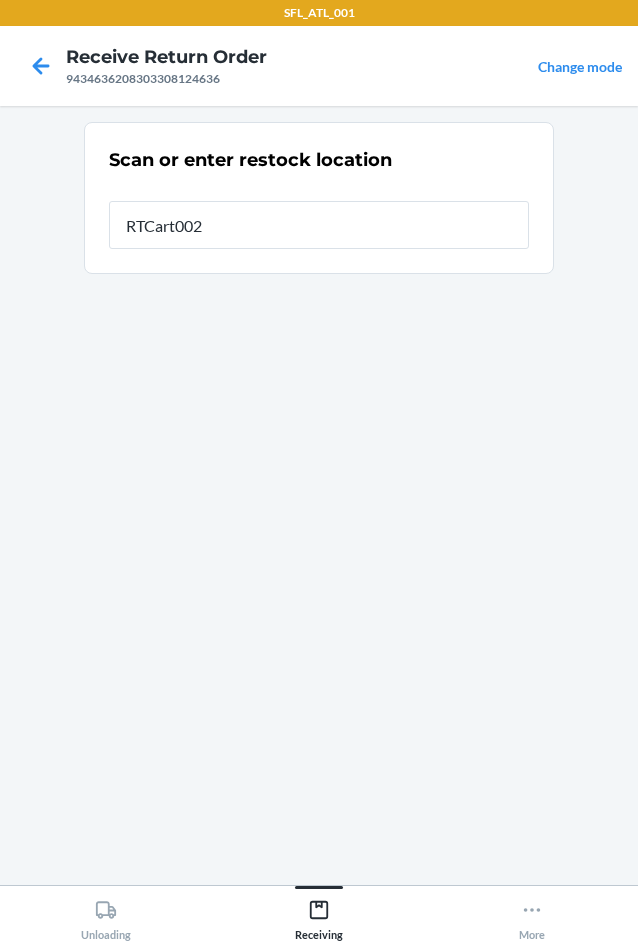 type on "RTCart002" 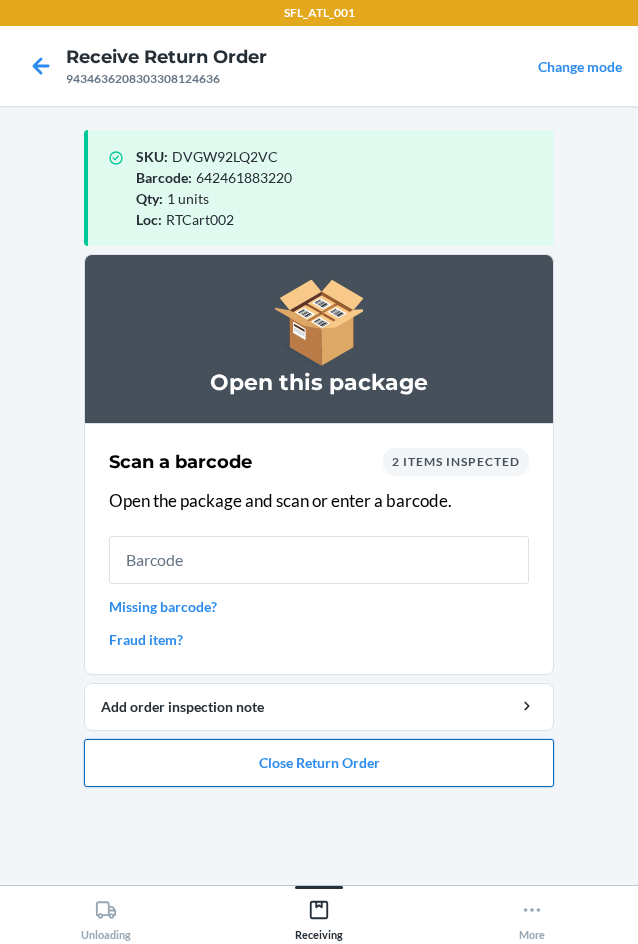 click on "Close Return Order" at bounding box center (319, 763) 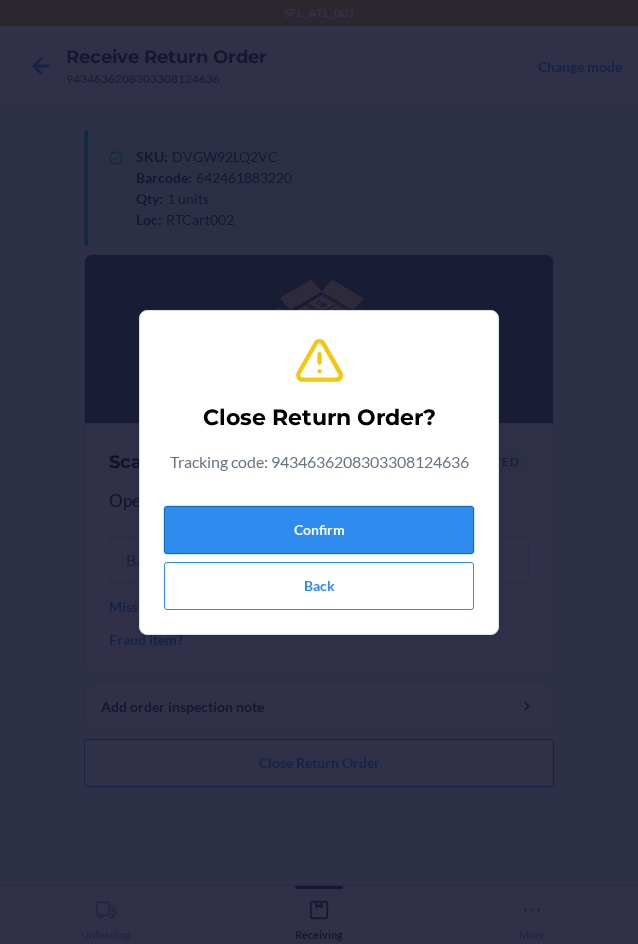 click on "Confirm" at bounding box center [319, 530] 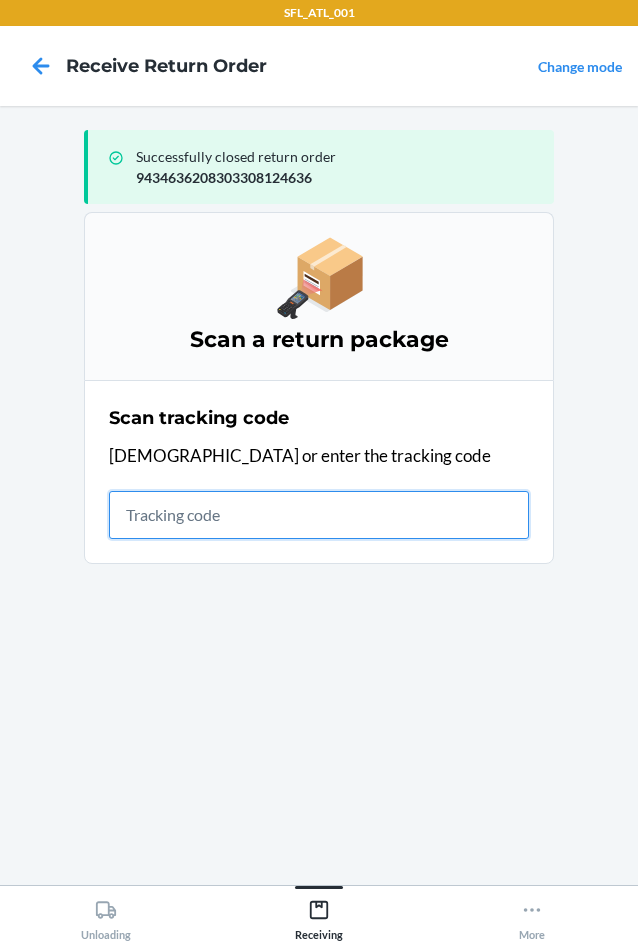 click at bounding box center [319, 515] 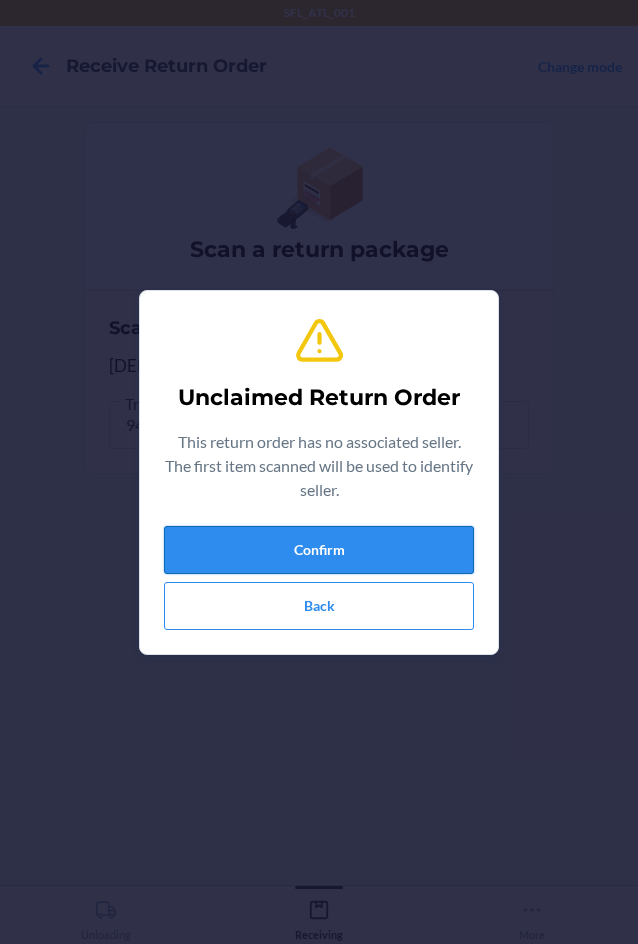 click on "Confirm" at bounding box center (319, 550) 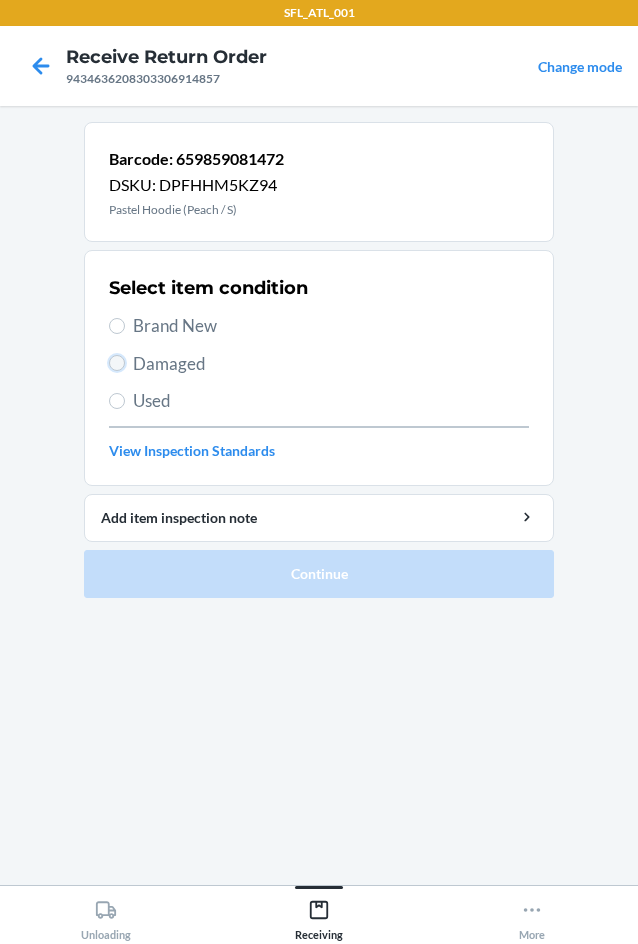 click on "Damaged" at bounding box center (117, 363) 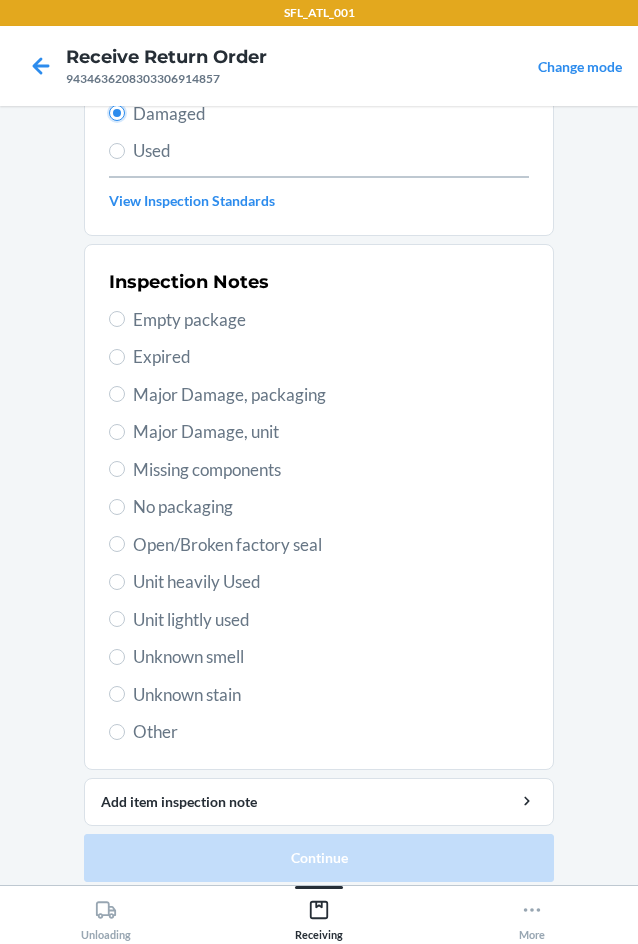 scroll, scrollTop: 263, scrollLeft: 0, axis: vertical 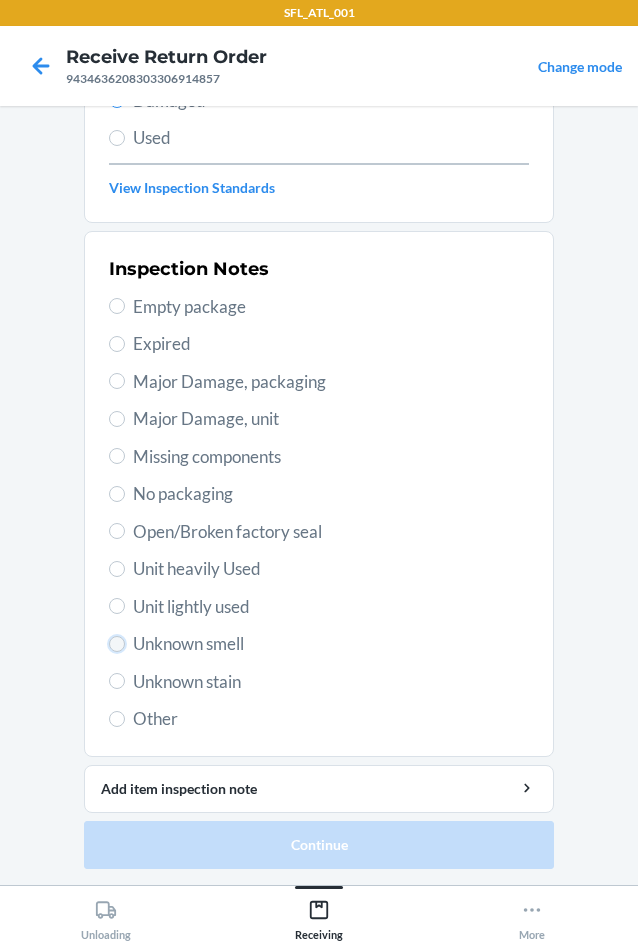 click on "Unknown smell" at bounding box center (117, 644) 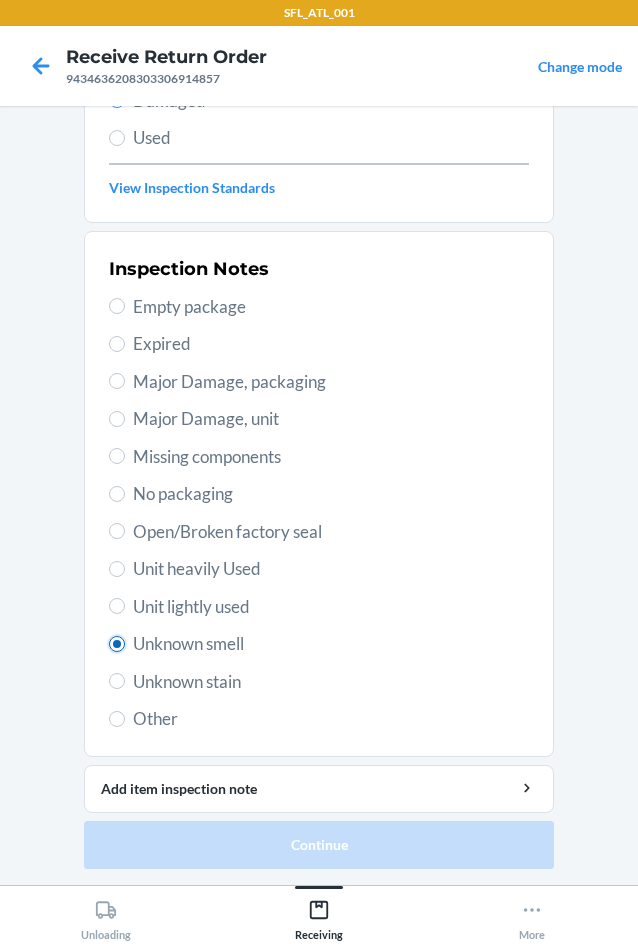 radio on "true" 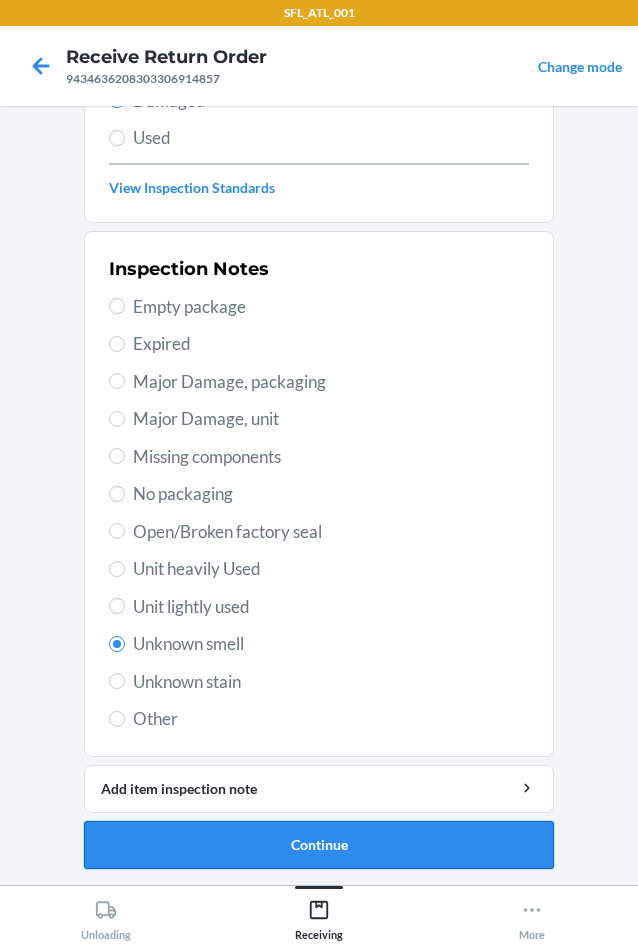 click on "Continue" at bounding box center (319, 845) 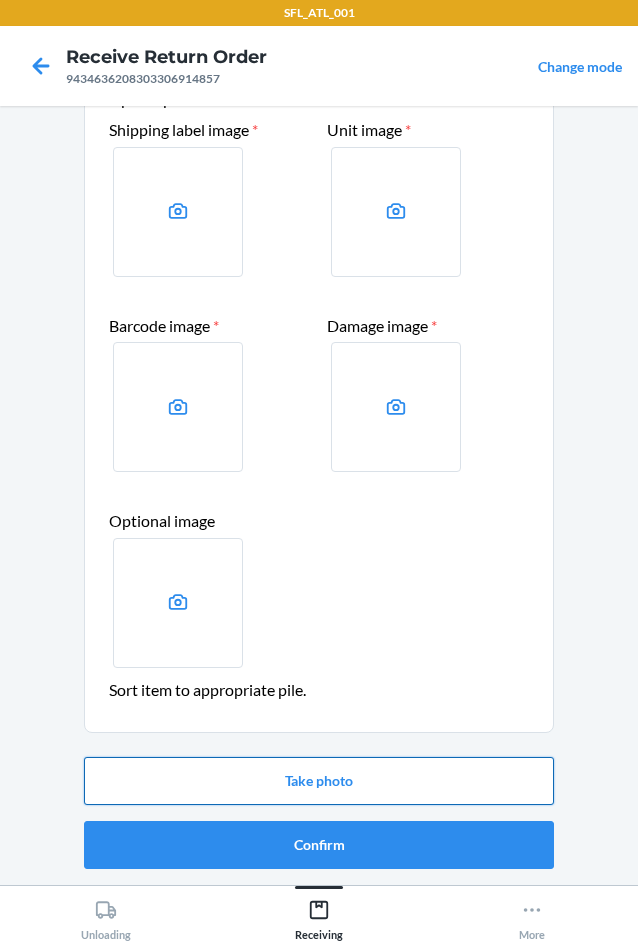 click on "Take photo" at bounding box center (319, 781) 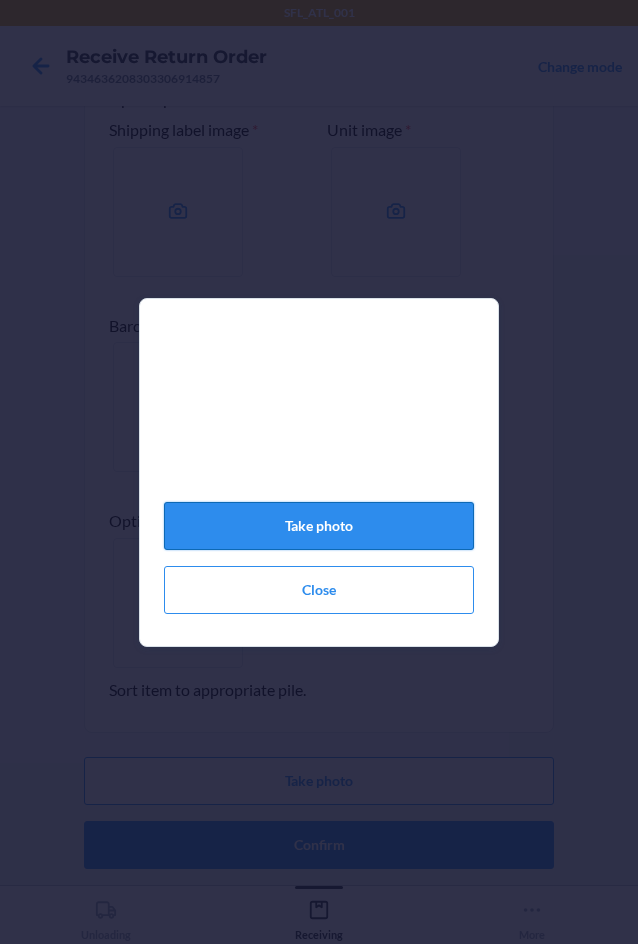 click on "Take photo" 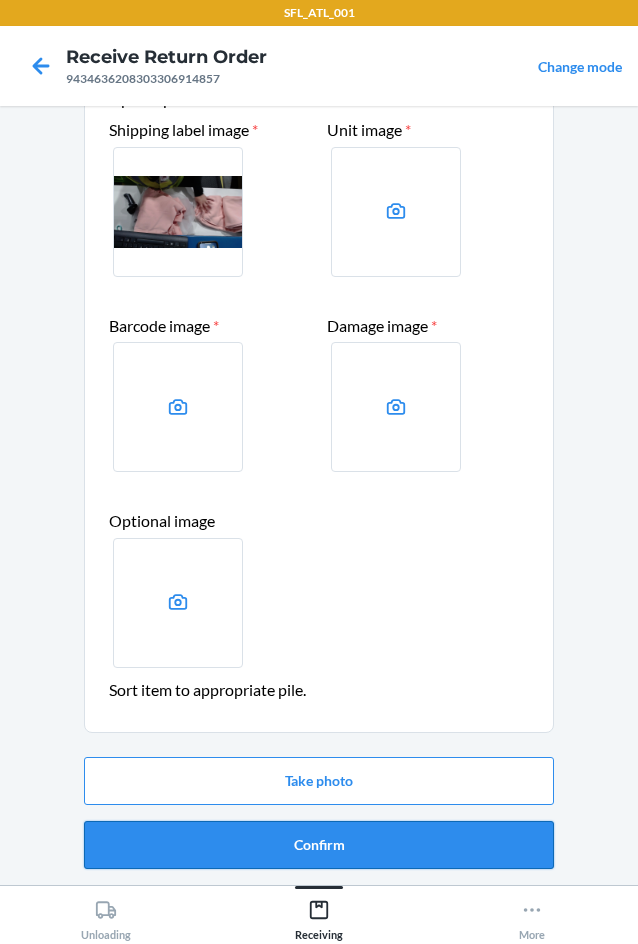 click on "Confirm" at bounding box center (319, 845) 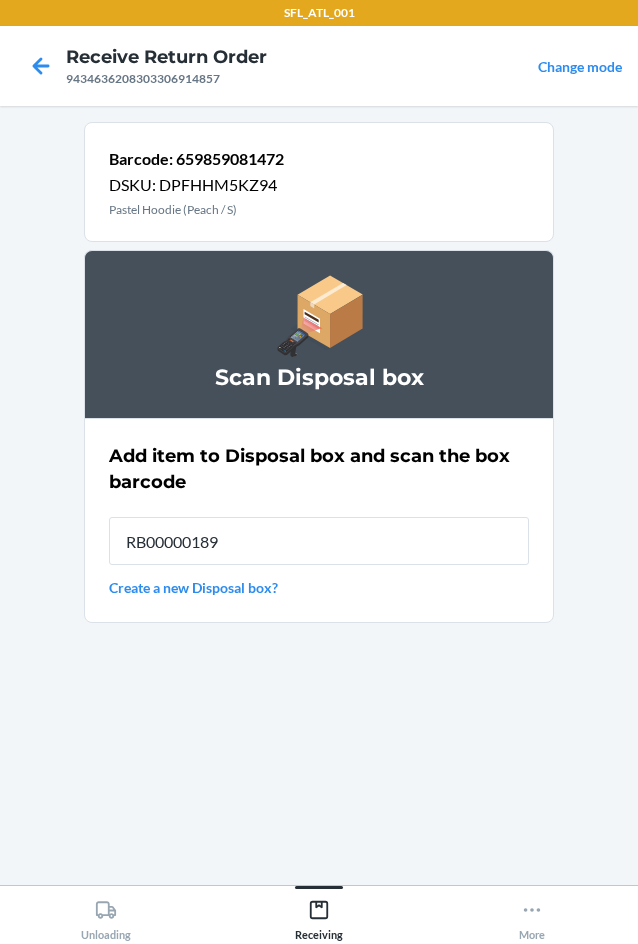 type on "RB00000189D" 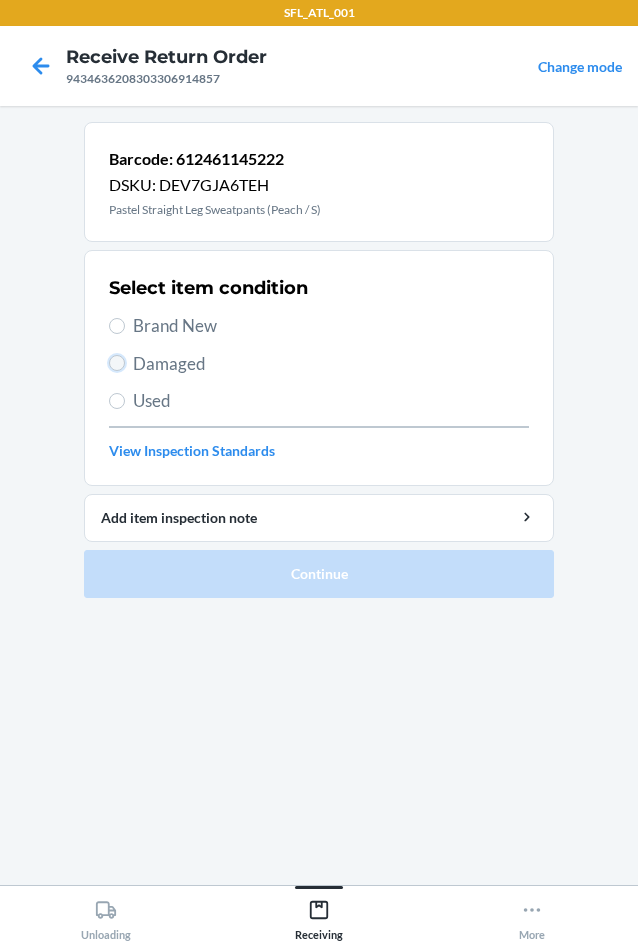 click on "Damaged" at bounding box center [117, 363] 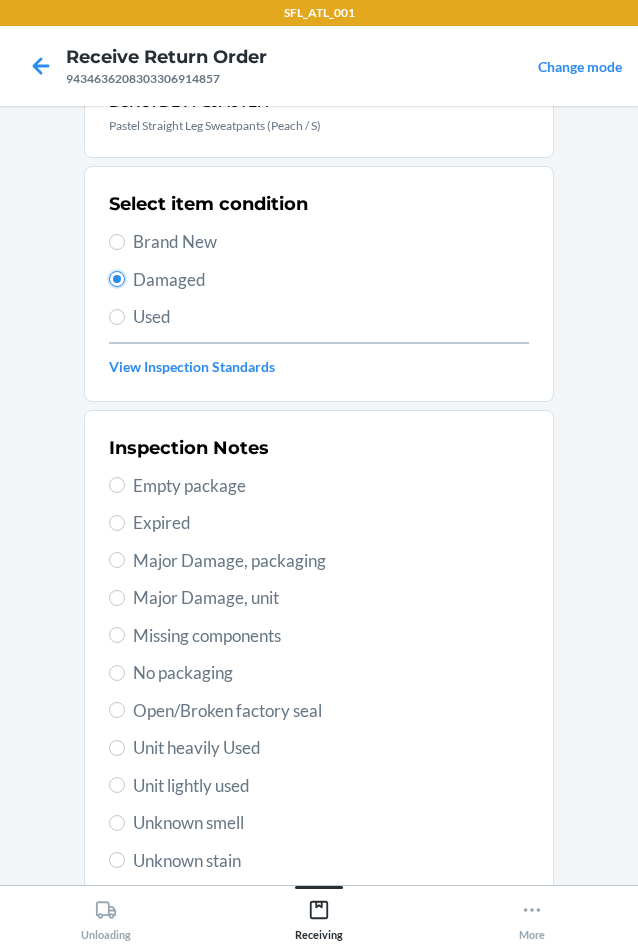 scroll, scrollTop: 200, scrollLeft: 0, axis: vertical 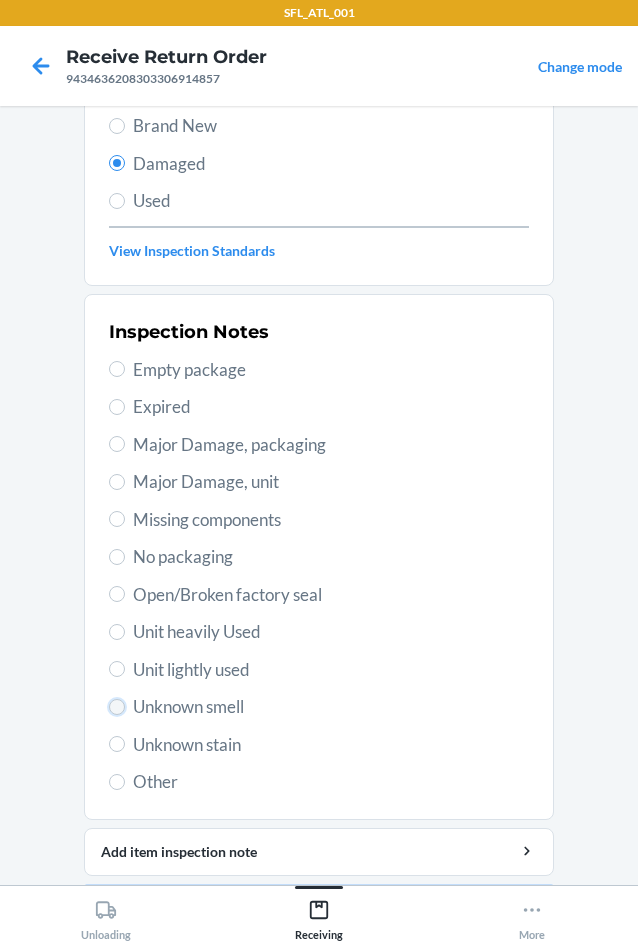 click on "Unknown smell" at bounding box center (117, 707) 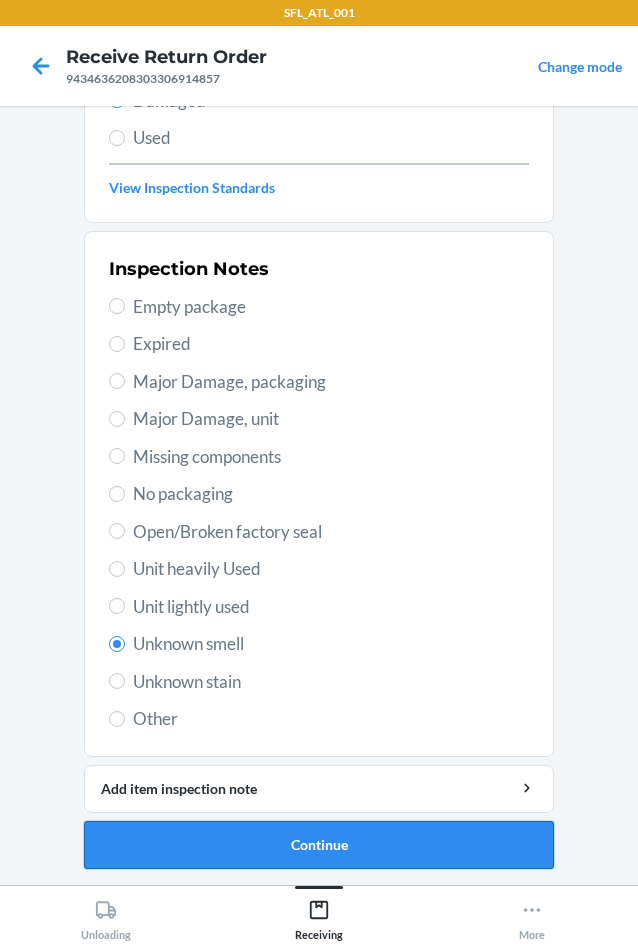 click on "Continue" at bounding box center [319, 845] 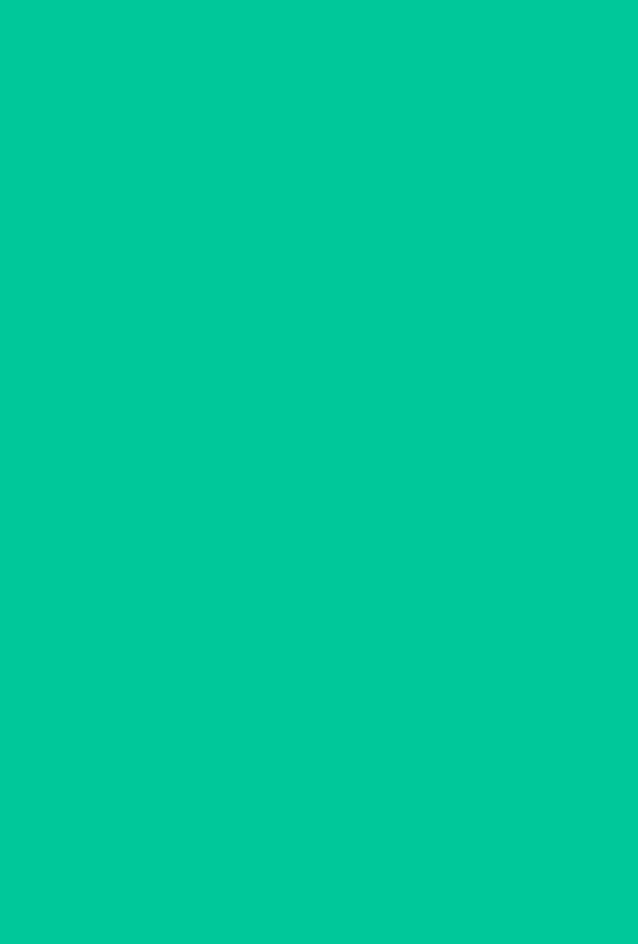 scroll, scrollTop: 98, scrollLeft: 0, axis: vertical 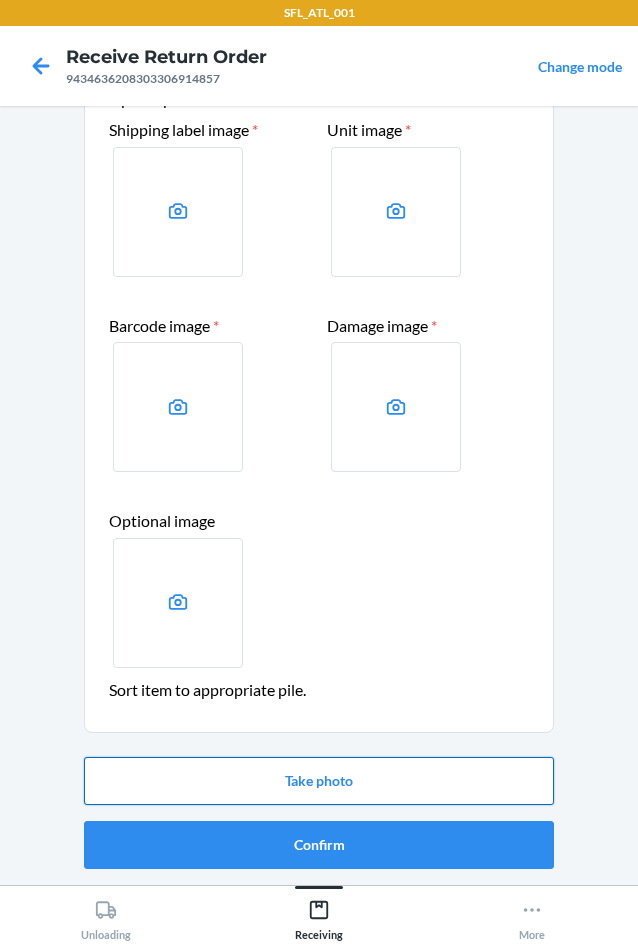 click on "Take photo" at bounding box center (319, 781) 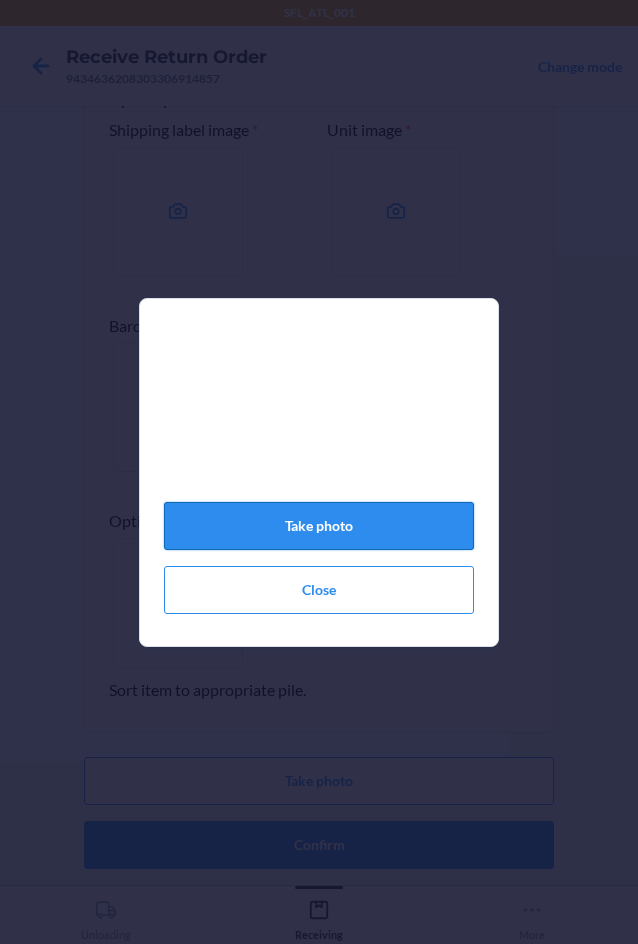 click on "Take photo" 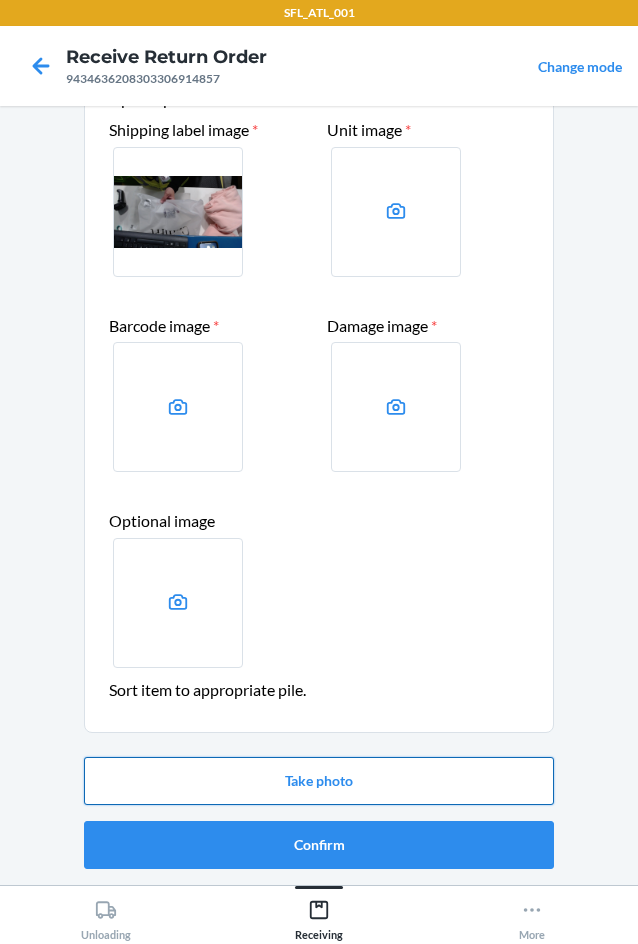 click on "Take photo" at bounding box center [319, 781] 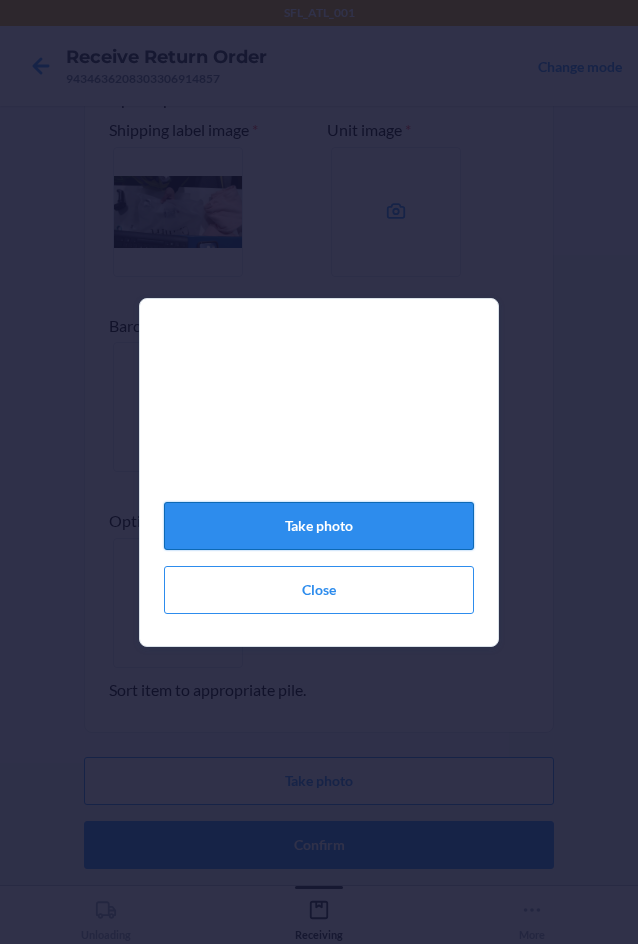 click on "Take photo" 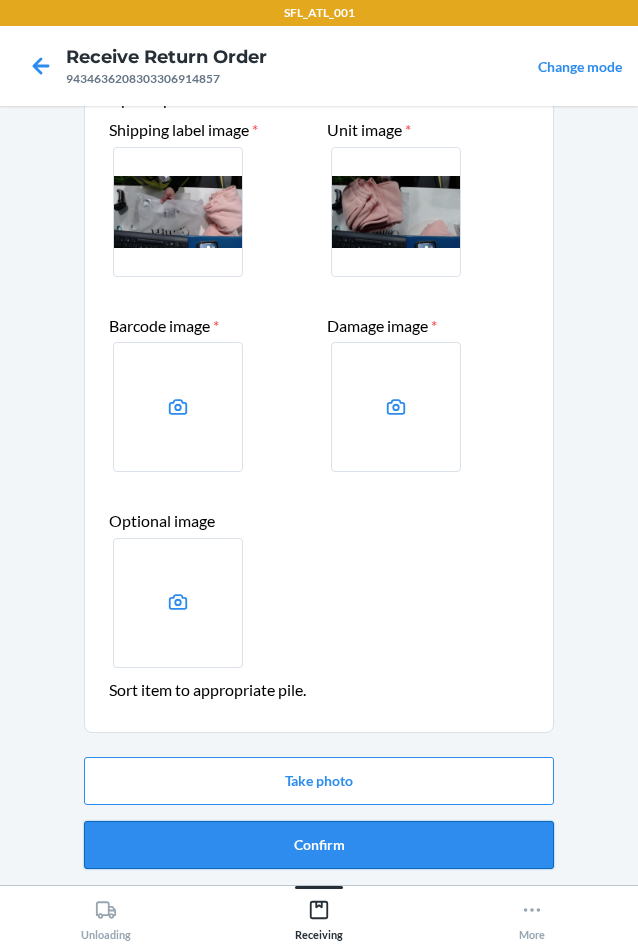 click on "Confirm" at bounding box center (319, 845) 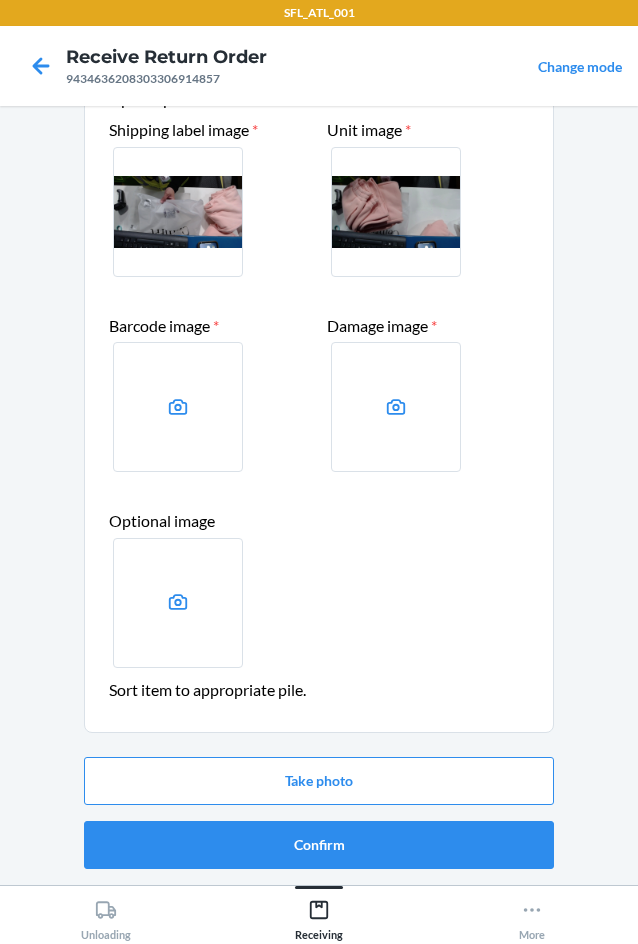 scroll, scrollTop: 0, scrollLeft: 0, axis: both 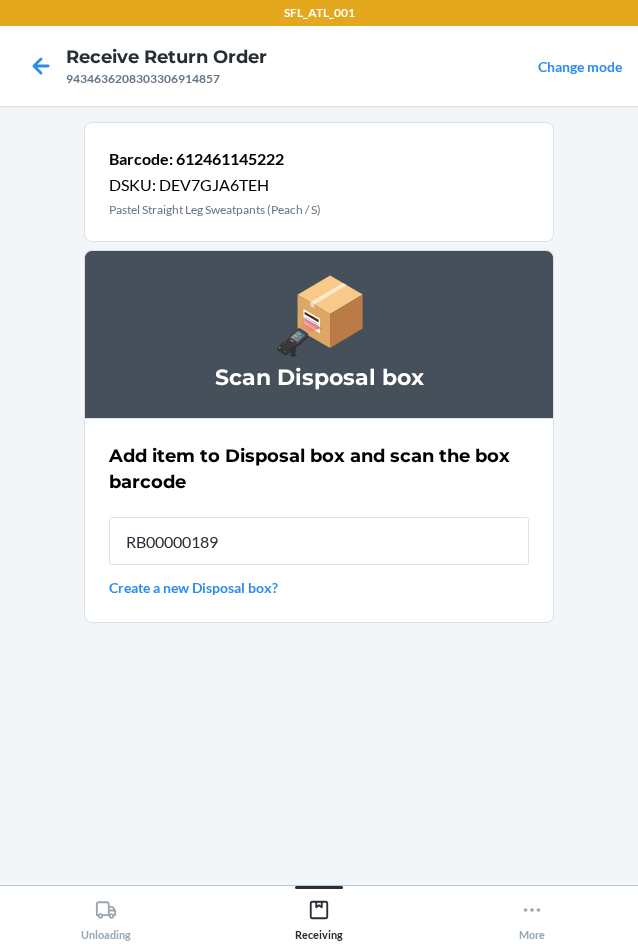 type on "RB00000189D" 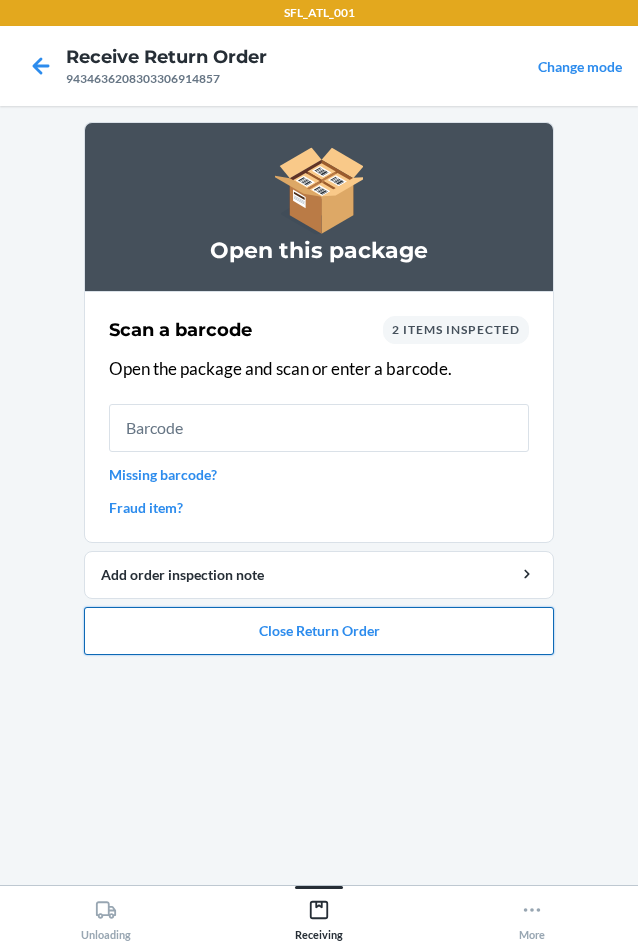 click on "Close Return Order" at bounding box center (319, 631) 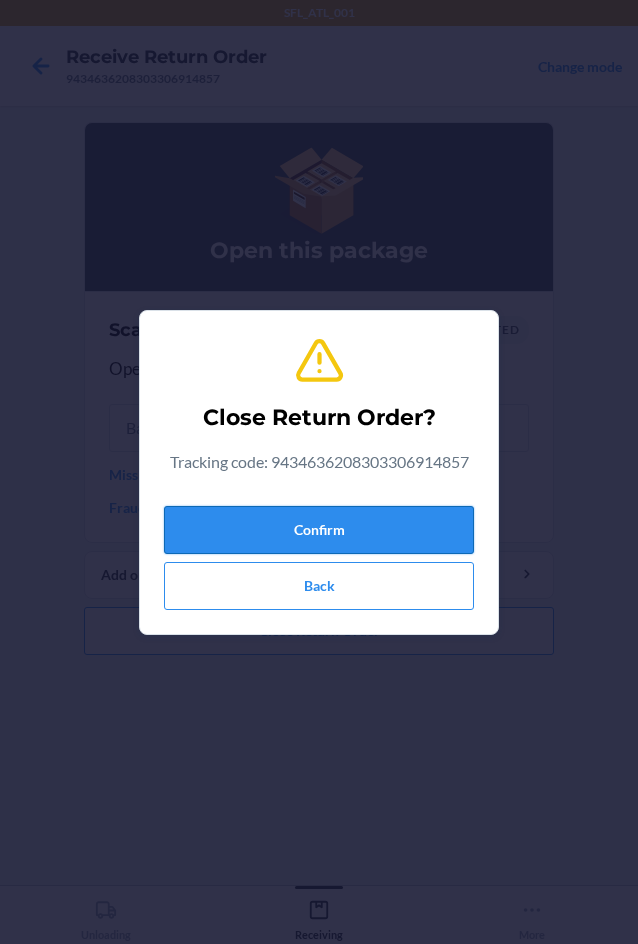 click on "Confirm" at bounding box center (319, 530) 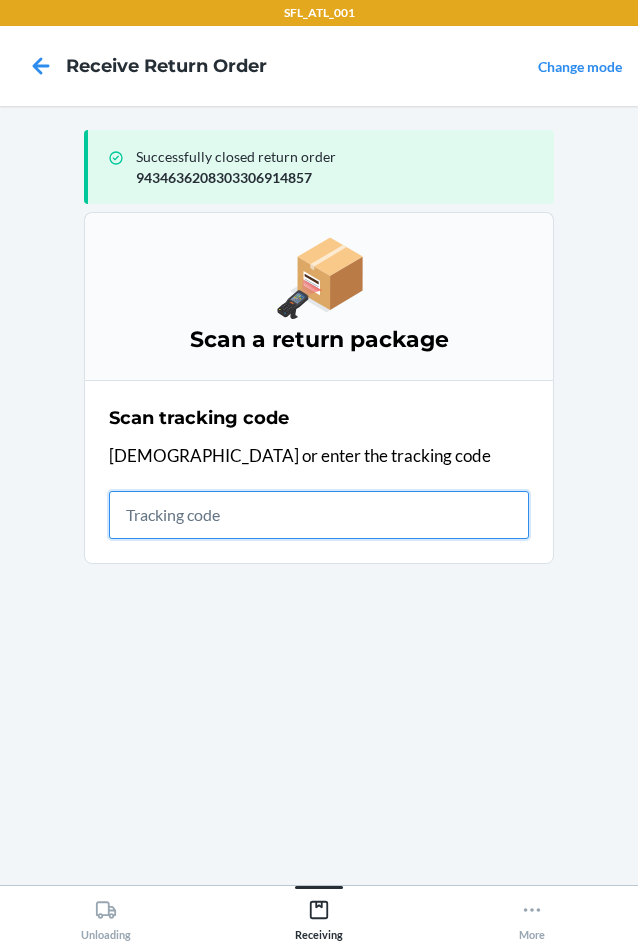 click at bounding box center (319, 515) 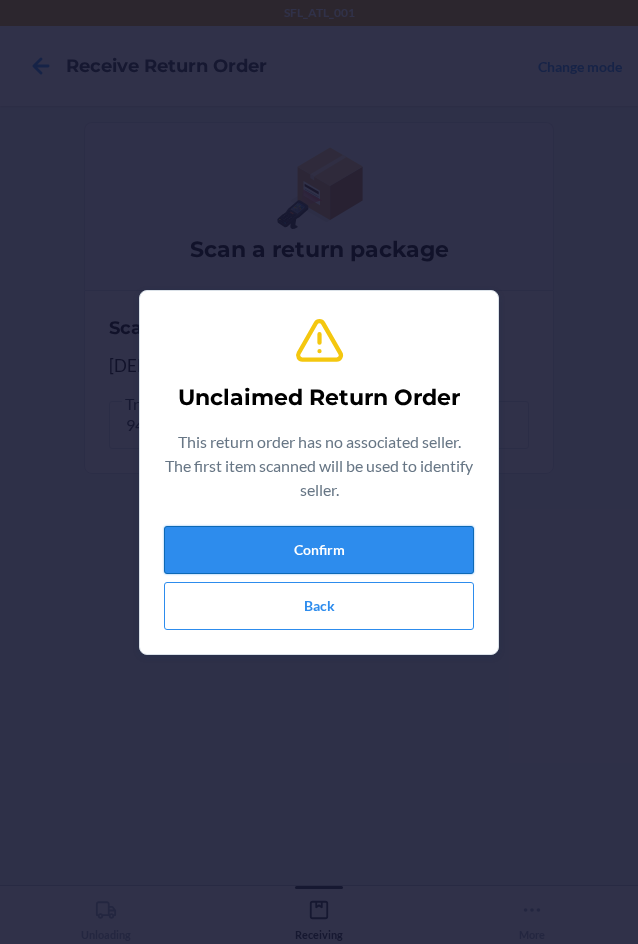 click on "Confirm" at bounding box center [319, 550] 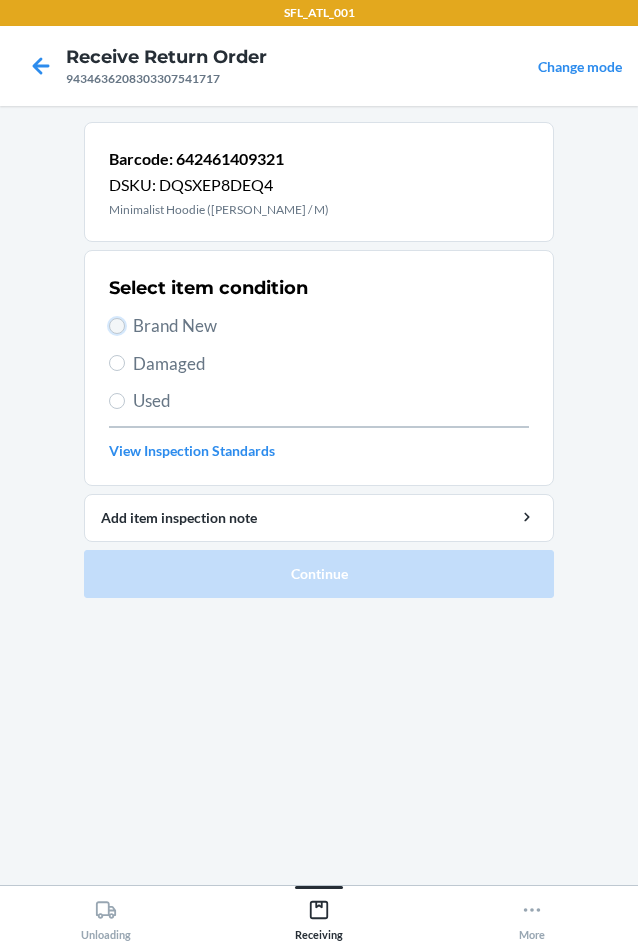 click on "Brand New" at bounding box center [117, 326] 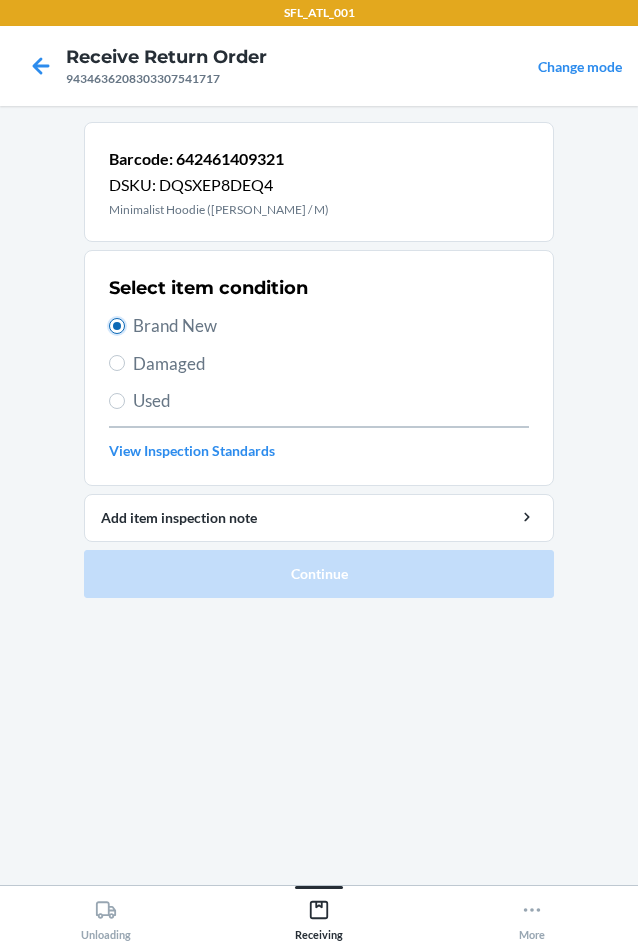 radio on "true" 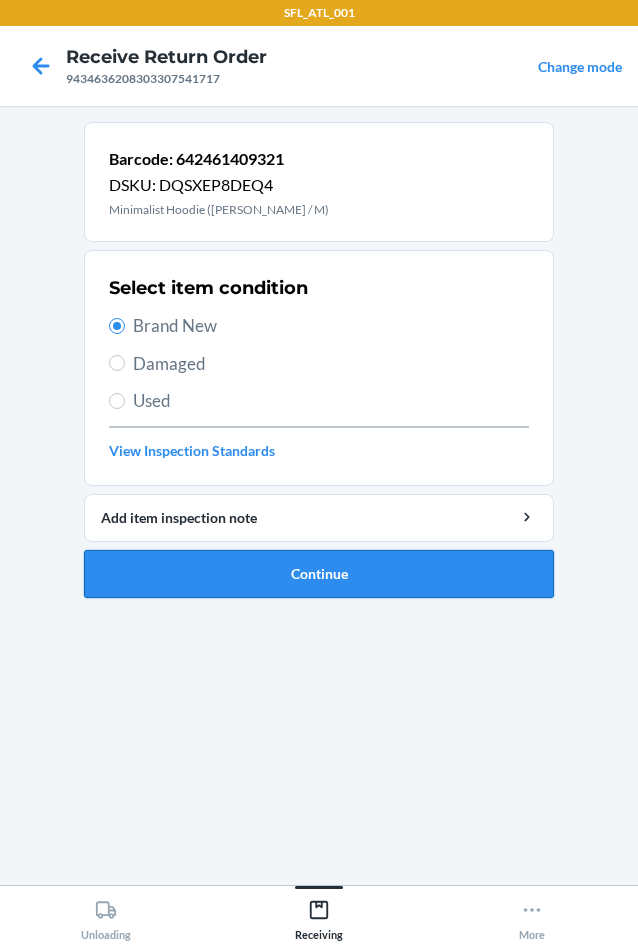 click on "Continue" at bounding box center (319, 574) 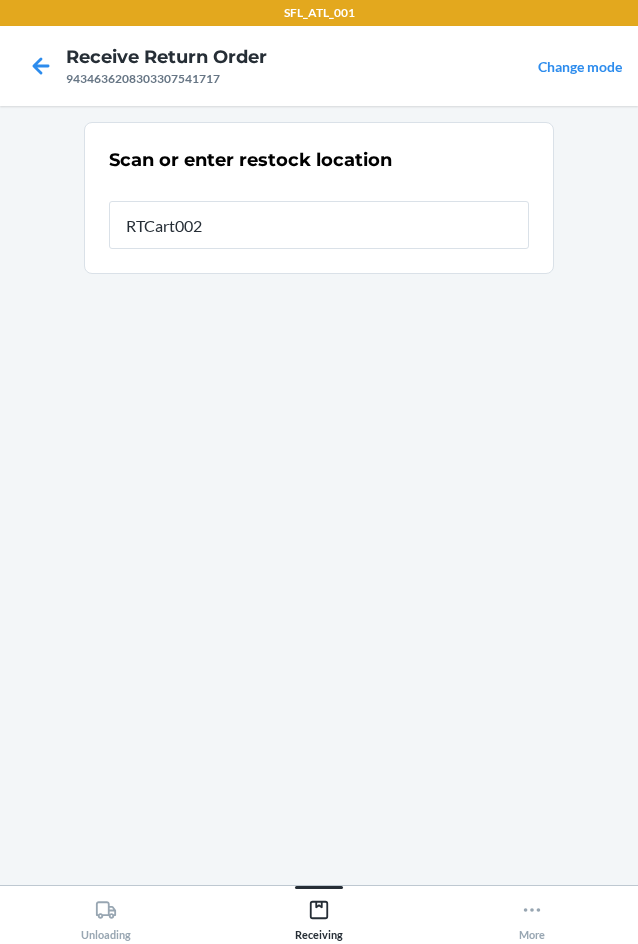 type on "RTCart002" 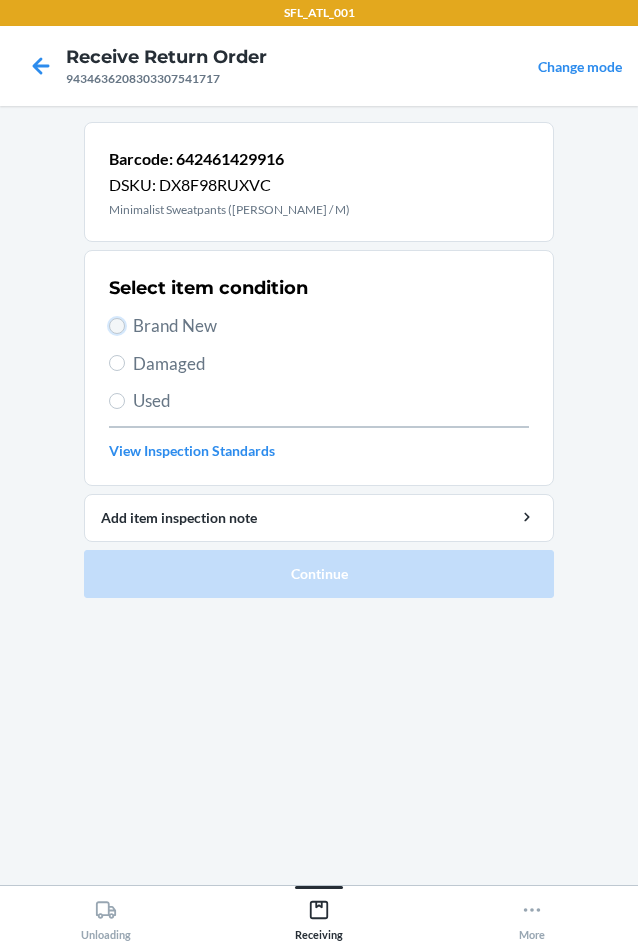 click on "Brand New" at bounding box center [117, 326] 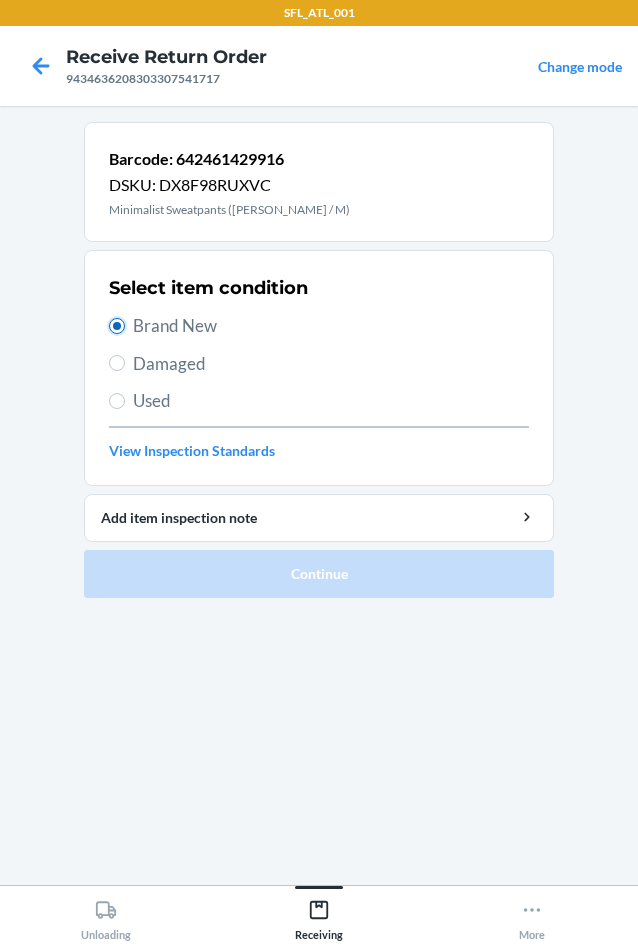 radio on "true" 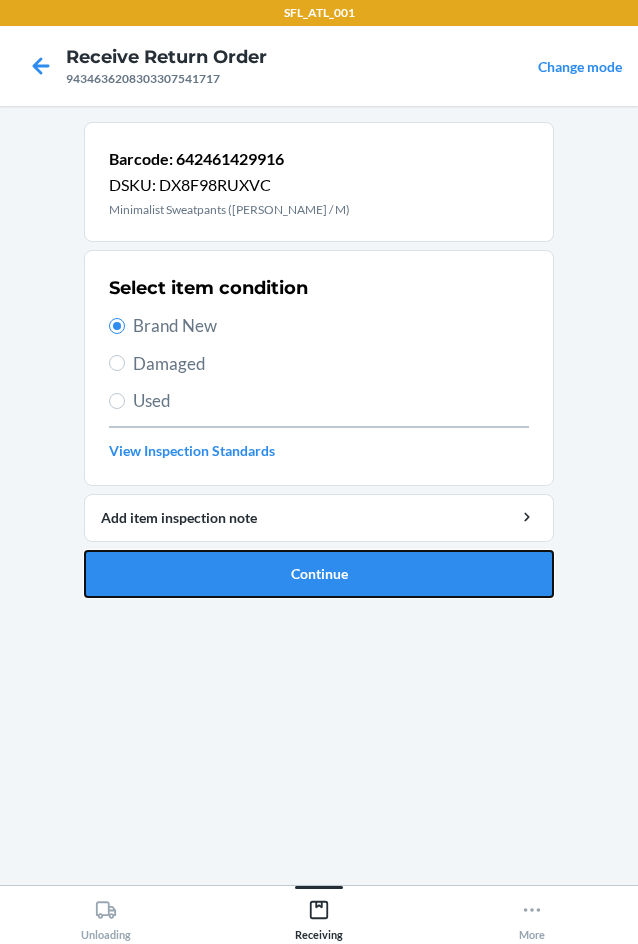 click on "Continue" at bounding box center [319, 574] 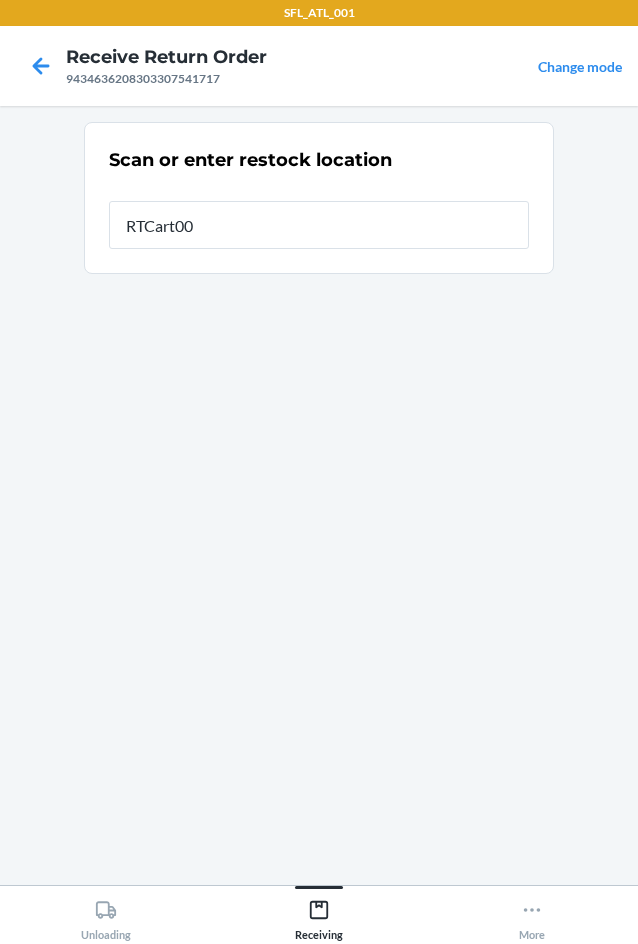 type on "RTCart002" 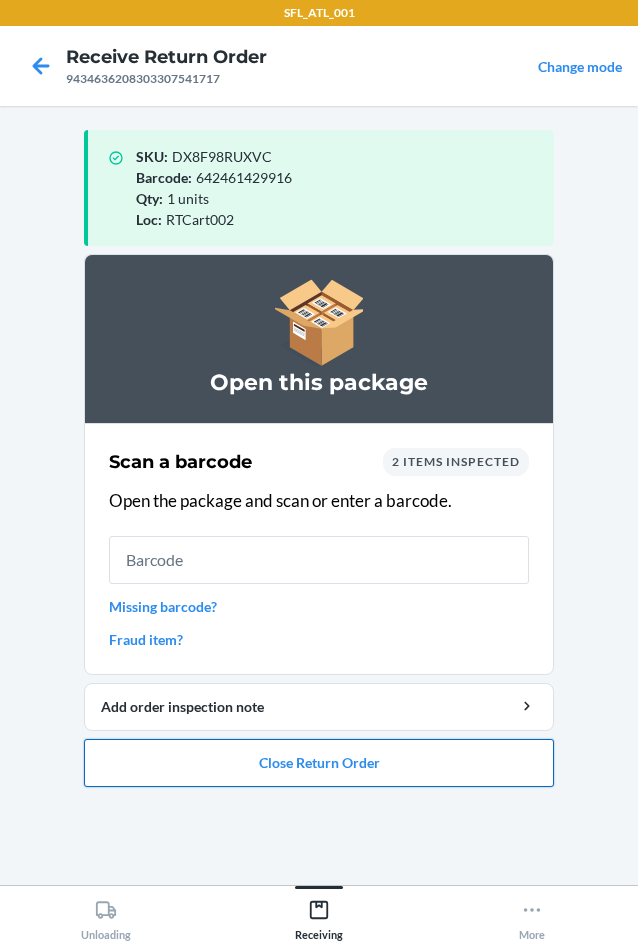 click on "Close Return Order" at bounding box center [319, 763] 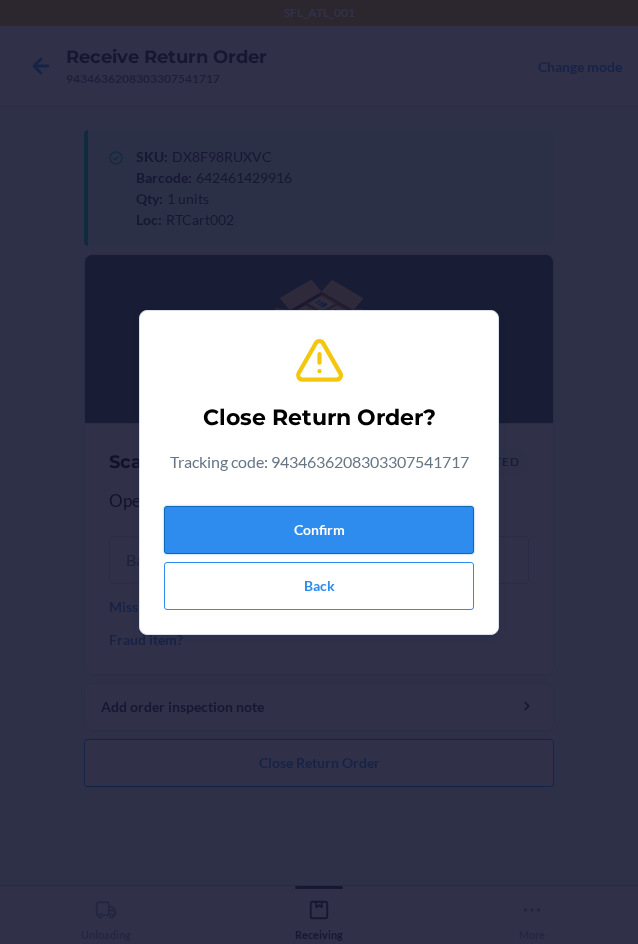 click on "Confirm" at bounding box center (319, 530) 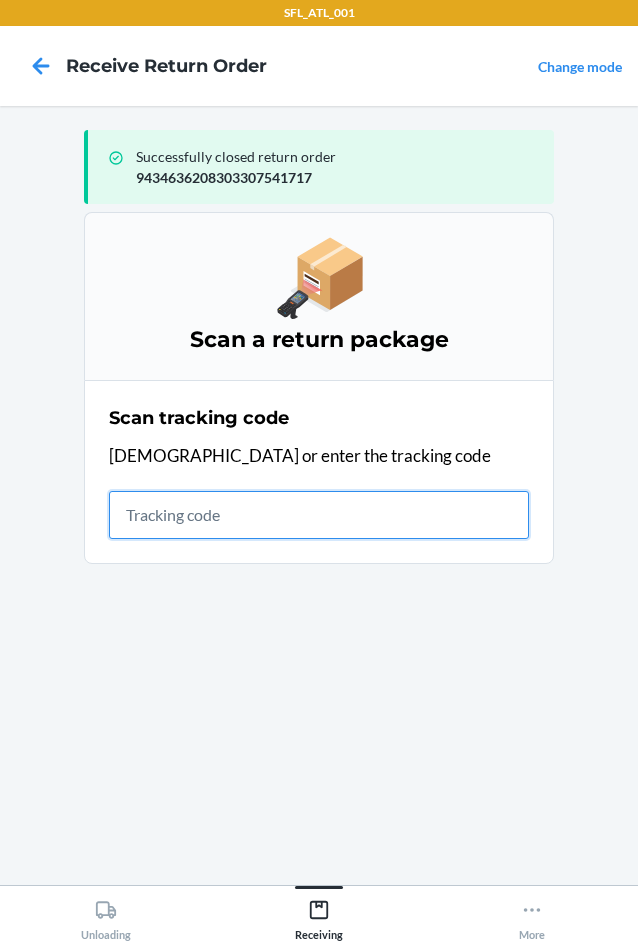 click at bounding box center [319, 515] 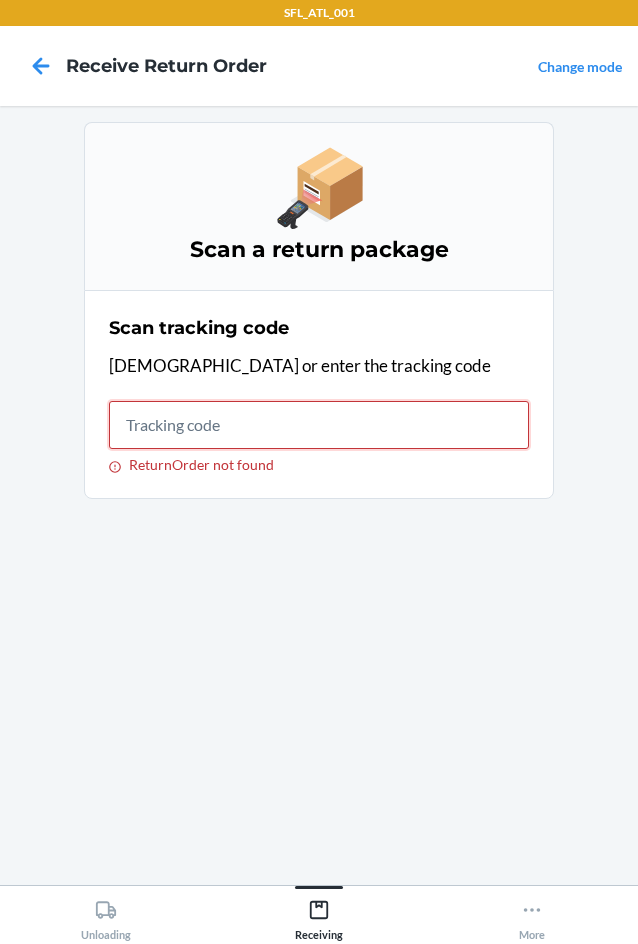 click on "ReturnOrder not found" at bounding box center (319, 425) 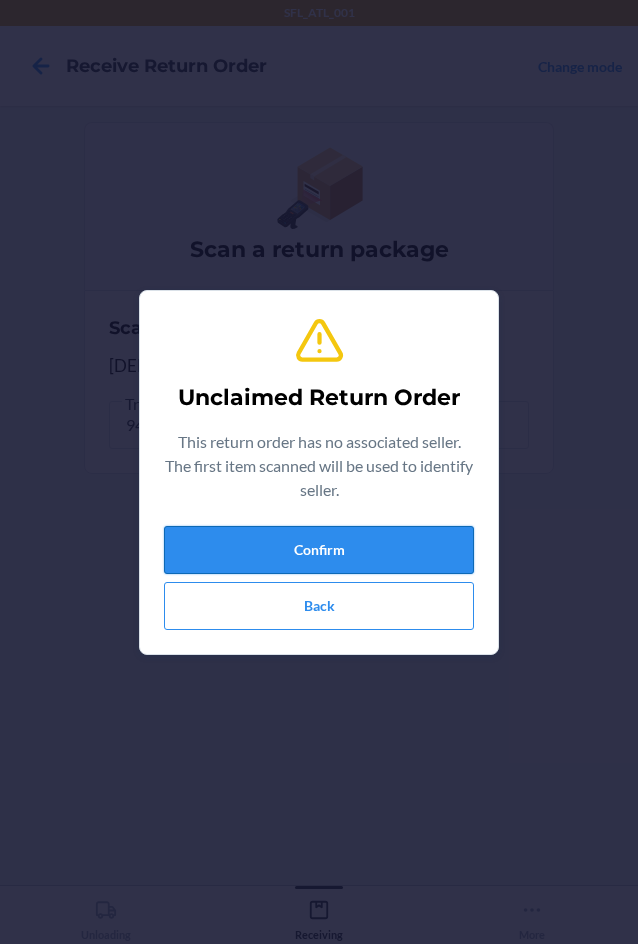 click on "Confirm" at bounding box center (319, 550) 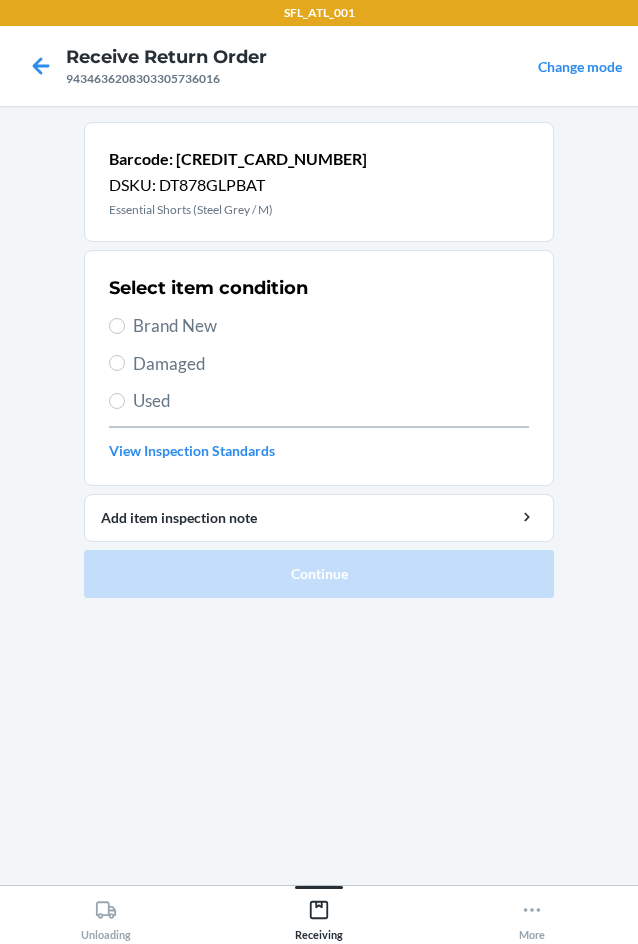 click on "Select item condition Brand New Damaged Used View Inspection Standards" at bounding box center [319, 368] 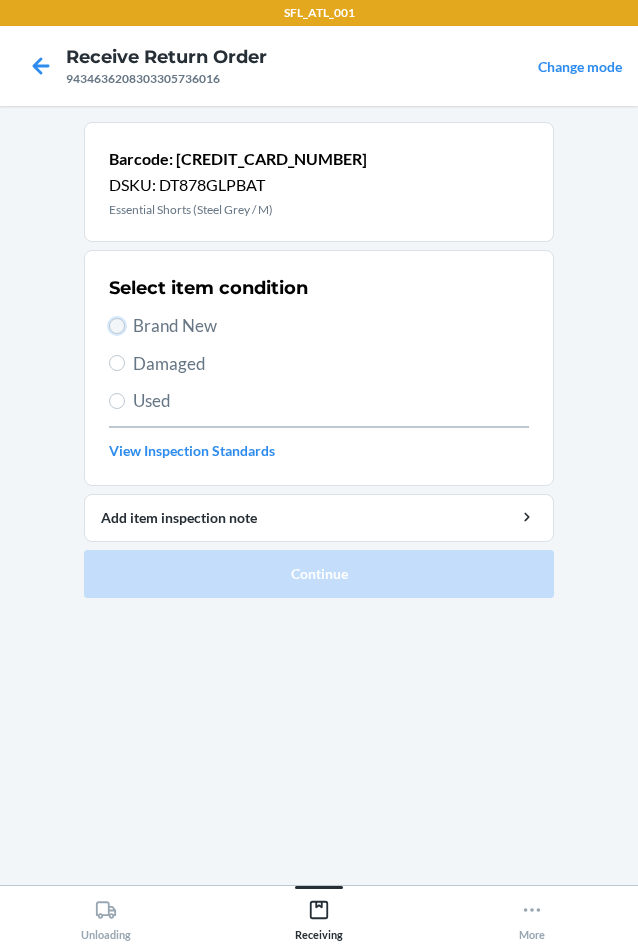 click on "Brand New" at bounding box center [117, 326] 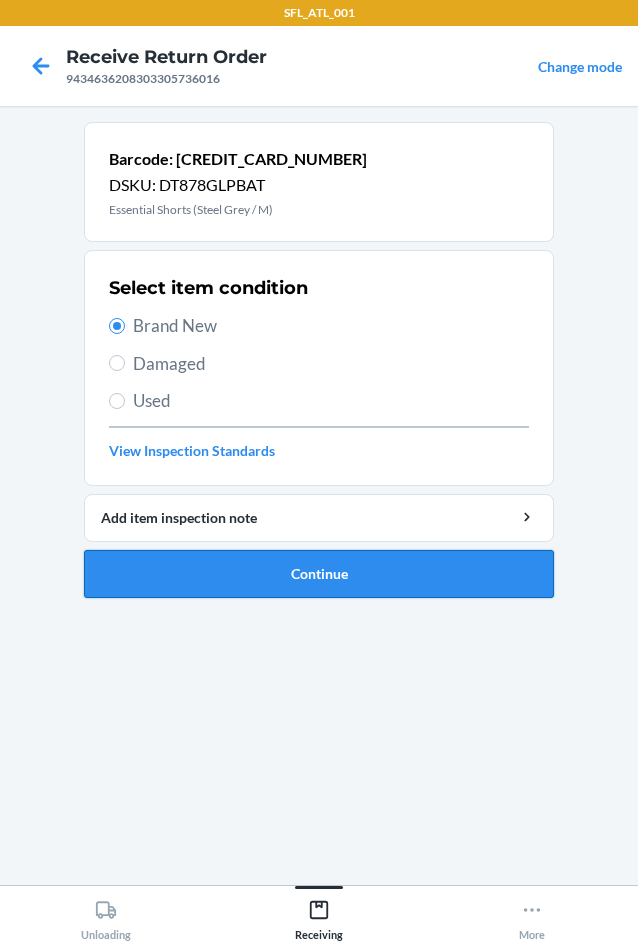 click on "Continue" at bounding box center (319, 574) 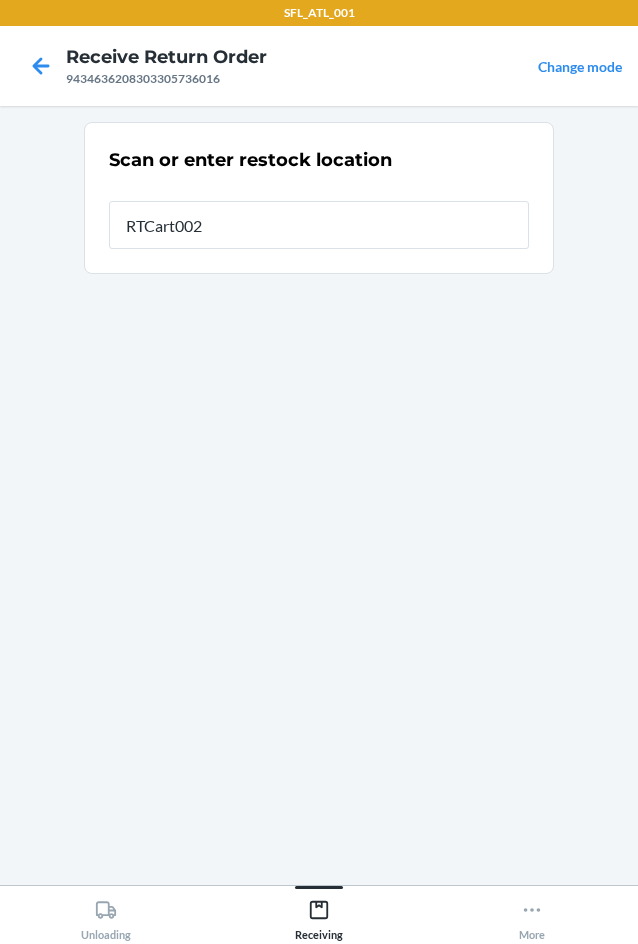 type on "RTCart002" 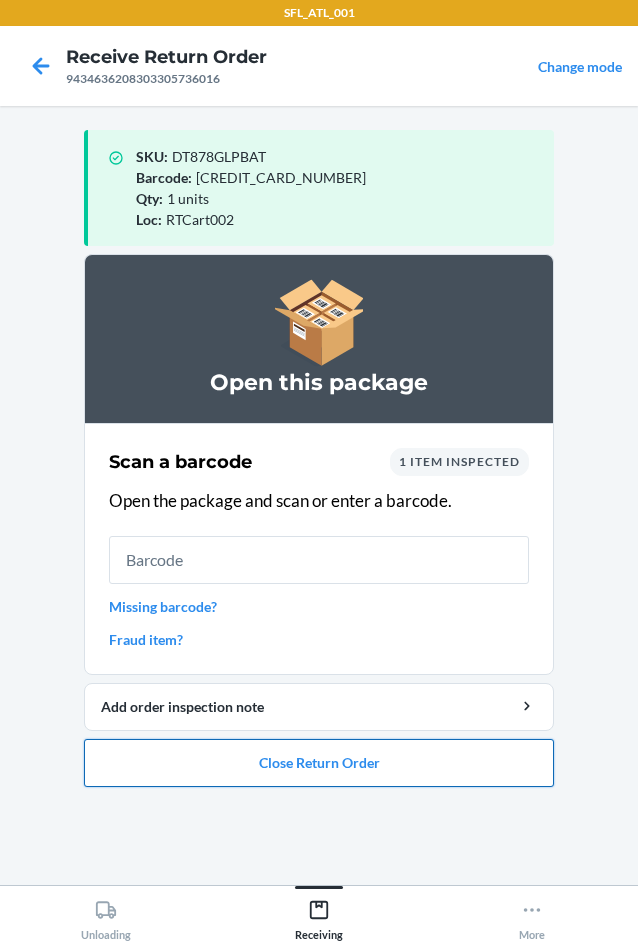 click on "Close Return Order" at bounding box center (319, 763) 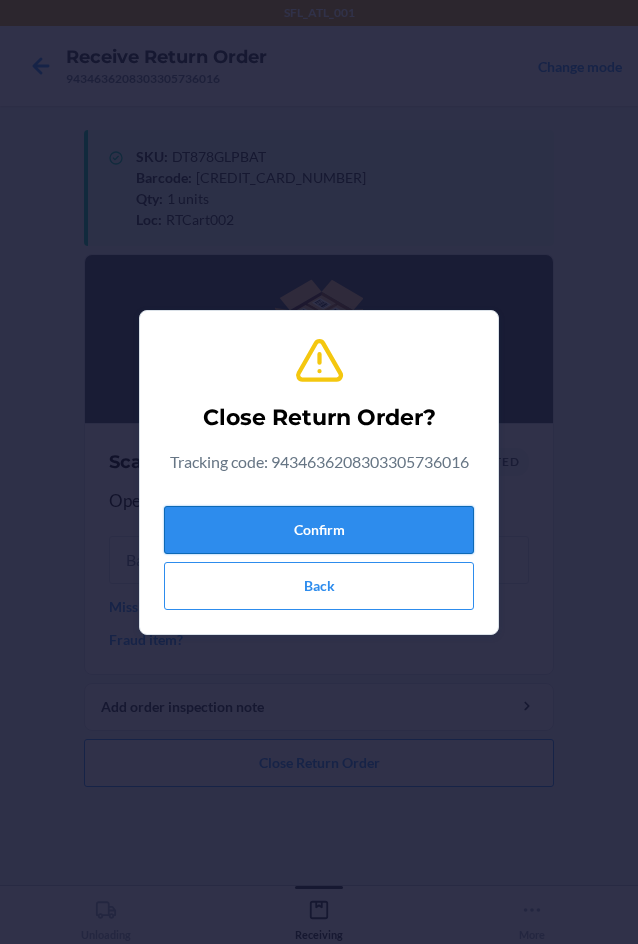 click on "Confirm" at bounding box center [319, 530] 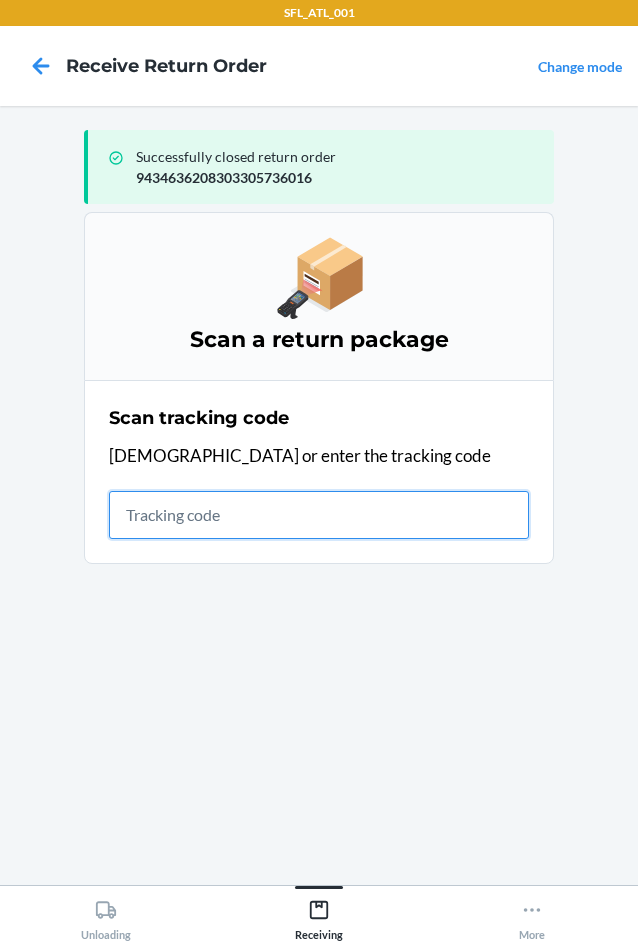 click at bounding box center [319, 515] 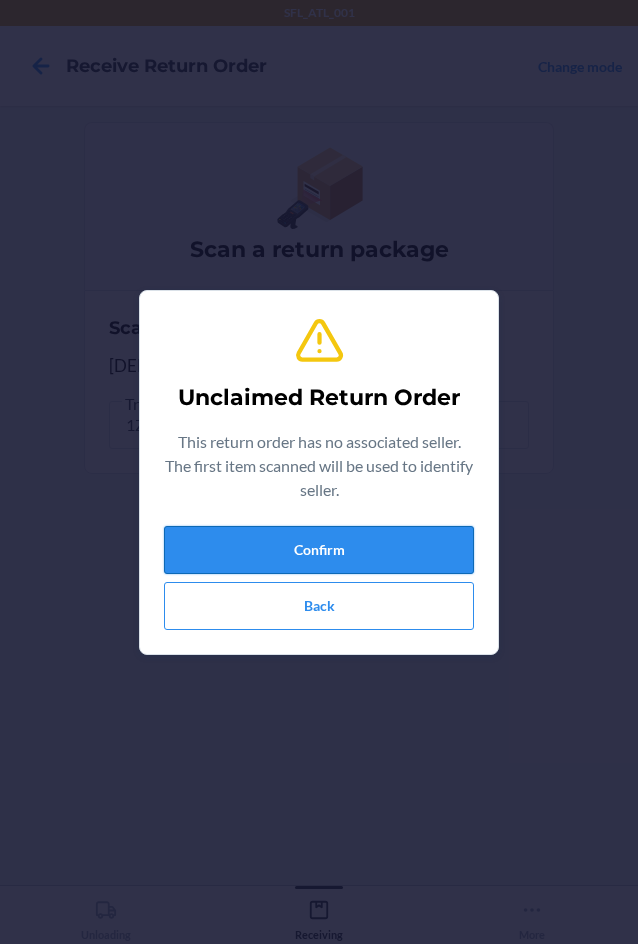 click on "Confirm Back" at bounding box center [319, 578] 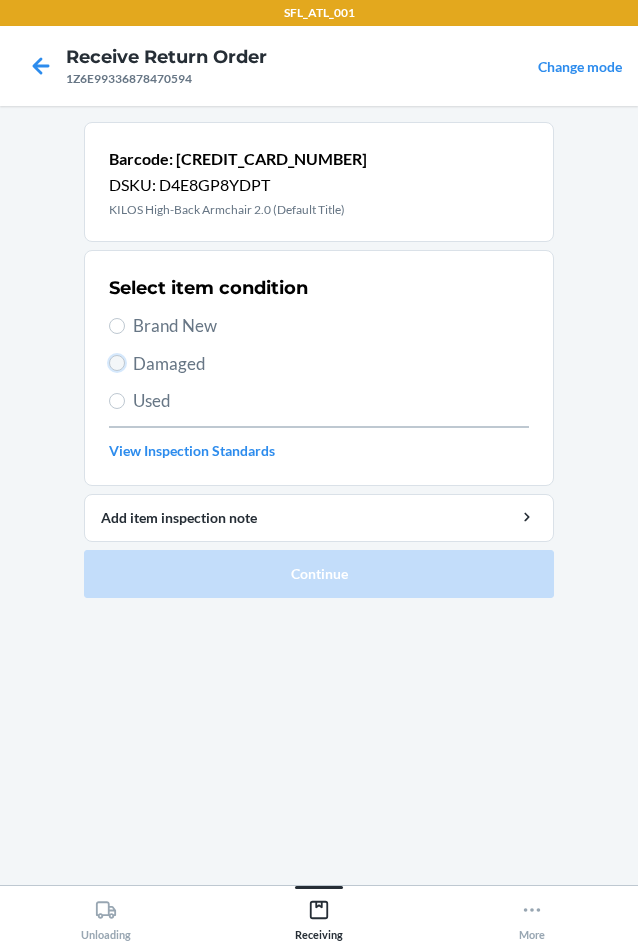 click on "Damaged" at bounding box center [117, 363] 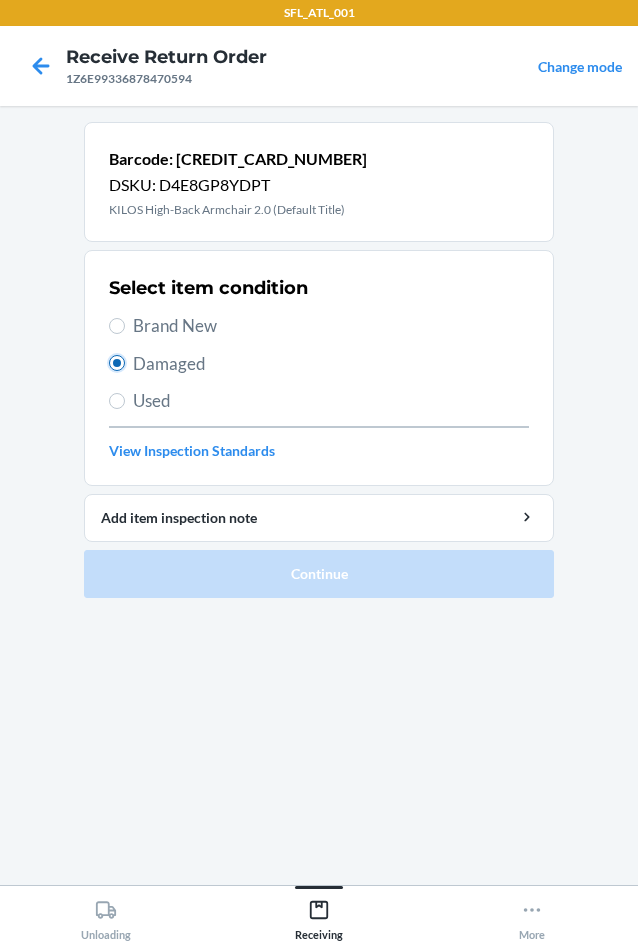 radio on "true" 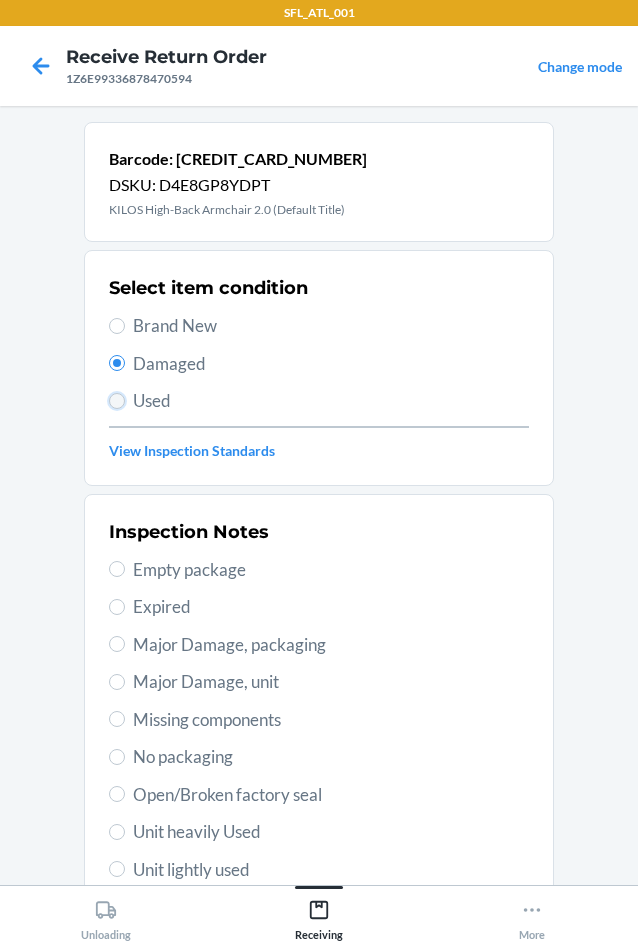 click on "Used" at bounding box center [117, 401] 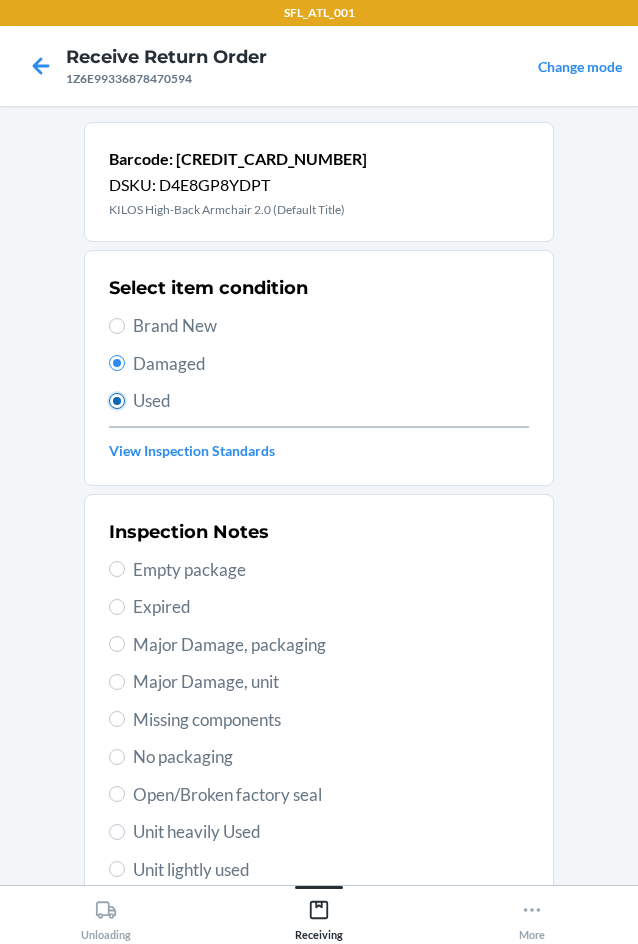 radio on "false" 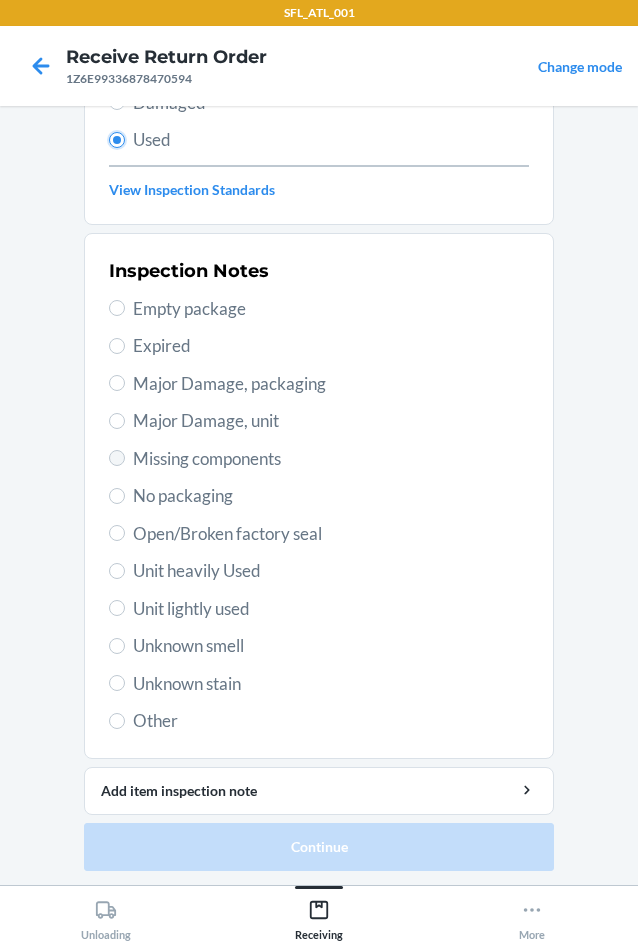 scroll, scrollTop: 263, scrollLeft: 0, axis: vertical 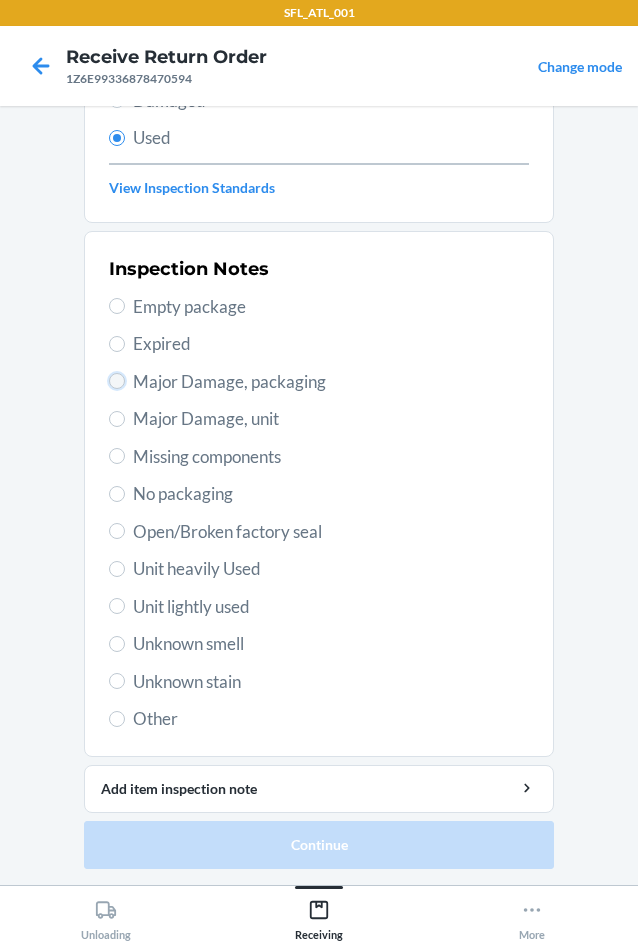 click on "Major Damage, packaging" at bounding box center [117, 381] 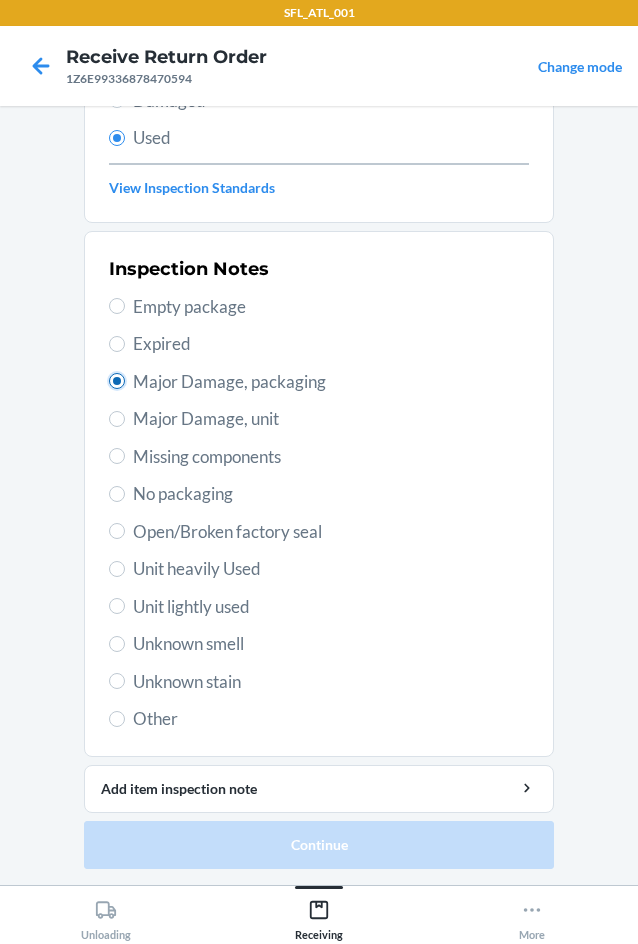radio on "true" 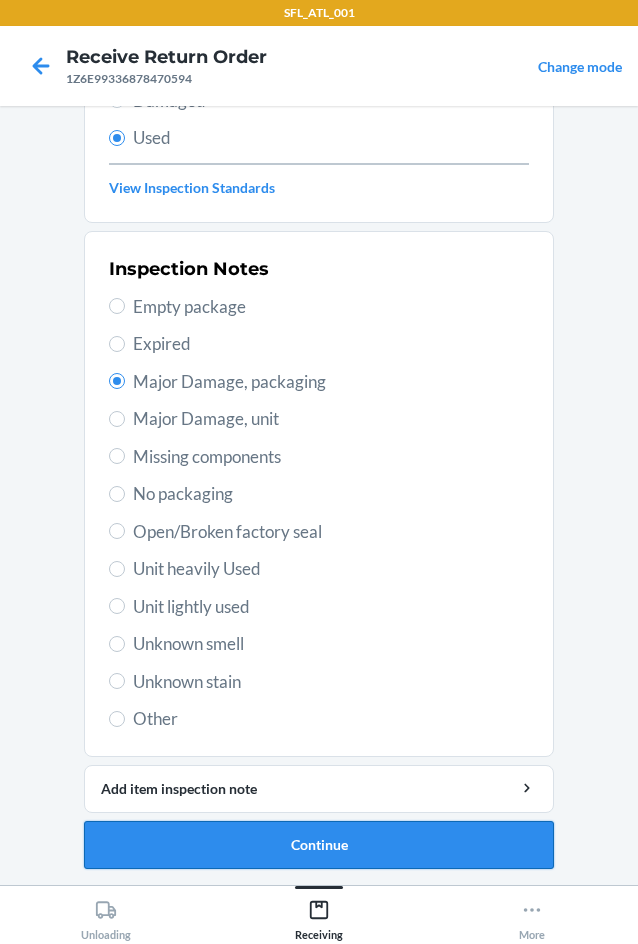 click on "Continue" at bounding box center (319, 845) 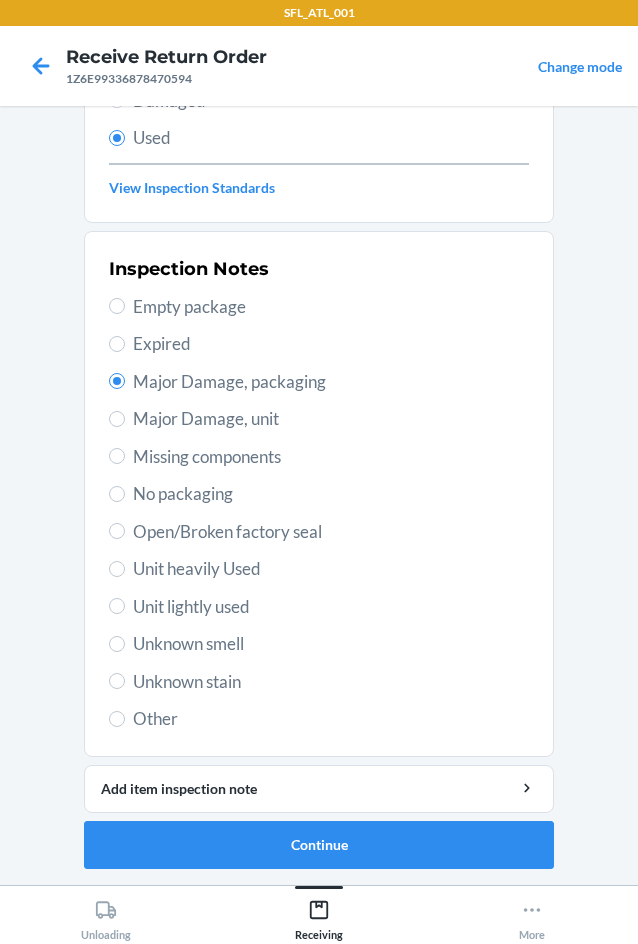 scroll, scrollTop: 0, scrollLeft: 0, axis: both 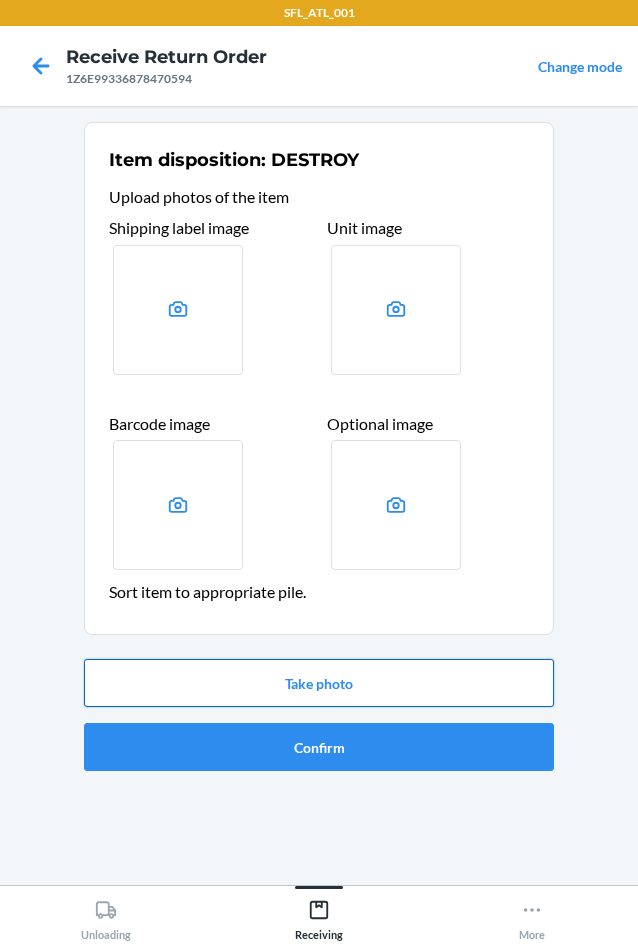 click on "Take photo" at bounding box center [319, 683] 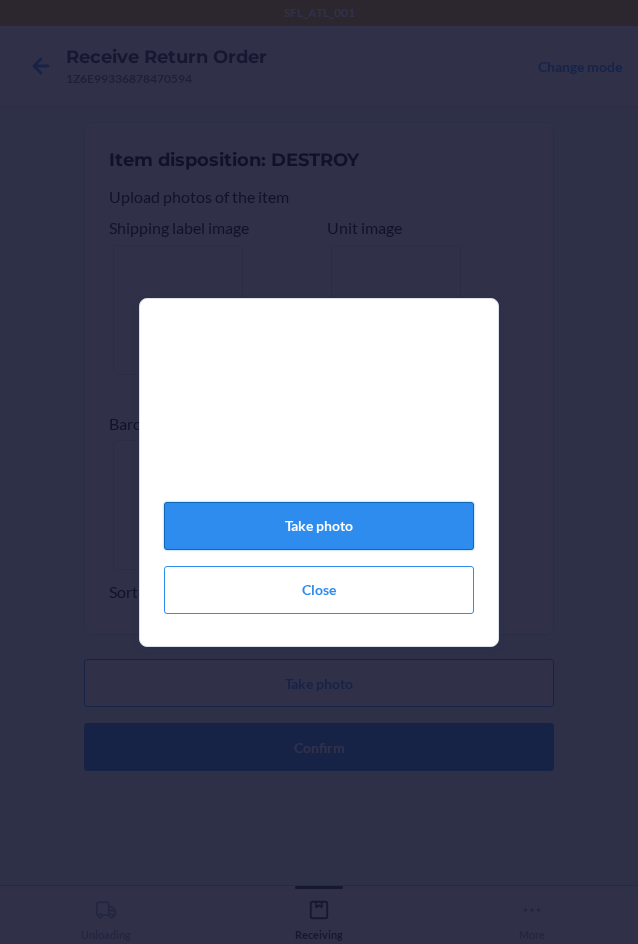 click on "Take photo" 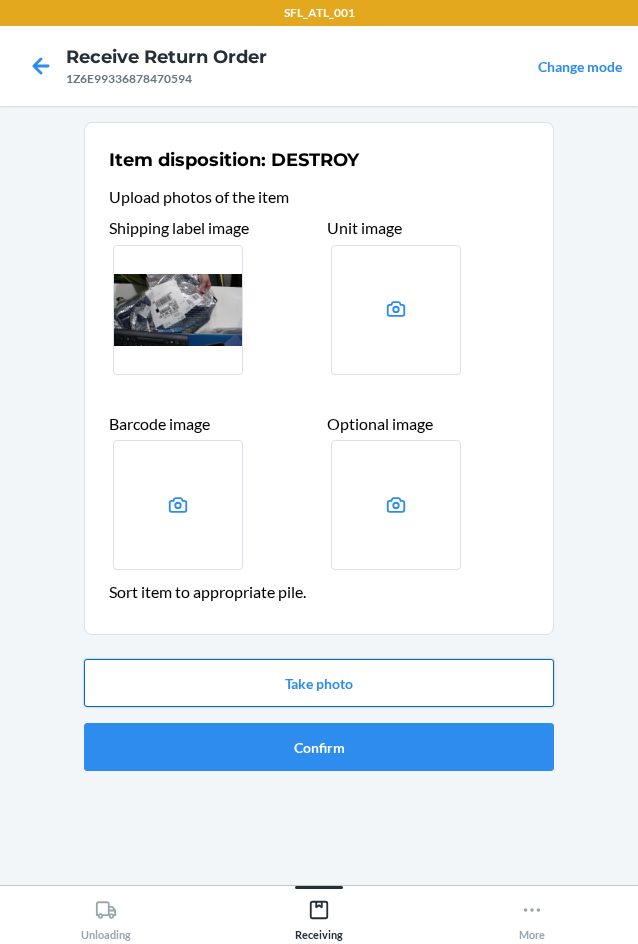 click on "Take photo" at bounding box center (319, 683) 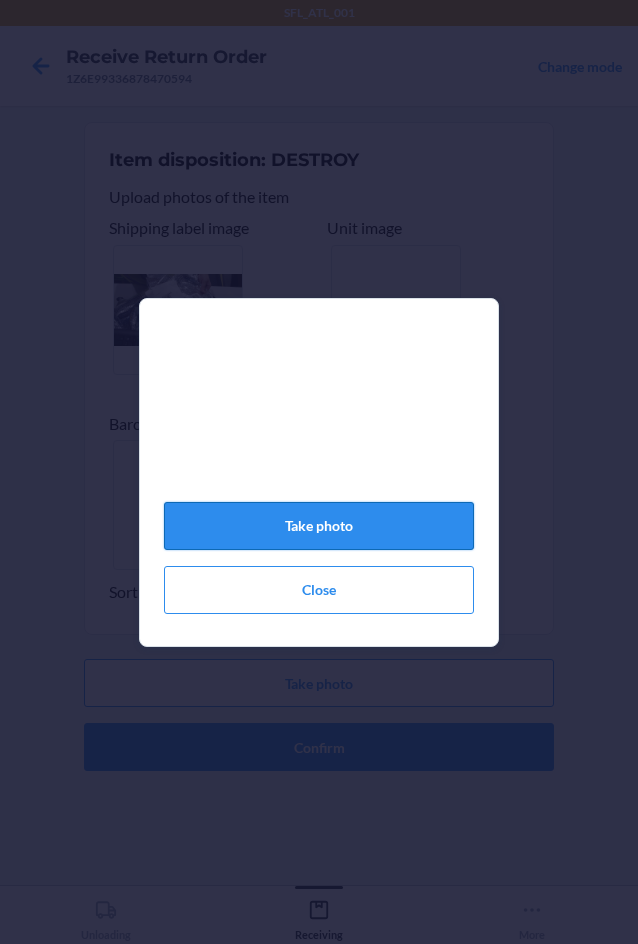 drag, startPoint x: 210, startPoint y: 545, endPoint x: 215, endPoint y: 529, distance: 16.763054 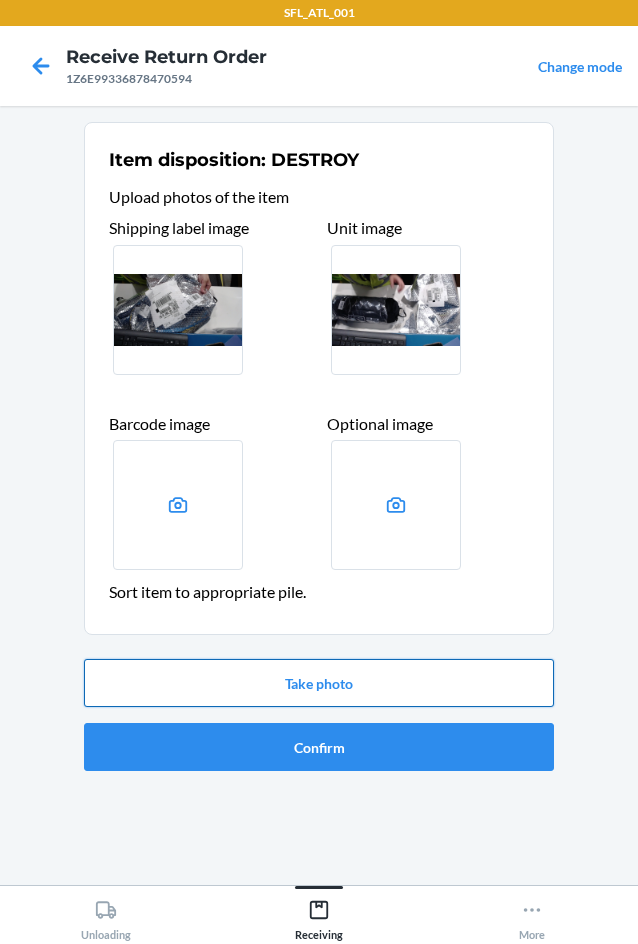 click on "Take photo" at bounding box center [319, 683] 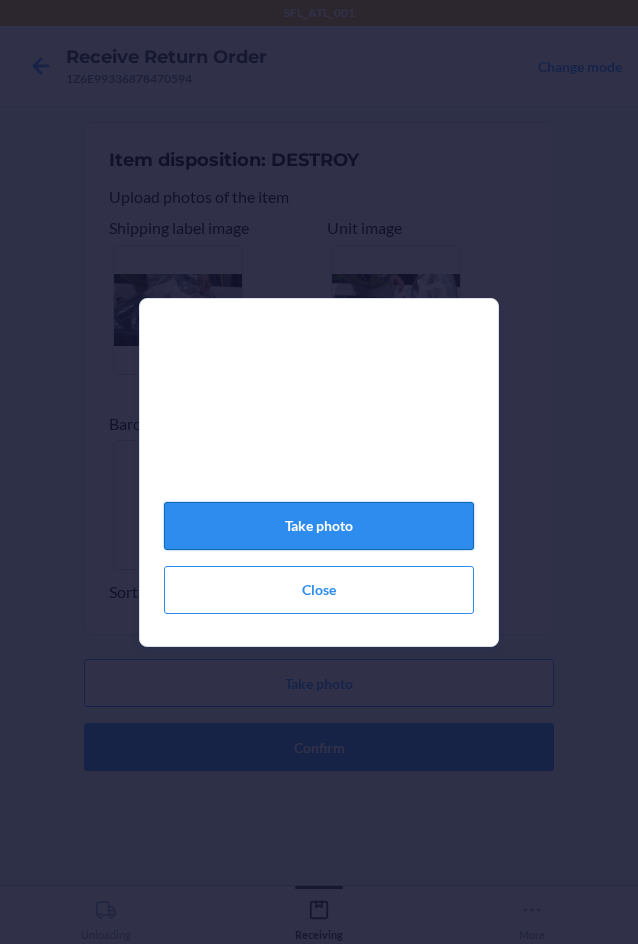 click on "Take photo" 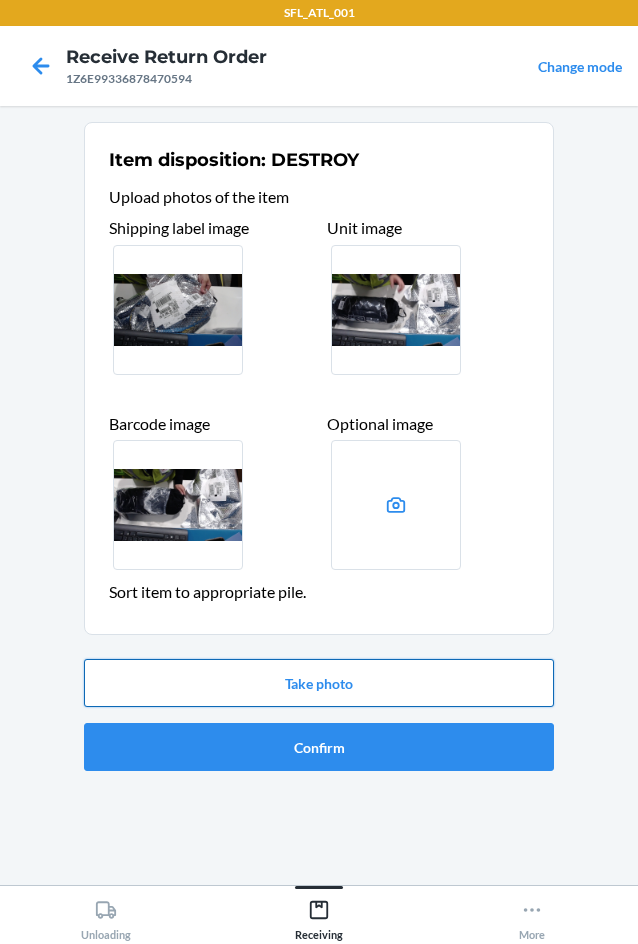 click on "Take photo" at bounding box center (319, 683) 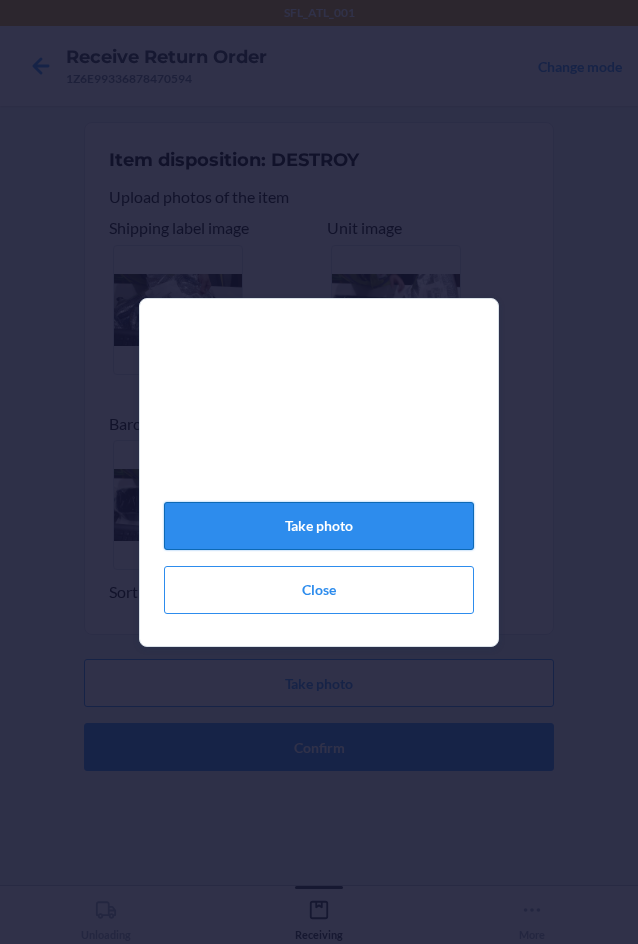click on "Take photo" 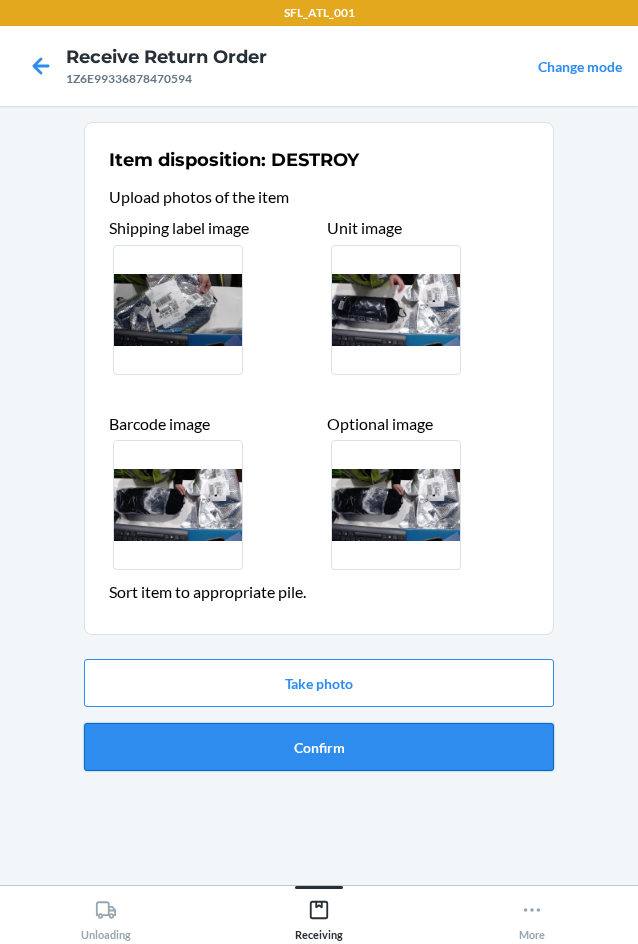 click on "Confirm" at bounding box center [319, 747] 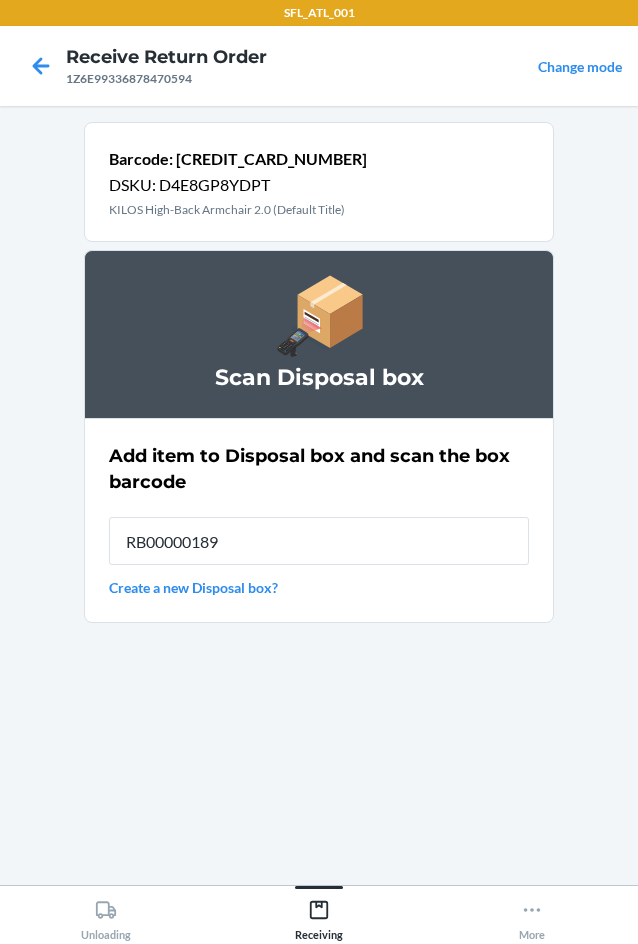 type on "RB00000189D" 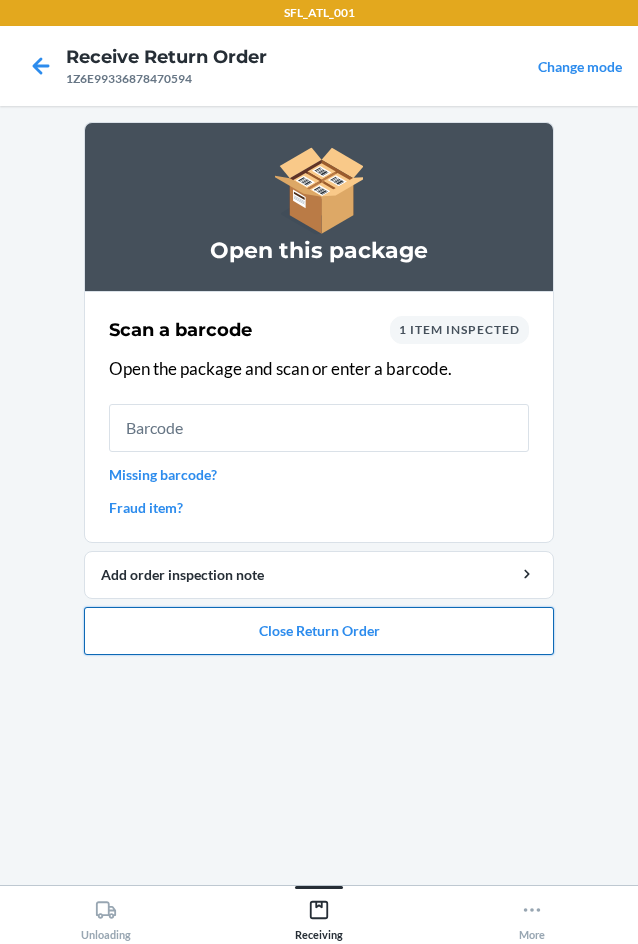click on "Close Return Order" at bounding box center (319, 631) 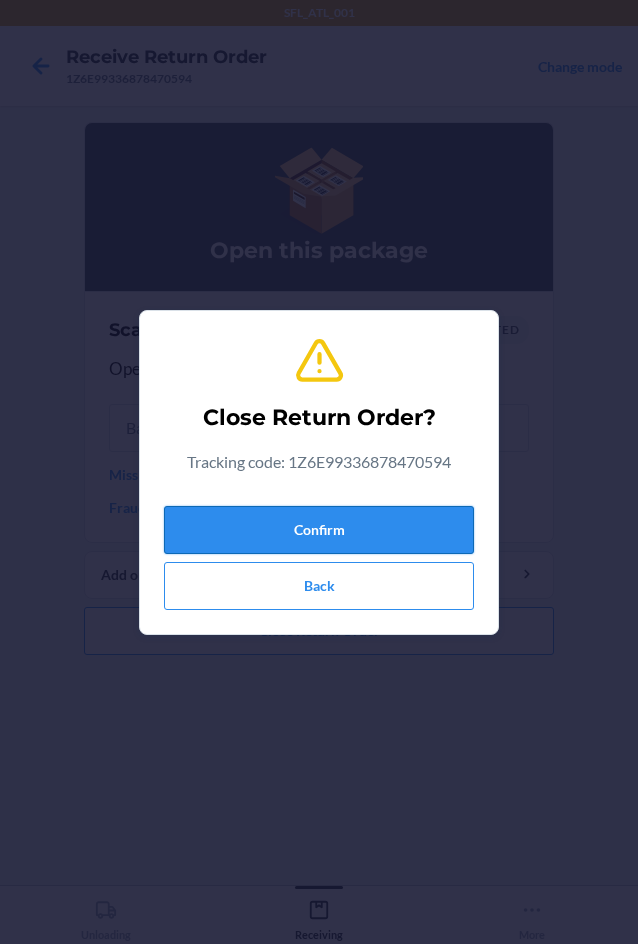click on "Confirm" at bounding box center (319, 530) 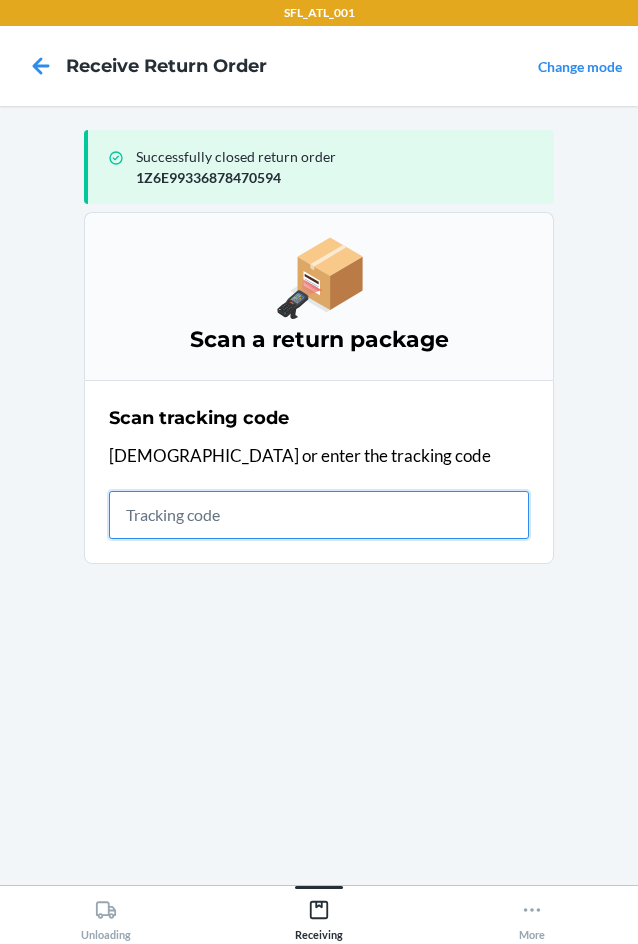 click at bounding box center (319, 515) 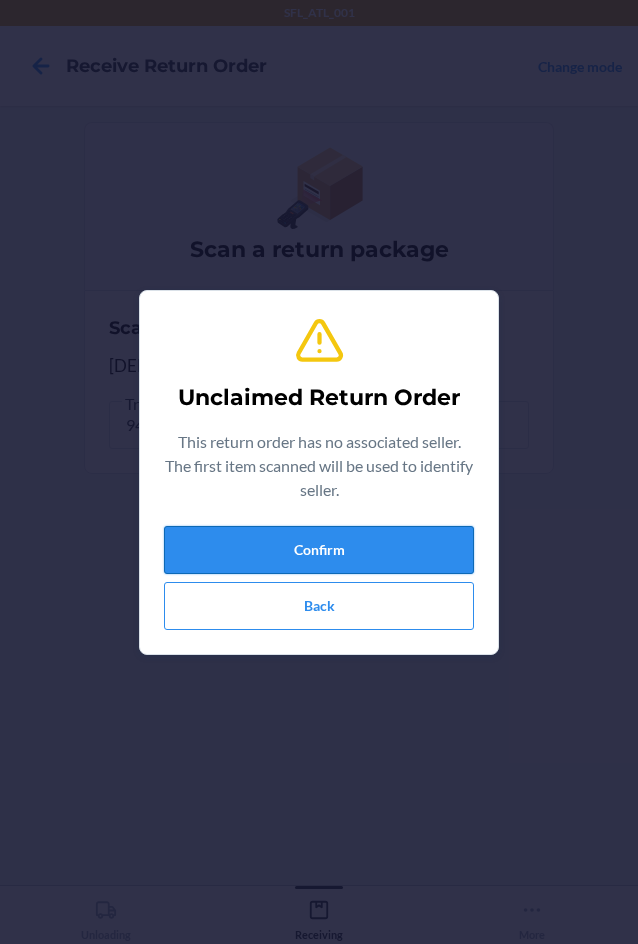 click on "Confirm" at bounding box center [319, 550] 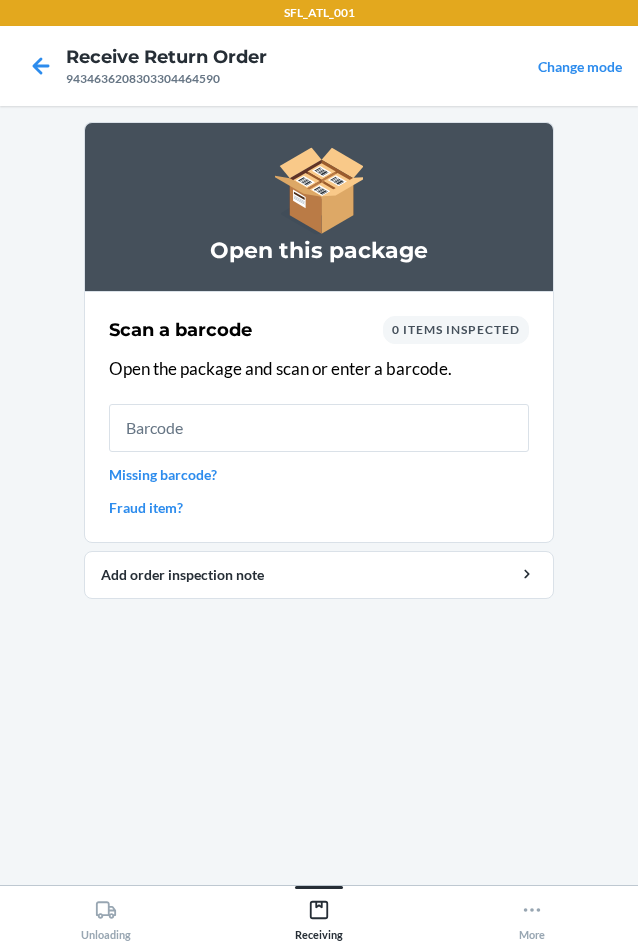 click on "Missing barcode?" at bounding box center (319, 474) 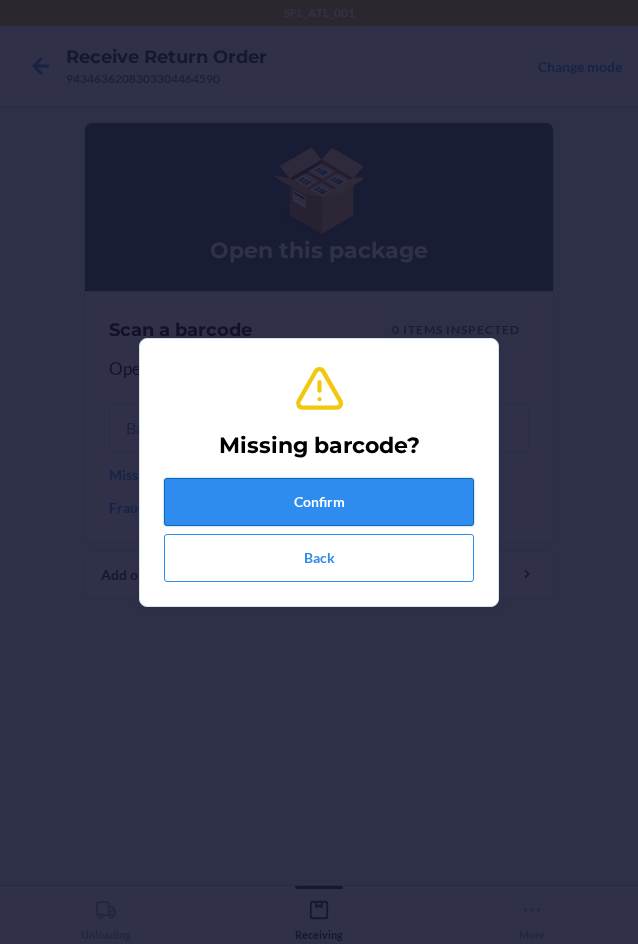 click on "Confirm" at bounding box center (319, 502) 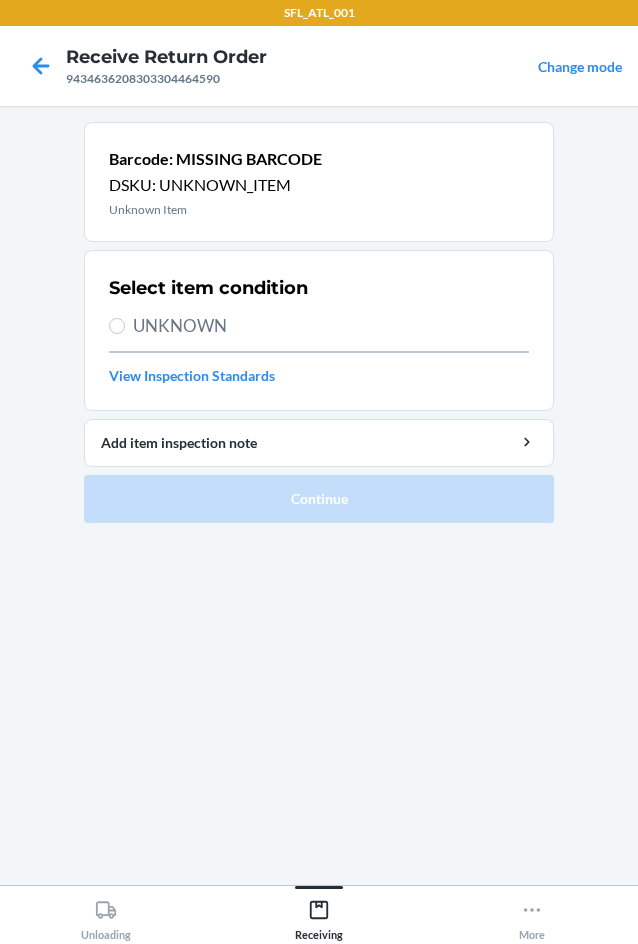 click on "UNKNOWN" at bounding box center [319, 326] 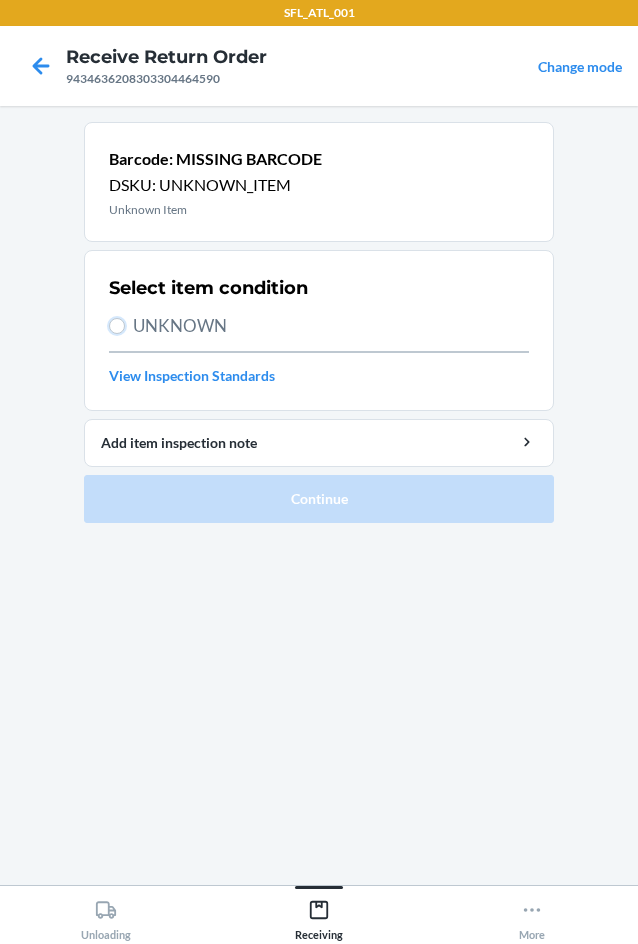 click on "UNKNOWN" at bounding box center (117, 326) 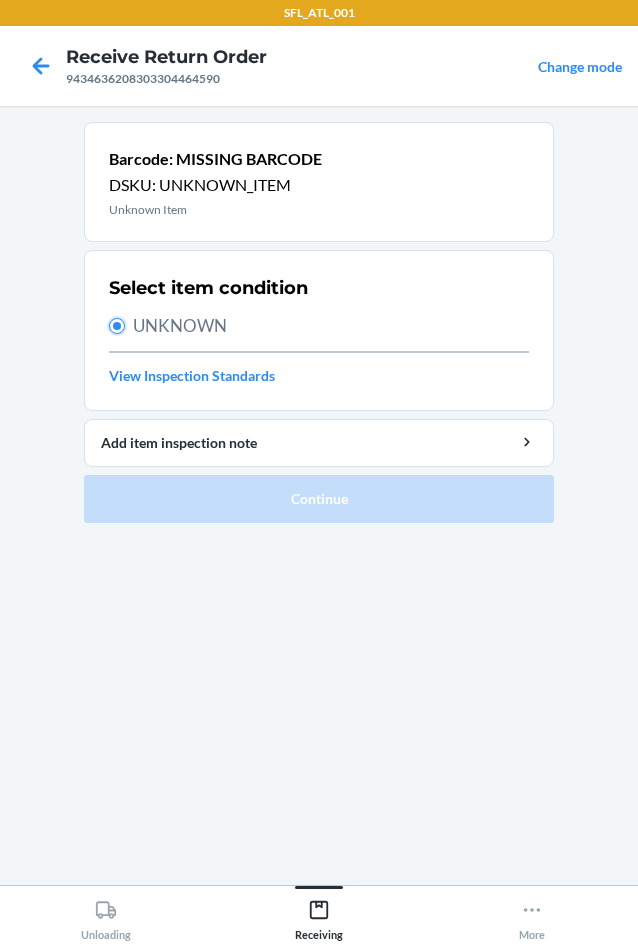 radio on "true" 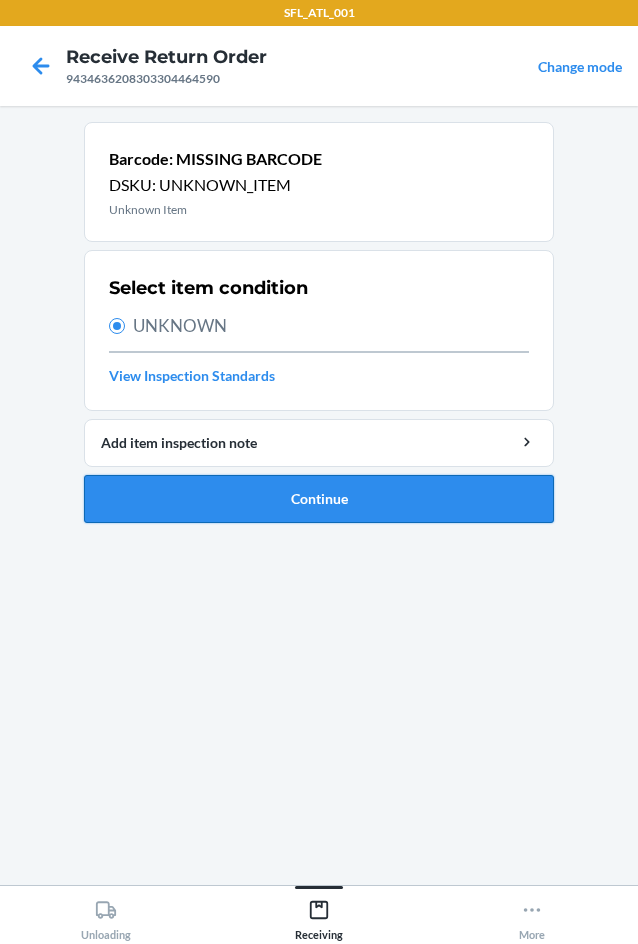 click on "Continue" at bounding box center [319, 499] 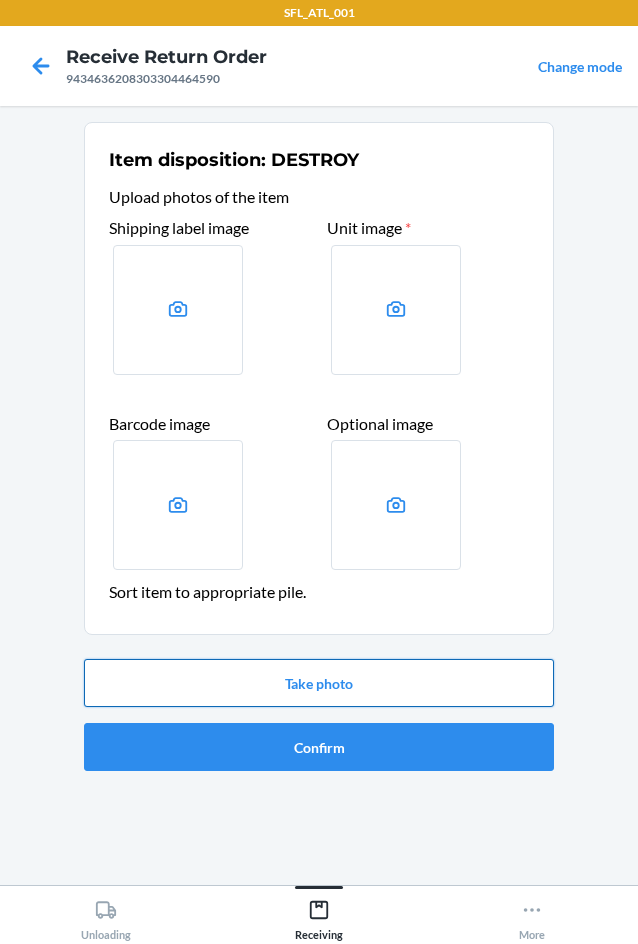 click on "Take photo" at bounding box center (319, 683) 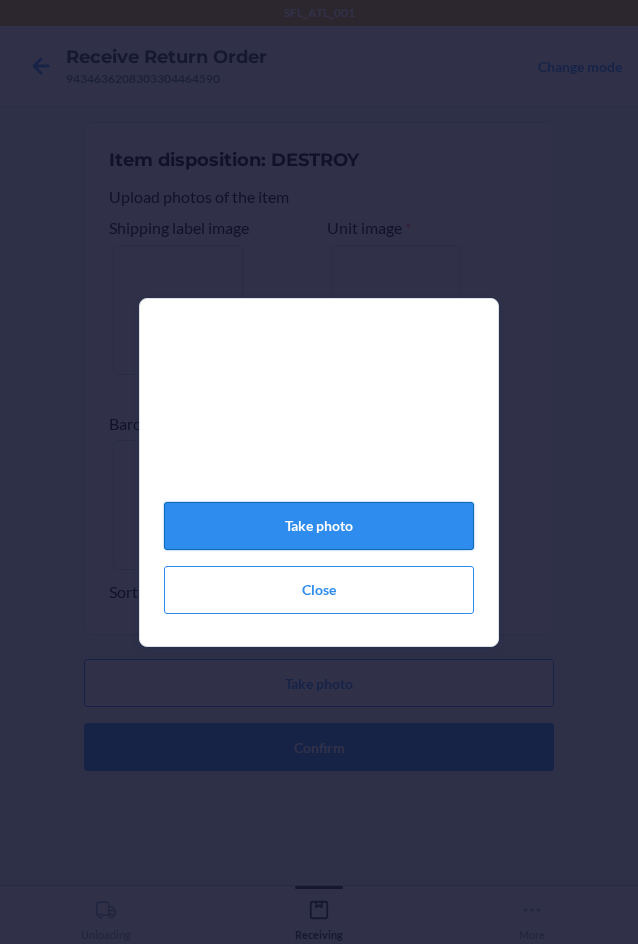 click on "Take photo" 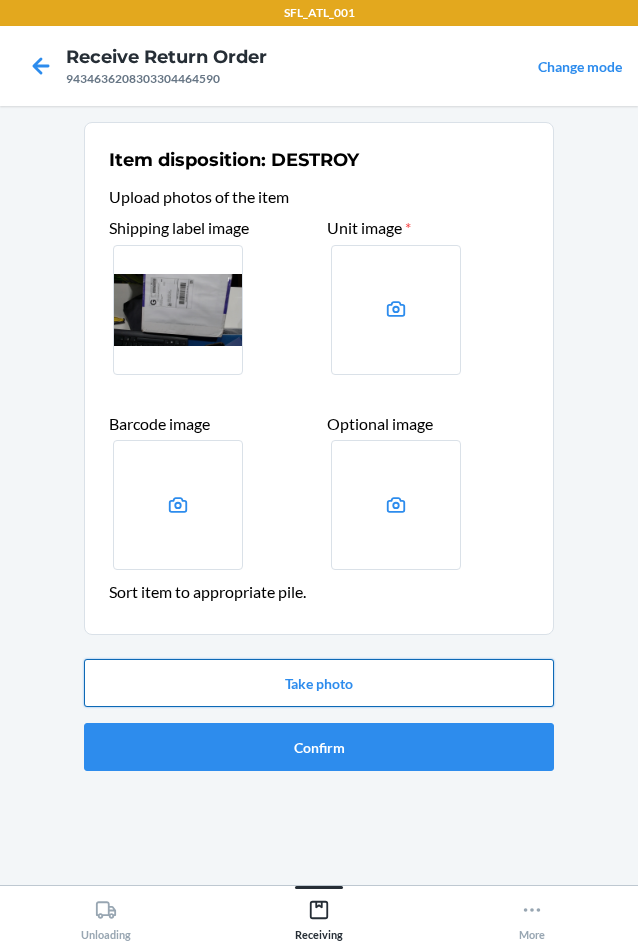 click on "Take photo" at bounding box center [319, 683] 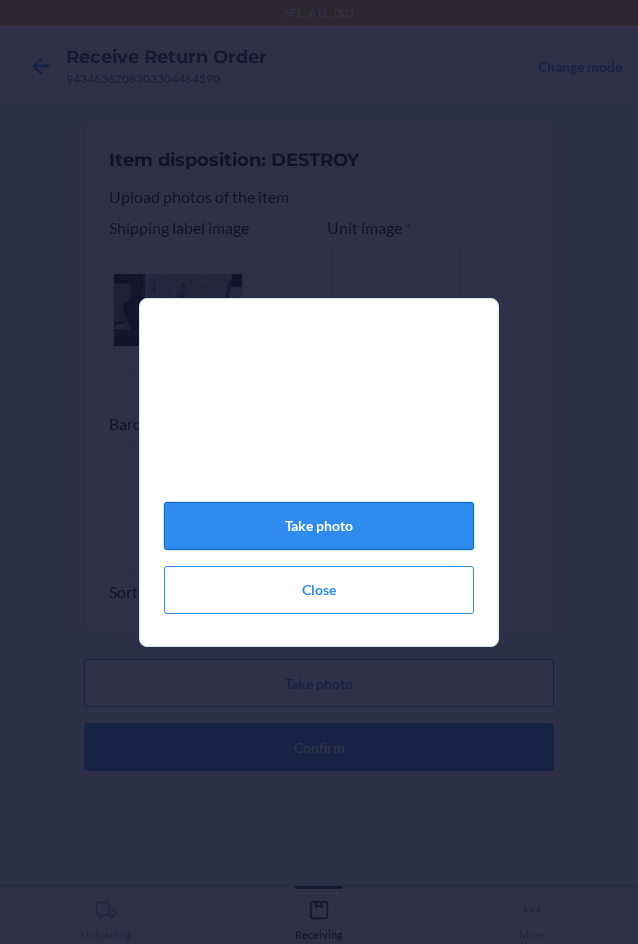 click on "Take photo" 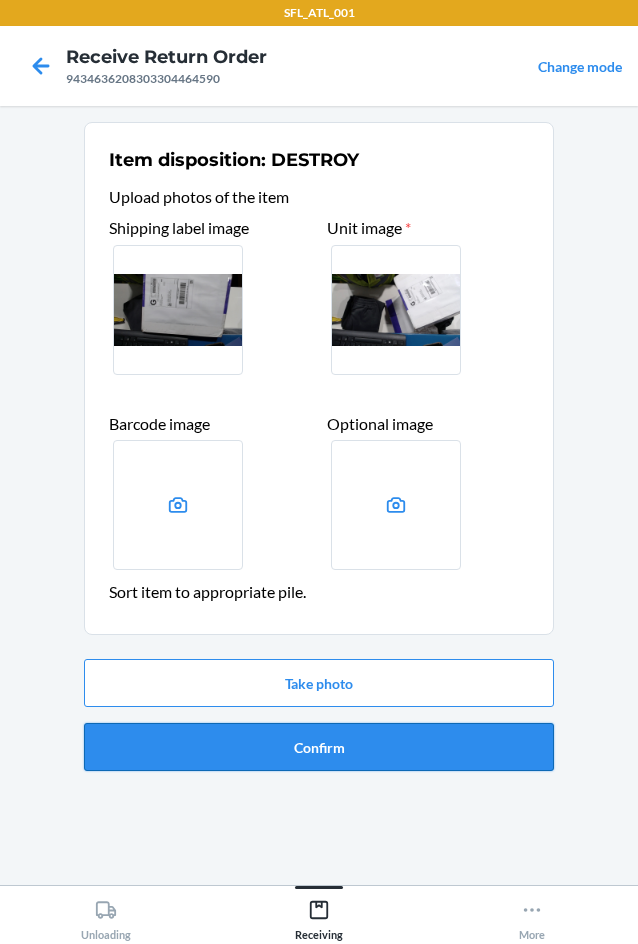 click on "Confirm" at bounding box center (319, 747) 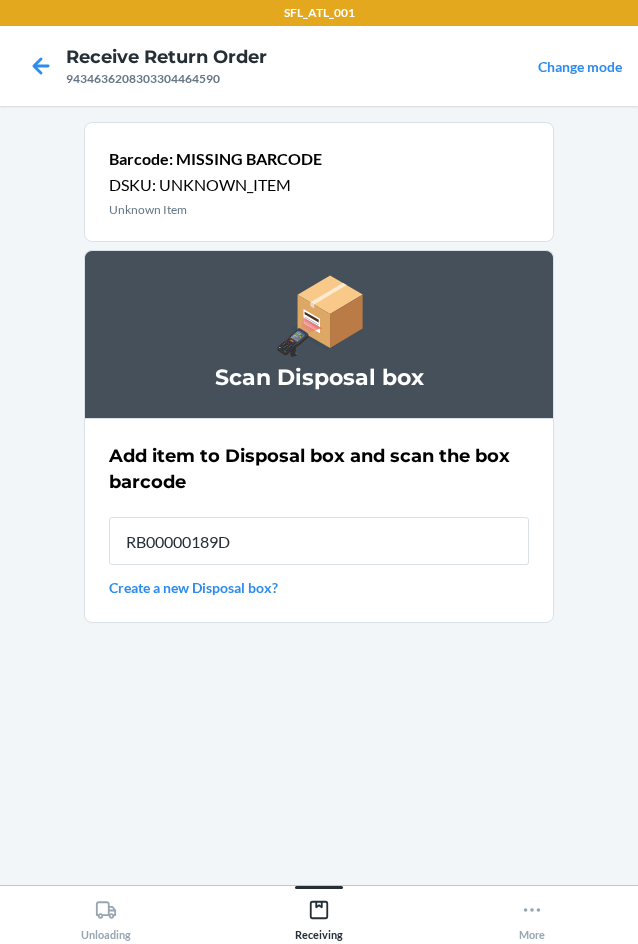 type on "RB00000189D" 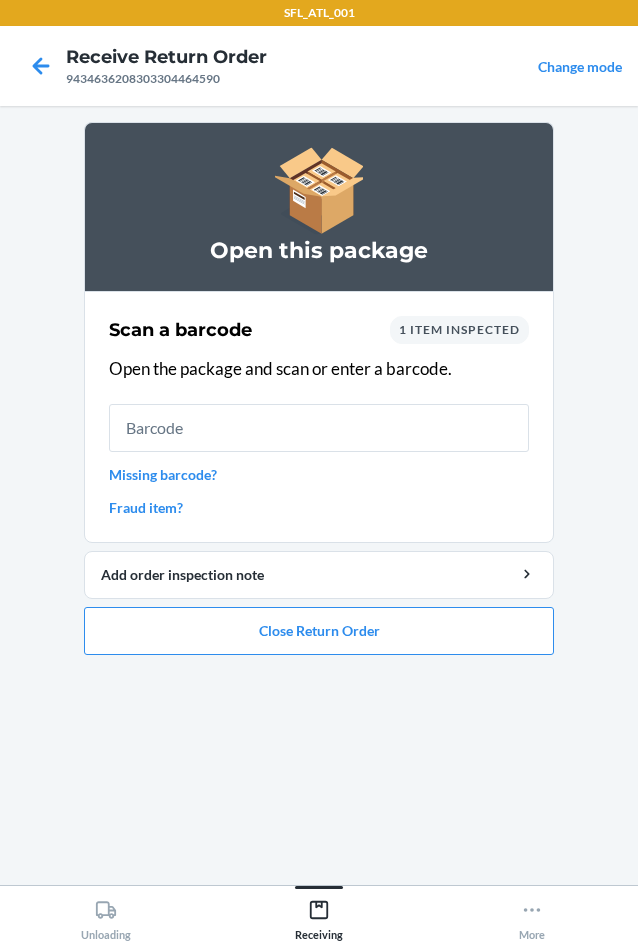 click on "Missing barcode?" at bounding box center (319, 474) 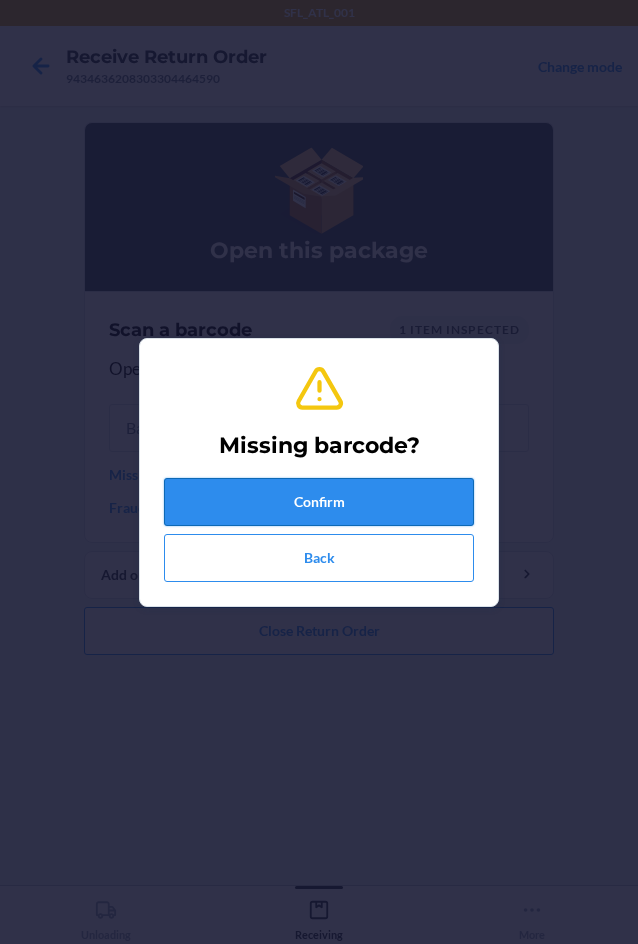 click on "Confirm" at bounding box center [319, 502] 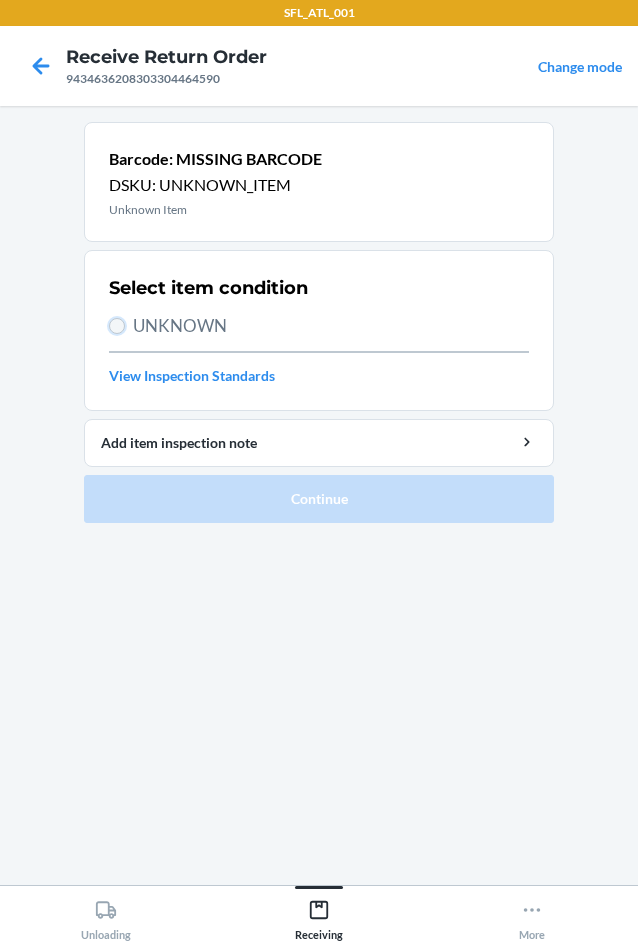 click on "UNKNOWN" at bounding box center [117, 326] 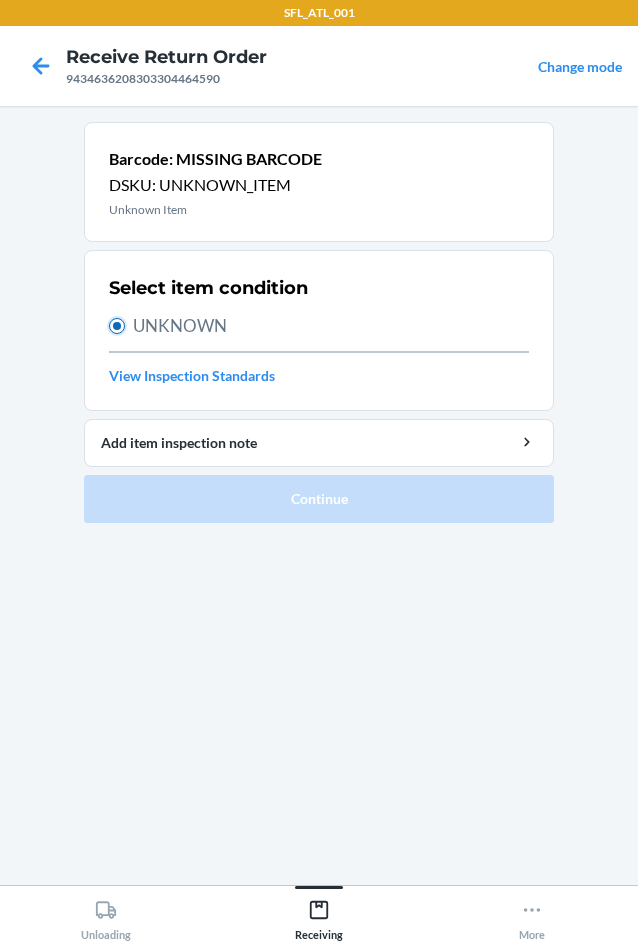 radio on "true" 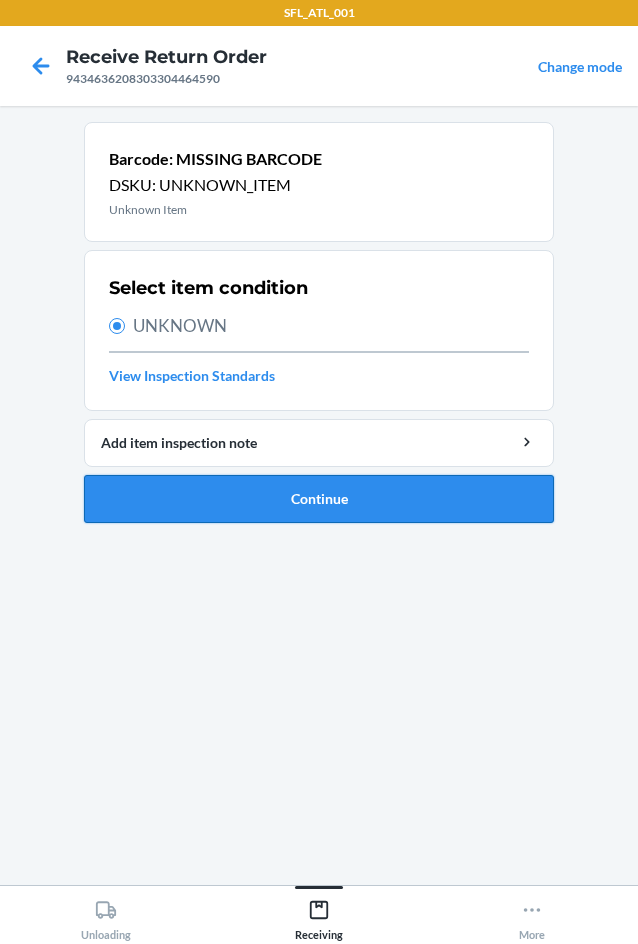 click on "Continue" at bounding box center [319, 499] 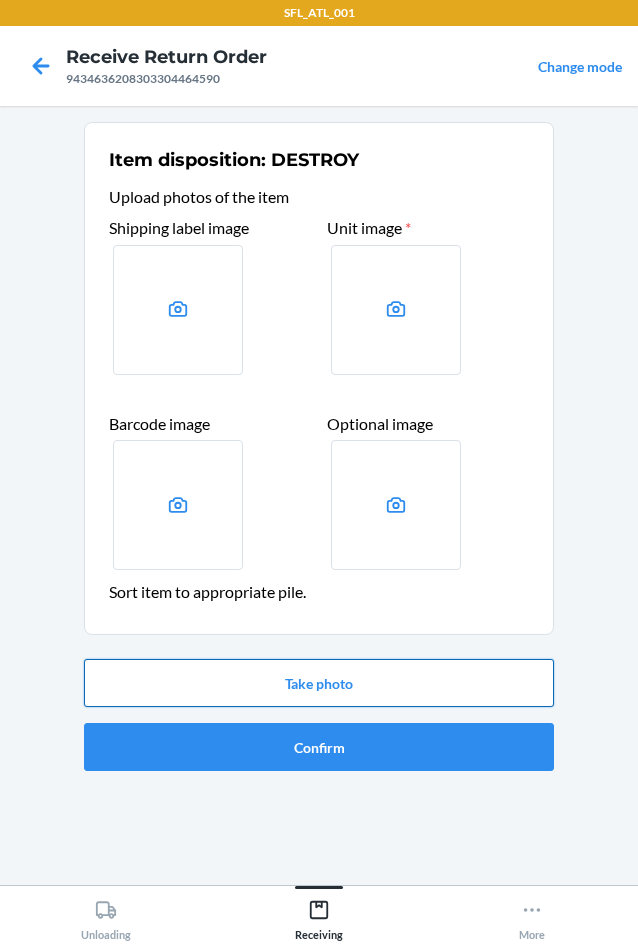 click on "Take photo" at bounding box center [319, 683] 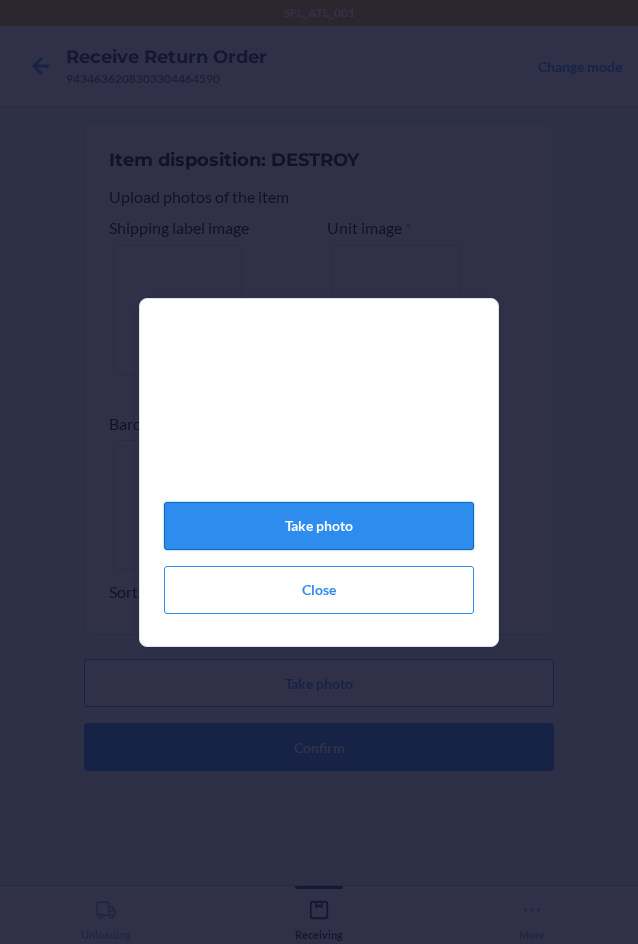 click on "Take photo" 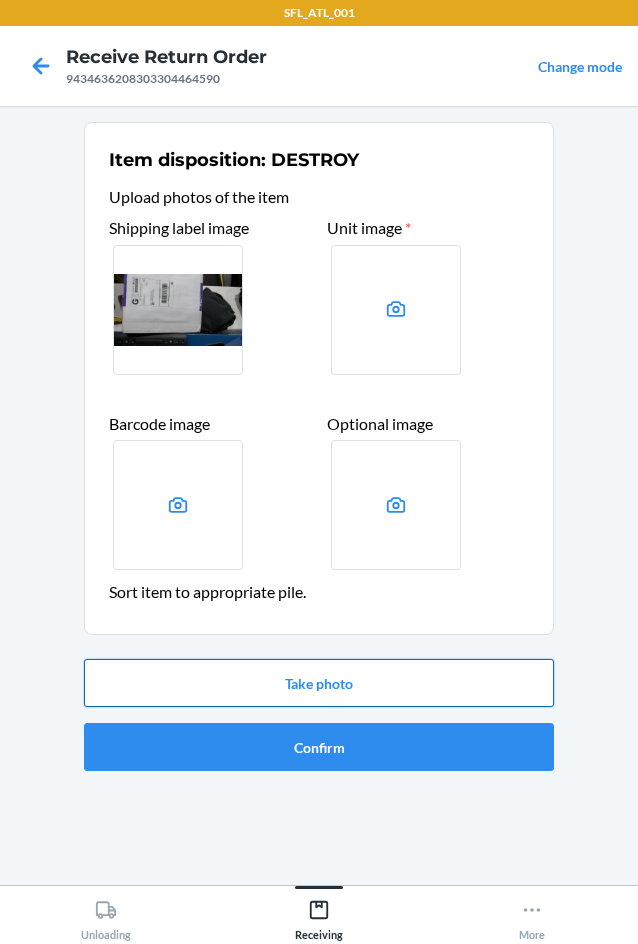 click on "Take photo" at bounding box center (319, 683) 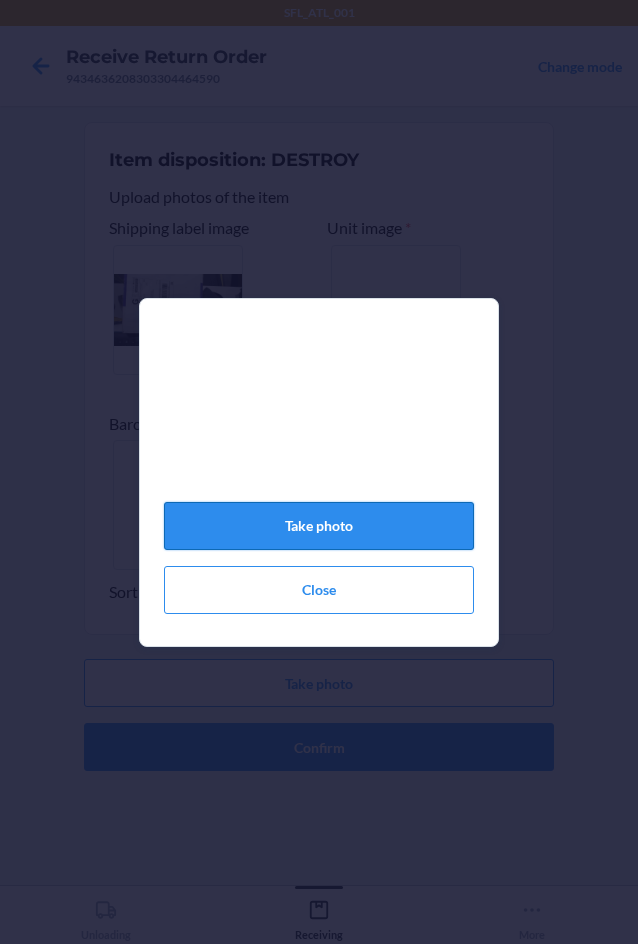click on "Take photo" 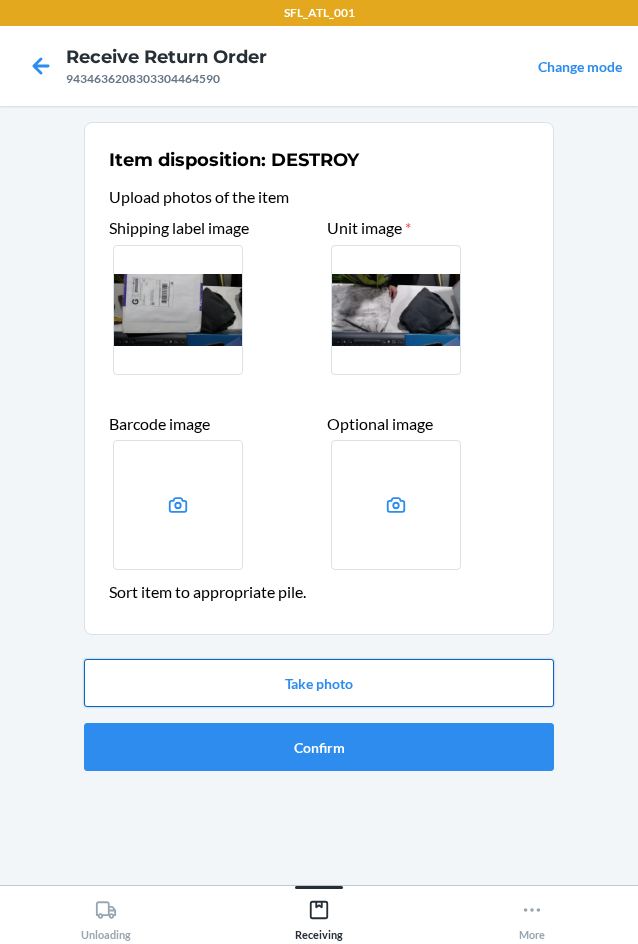 click on "Take photo" at bounding box center [319, 683] 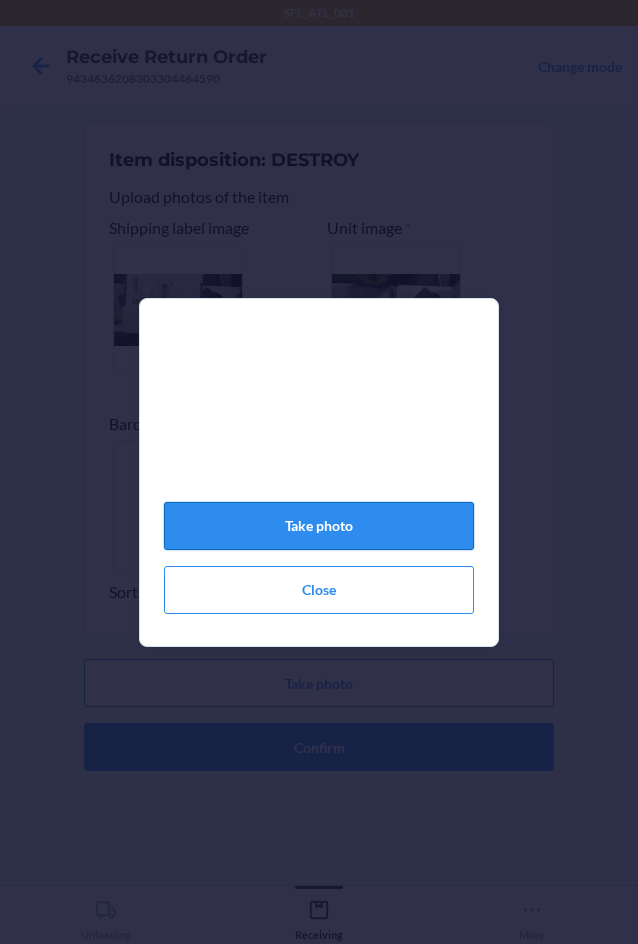 click on "Take photo" 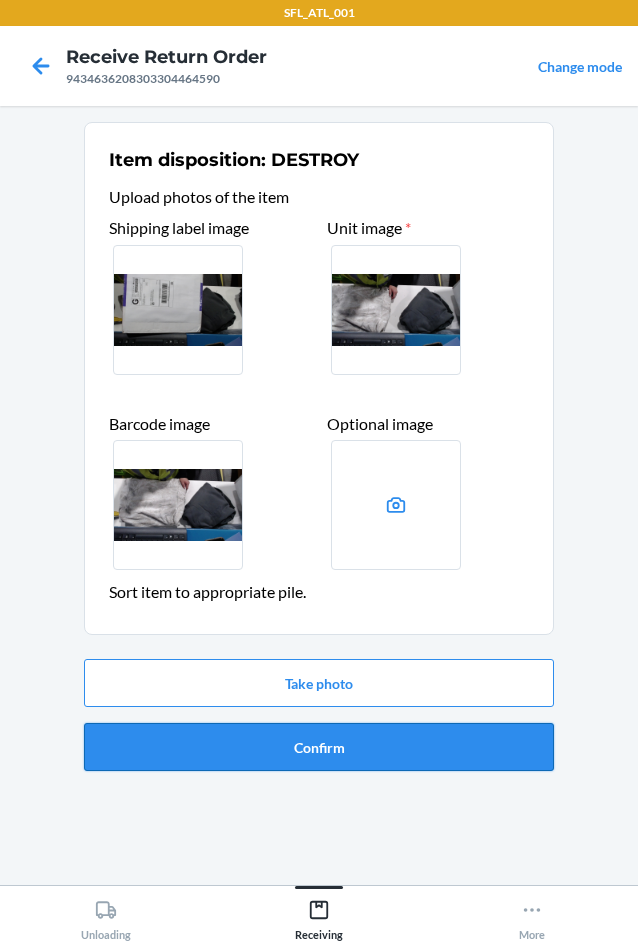 click on "Confirm" at bounding box center [319, 747] 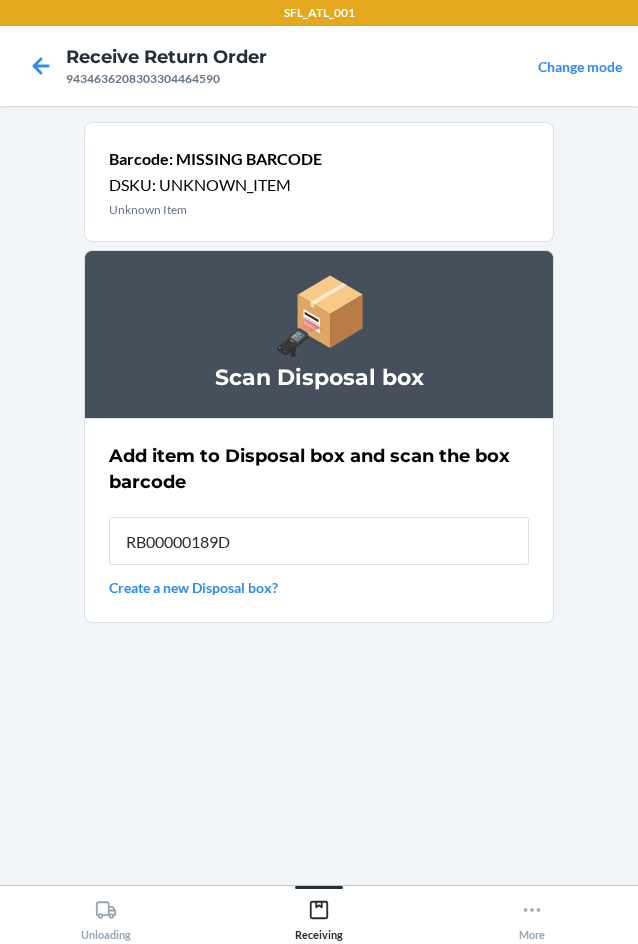 type on "RB00000189D" 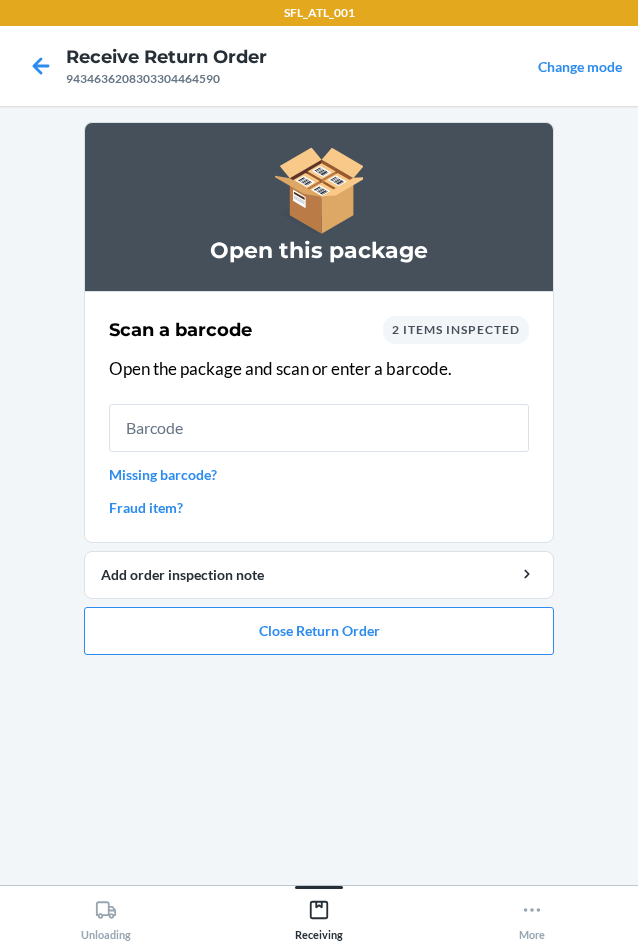 drag, startPoint x: 148, startPoint y: 476, endPoint x: 160, endPoint y: 476, distance: 12 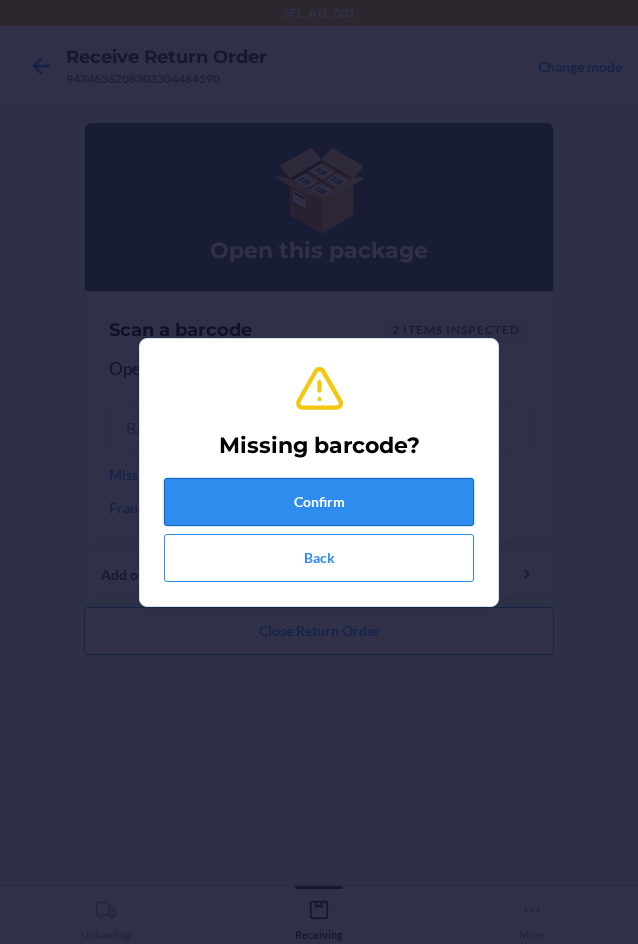 click on "Confirm" at bounding box center [319, 502] 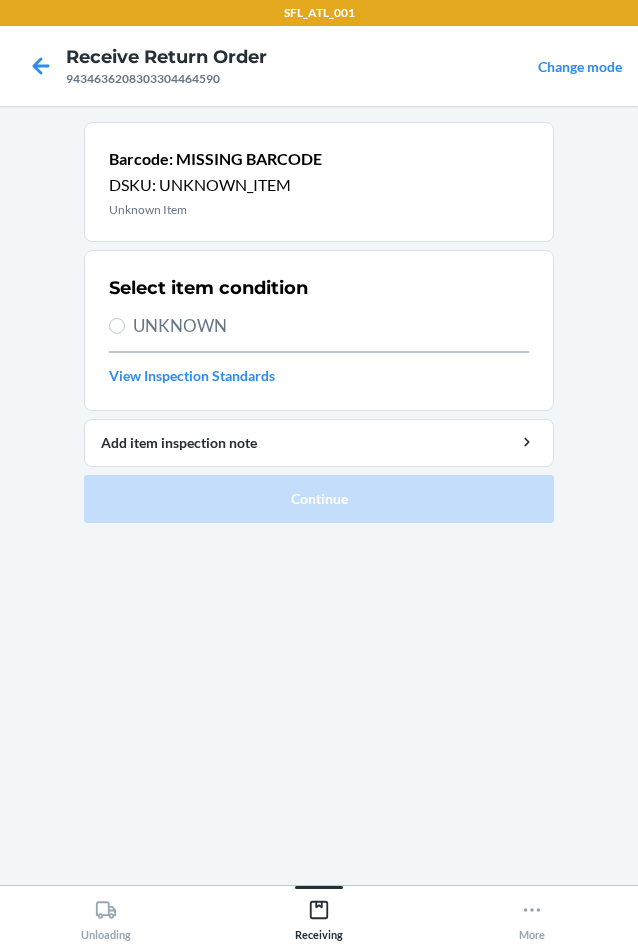 click on "UNKNOWN" at bounding box center (319, 326) 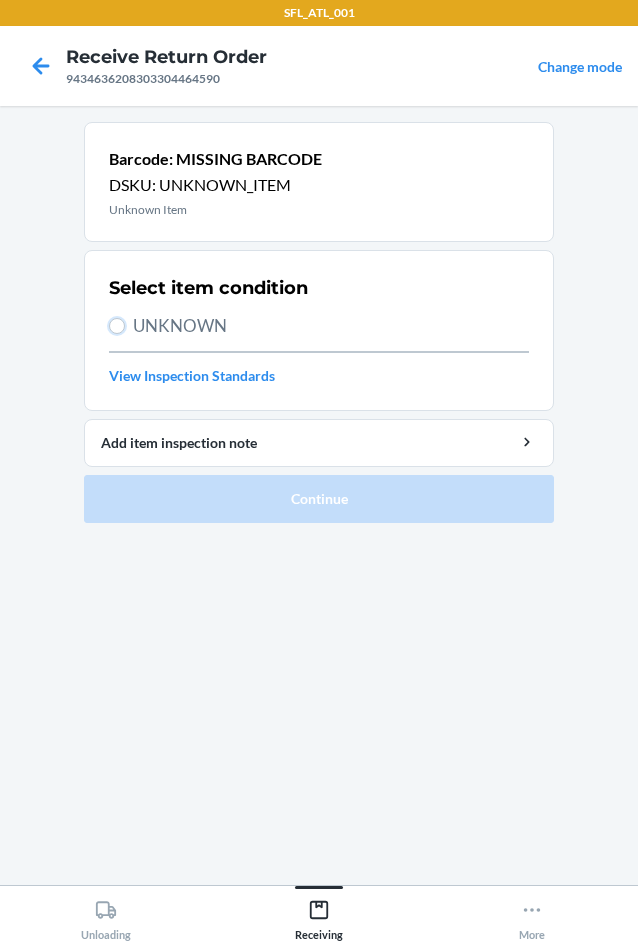 click on "UNKNOWN" at bounding box center (117, 326) 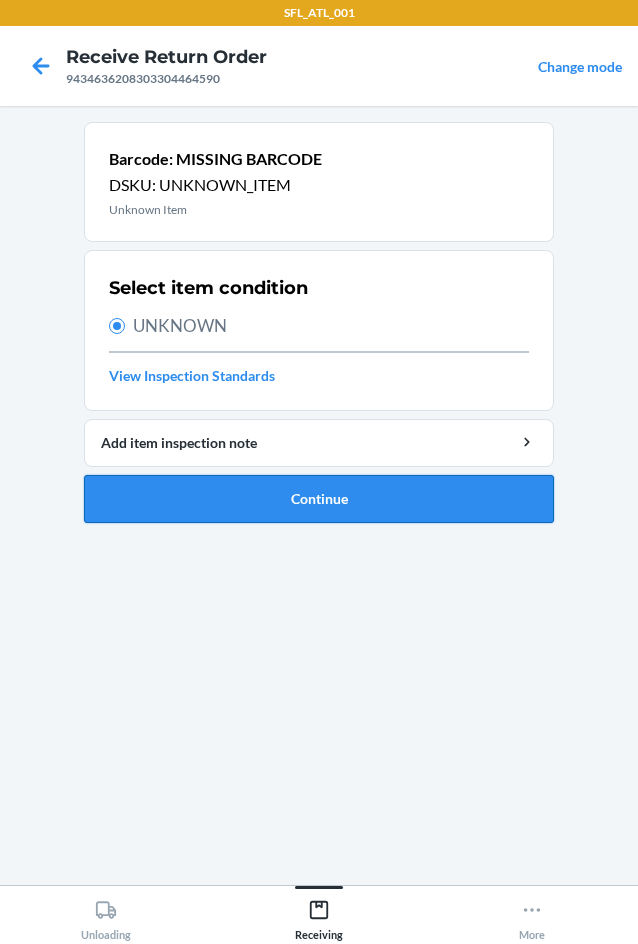 click on "Continue" at bounding box center [319, 499] 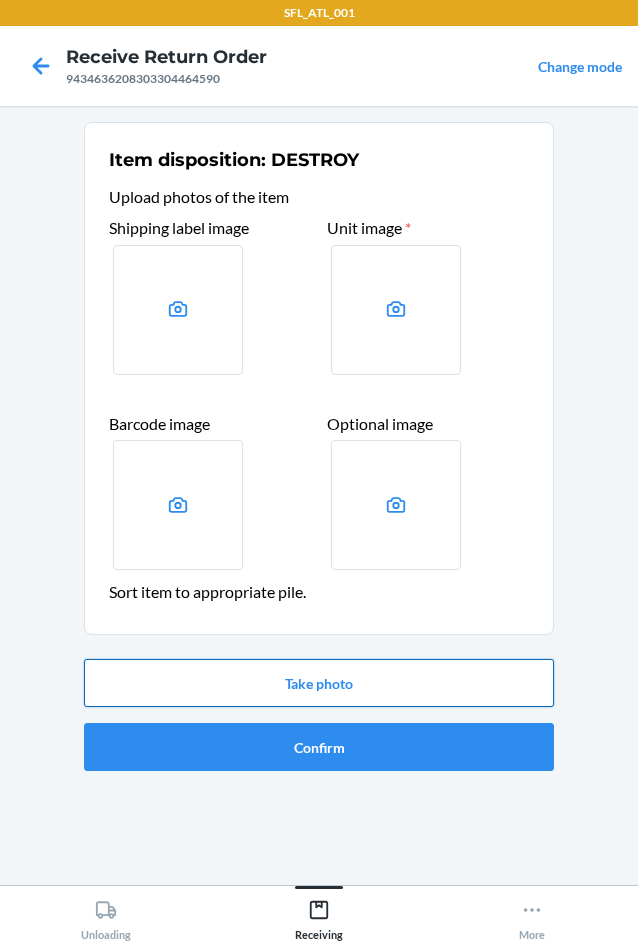 click on "Take photo" at bounding box center (319, 683) 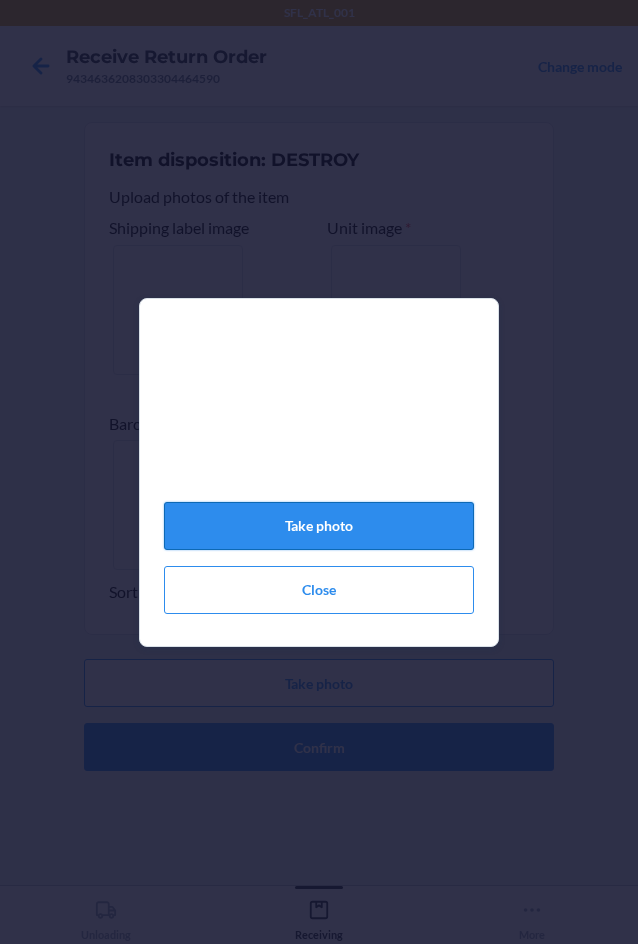 click on "Take photo" 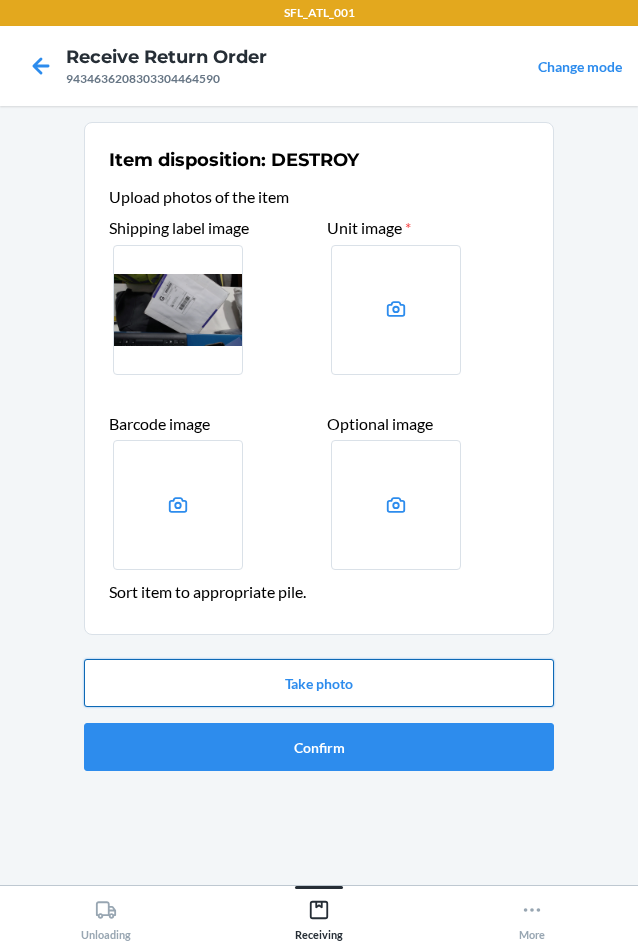 click on "Take photo" at bounding box center [319, 683] 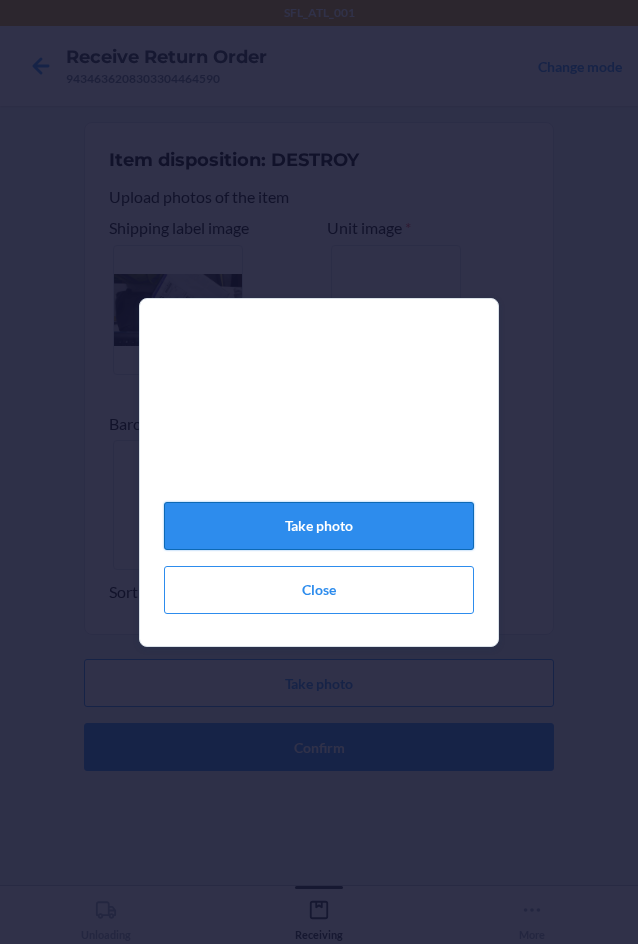 click on "Take photo" 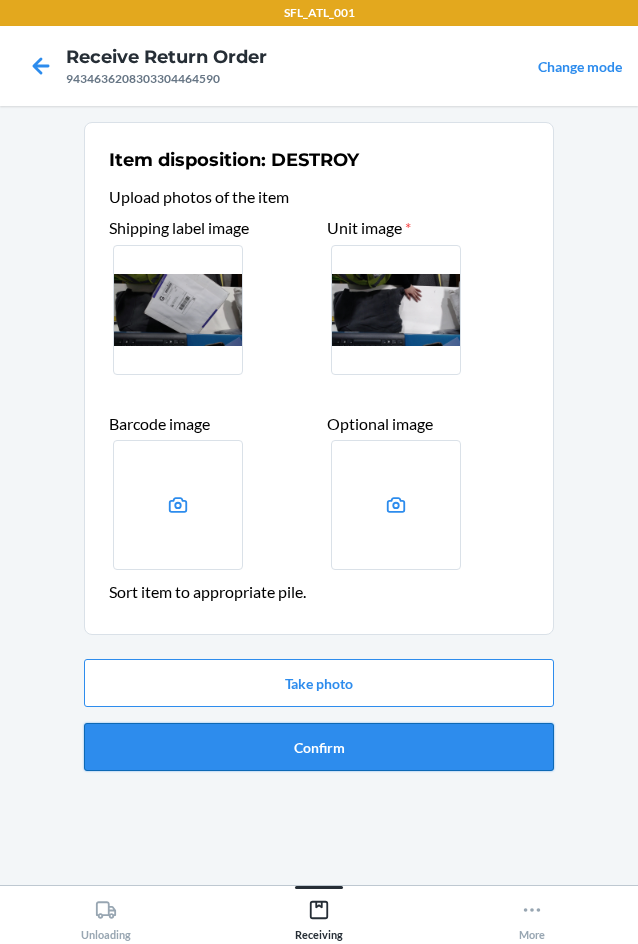 click on "Confirm" at bounding box center (319, 747) 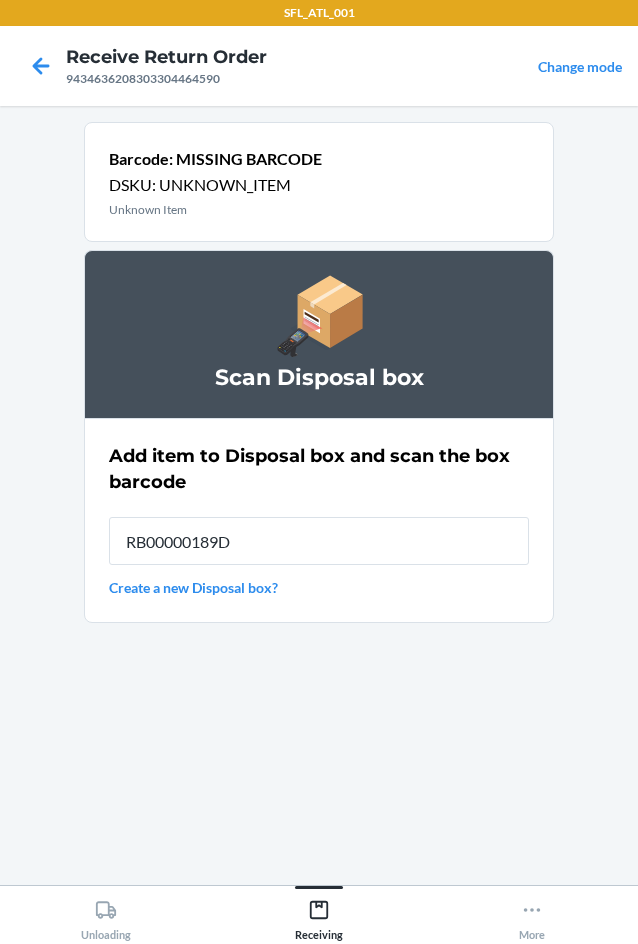 type on "RB00000189D" 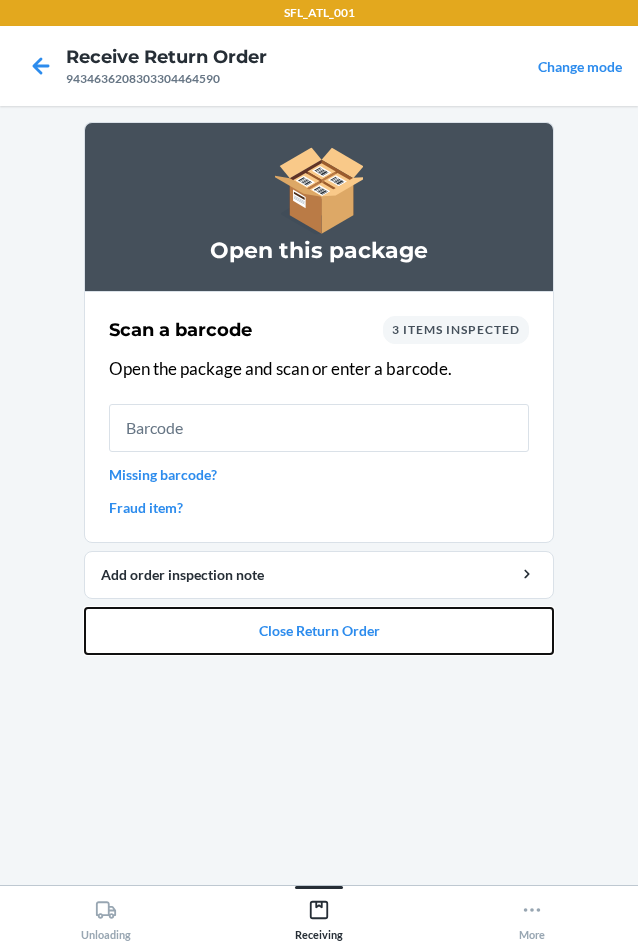 click on "Close Return Order" at bounding box center (319, 631) 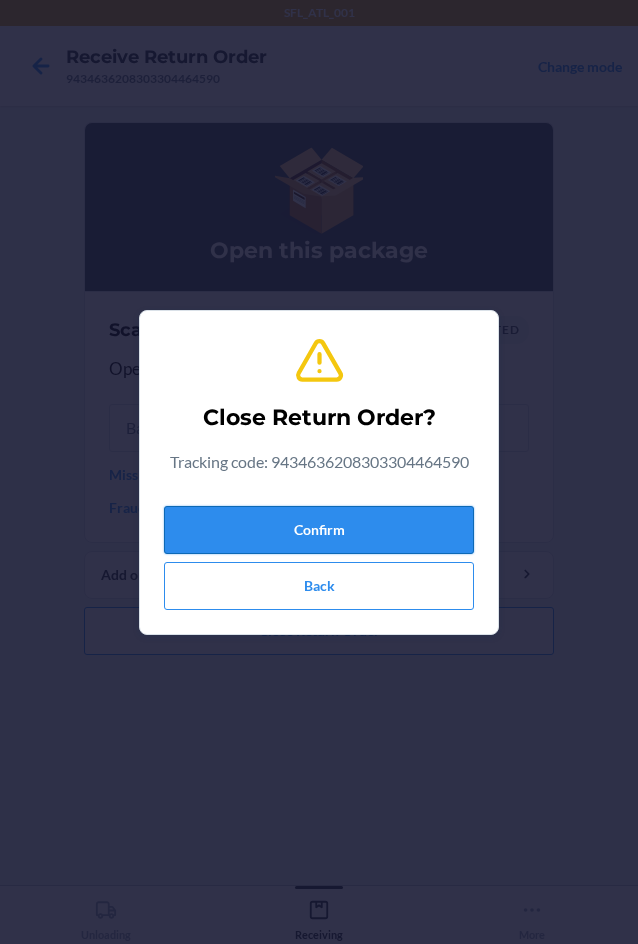click on "Confirm Back" at bounding box center (319, 554) 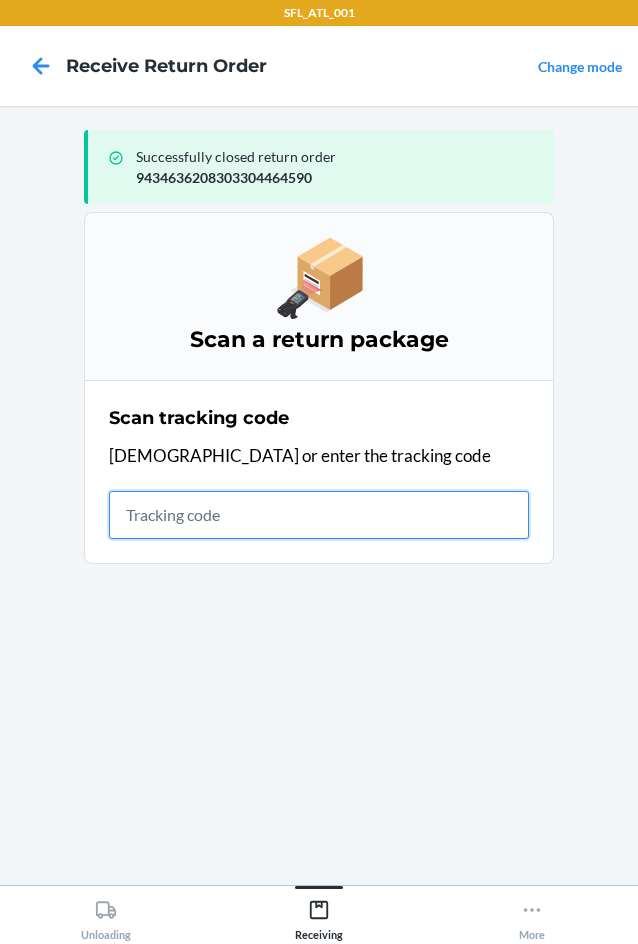 click at bounding box center [319, 515] 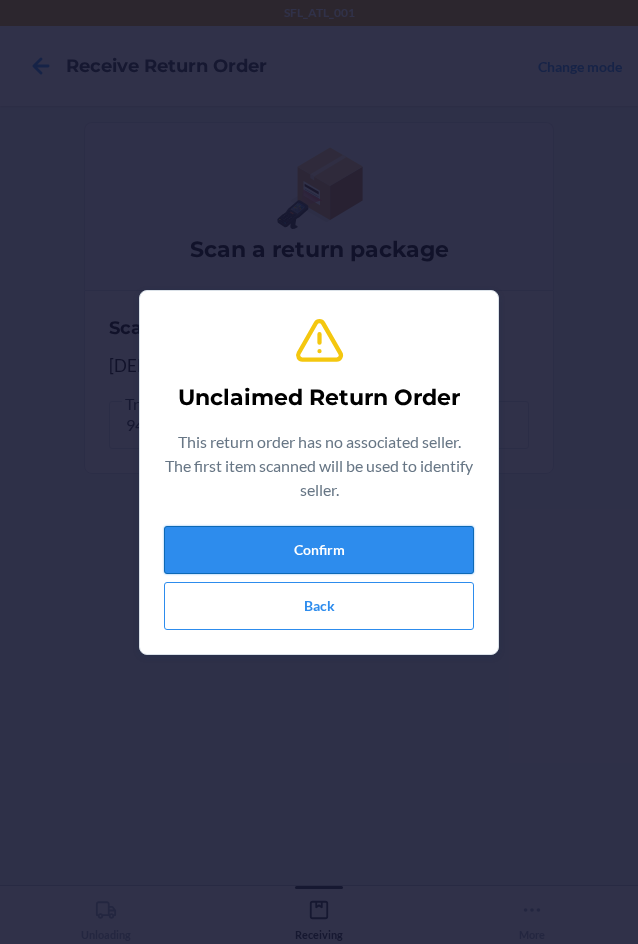 click on "Confirm" at bounding box center [319, 550] 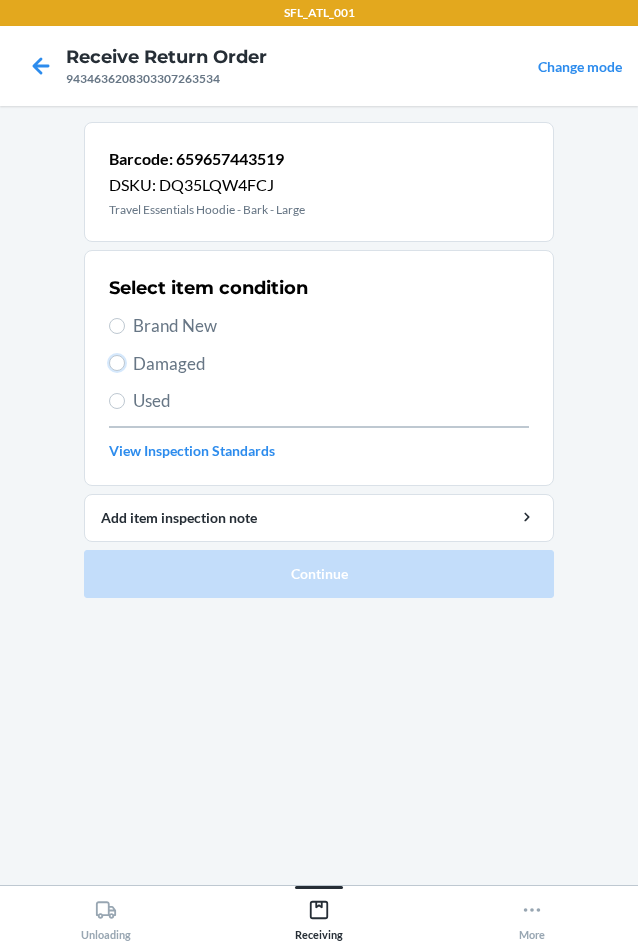 click on "Damaged" at bounding box center (117, 363) 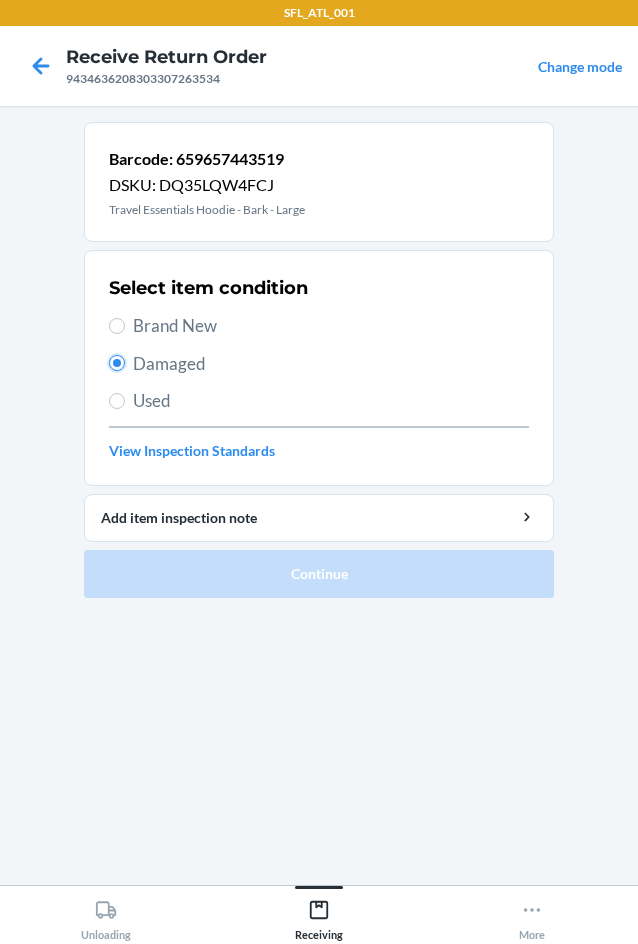 radio on "true" 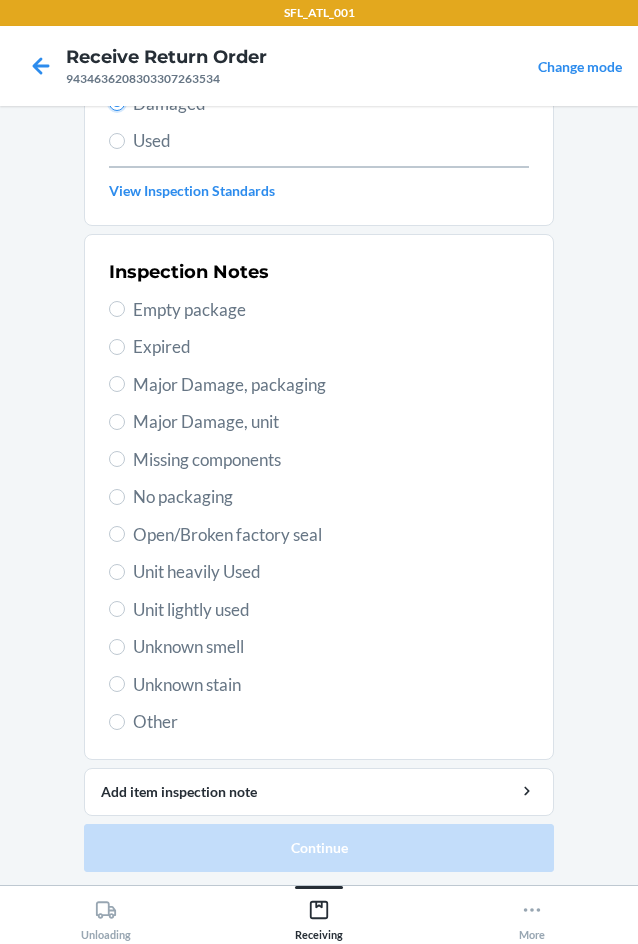scroll, scrollTop: 263, scrollLeft: 0, axis: vertical 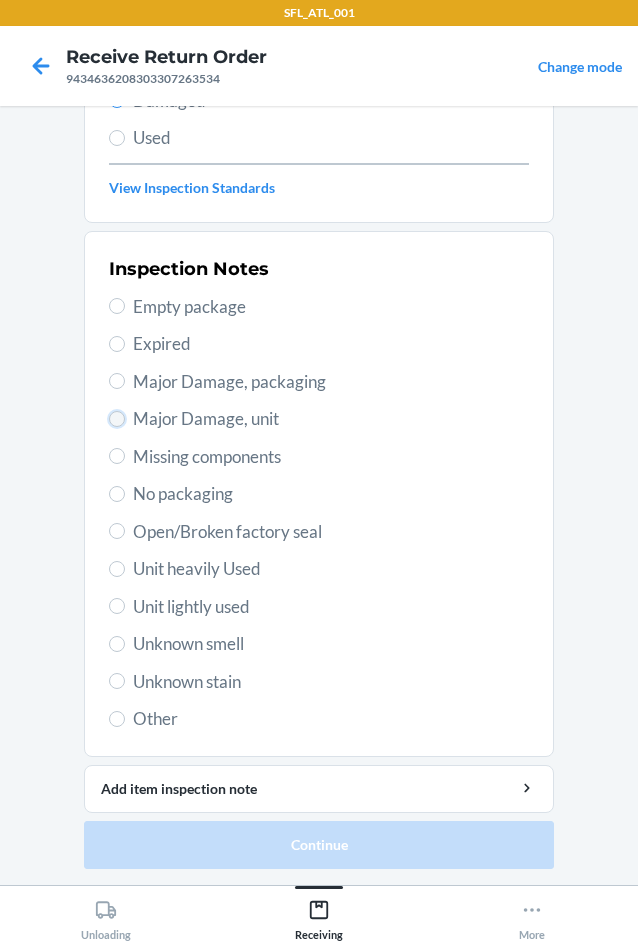 click on "Major Damage, unit" at bounding box center (117, 419) 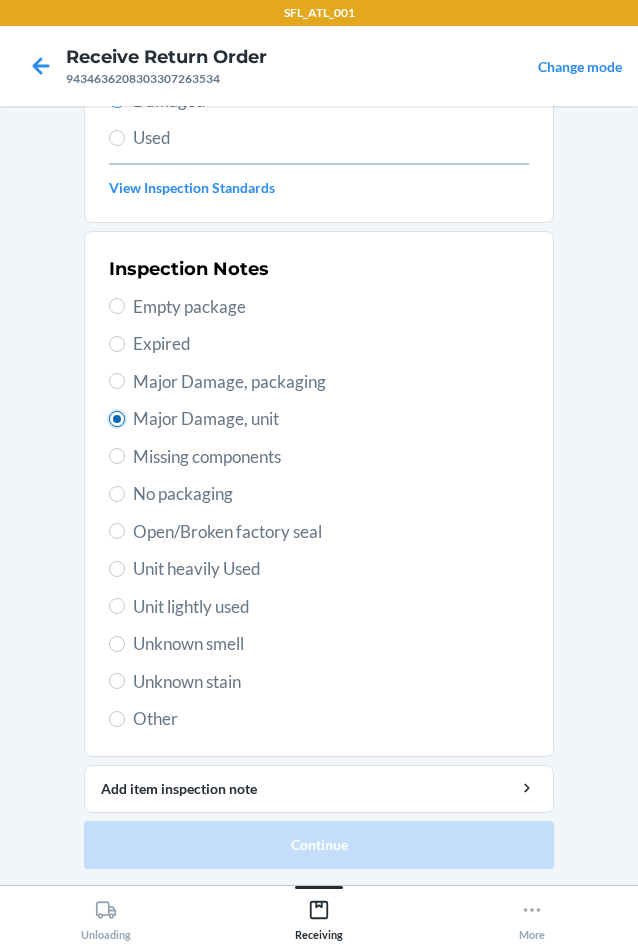 radio on "true" 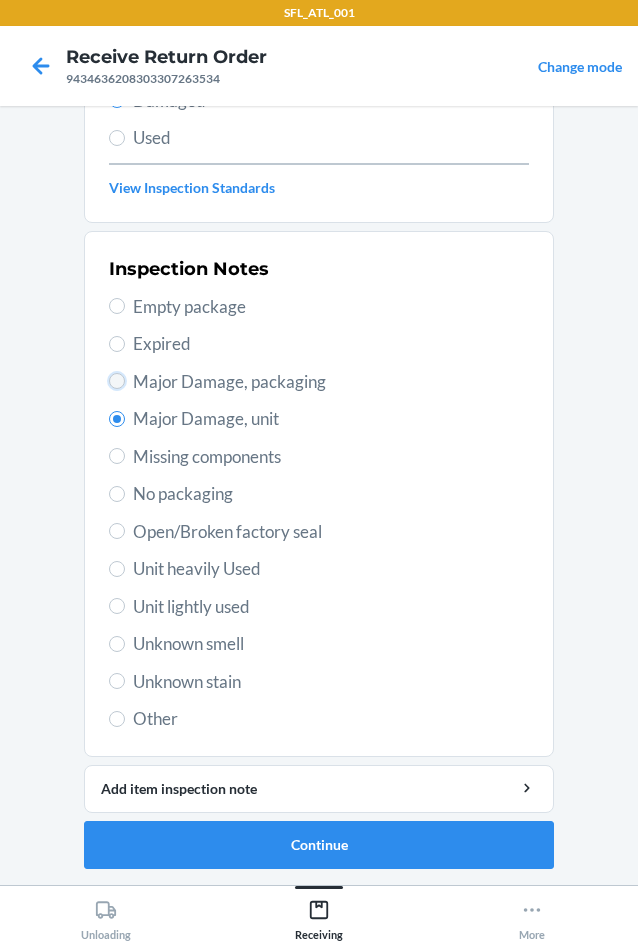 click on "Major Damage, packaging" at bounding box center [117, 381] 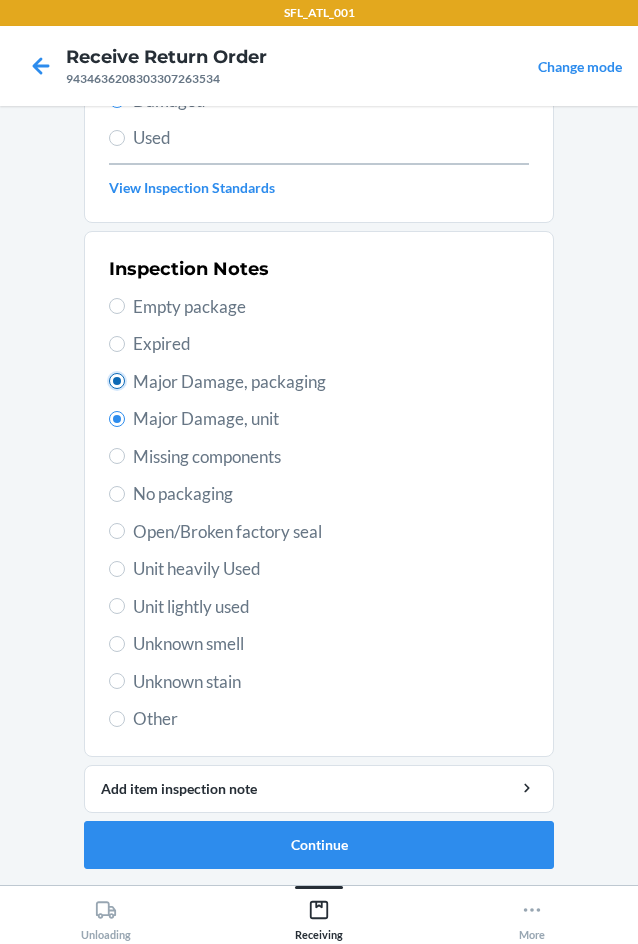 radio on "true" 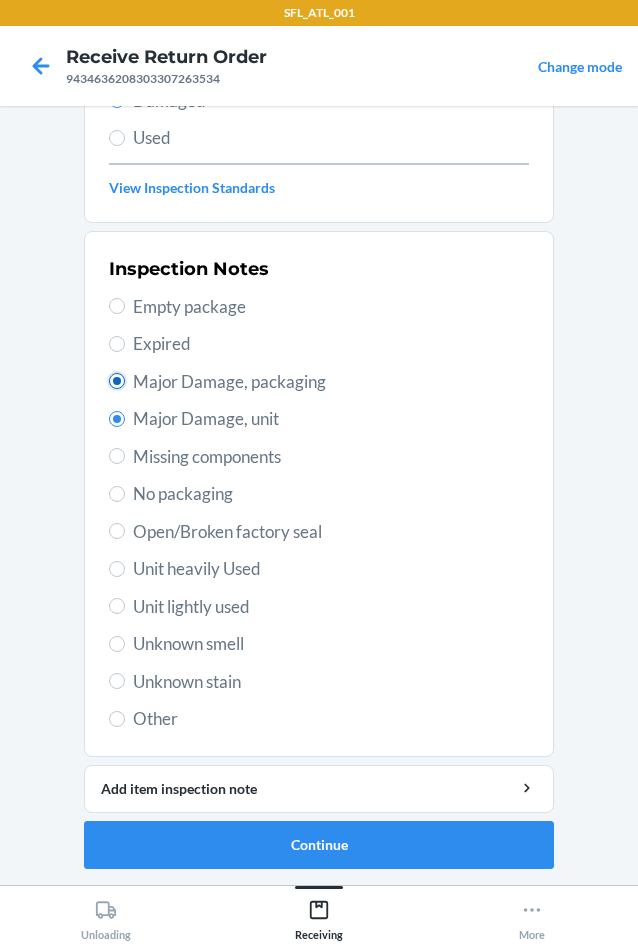 radio on "false" 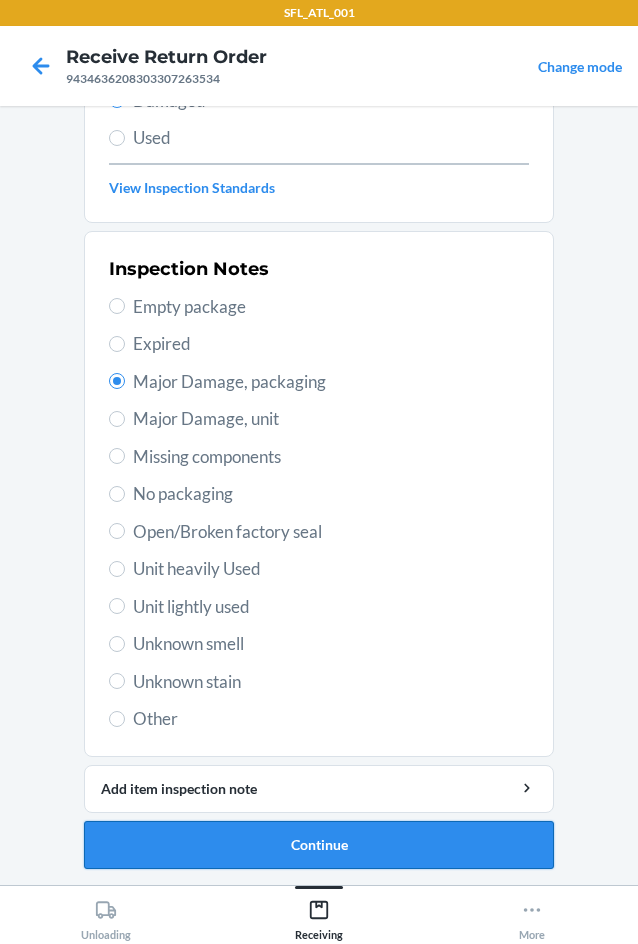 click on "Continue" at bounding box center (319, 845) 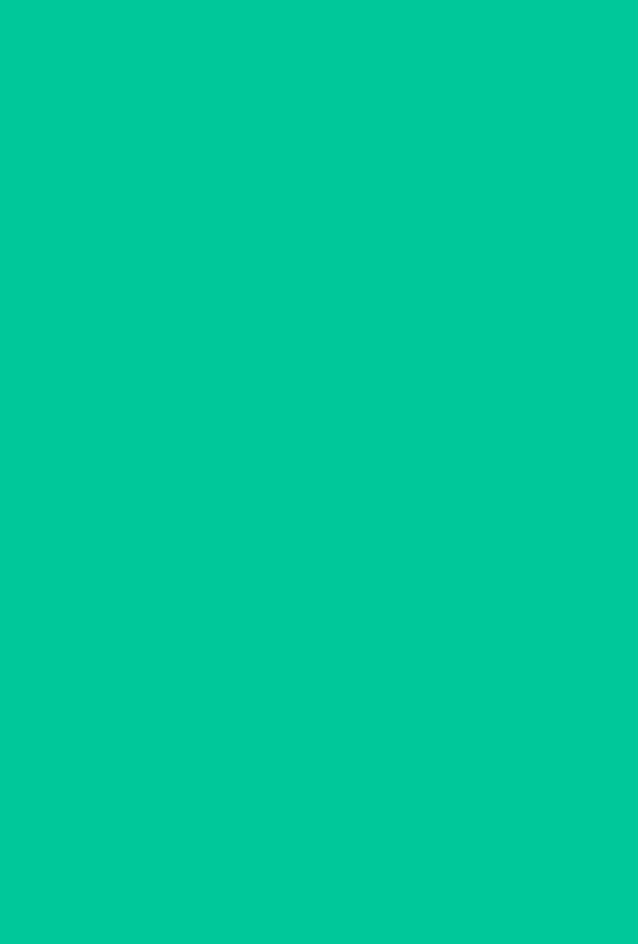 scroll, scrollTop: 98, scrollLeft: 0, axis: vertical 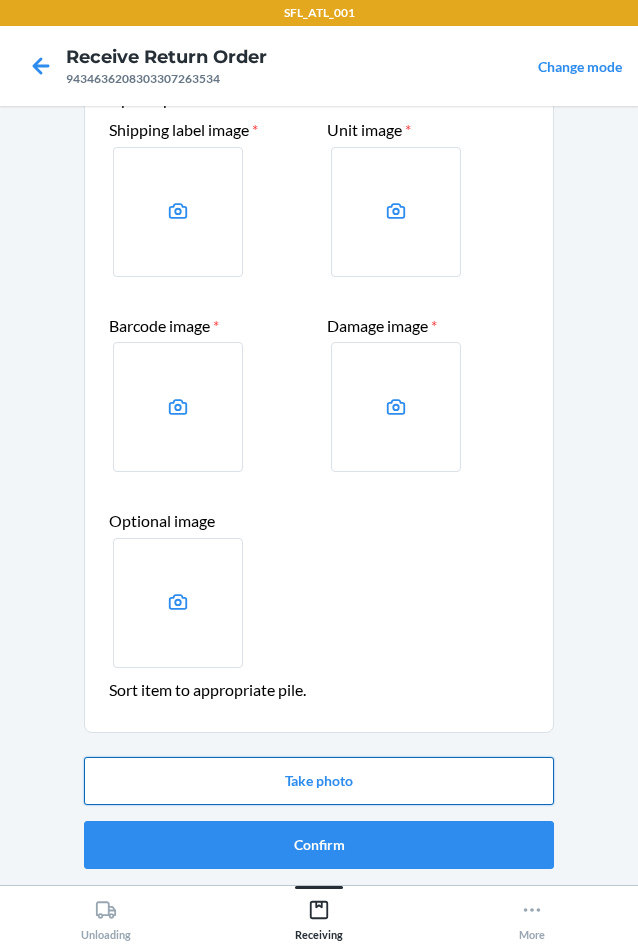 click on "Take photo" at bounding box center [319, 781] 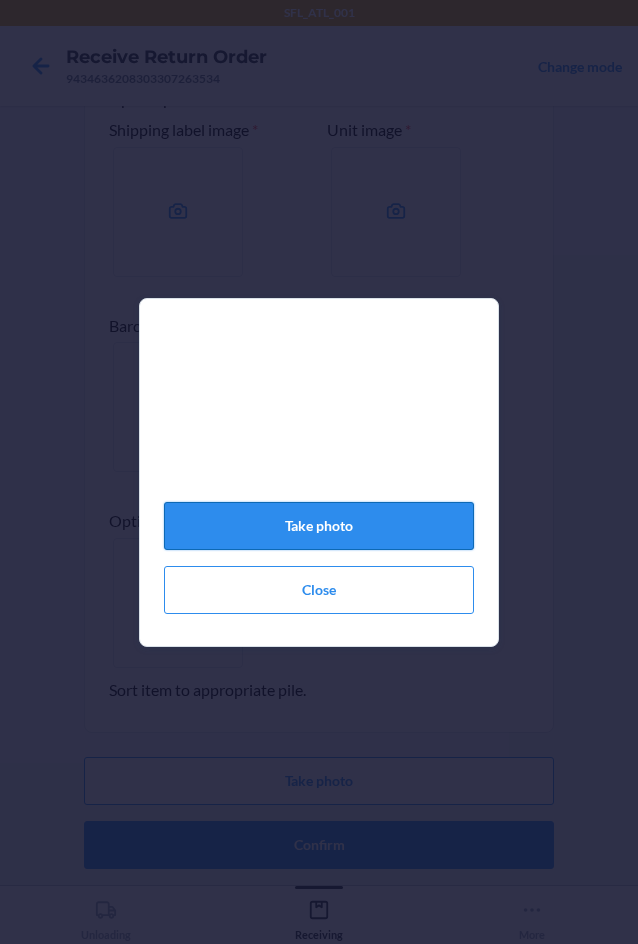 click on "Take photo" 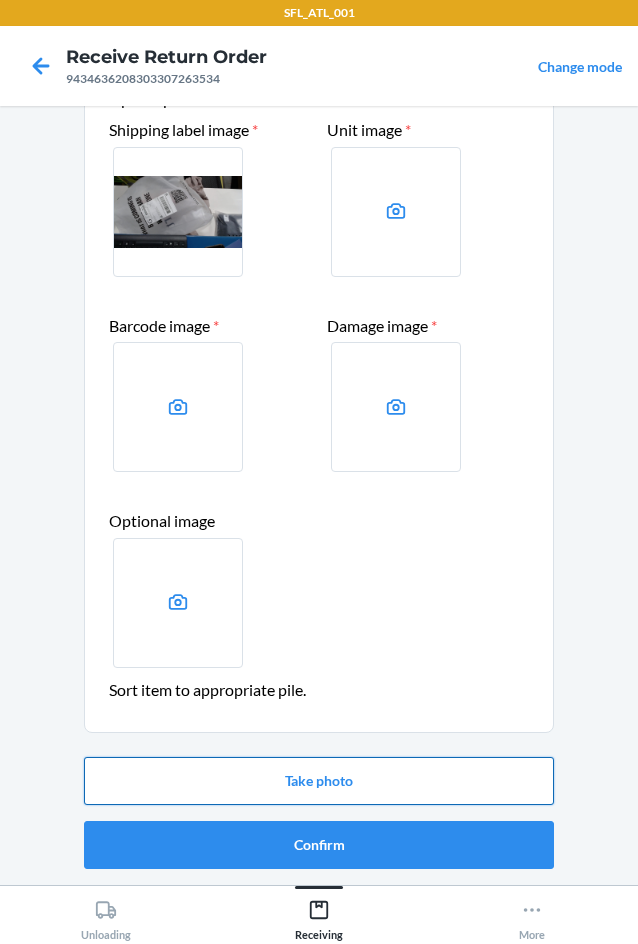 click on "Take photo" at bounding box center (319, 781) 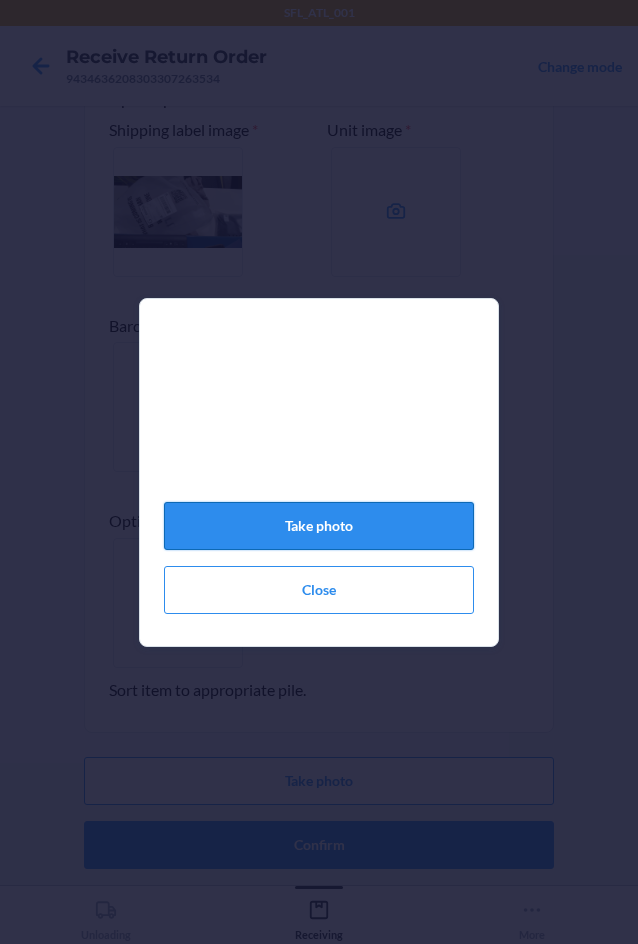 click on "Take photo" 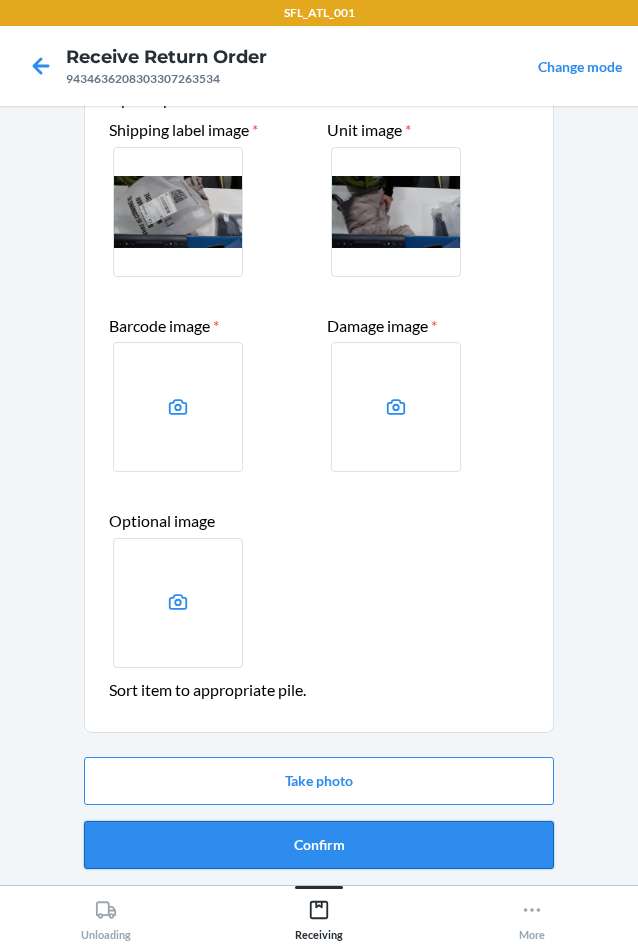click on "Confirm" at bounding box center [319, 845] 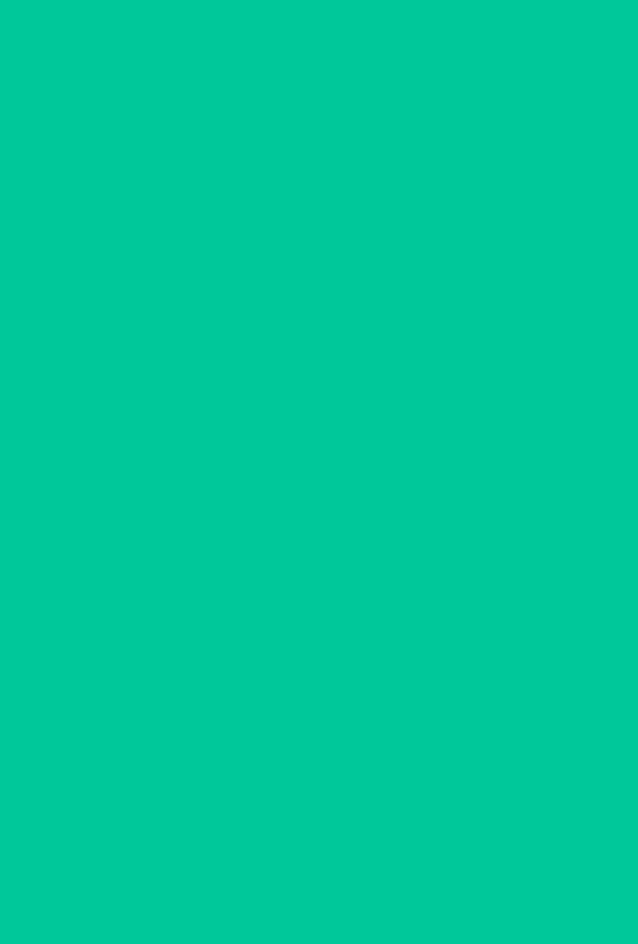 scroll, scrollTop: 0, scrollLeft: 0, axis: both 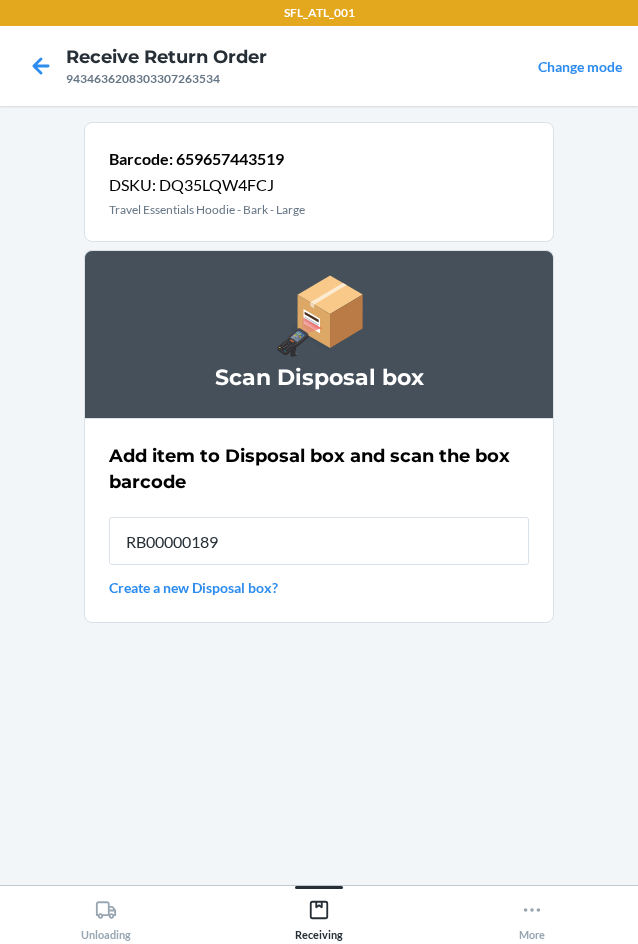 type on "RB00000189D" 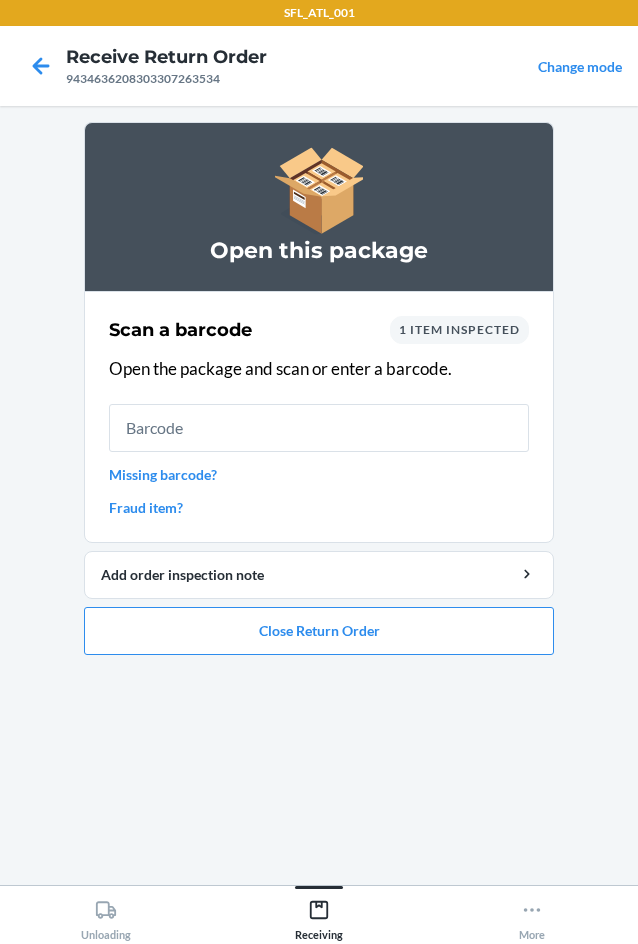 click on "Missing barcode?" at bounding box center [319, 474] 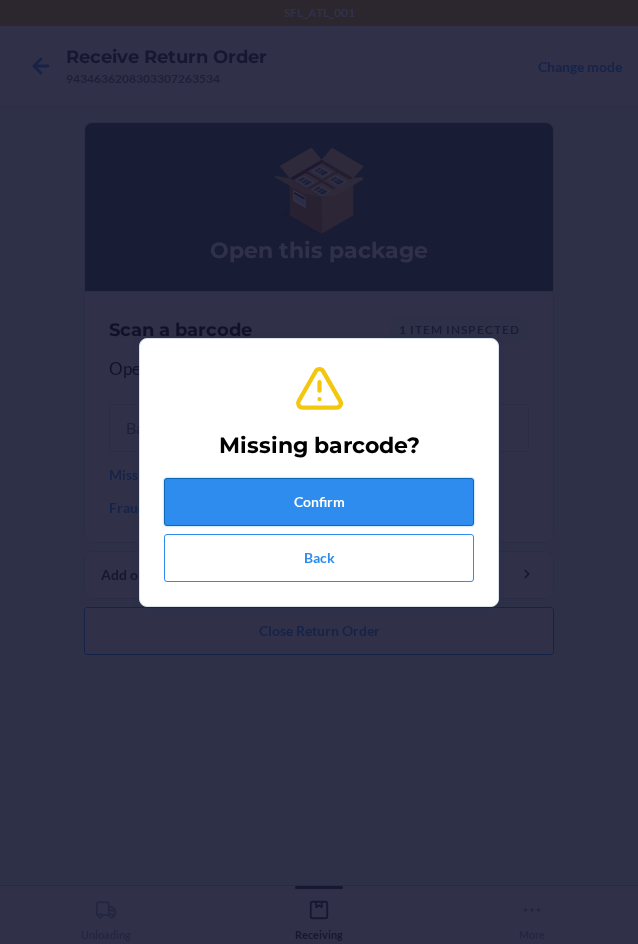 click on "Confirm" at bounding box center [319, 502] 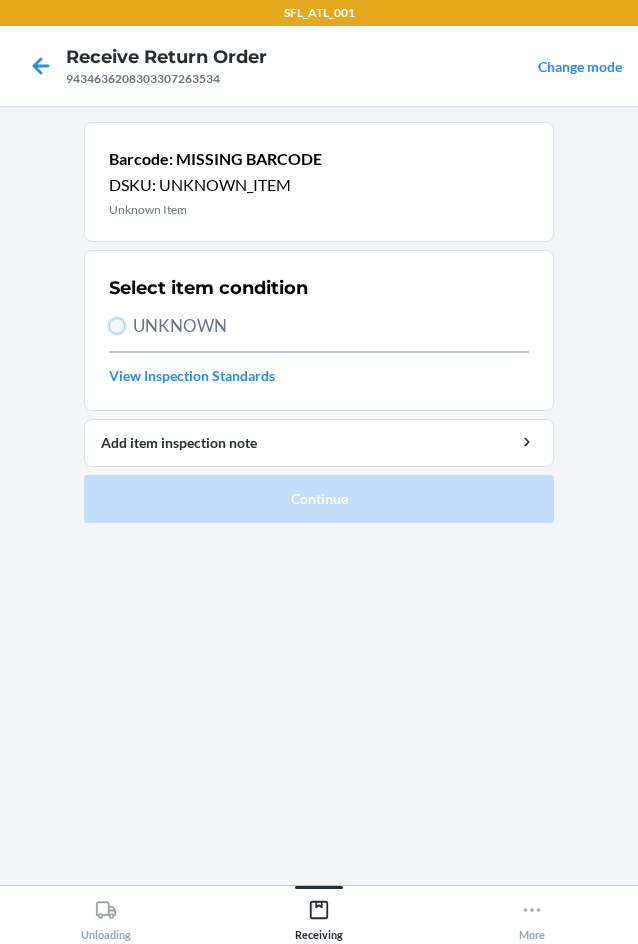 click on "UNKNOWN" at bounding box center (117, 326) 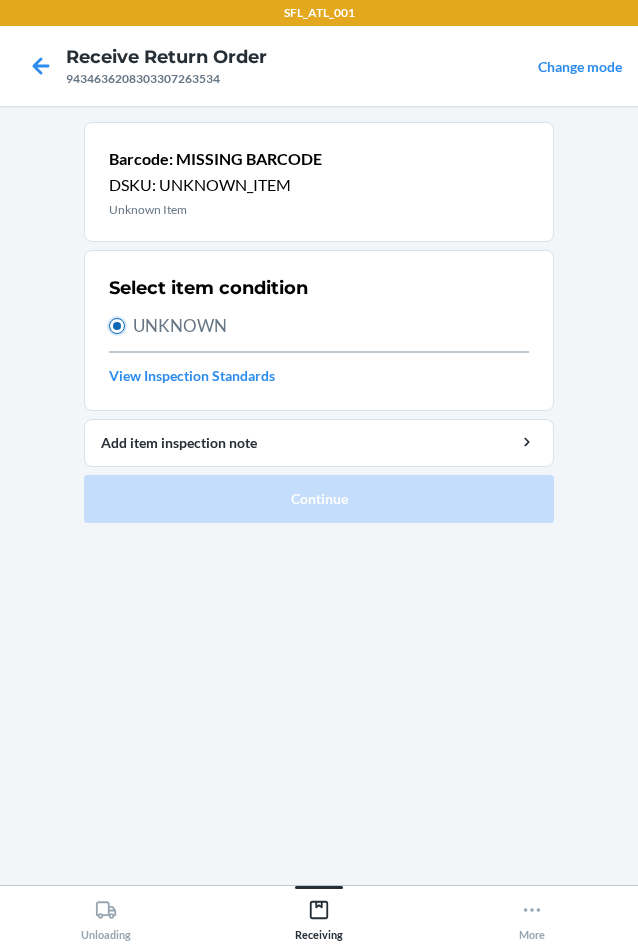 radio on "true" 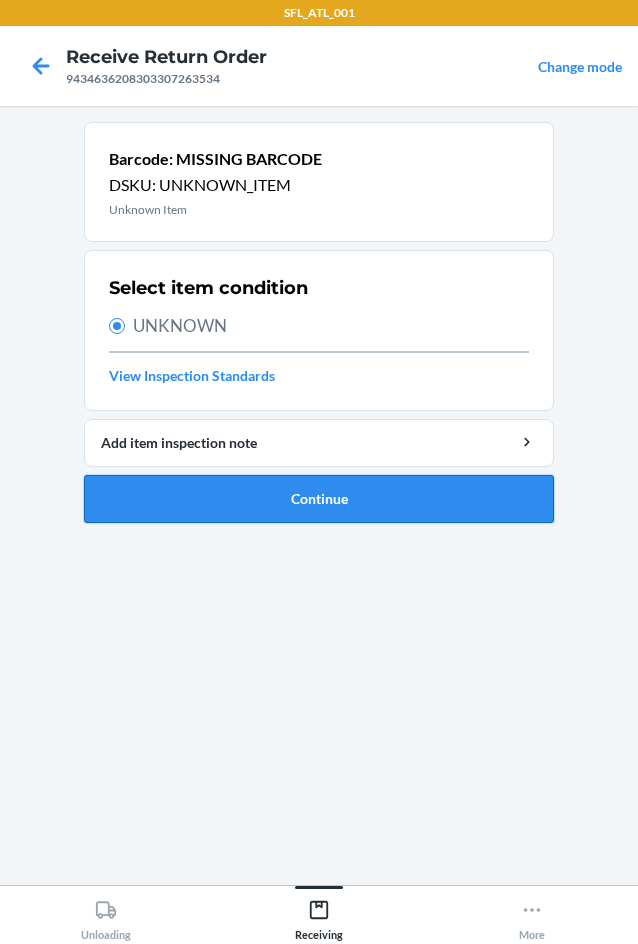 click on "Continue" at bounding box center [319, 499] 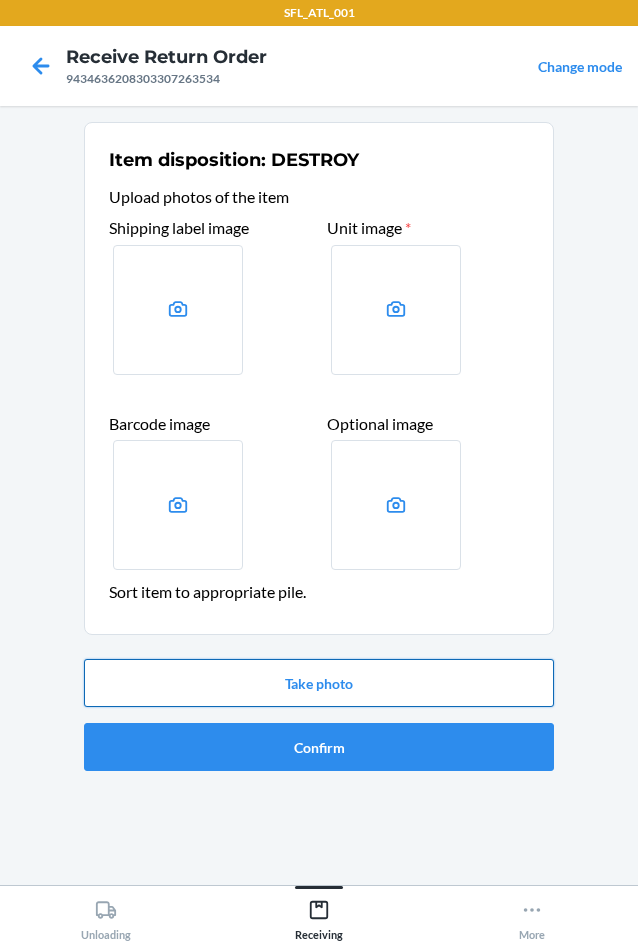 click on "Take photo" at bounding box center (319, 683) 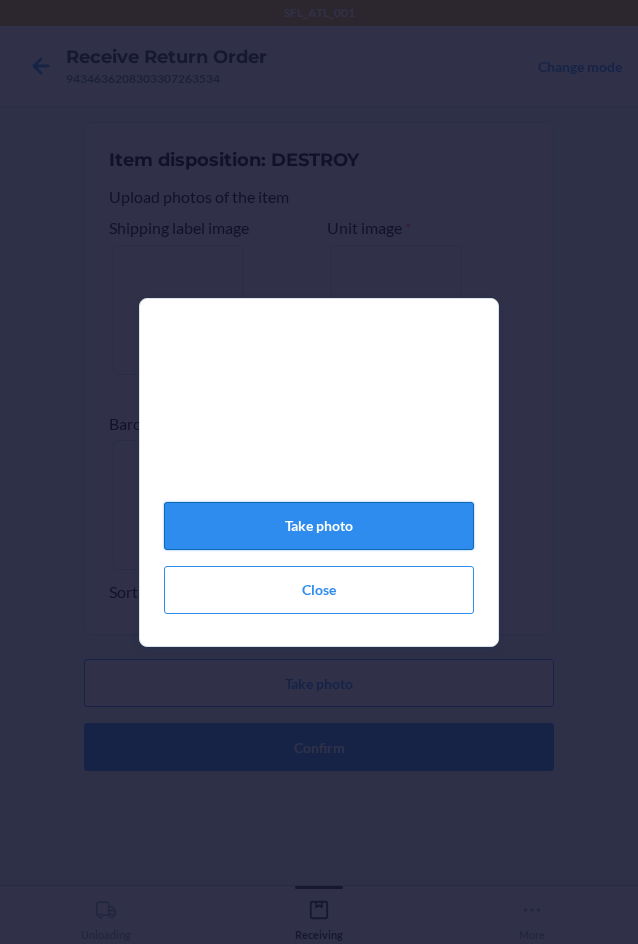click on "Take photo" 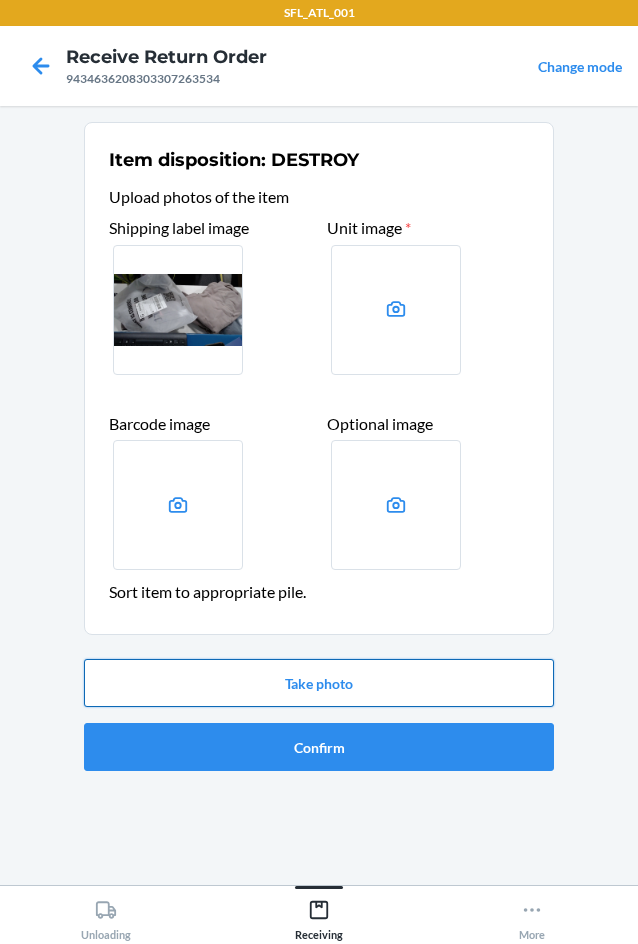 click on "Take photo" at bounding box center (319, 683) 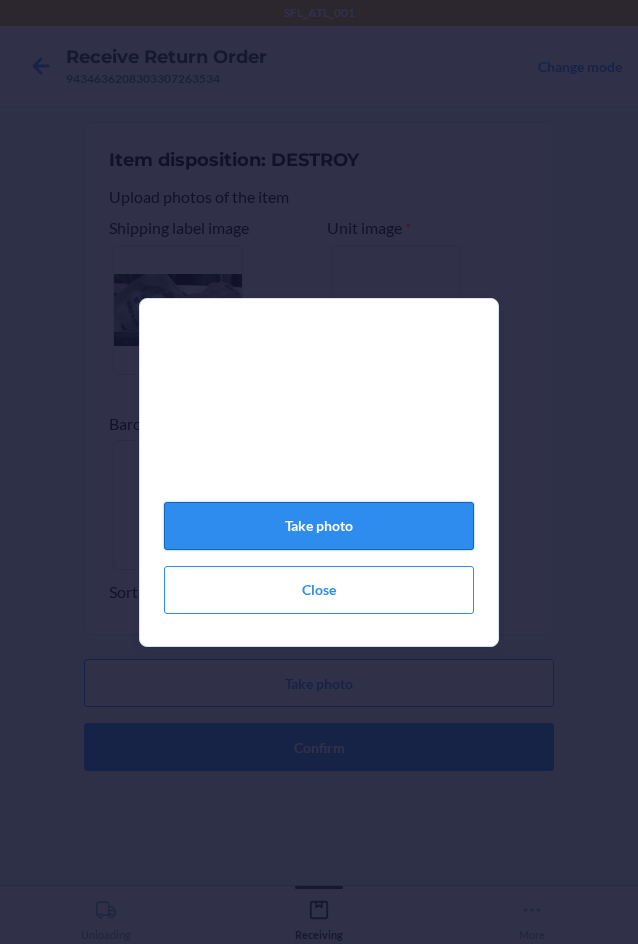 click on "Take photo" 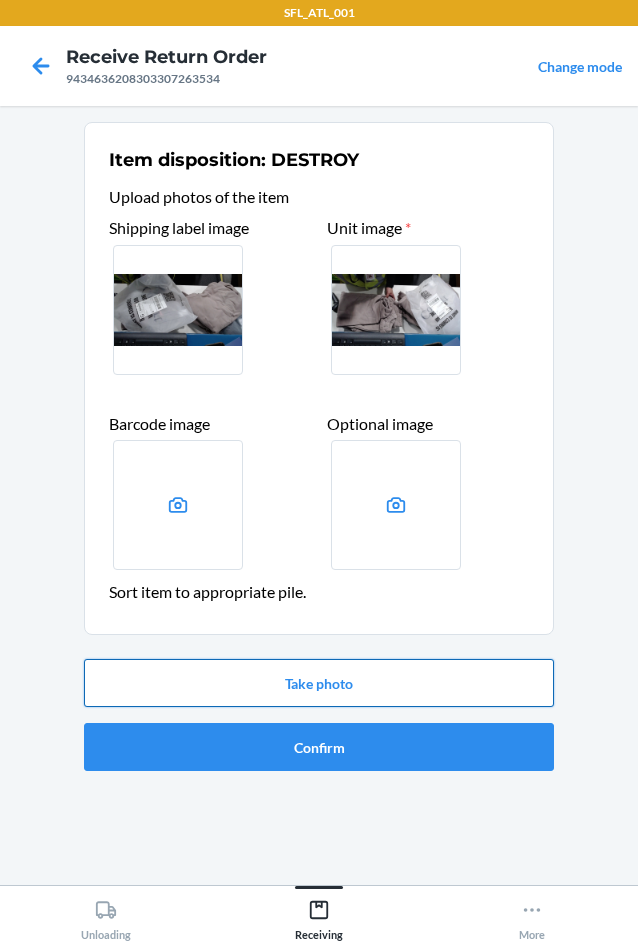 click on "Take photo" at bounding box center [319, 683] 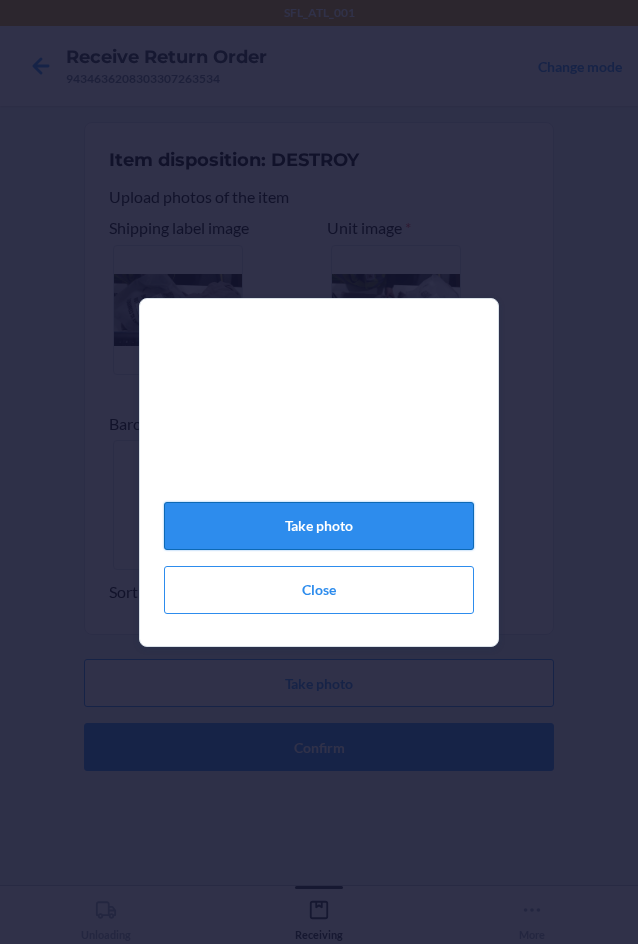 click on "Take photo" 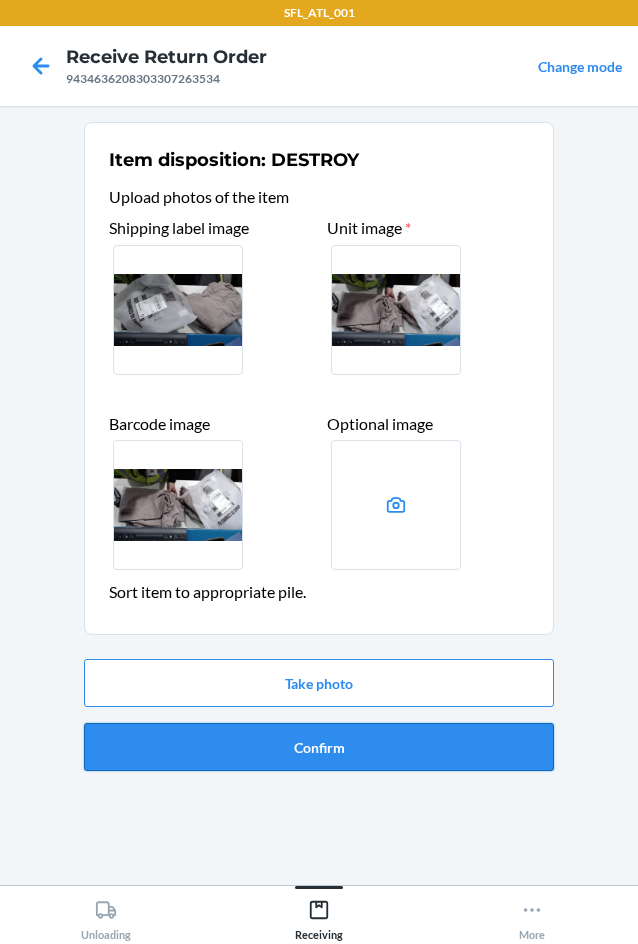 click on "Confirm" at bounding box center (319, 747) 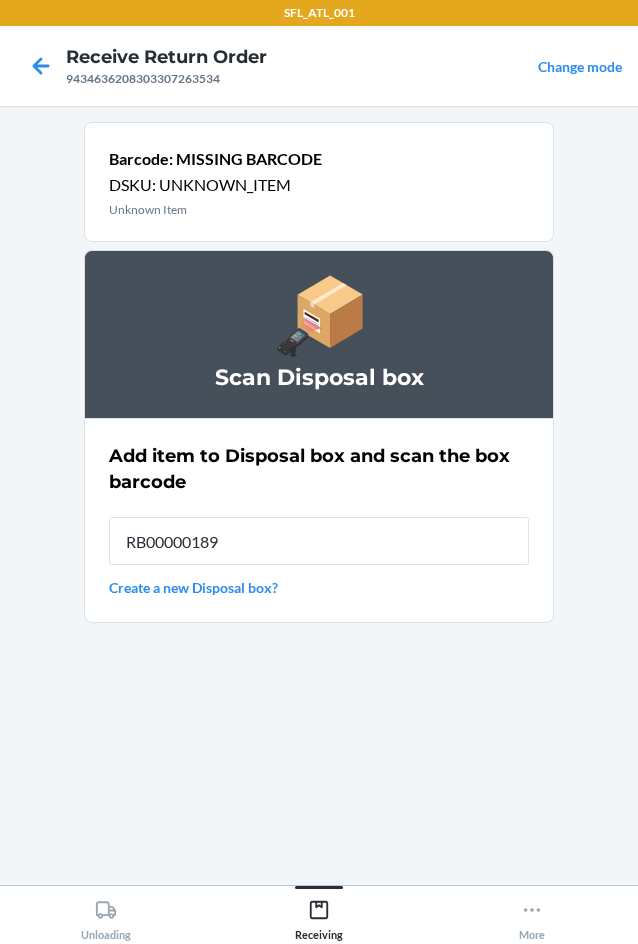 type on "RB00000189D" 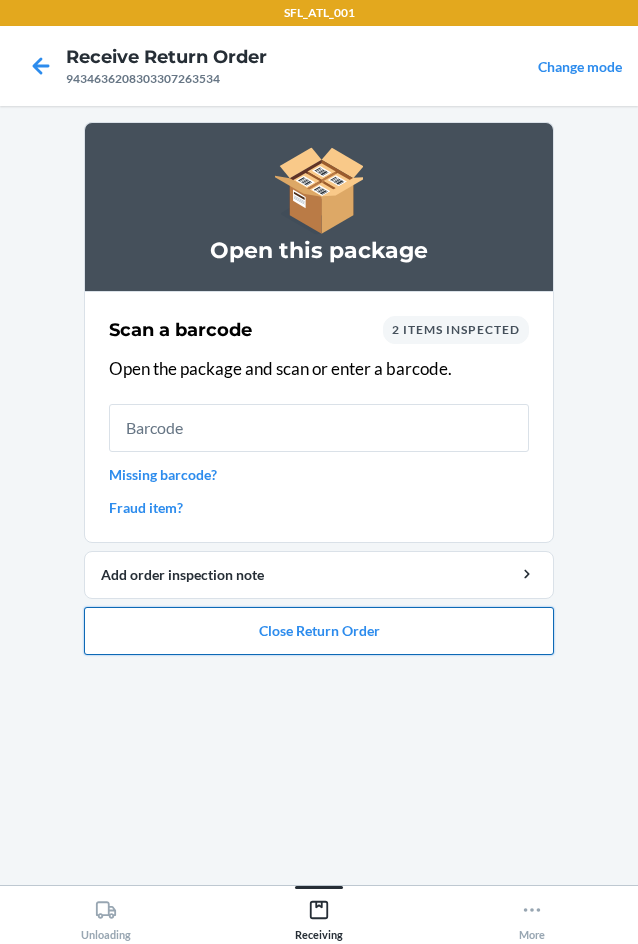click on "Close Return Order" at bounding box center [319, 631] 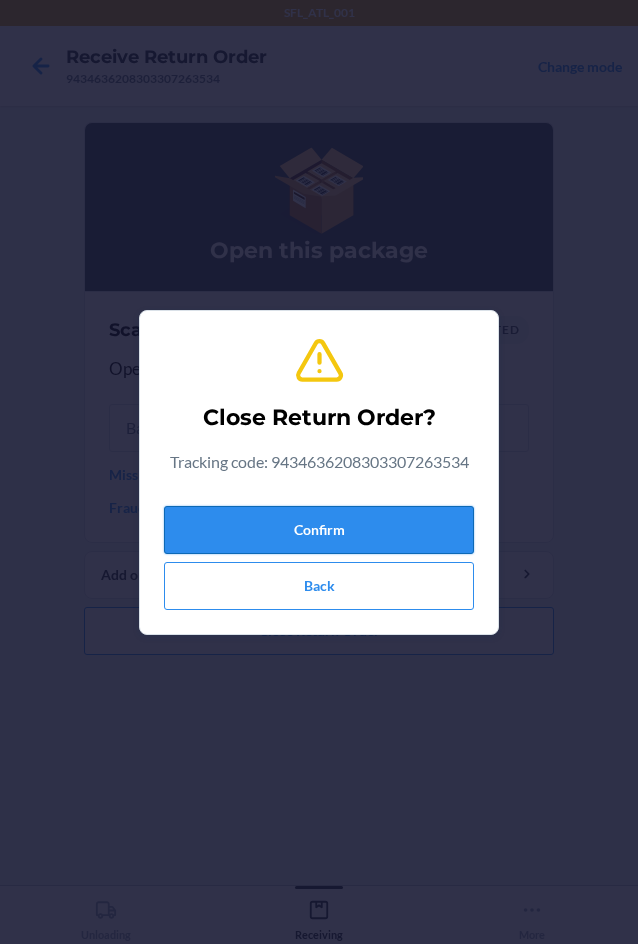 click on "Confirm" at bounding box center [319, 530] 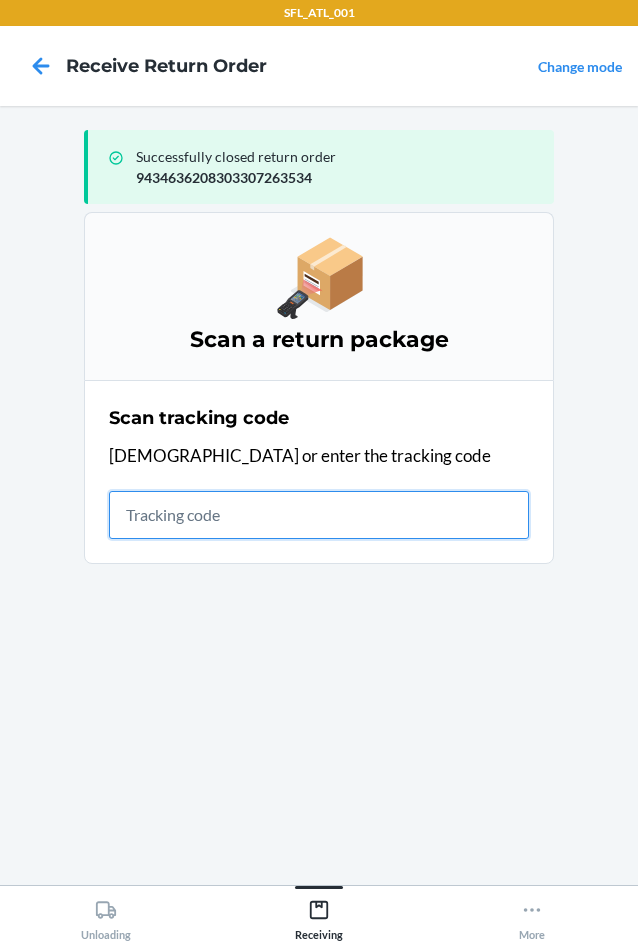 click at bounding box center (319, 515) 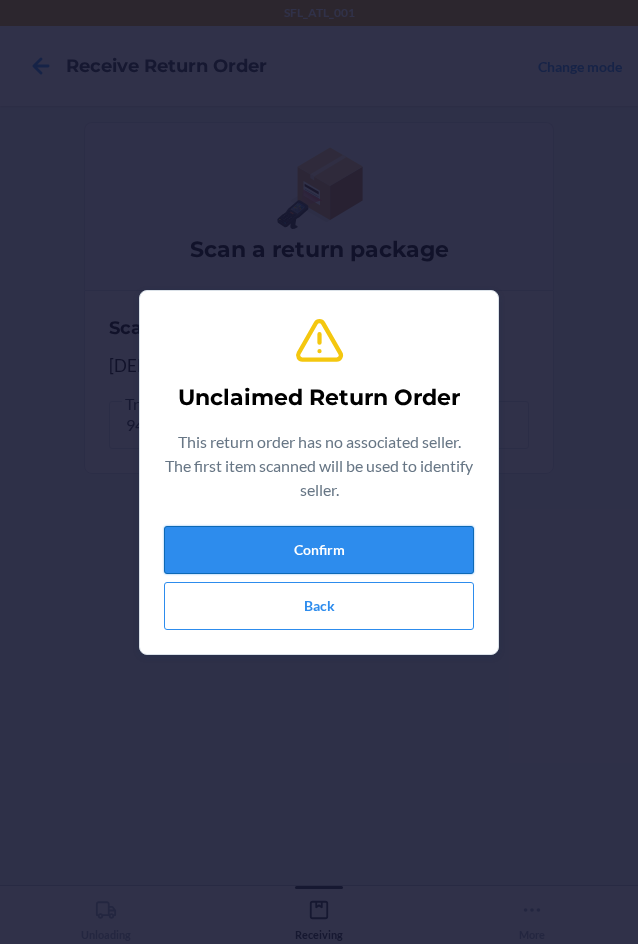 click on "Confirm" at bounding box center [319, 550] 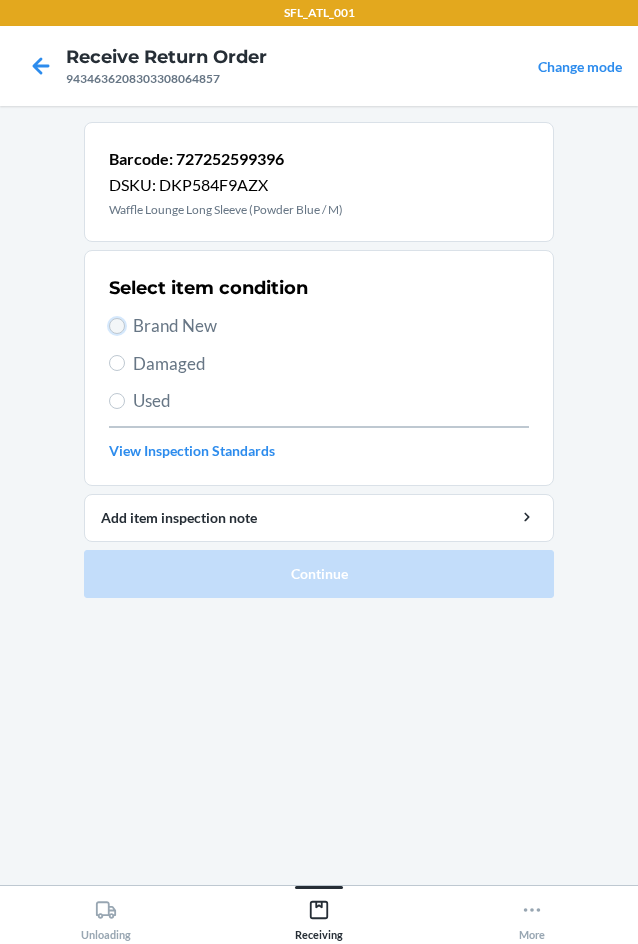click on "Brand New" at bounding box center [117, 326] 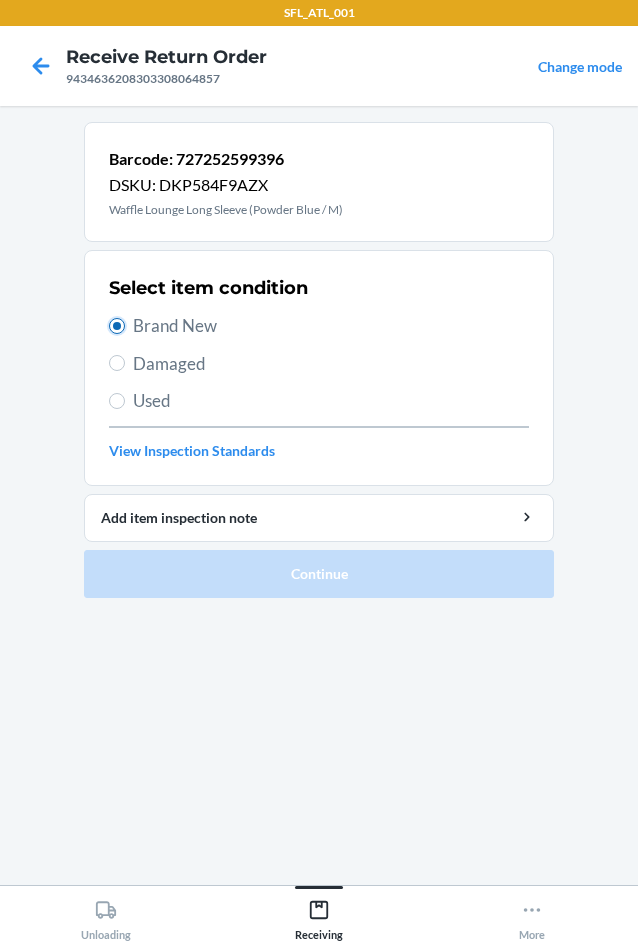 radio on "true" 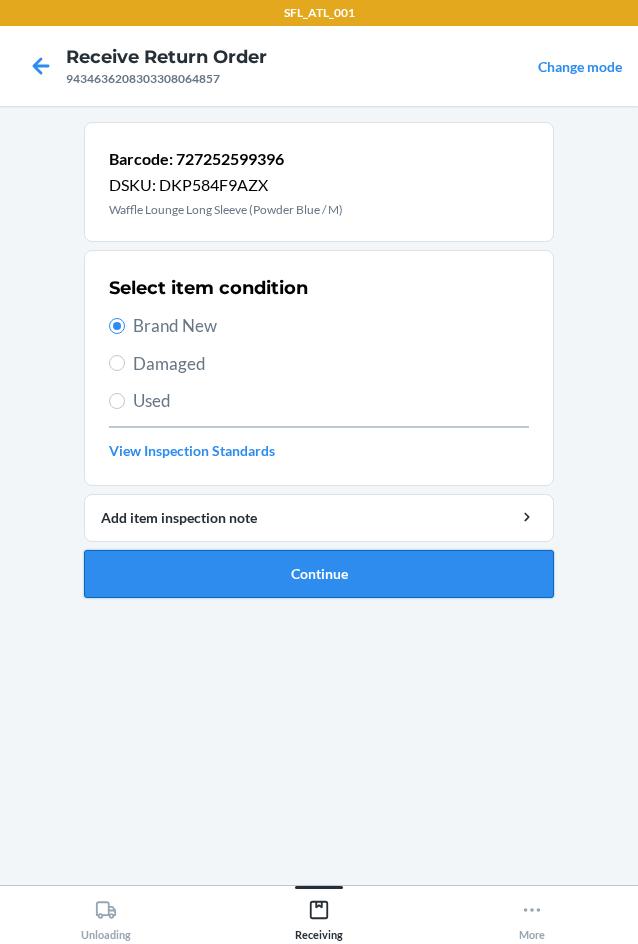 click on "Continue" at bounding box center (319, 574) 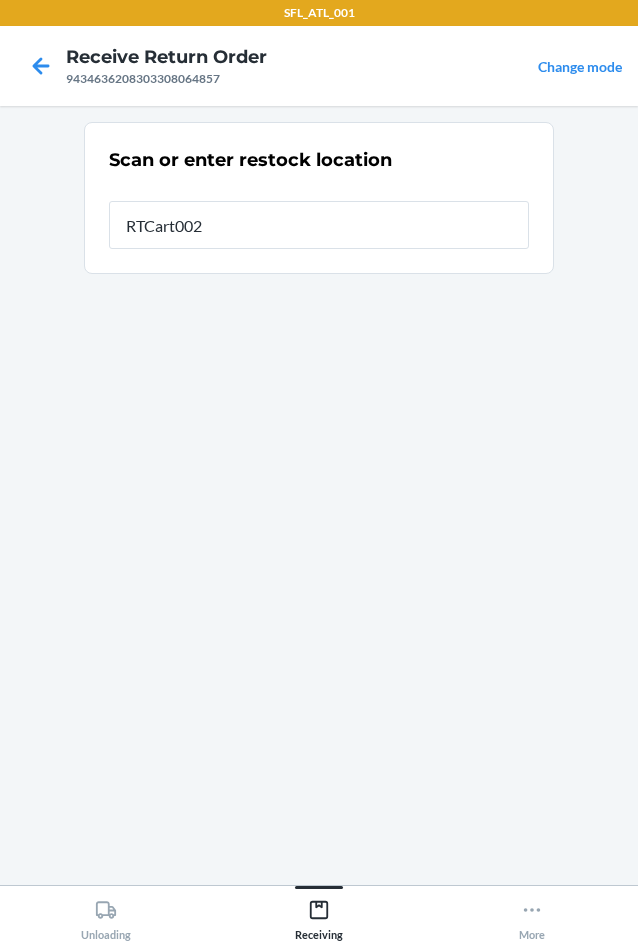 type on "RTCart002" 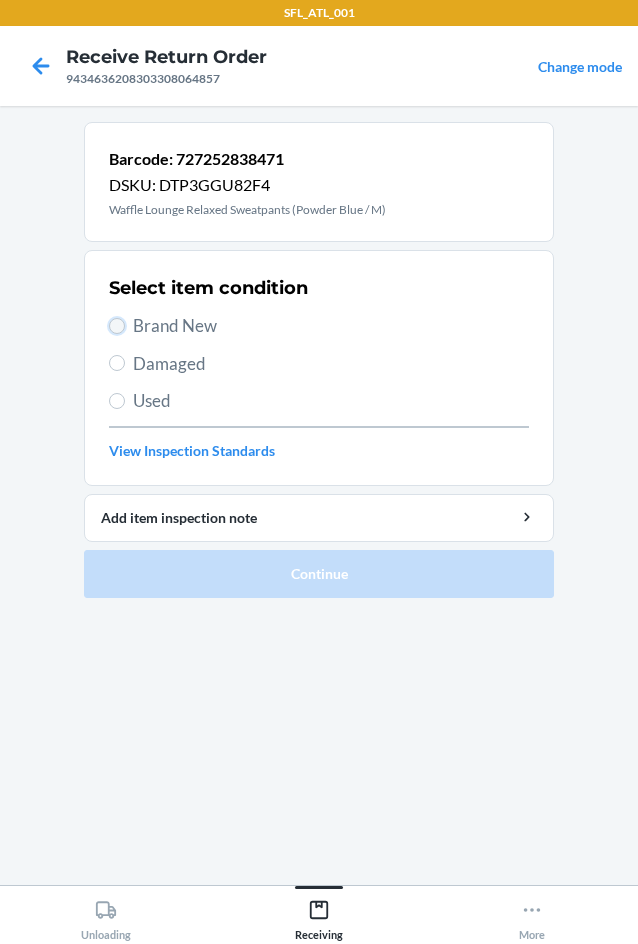 click on "Brand New" at bounding box center [117, 326] 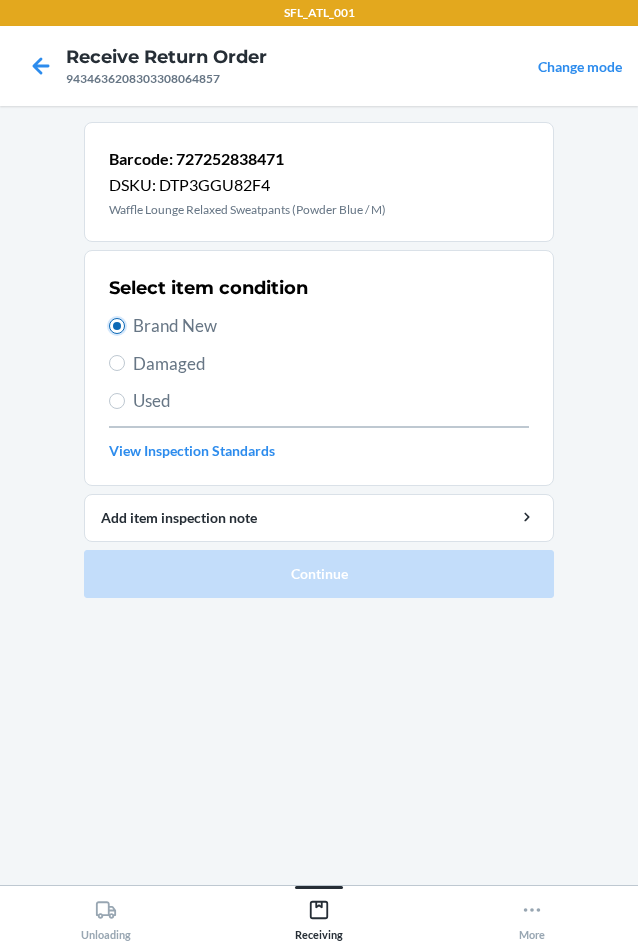 radio on "true" 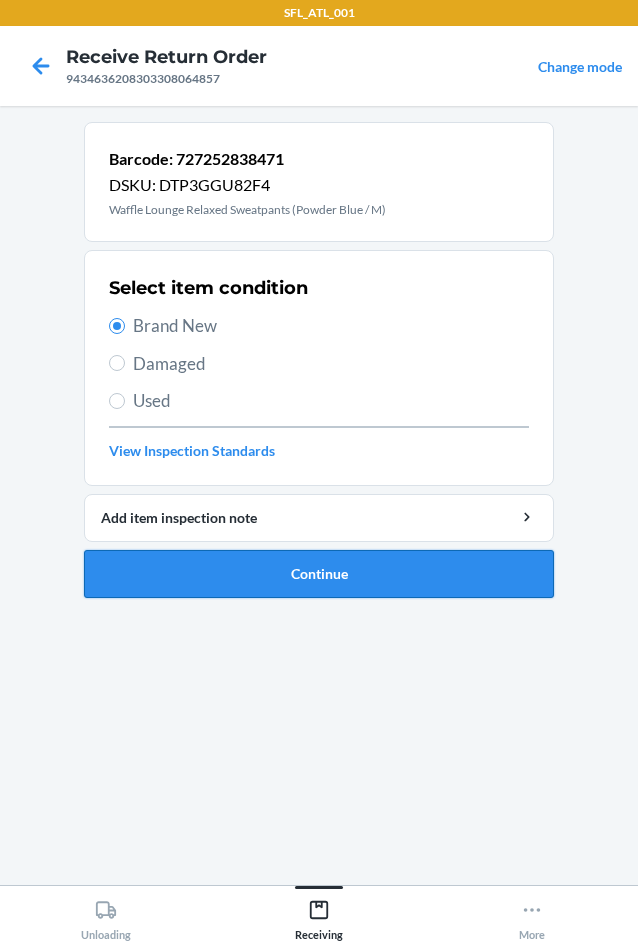 click on "Continue" at bounding box center (319, 574) 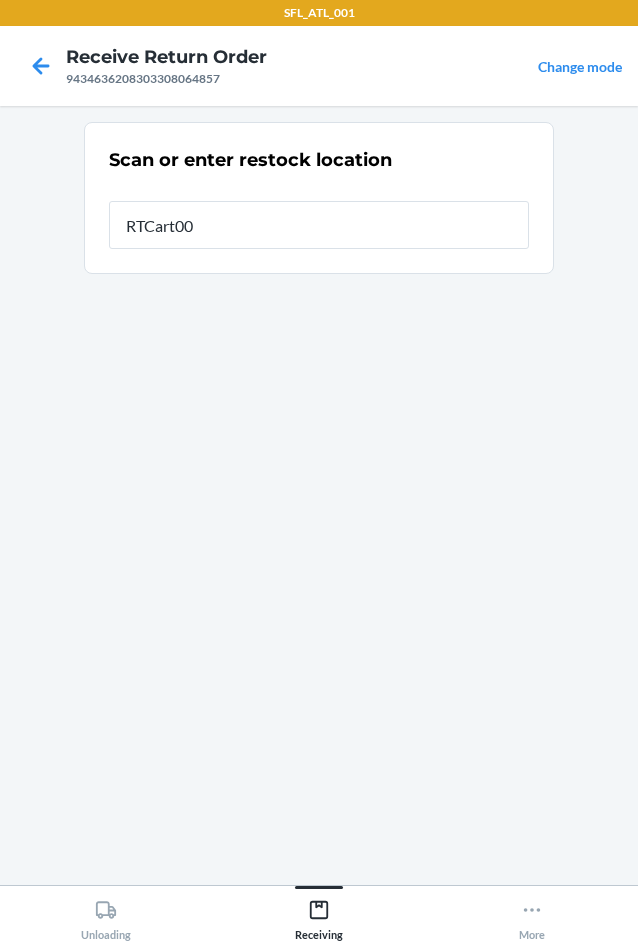 type on "RTCart002" 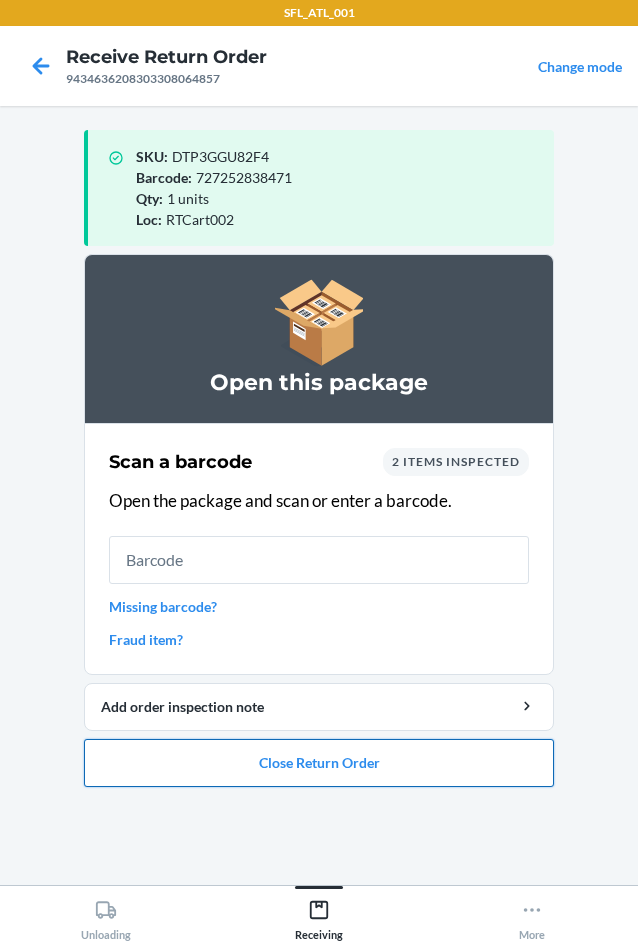 click on "Close Return Order" at bounding box center (319, 763) 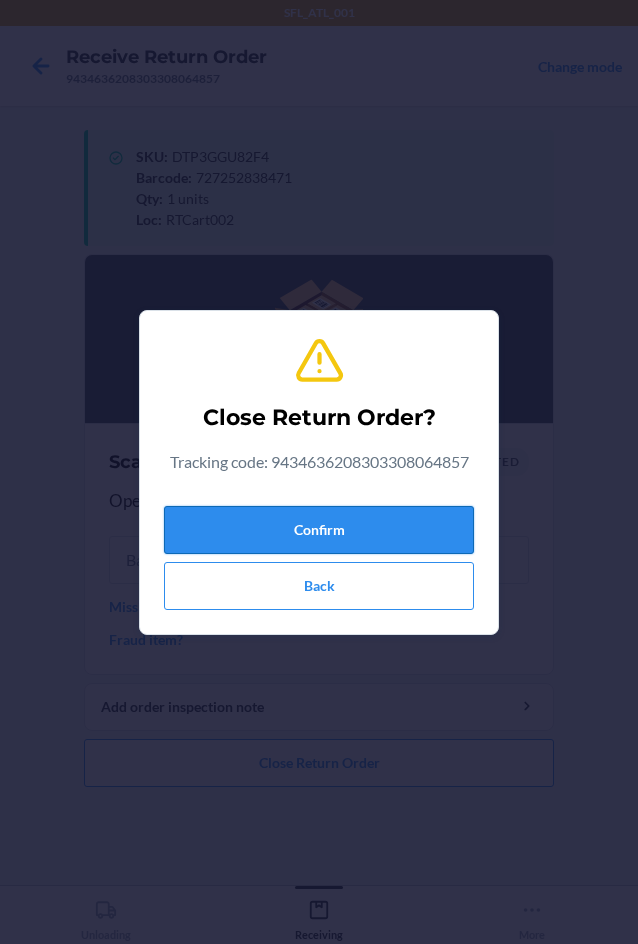 click on "Confirm" at bounding box center (319, 530) 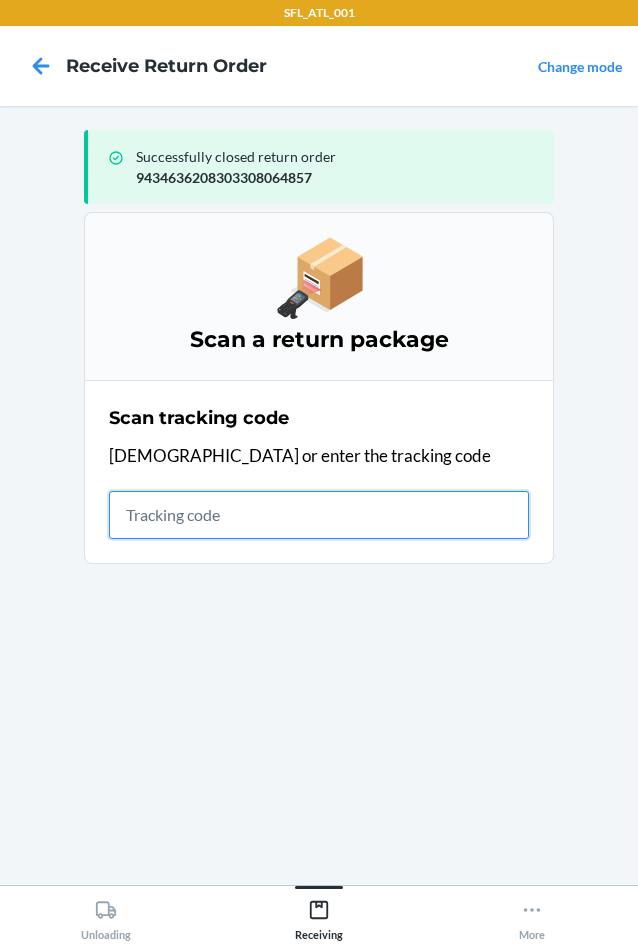 click at bounding box center [319, 515] 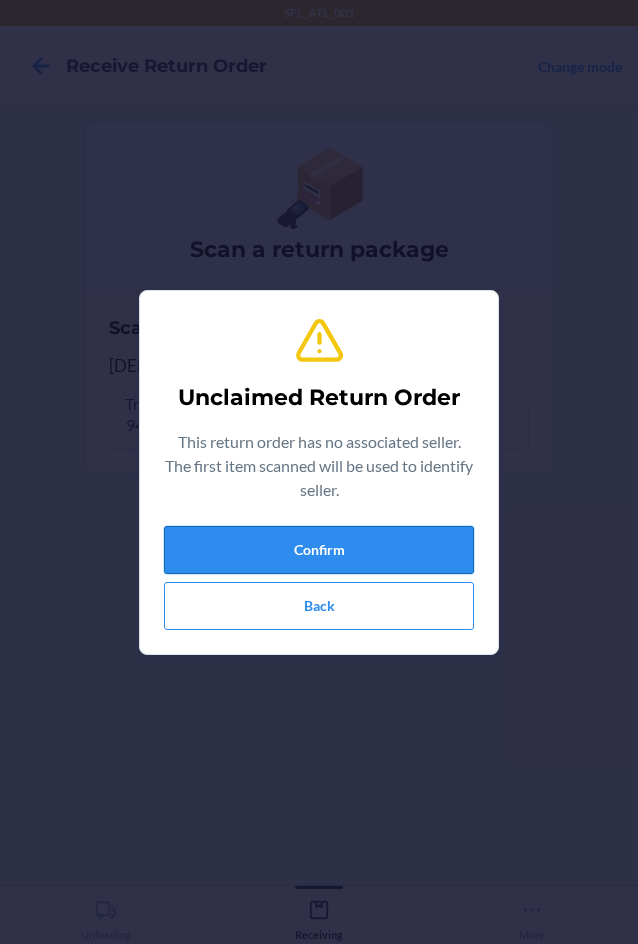 click on "Confirm" at bounding box center (319, 550) 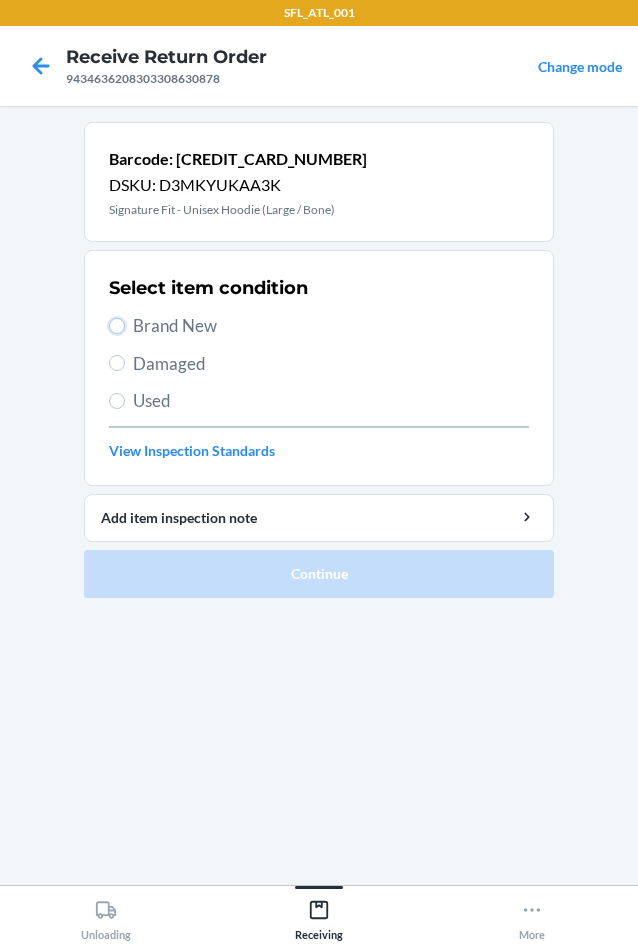 drag, startPoint x: 117, startPoint y: 320, endPoint x: 136, endPoint y: 339, distance: 26.870058 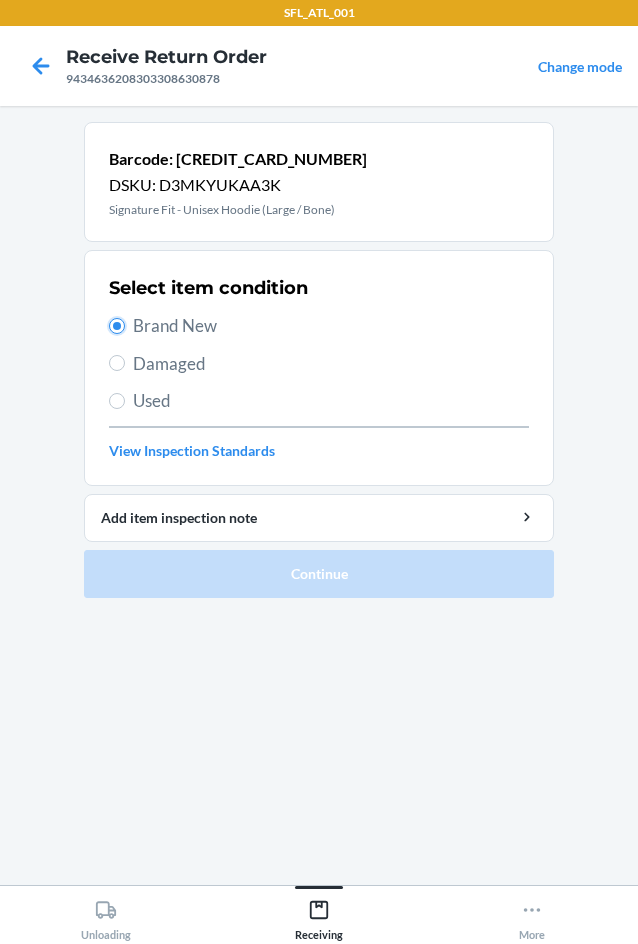 radio on "true" 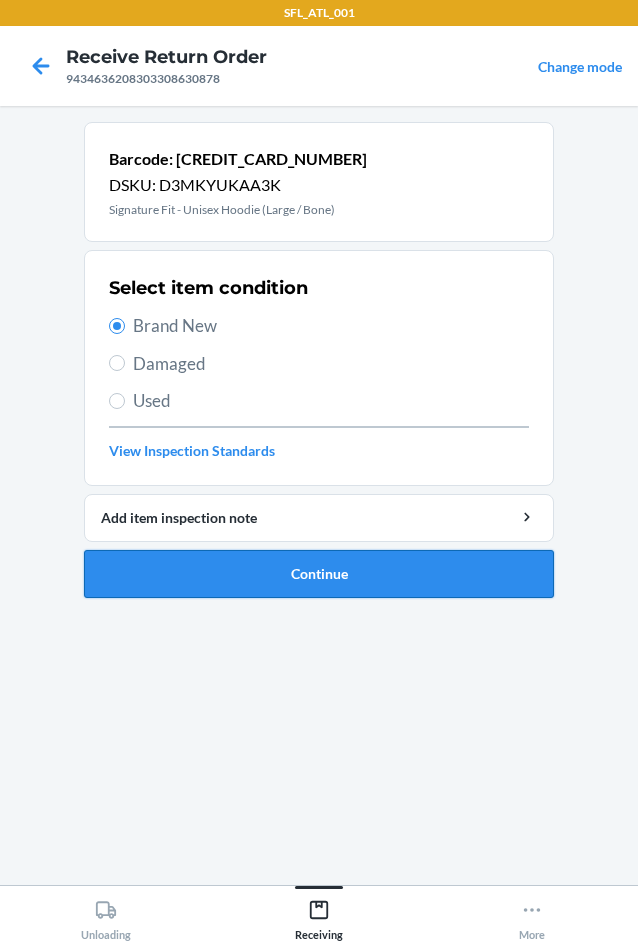 click on "Continue" at bounding box center [319, 574] 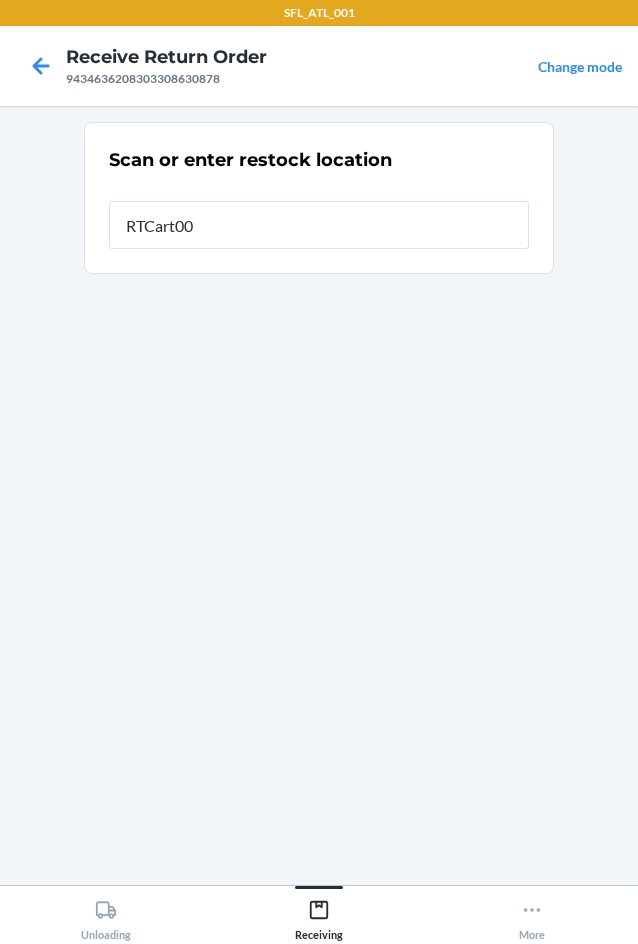 type on "RTCart002" 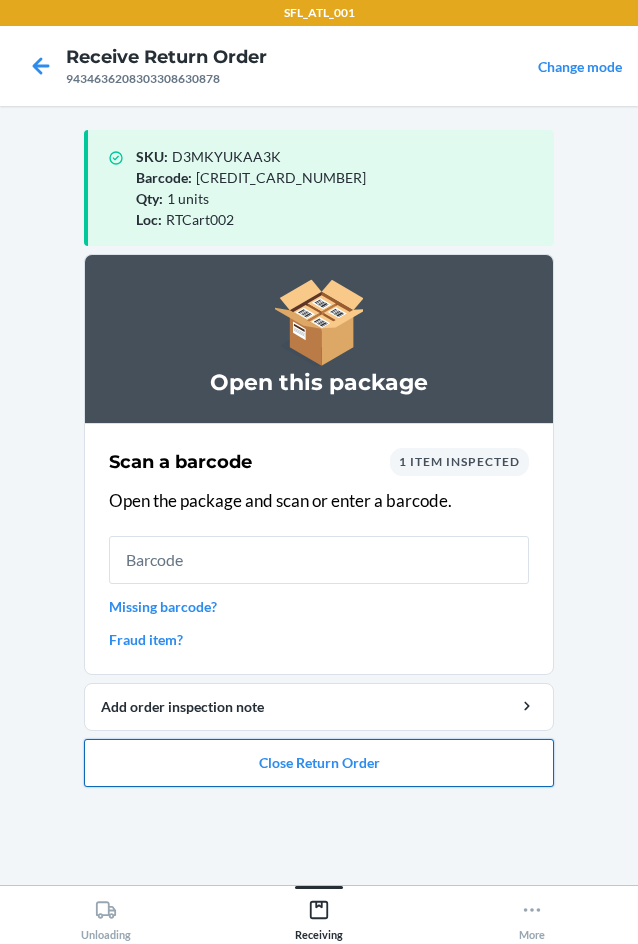 click on "Close Return Order" at bounding box center [319, 763] 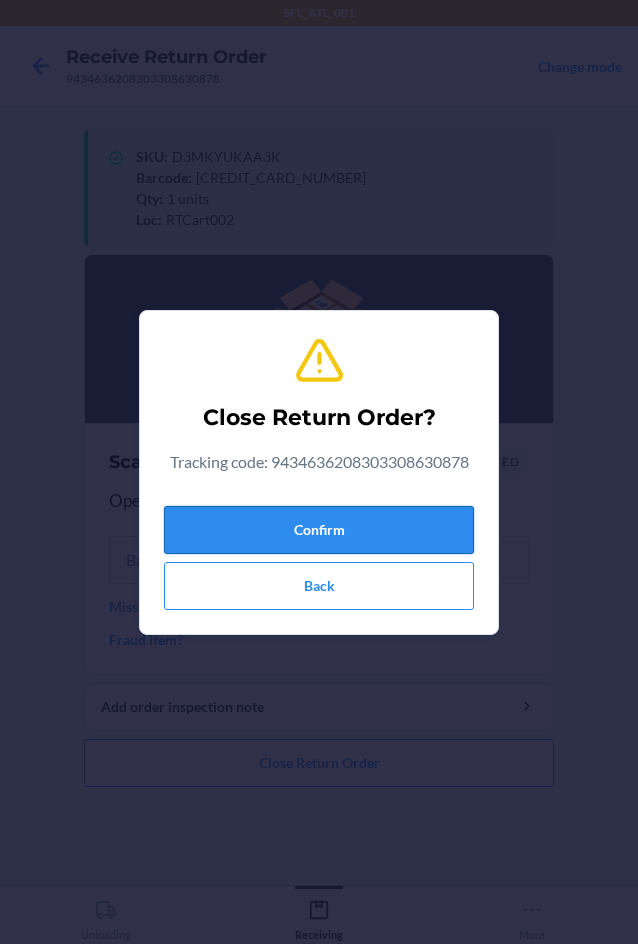 click on "Confirm" at bounding box center (319, 530) 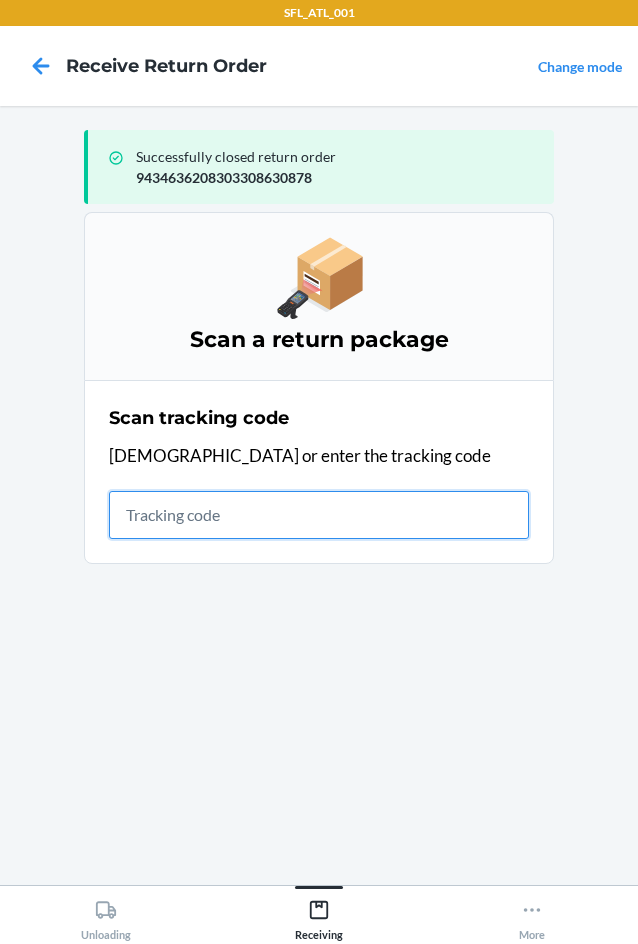 click at bounding box center (319, 515) 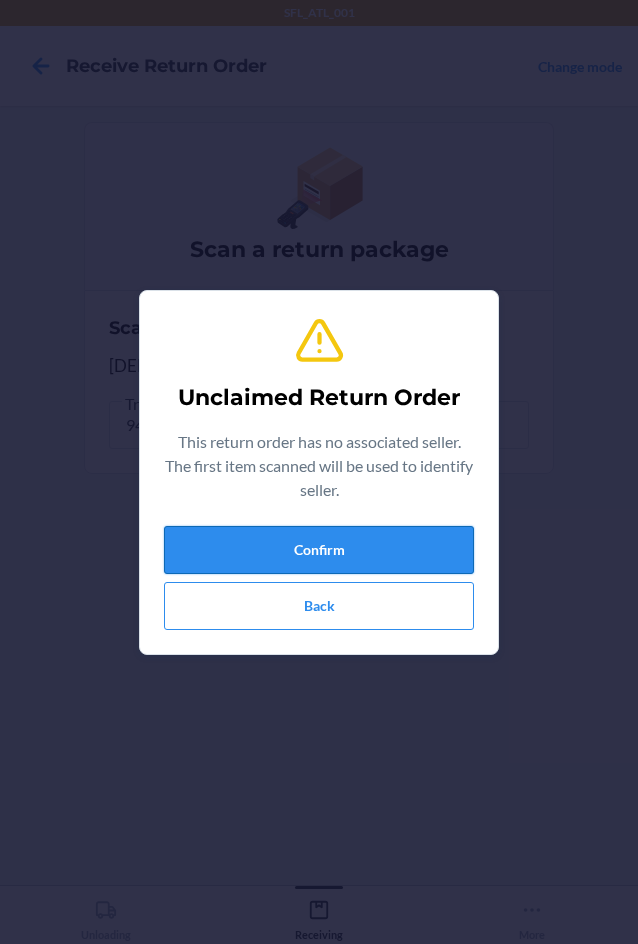 click on "Confirm" at bounding box center (319, 550) 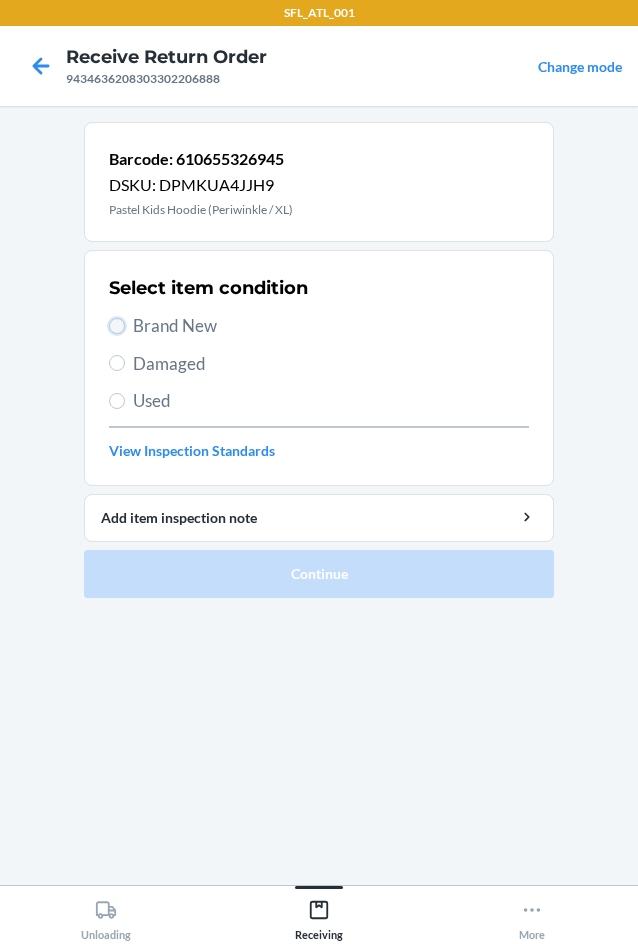 click on "Brand New" at bounding box center (117, 326) 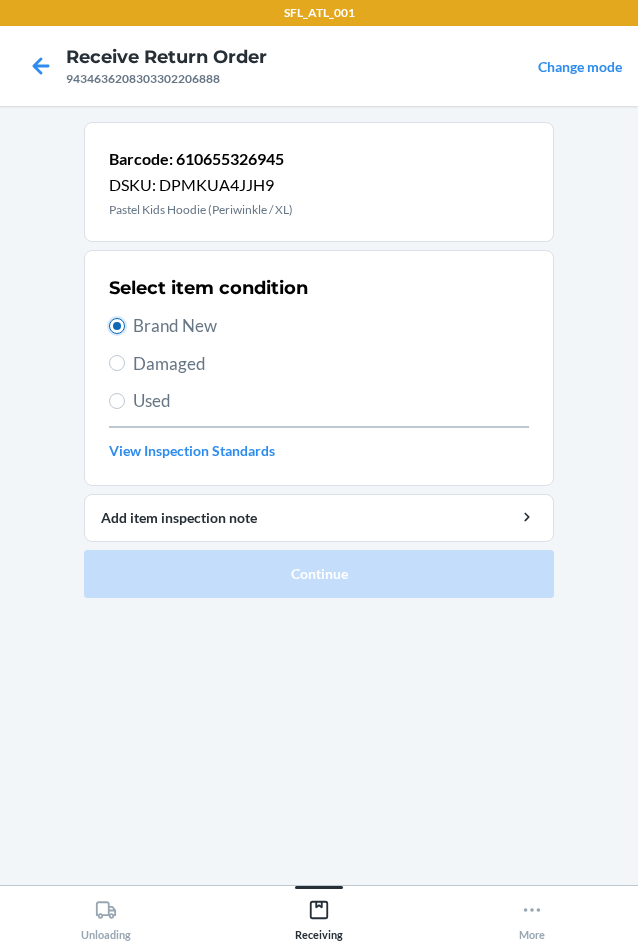 radio on "true" 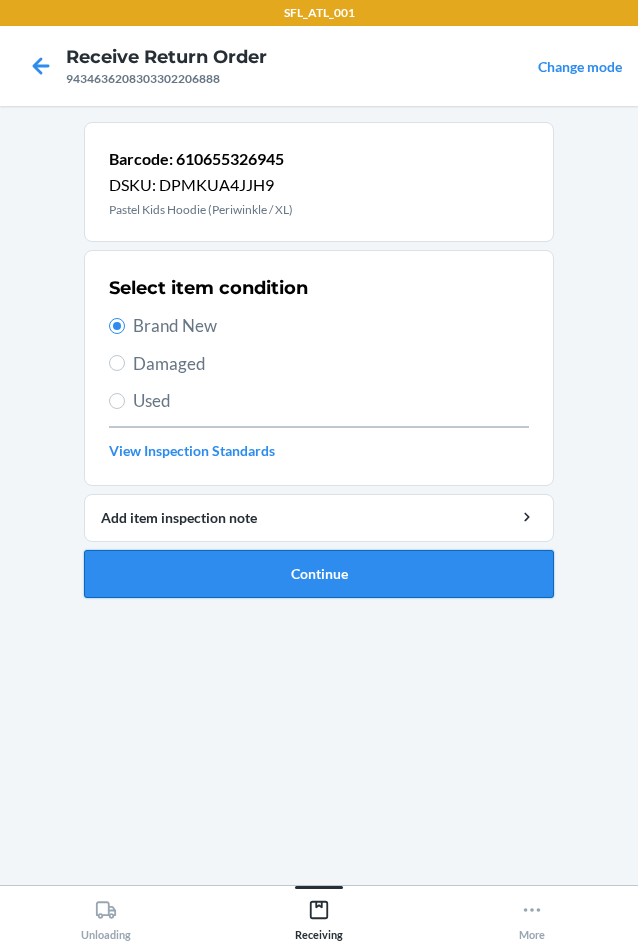 click on "Continue" at bounding box center [319, 574] 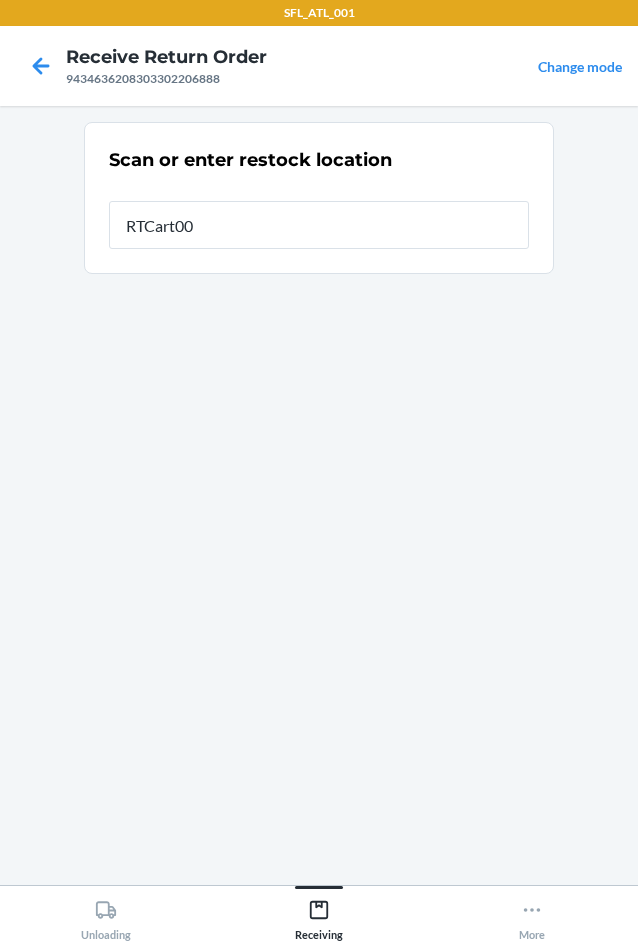 type on "RTCart002" 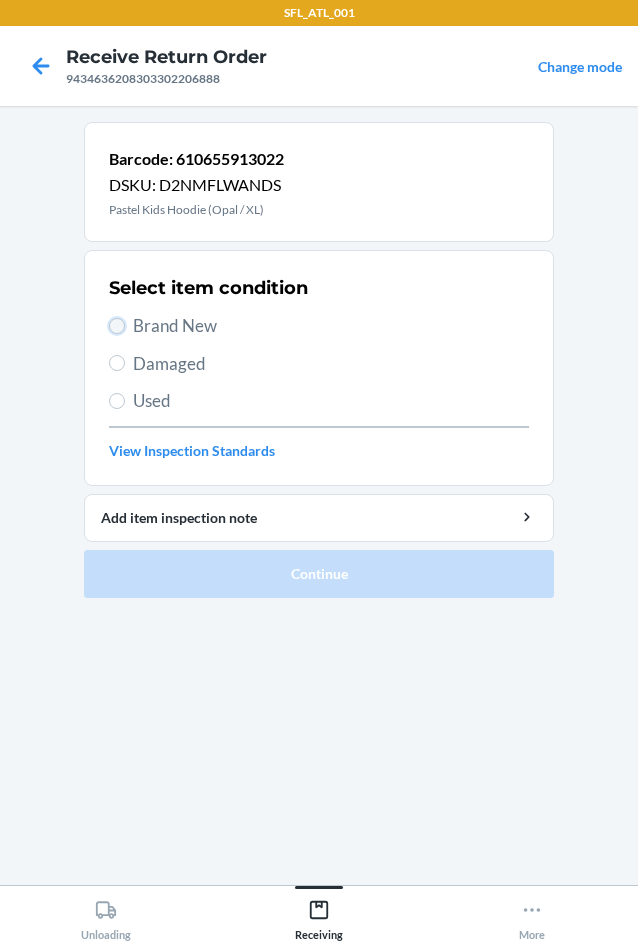 click on "Brand New" at bounding box center [117, 326] 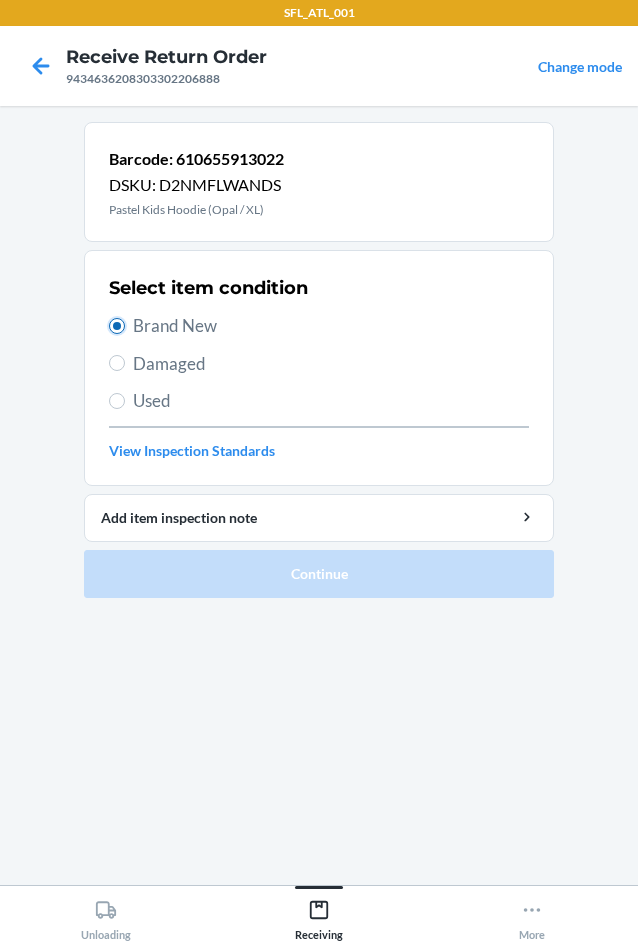 radio on "true" 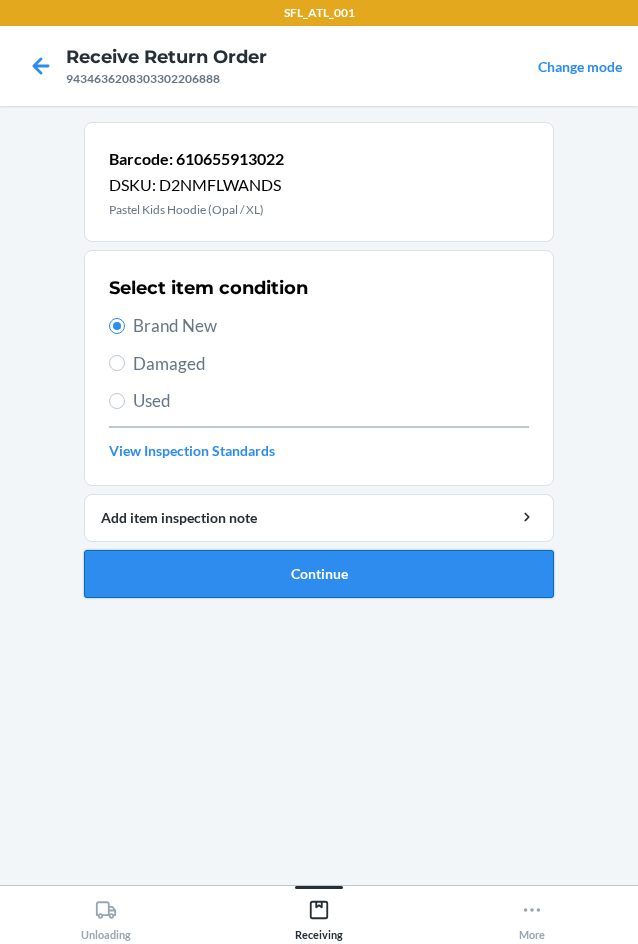 click on "Continue" at bounding box center (319, 574) 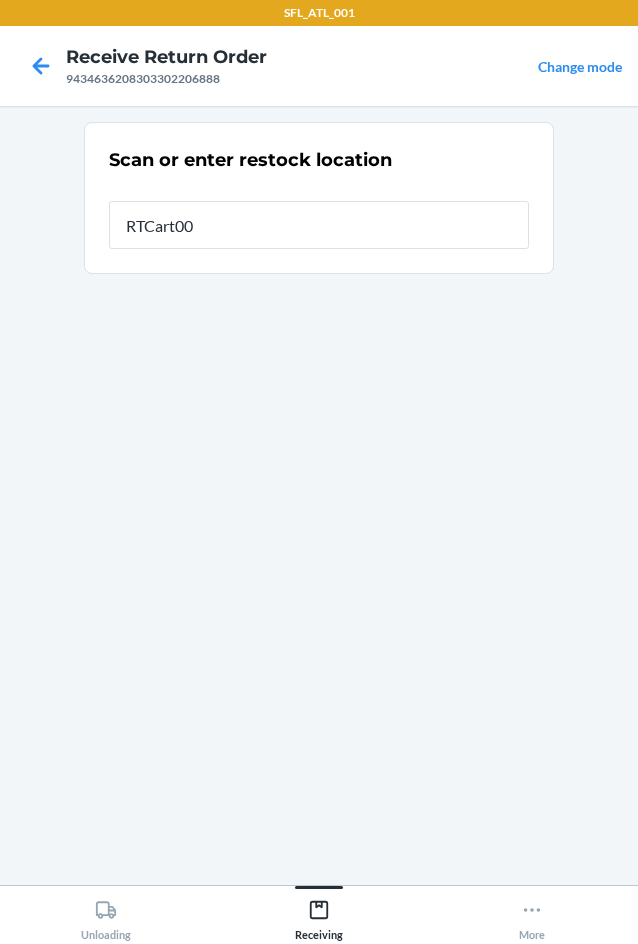 type on "RTCart002" 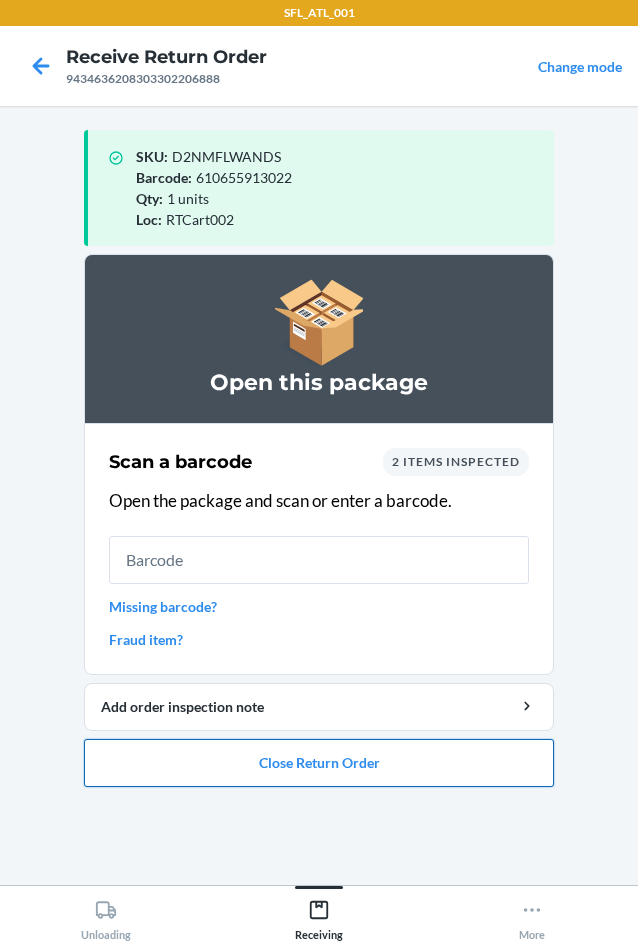 click on "Close Return Order" at bounding box center (319, 763) 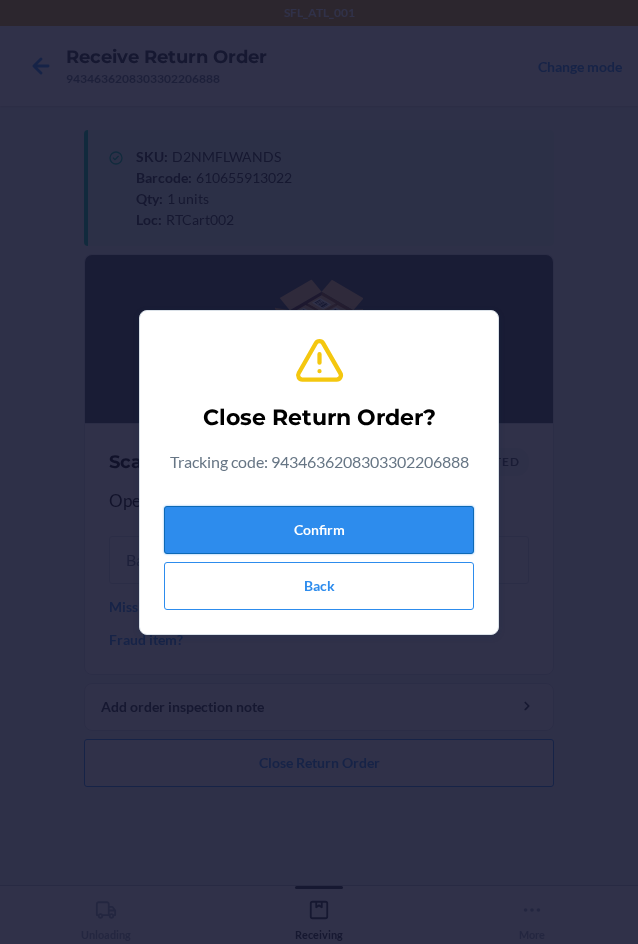 click on "Confirm" at bounding box center (319, 530) 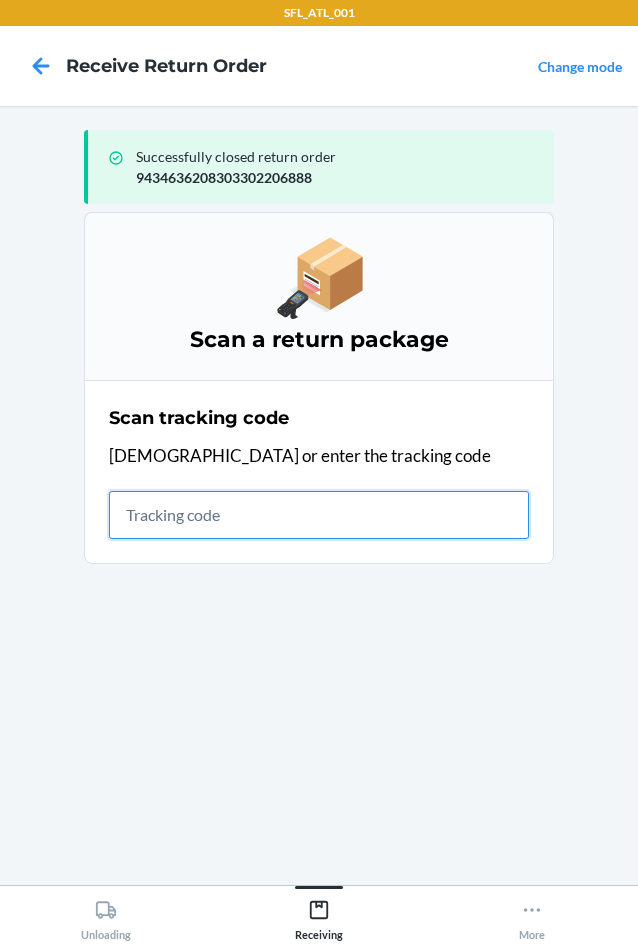 click at bounding box center [319, 515] 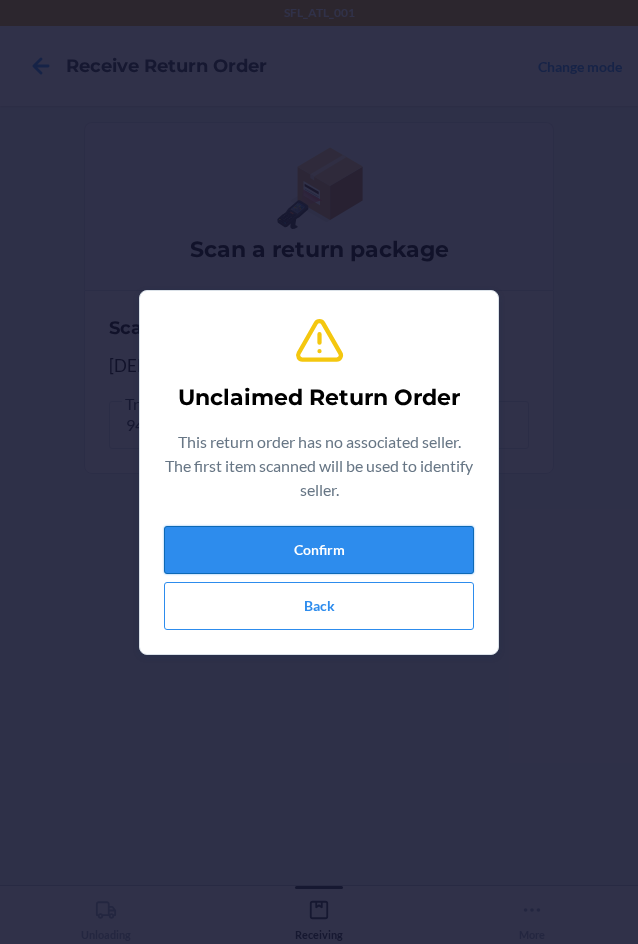 click on "Confirm" at bounding box center (319, 550) 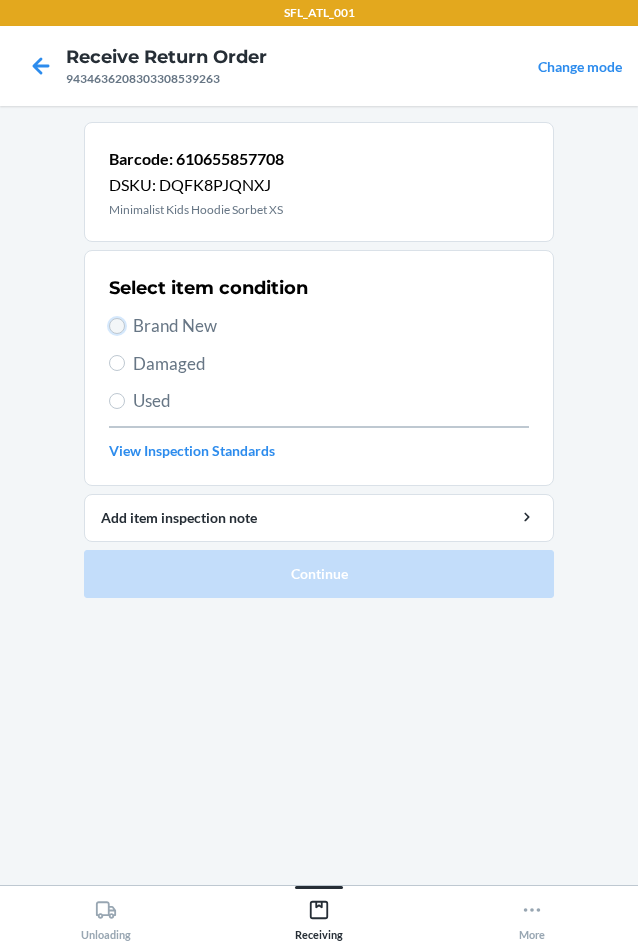 click on "Brand New" at bounding box center [117, 326] 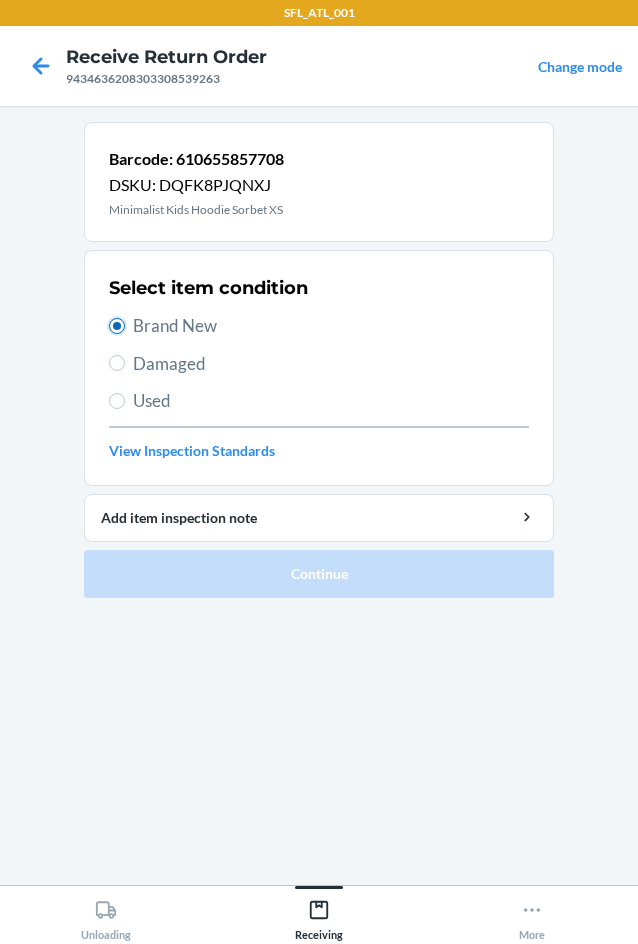 radio on "true" 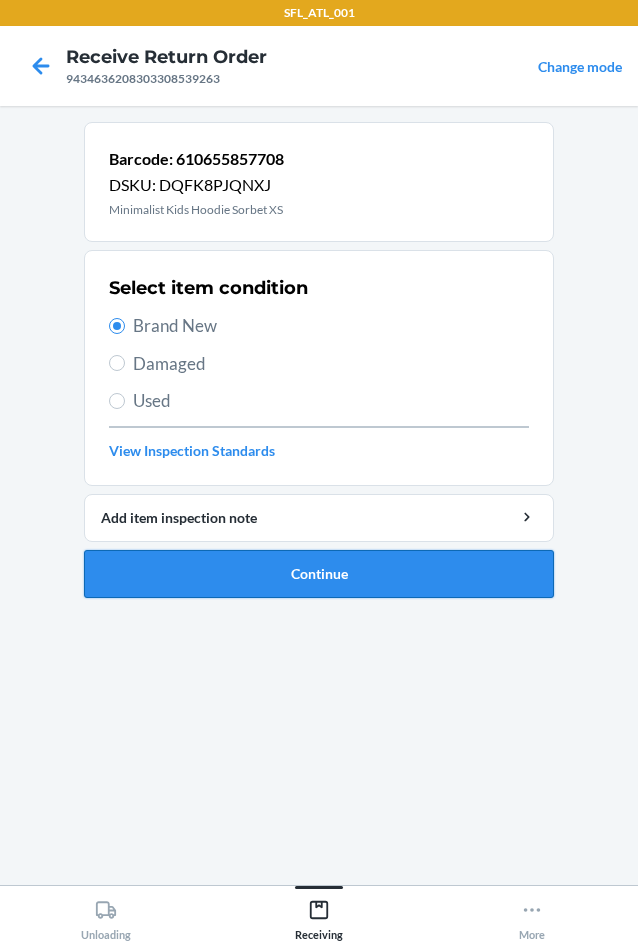 click on "Continue" at bounding box center (319, 574) 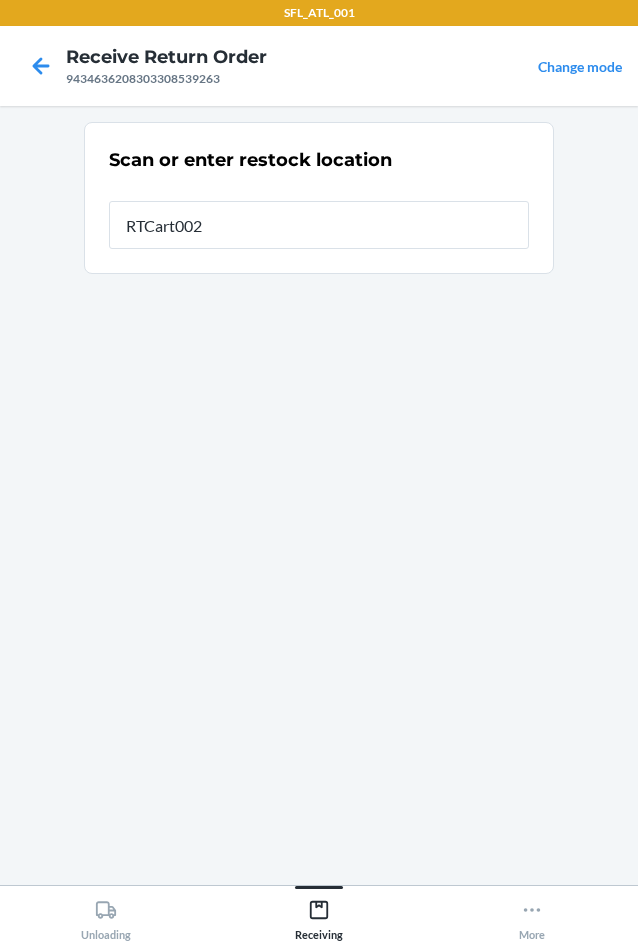 type on "RTCart002" 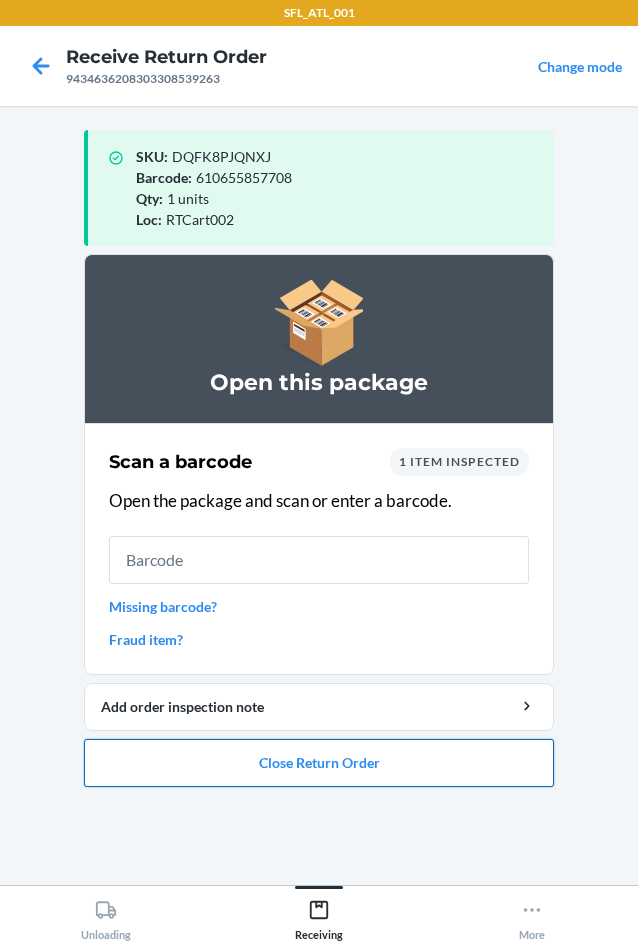 click on "Close Return Order" at bounding box center [319, 763] 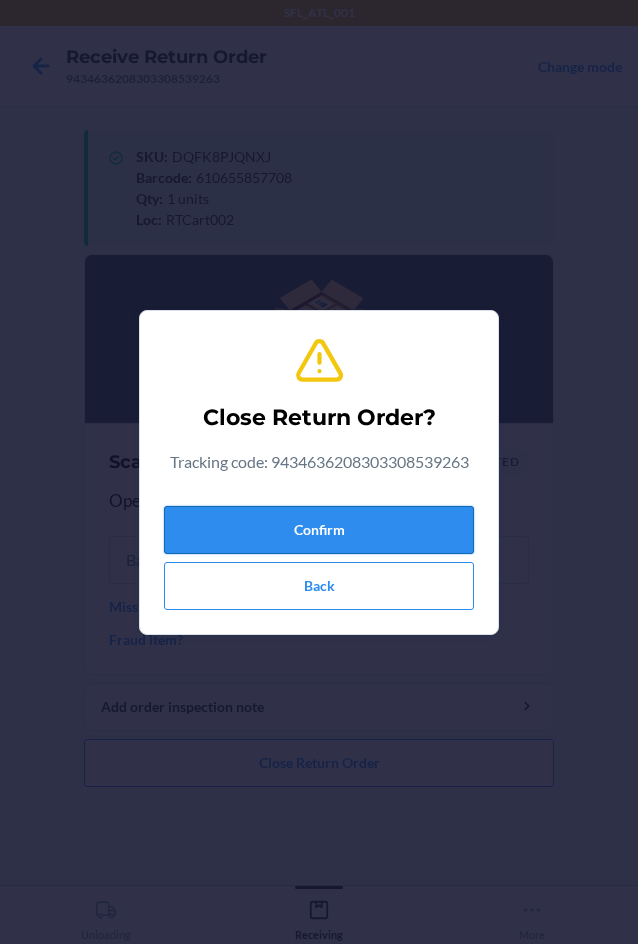 click on "Confirm" at bounding box center (319, 530) 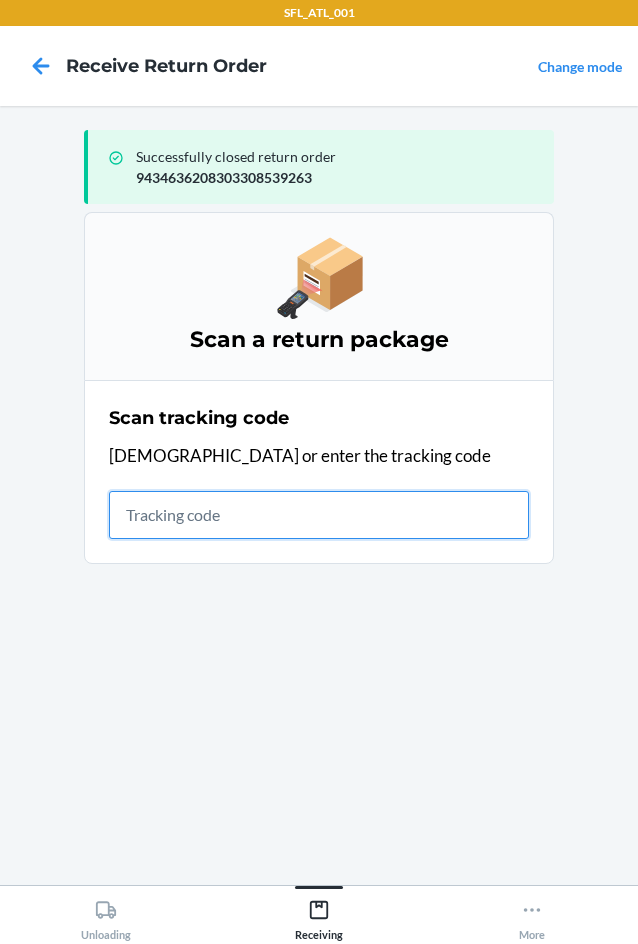 click at bounding box center [319, 515] 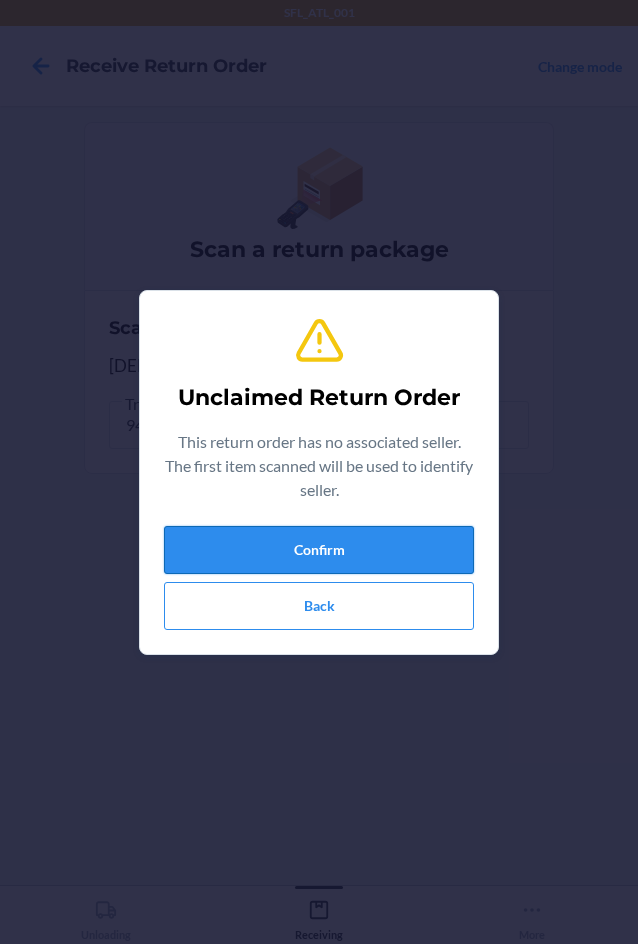 click on "Confirm" at bounding box center (319, 550) 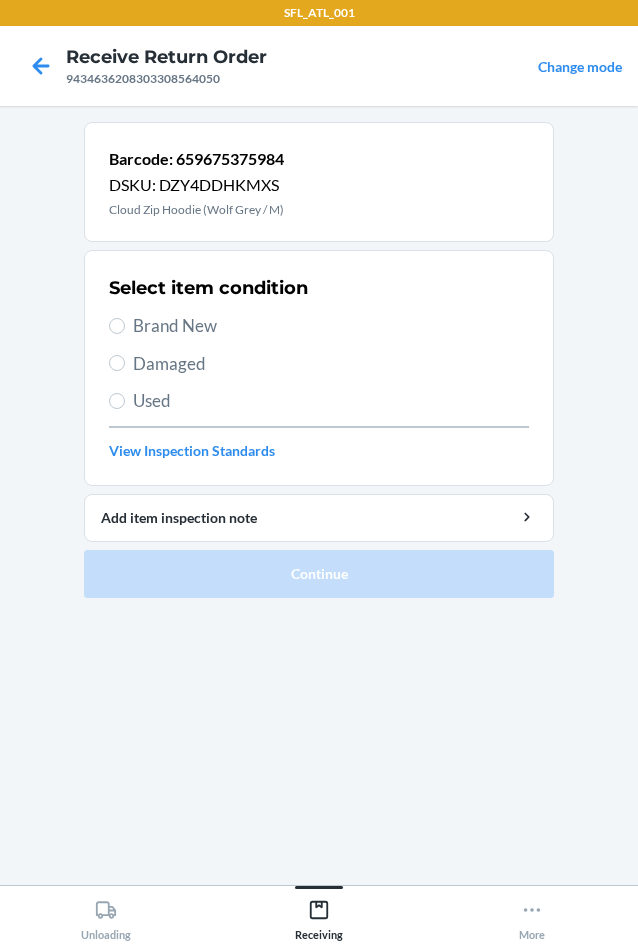 click on "Barcode: 659675375984 DSKU: DZY4DDHKMXS Cloud Zip Hoodie (Wolf Grey / M) Select item condition Brand New Damaged Used View Inspection Standards Add item inspection note Continue" at bounding box center [319, 495] 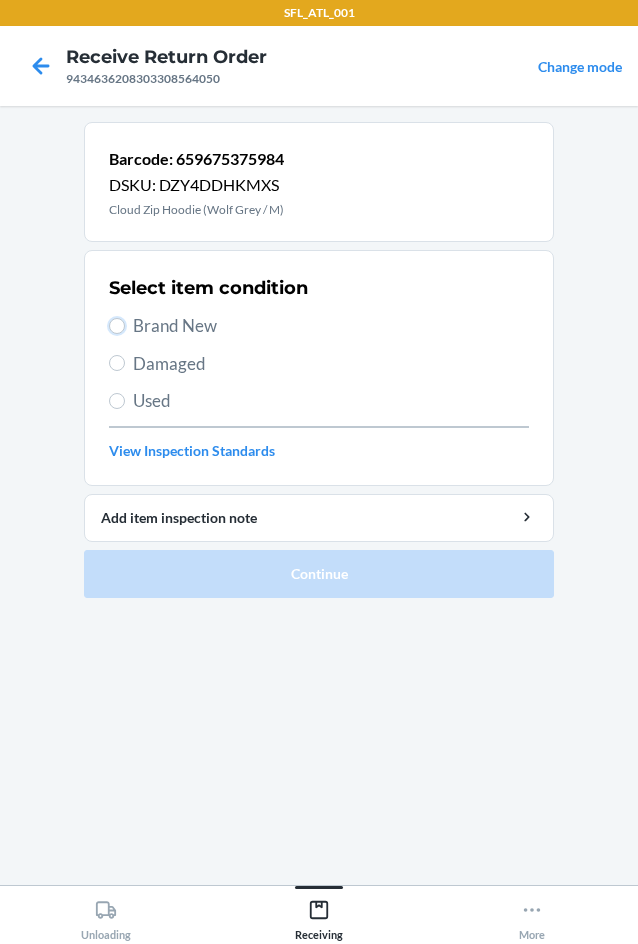 click on "Brand New" at bounding box center [117, 326] 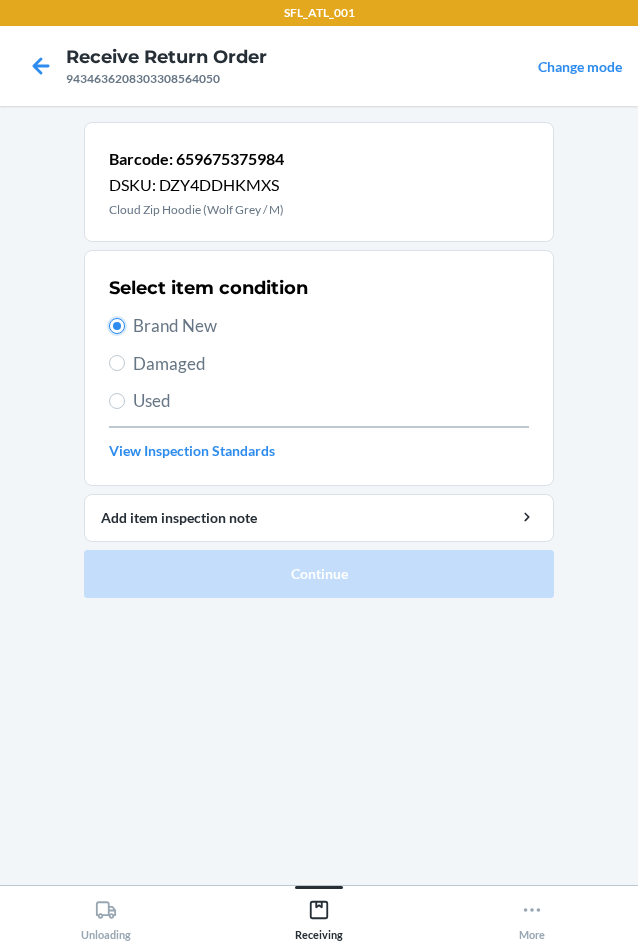 radio on "true" 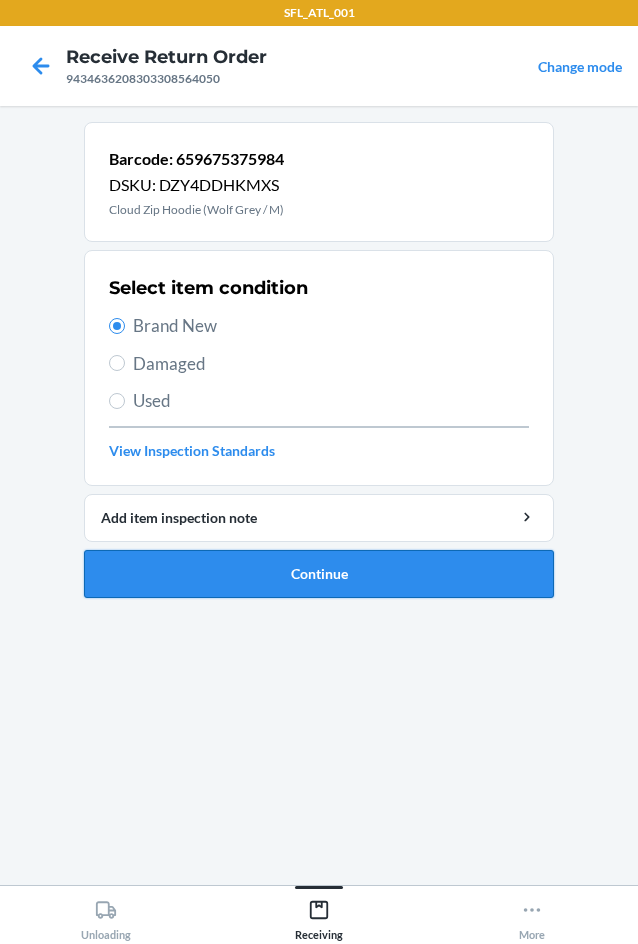 click on "Continue" at bounding box center (319, 574) 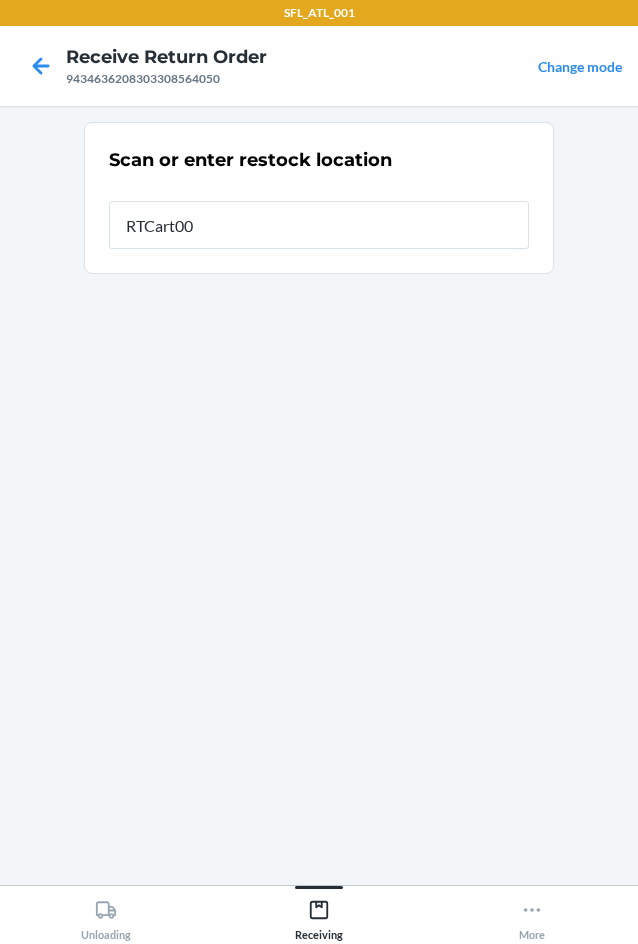 type on "RTCart002" 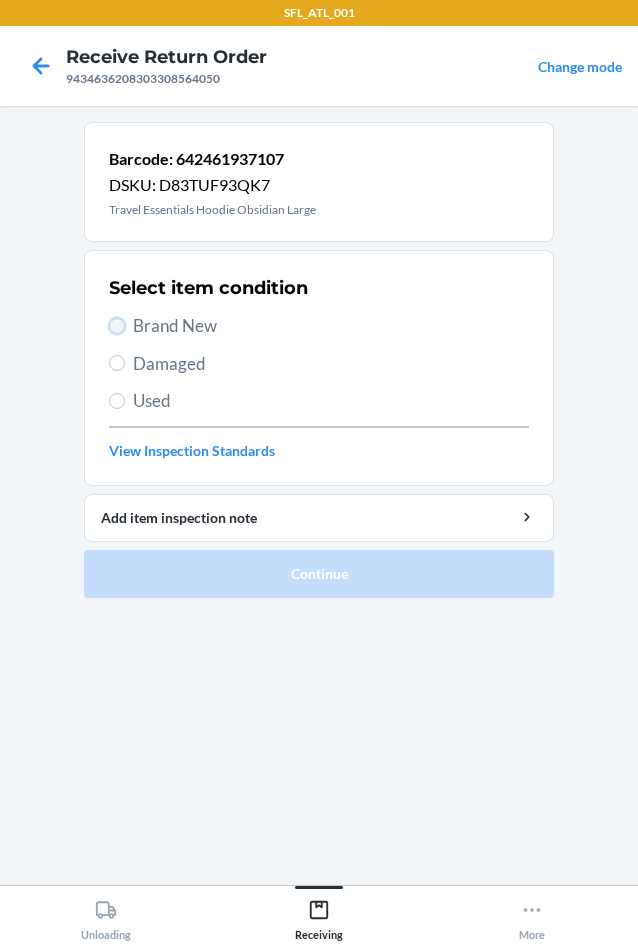 click on "Brand New" at bounding box center (117, 326) 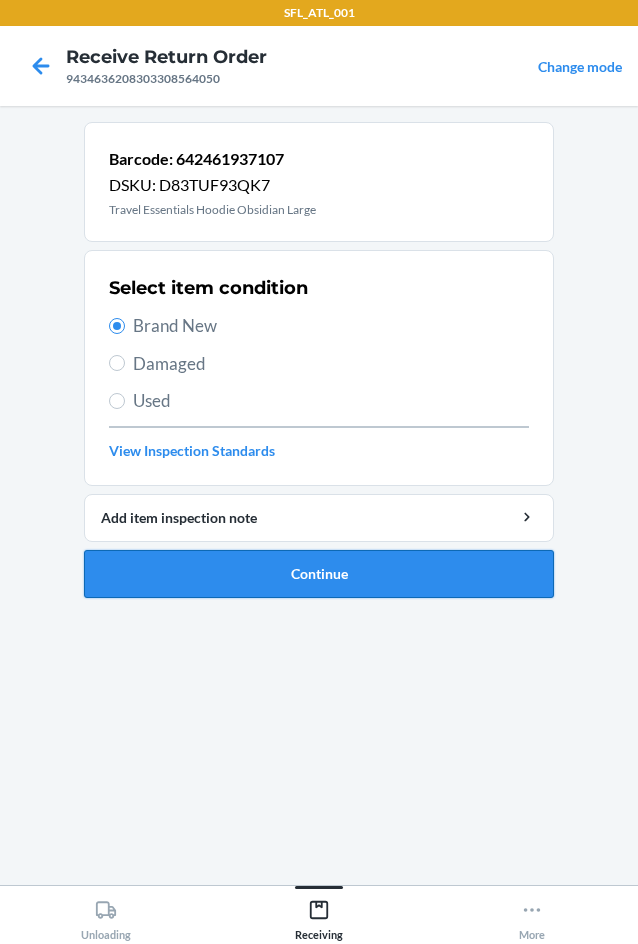 click on "Continue" at bounding box center [319, 574] 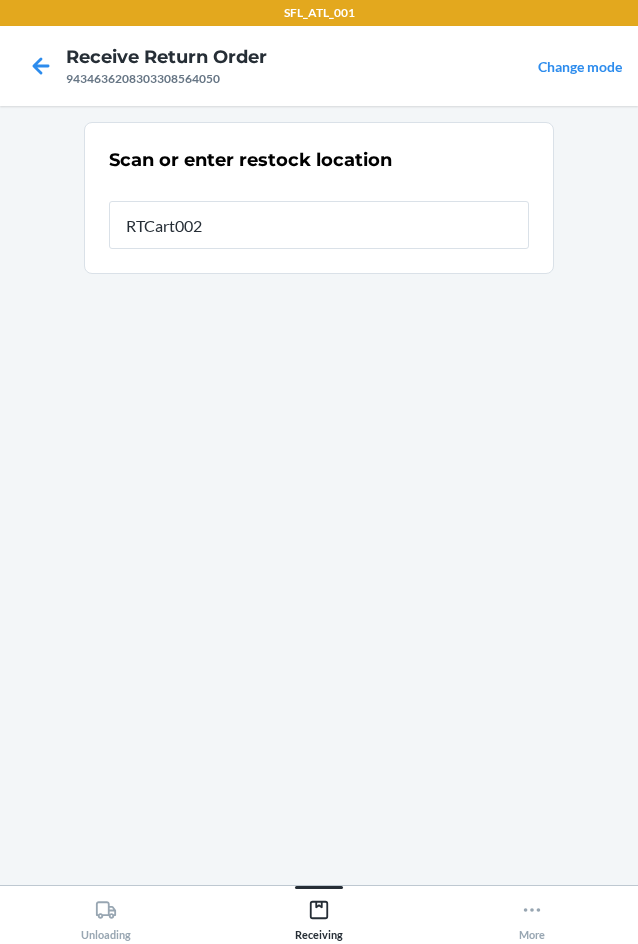 type on "RTCart002" 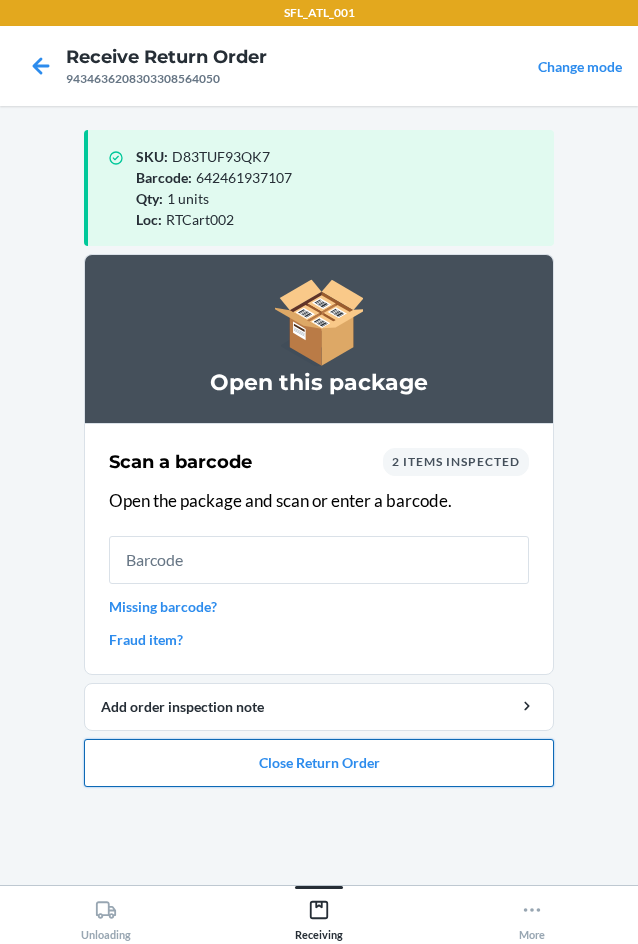 click on "Close Return Order" at bounding box center (319, 763) 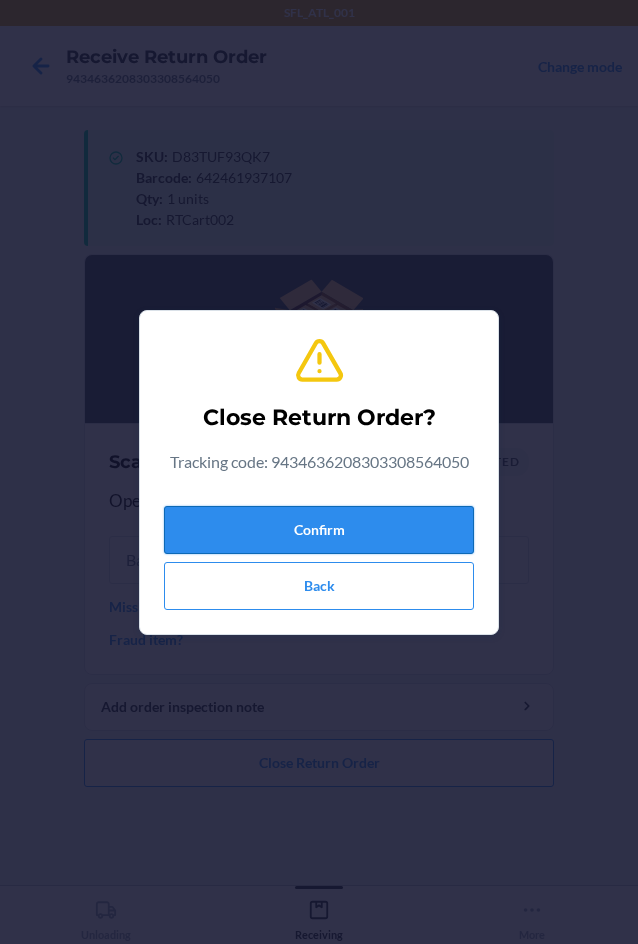 click on "Confirm" at bounding box center (319, 530) 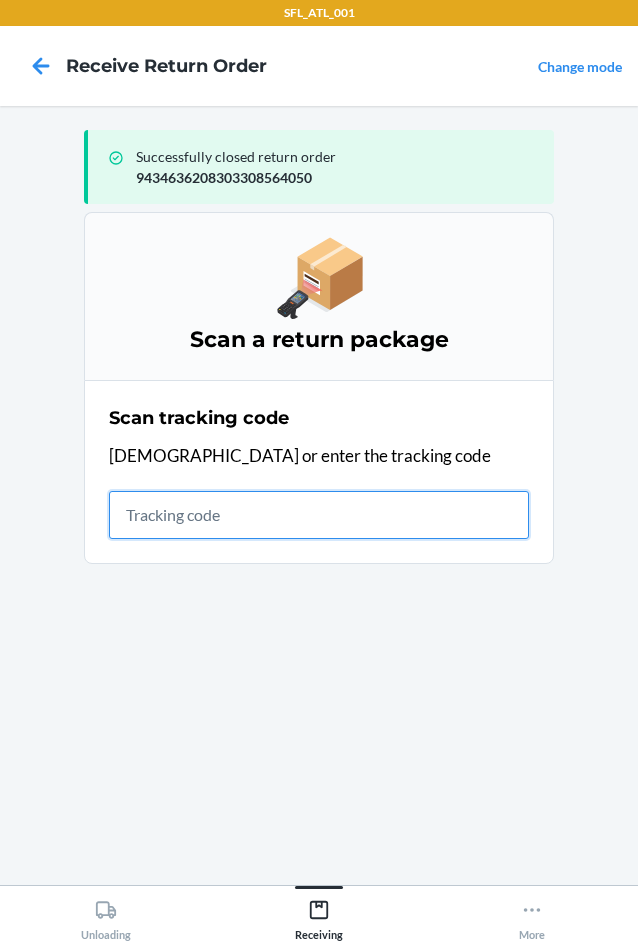 click at bounding box center (319, 515) 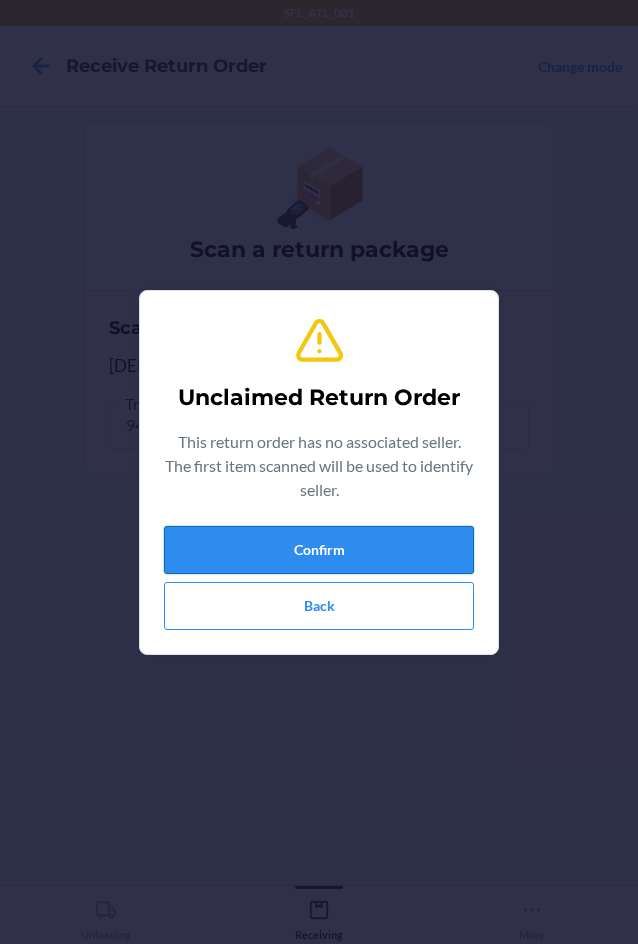 click on "Confirm" at bounding box center (319, 550) 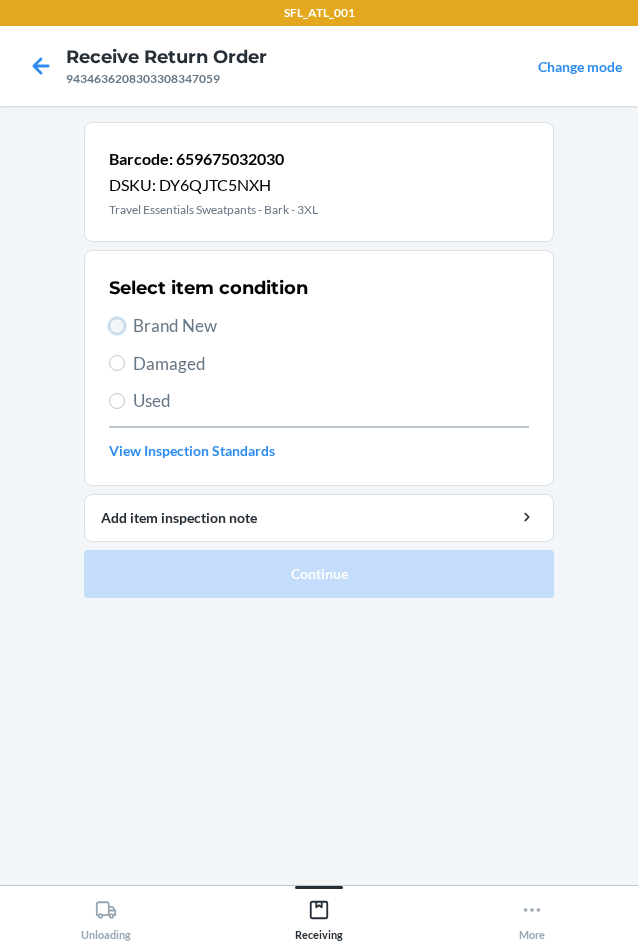 click on "Brand New" at bounding box center [117, 326] 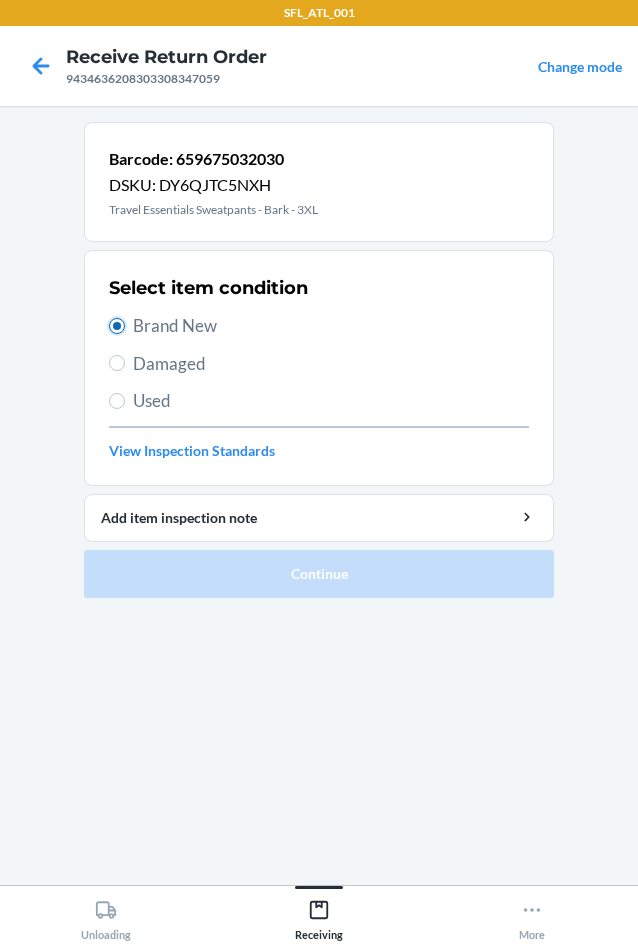 radio on "true" 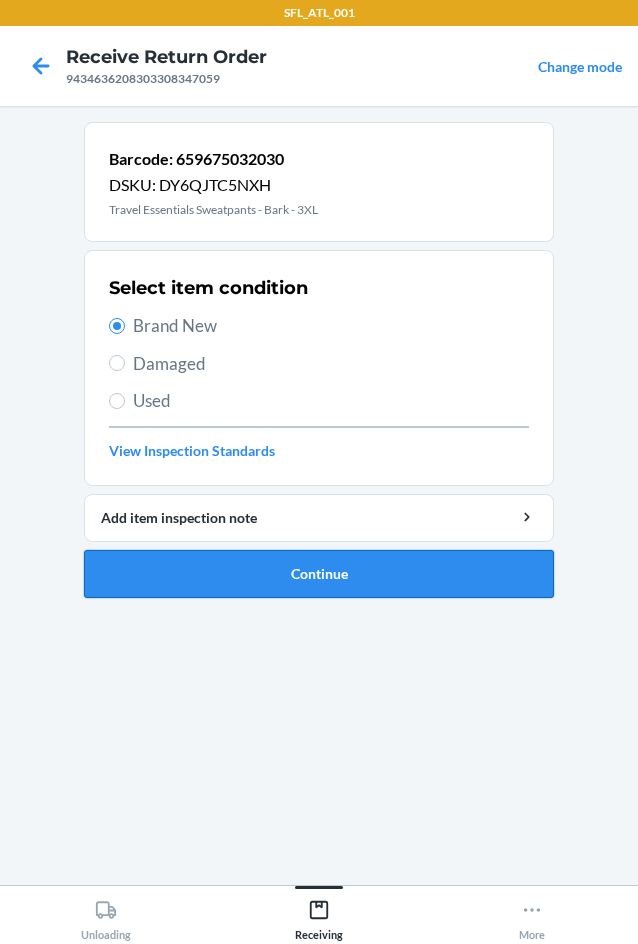 click on "Continue" at bounding box center (319, 574) 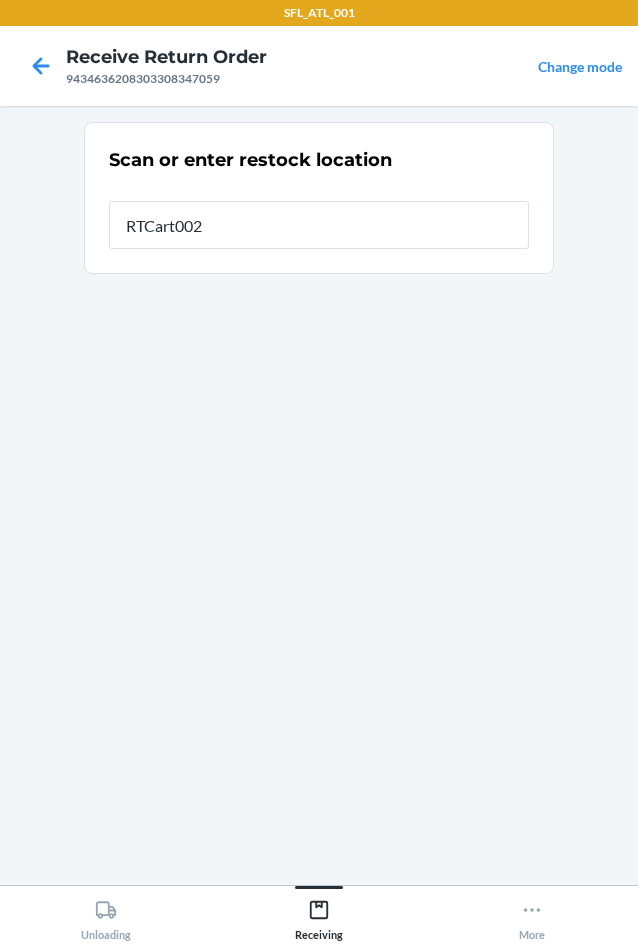 type on "RTCart002" 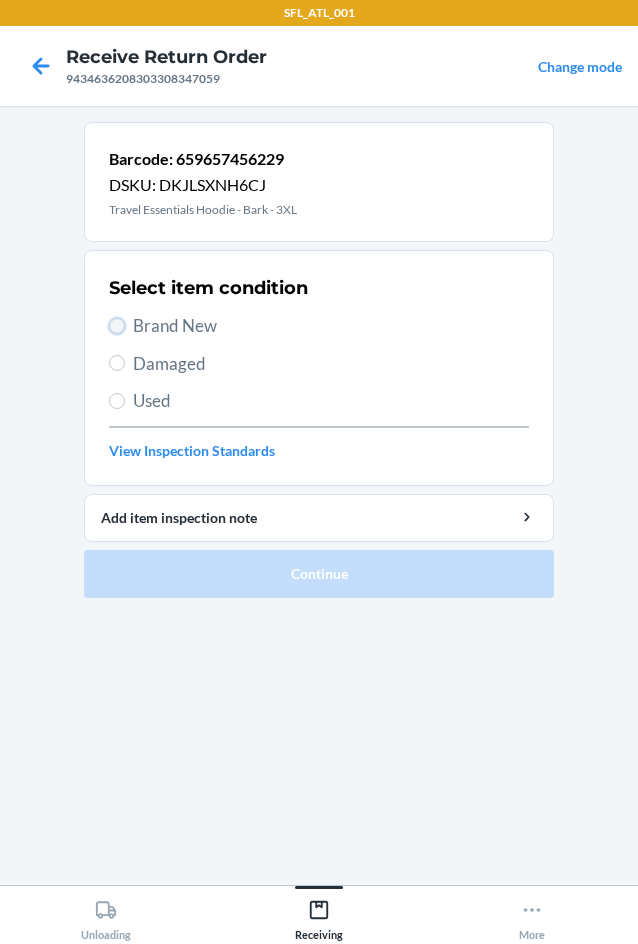 click on "Brand New" at bounding box center (117, 326) 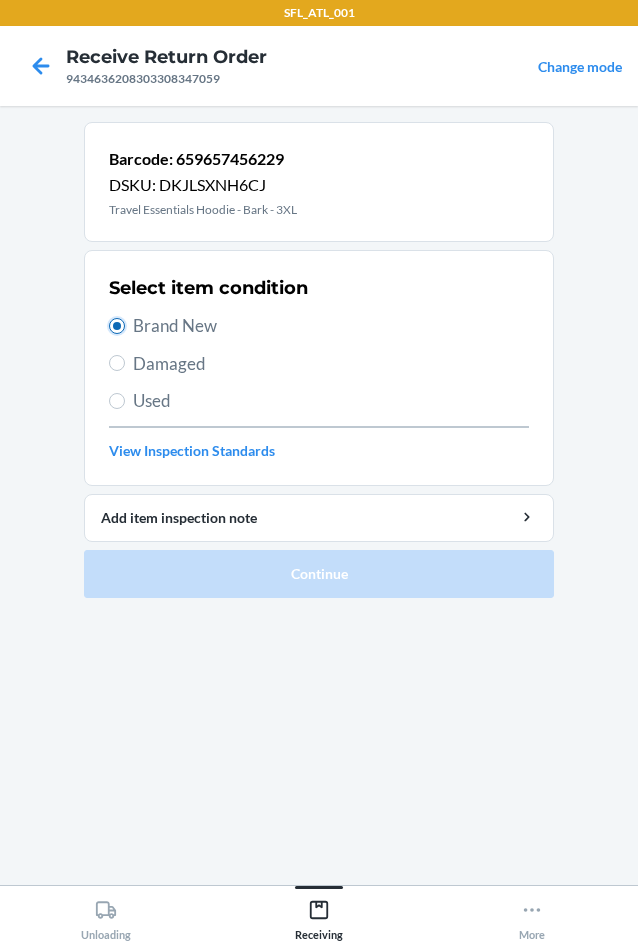 radio on "true" 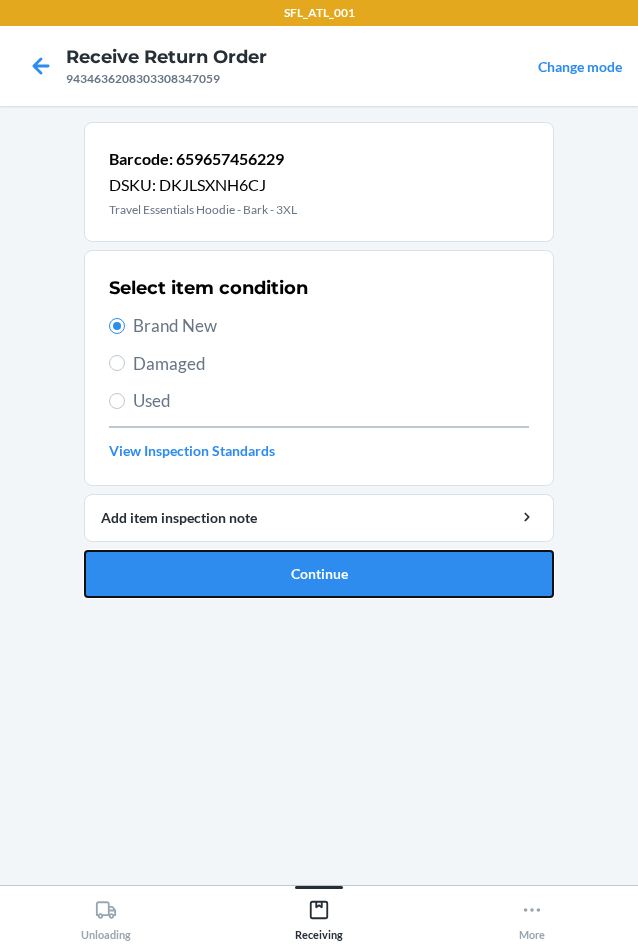 click on "Continue" at bounding box center (319, 574) 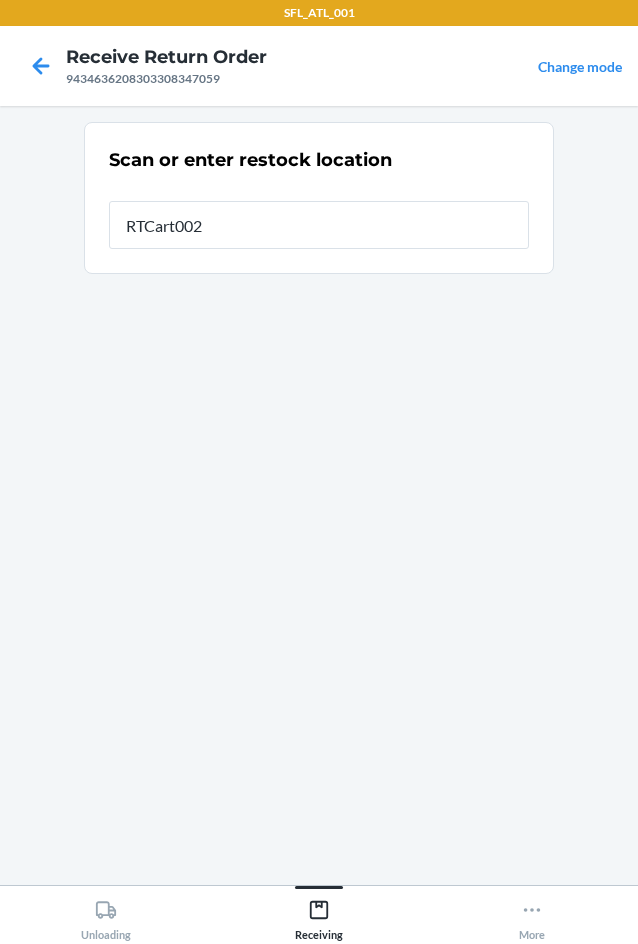 type on "RTCart002" 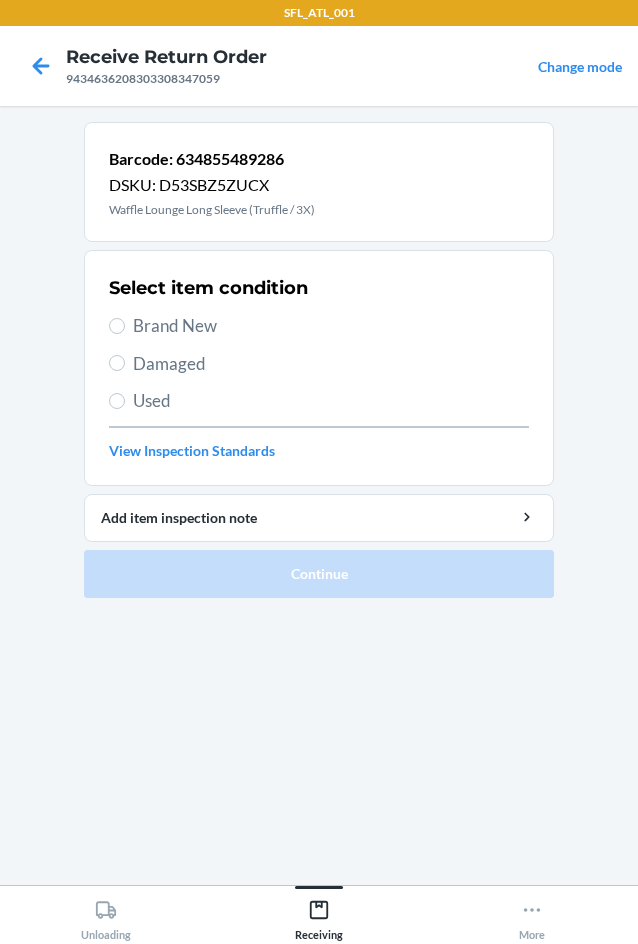 click on "Brand New" at bounding box center [319, 326] 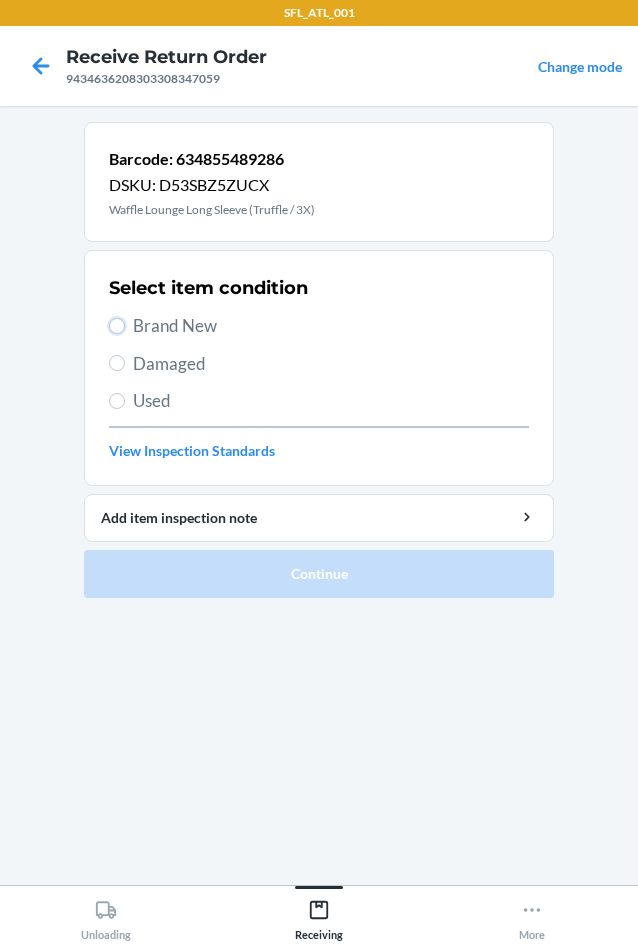 click on "Brand New" at bounding box center [117, 326] 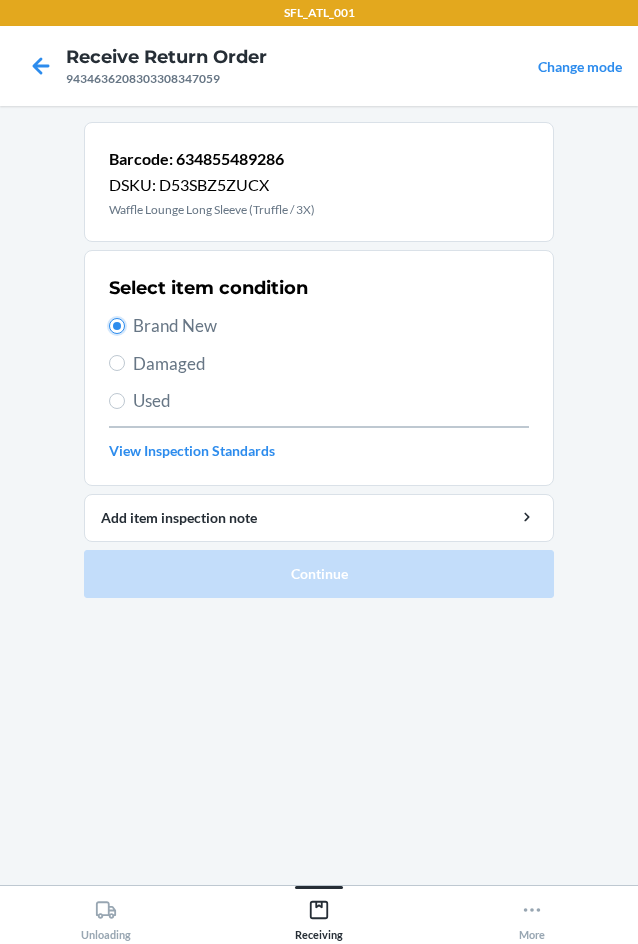 radio on "true" 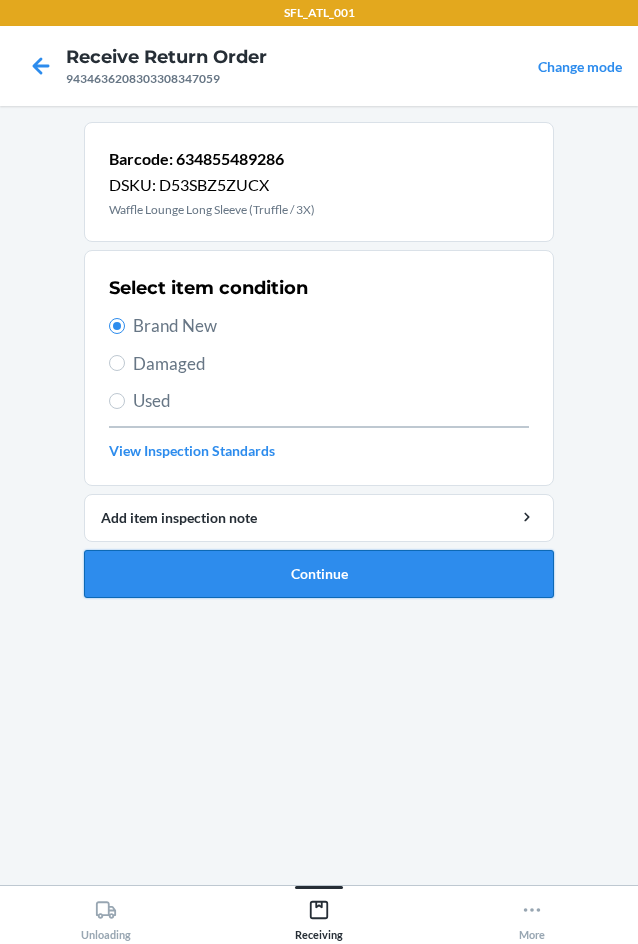 click on "Continue" at bounding box center [319, 574] 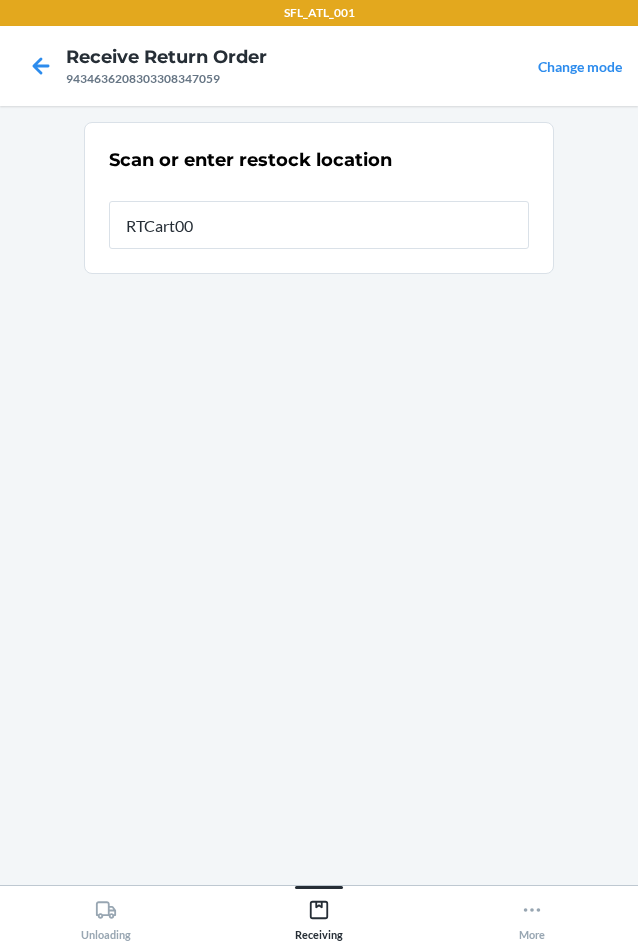 type on "RTCart002" 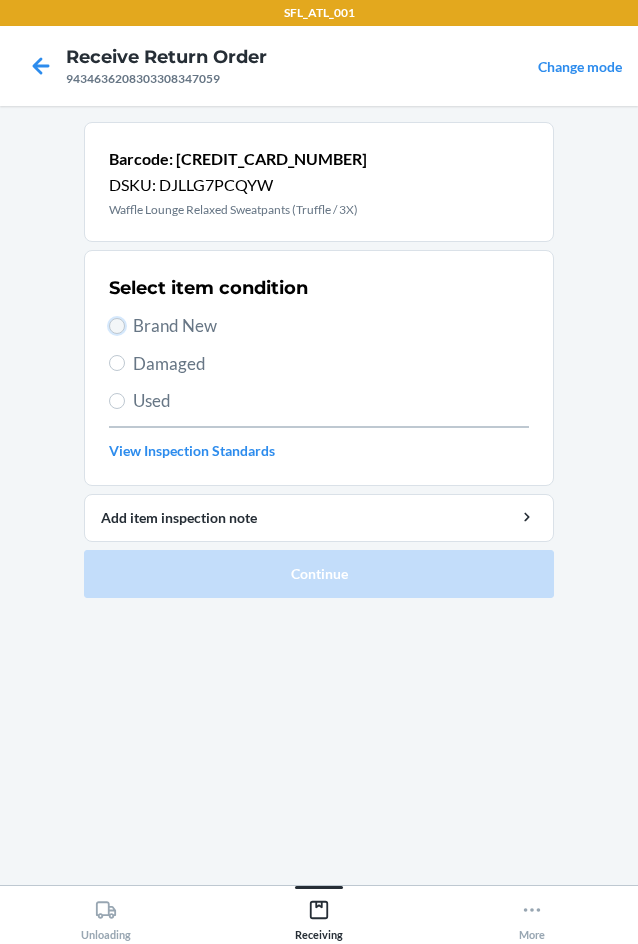 click on "Brand New" at bounding box center [117, 326] 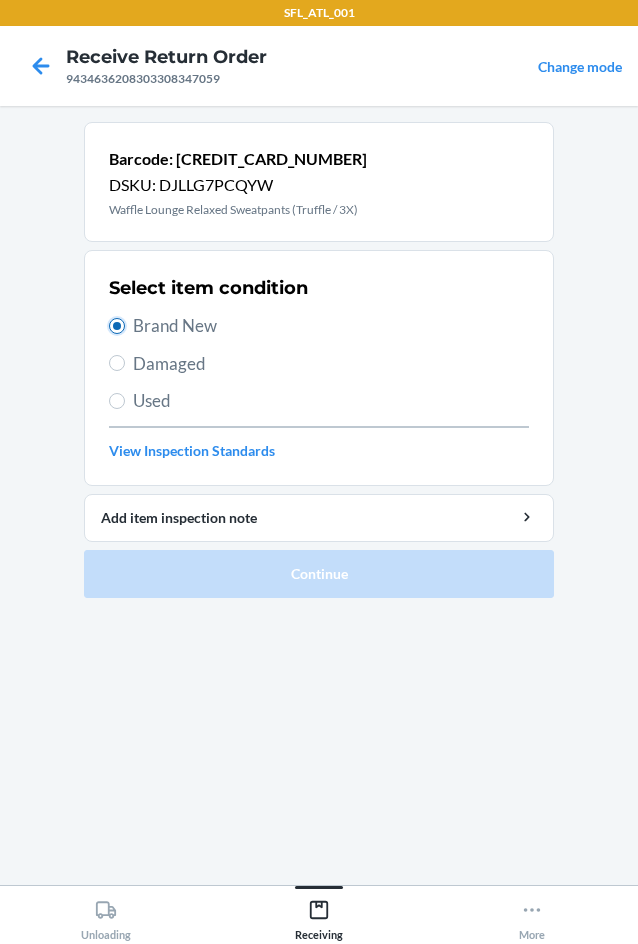 radio on "true" 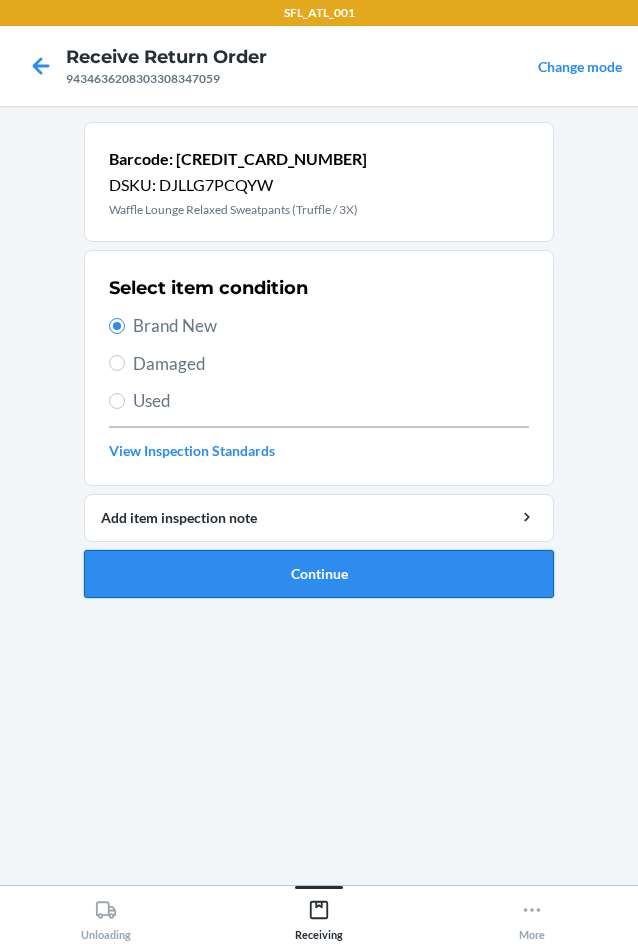 click on "Continue" at bounding box center (319, 574) 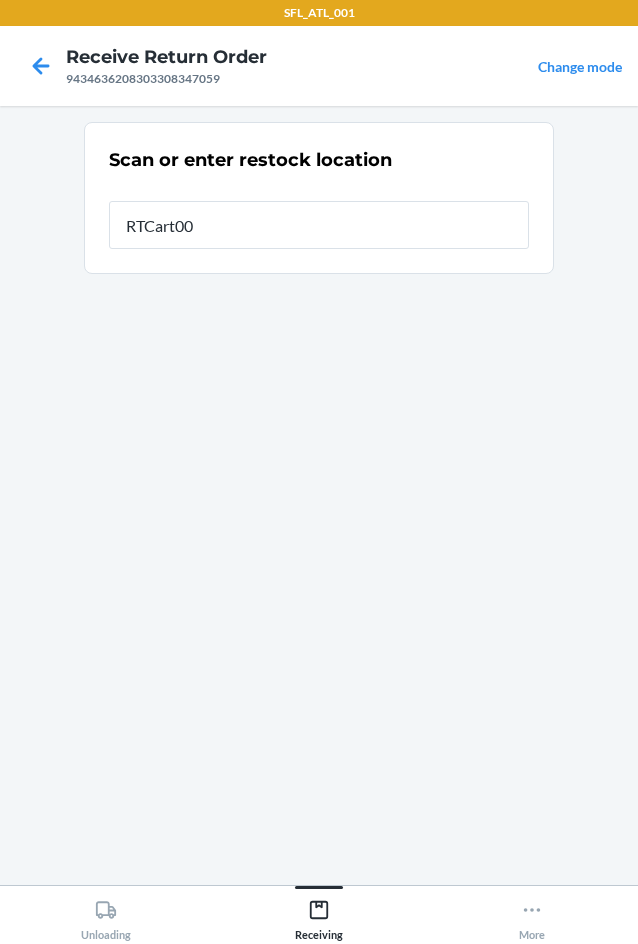 type on "RTCart002" 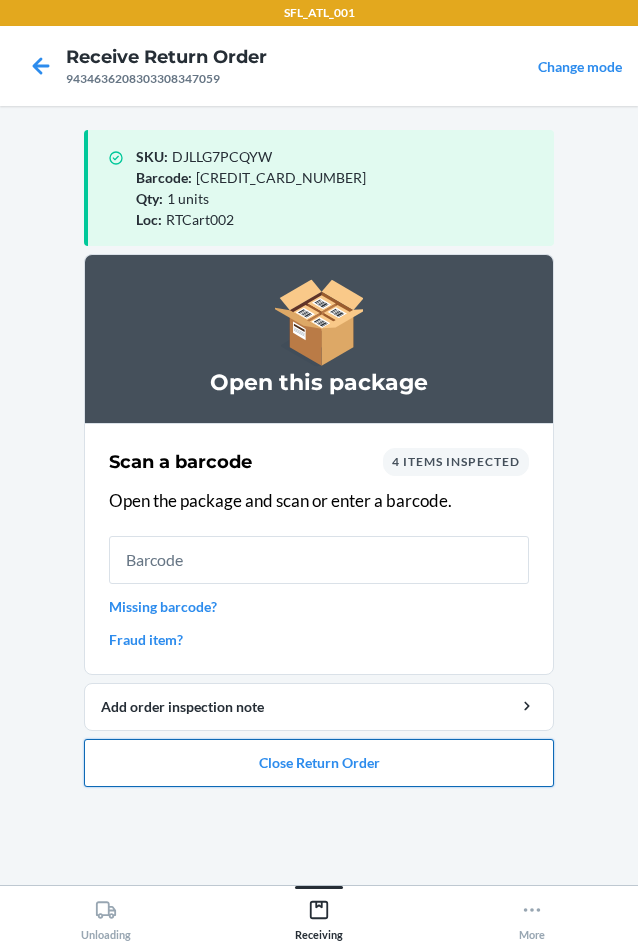 click on "Close Return Order" at bounding box center [319, 763] 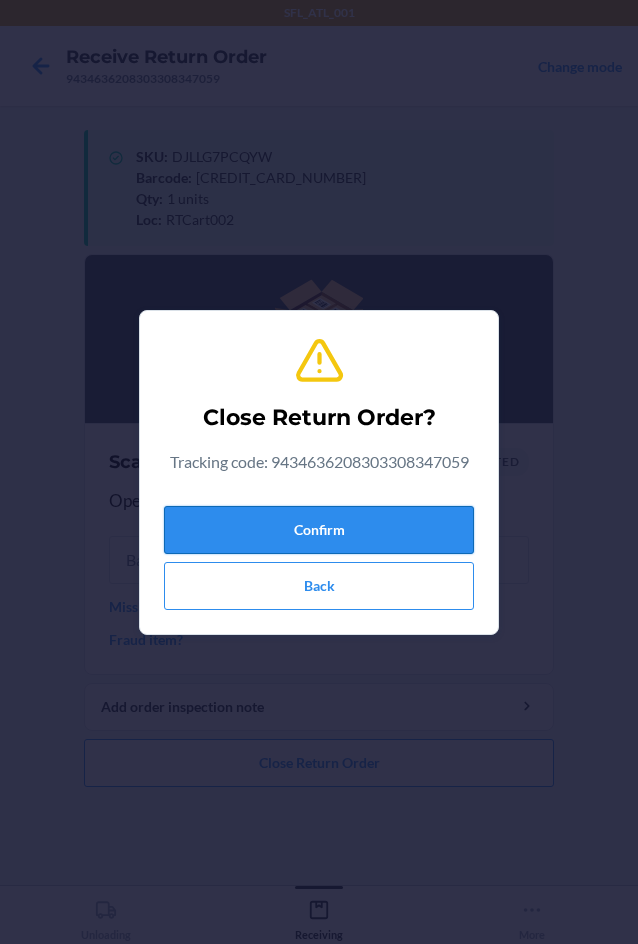click on "Confirm" at bounding box center [319, 530] 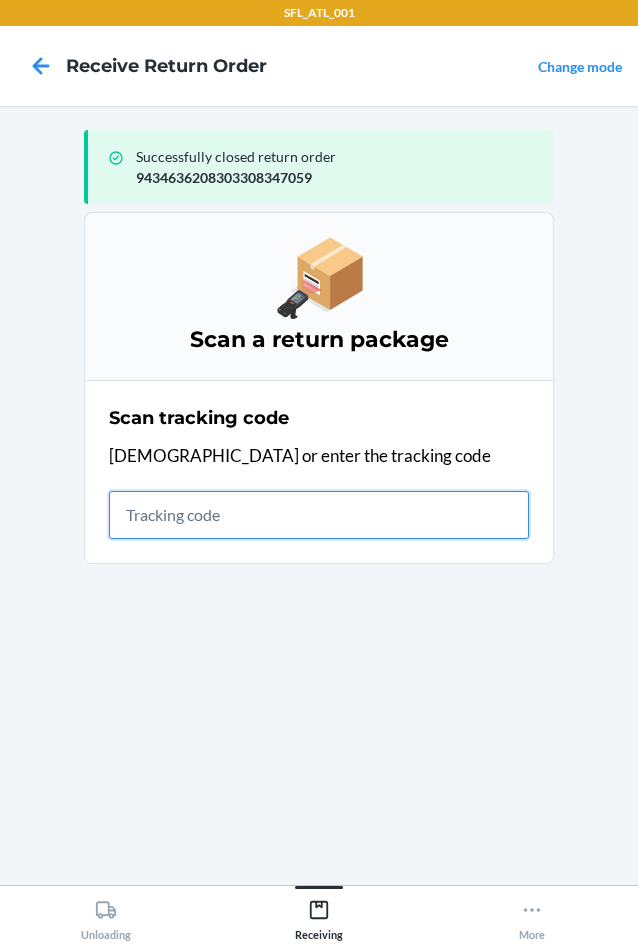 click at bounding box center (319, 515) 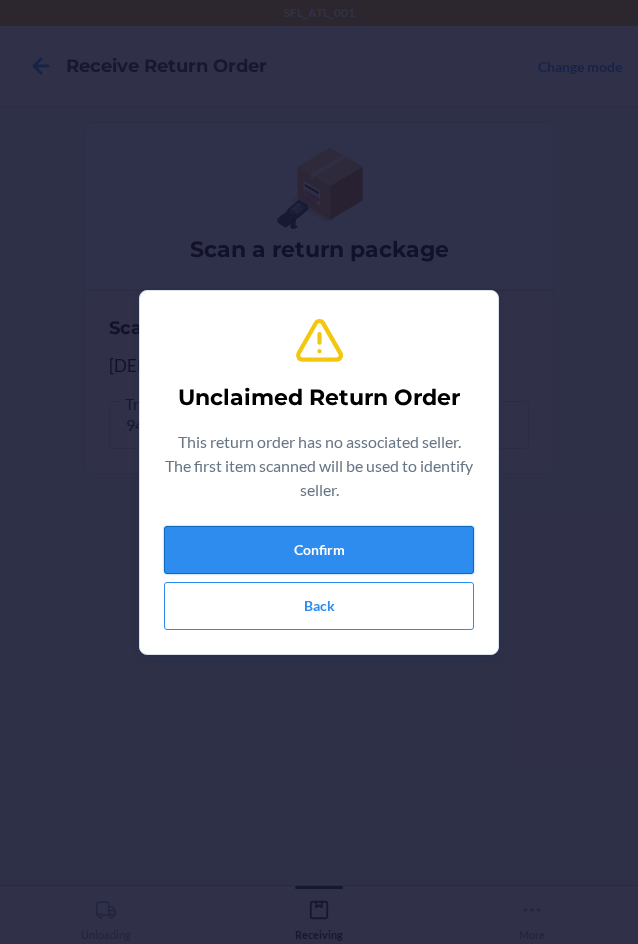 click on "Confirm" at bounding box center [319, 550] 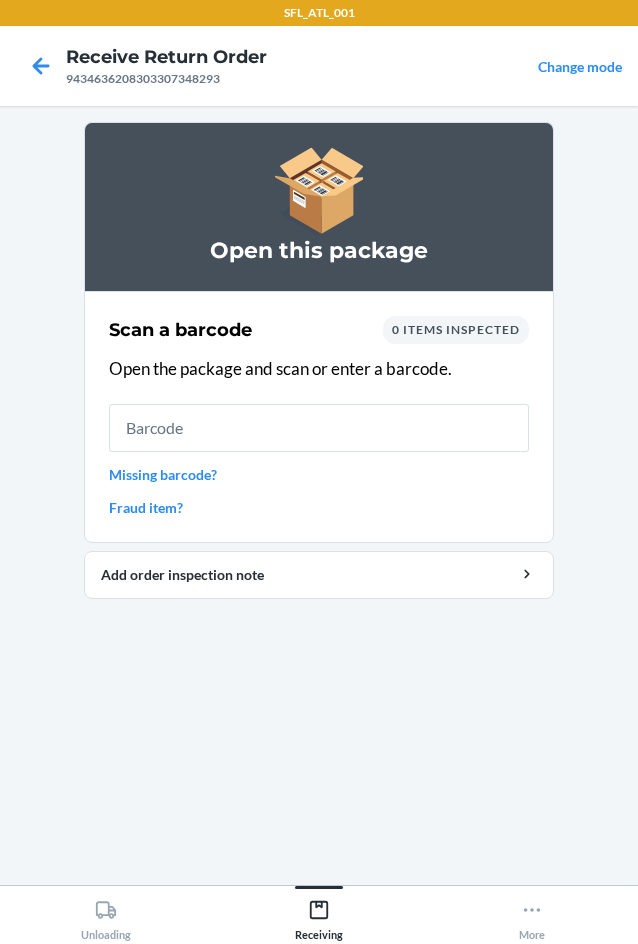 click at bounding box center [319, 428] 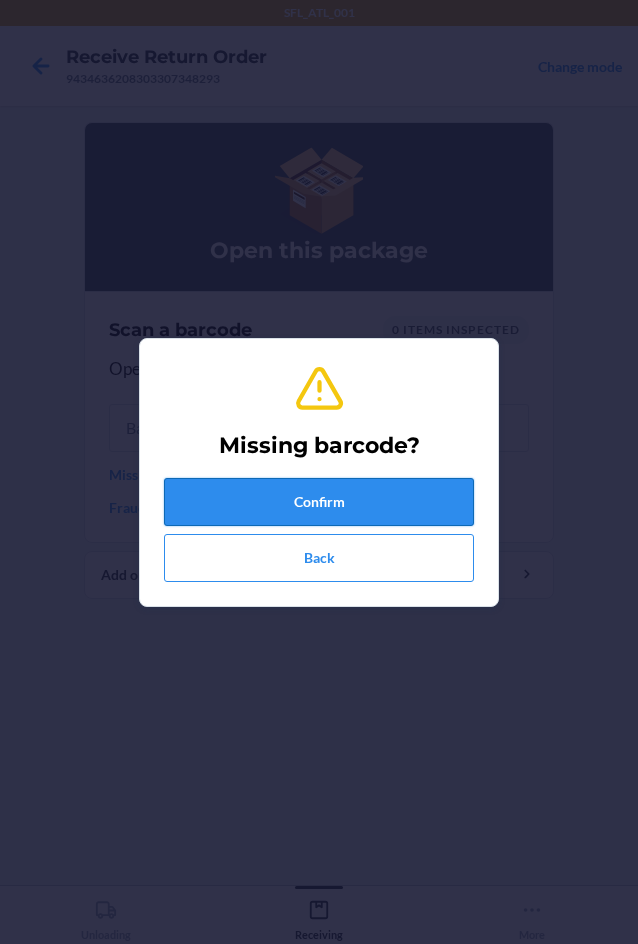 click on "Confirm" at bounding box center (319, 502) 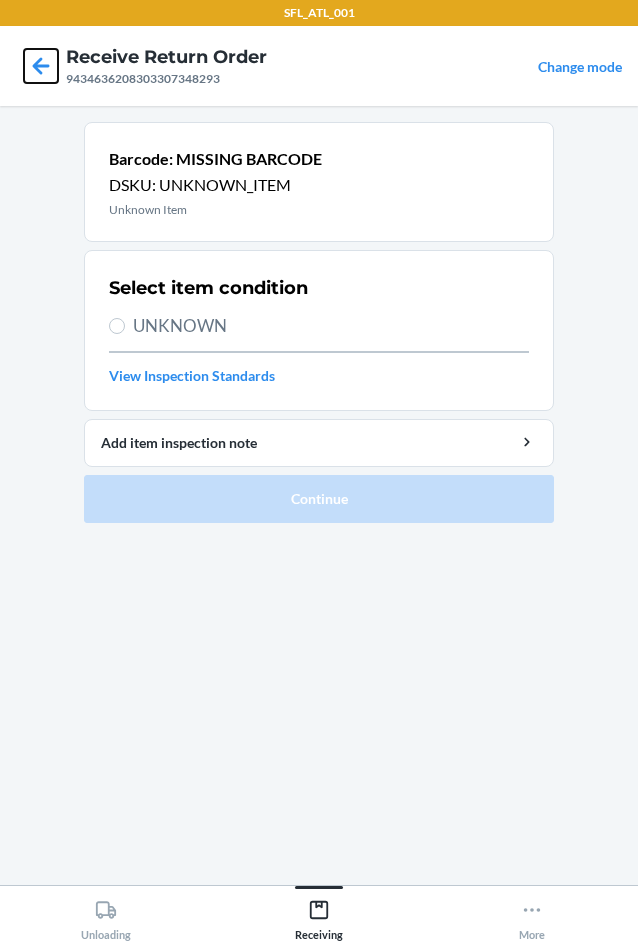 click 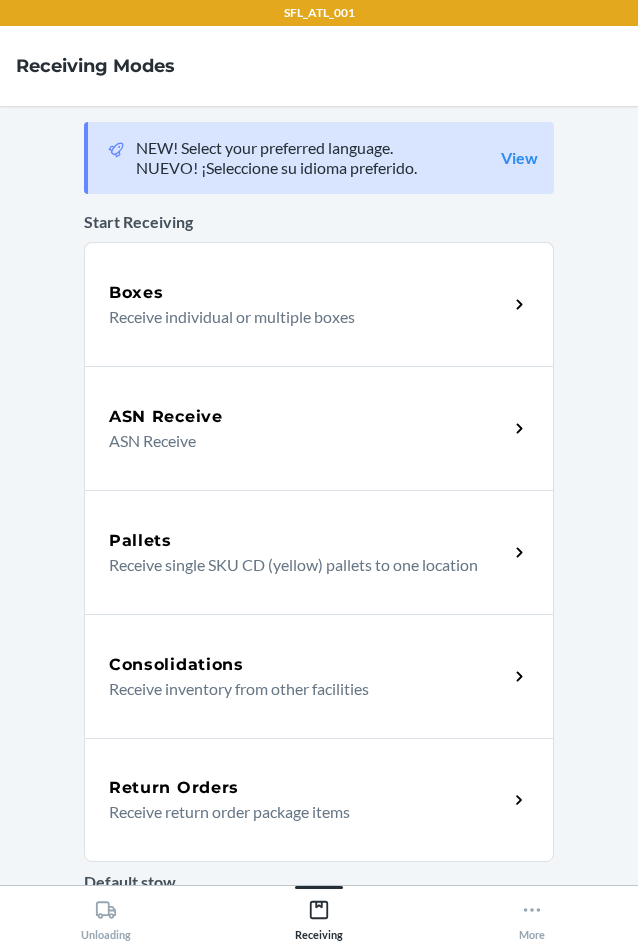 click on "Return Orders" at bounding box center (174, 788) 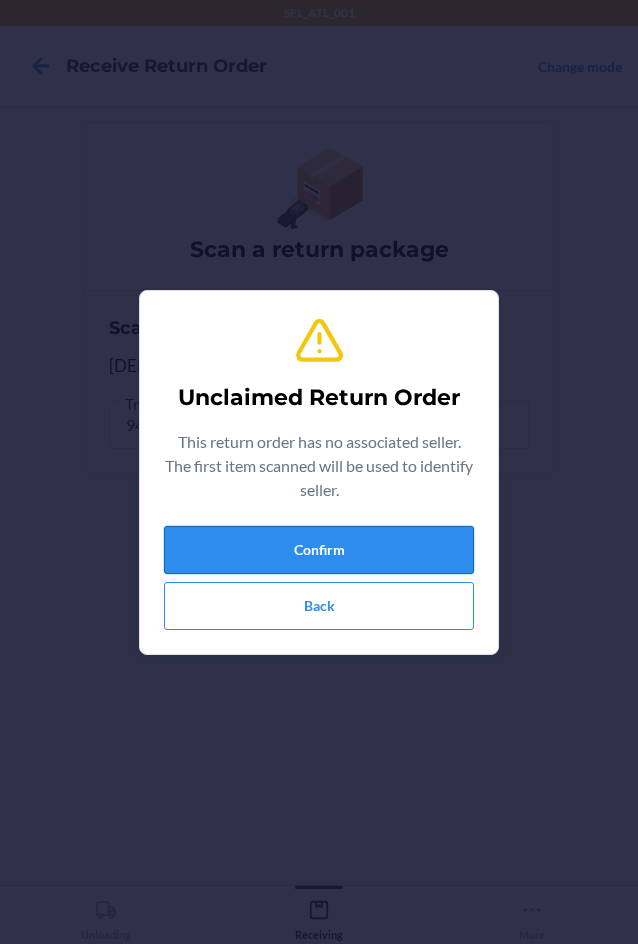 click on "Confirm" at bounding box center (319, 550) 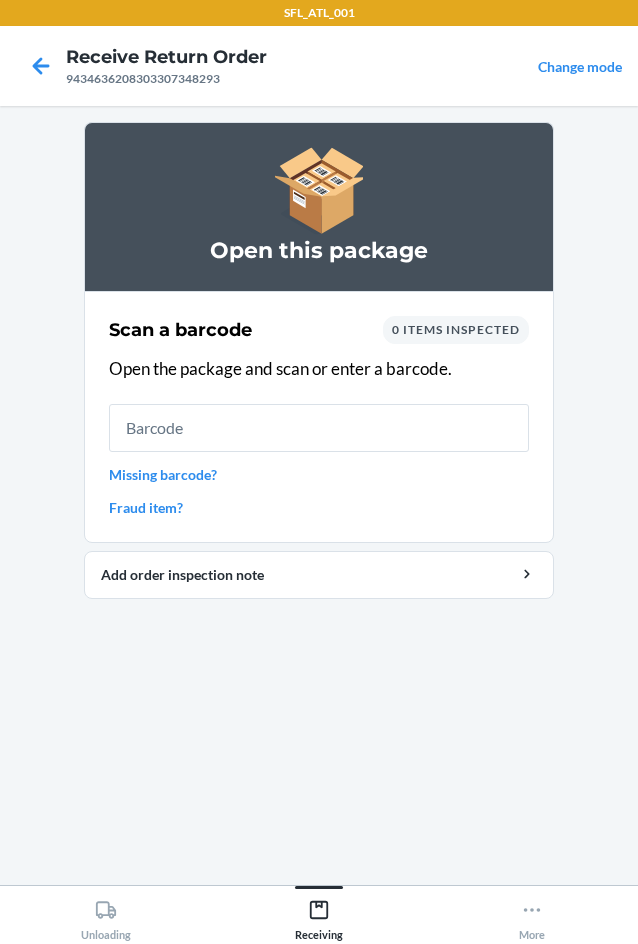 click on "Missing barcode?" at bounding box center [319, 474] 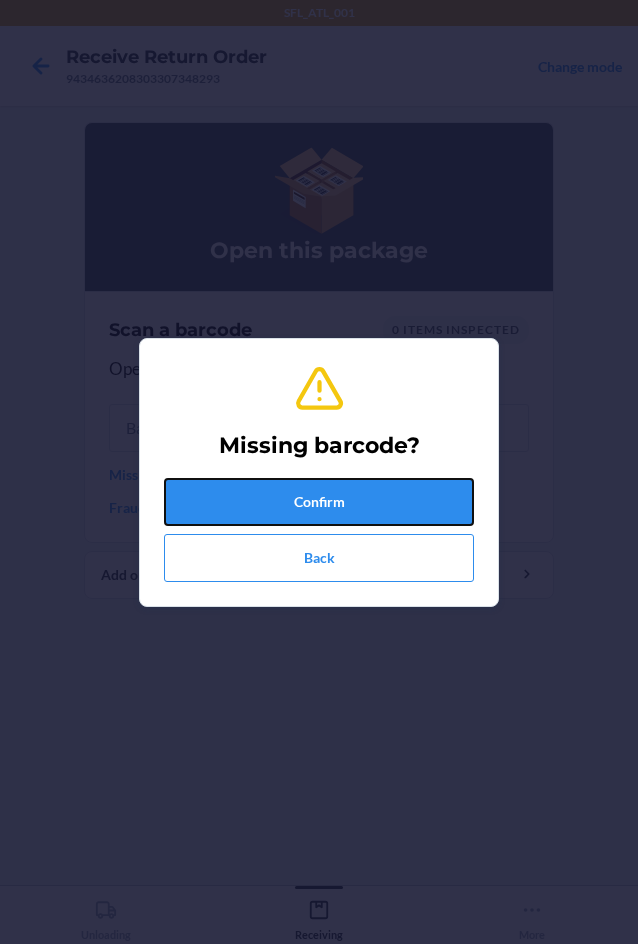 drag, startPoint x: 205, startPoint y: 495, endPoint x: 211, endPoint y: 486, distance: 10.816654 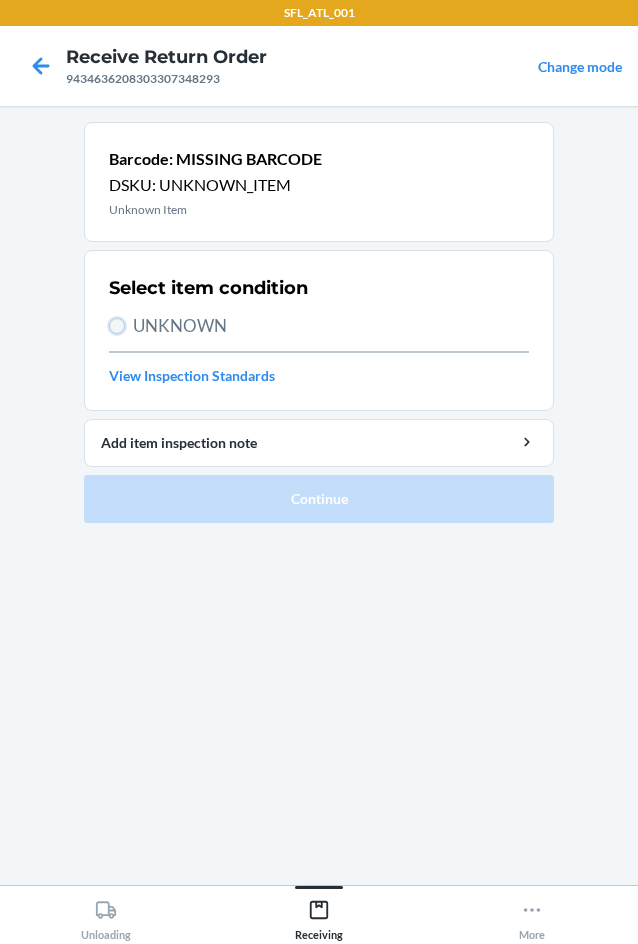 click on "UNKNOWN" at bounding box center [117, 326] 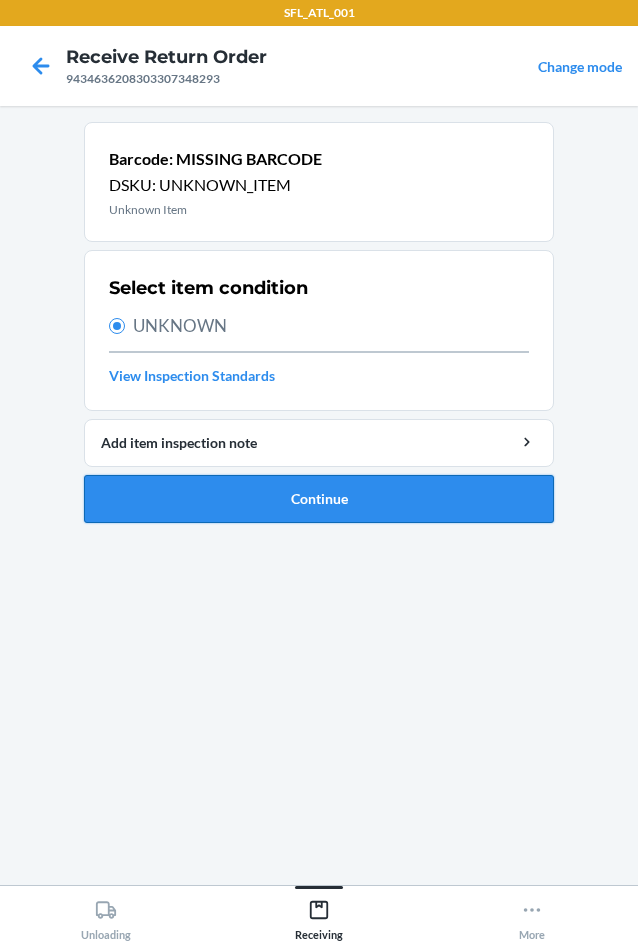 click on "Continue" at bounding box center (319, 499) 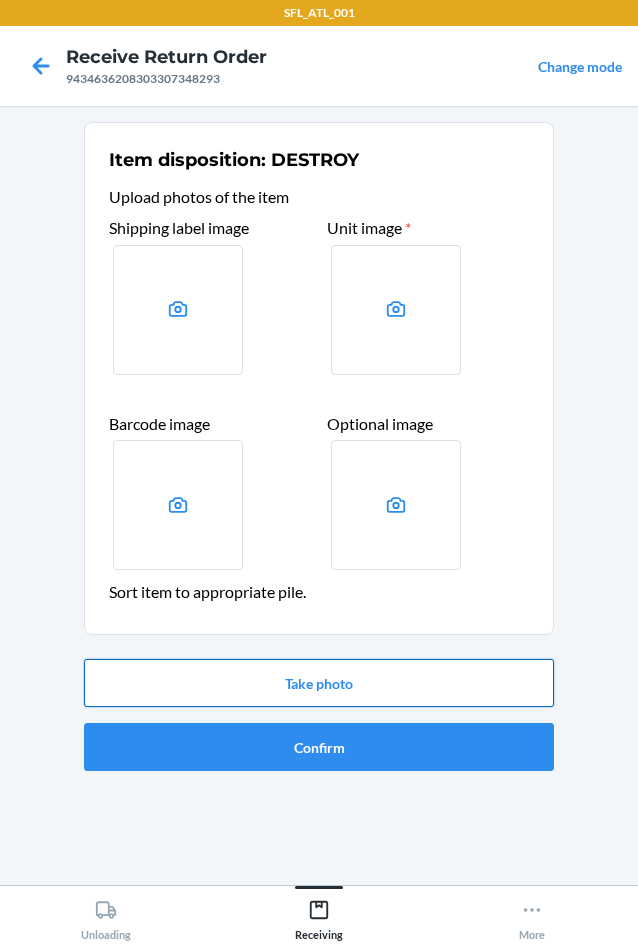 click on "Take photo" at bounding box center (319, 683) 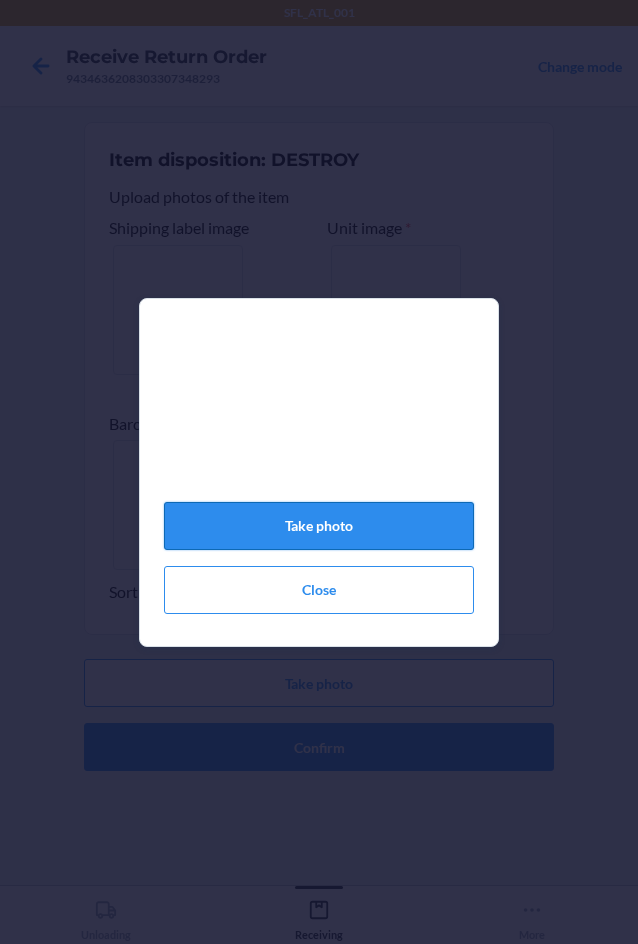 click on "Take photo" 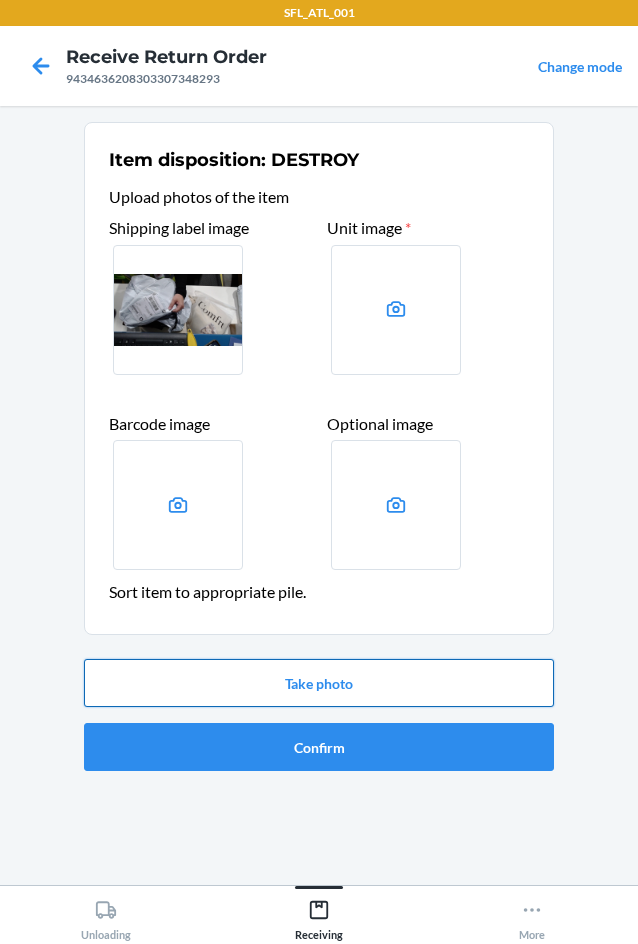 click on "Take photo" at bounding box center [319, 683] 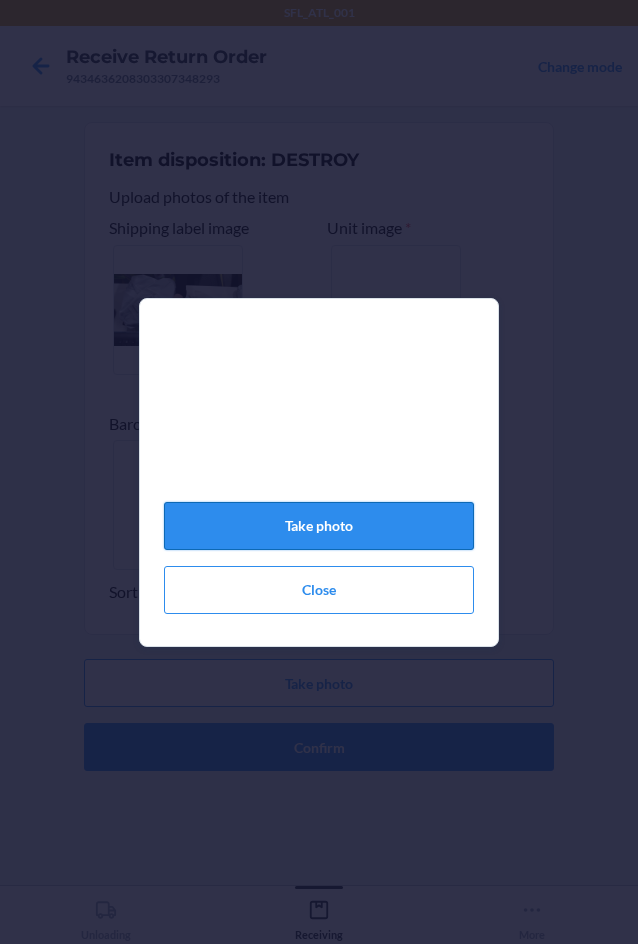 click on "Take photo" 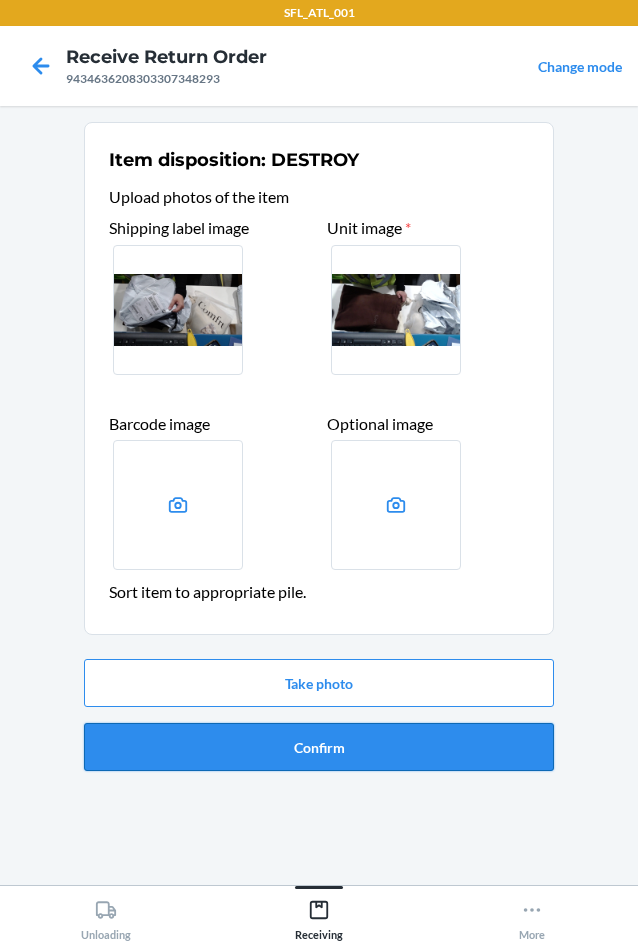 click on "Confirm" at bounding box center [319, 747] 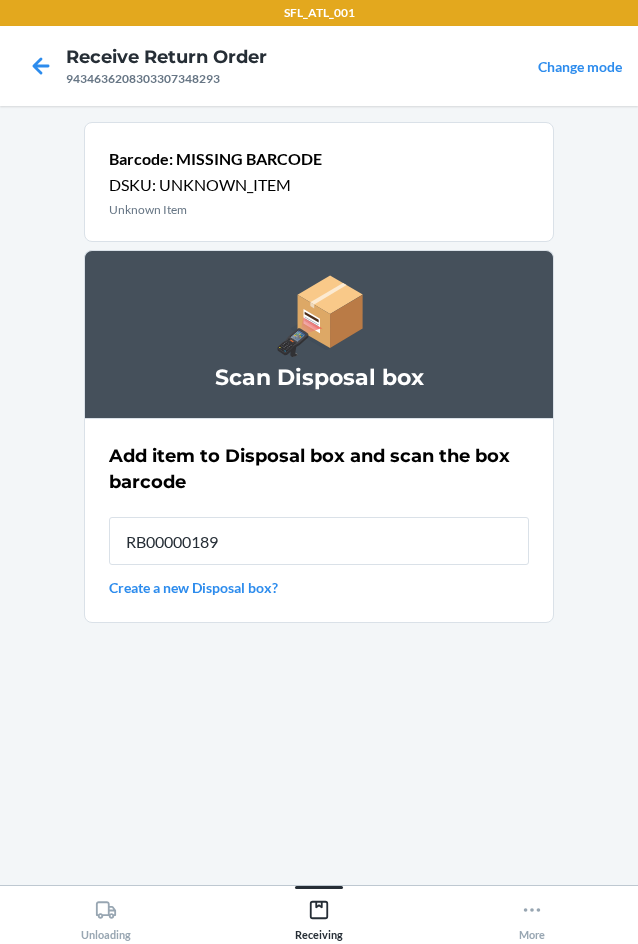 type on "RB00000189D" 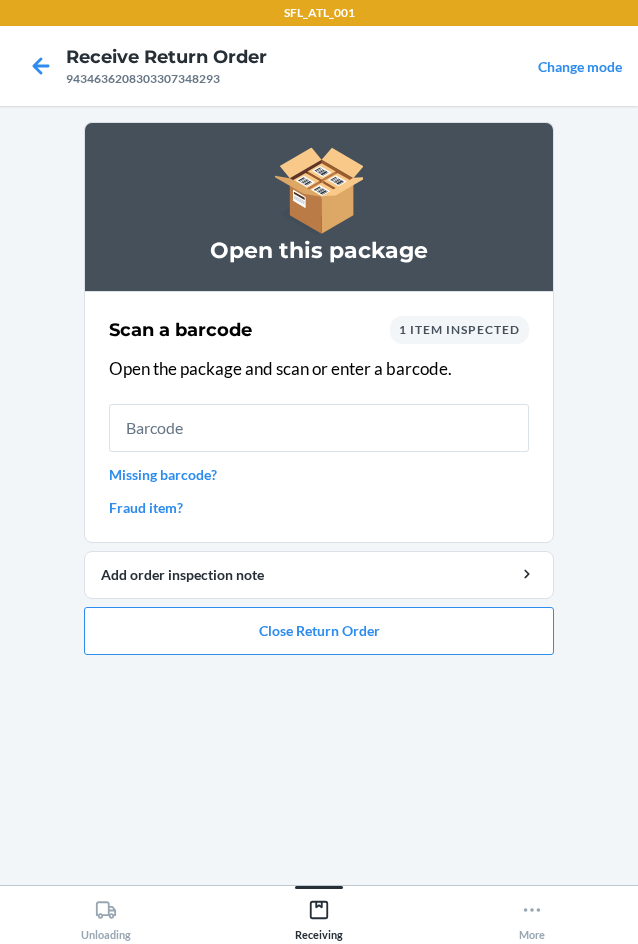 click on "Missing barcode?" at bounding box center (319, 474) 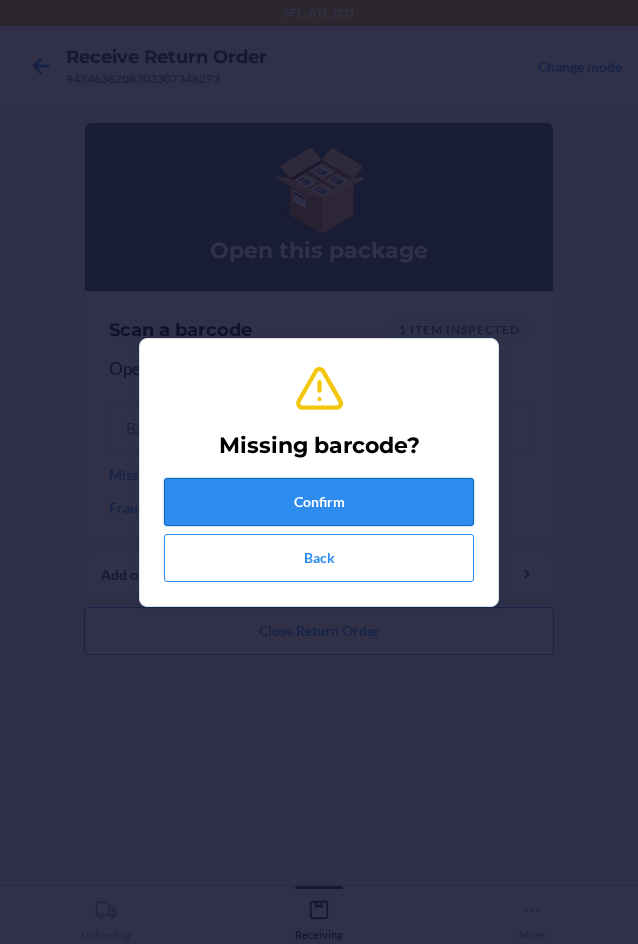 click on "Confirm" at bounding box center [319, 502] 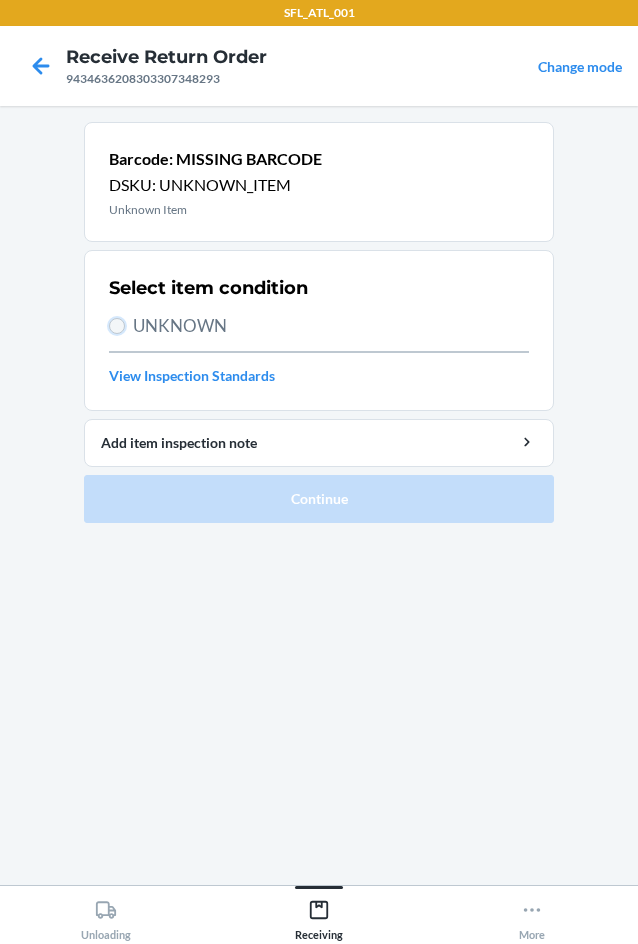 click on "UNKNOWN" at bounding box center [117, 326] 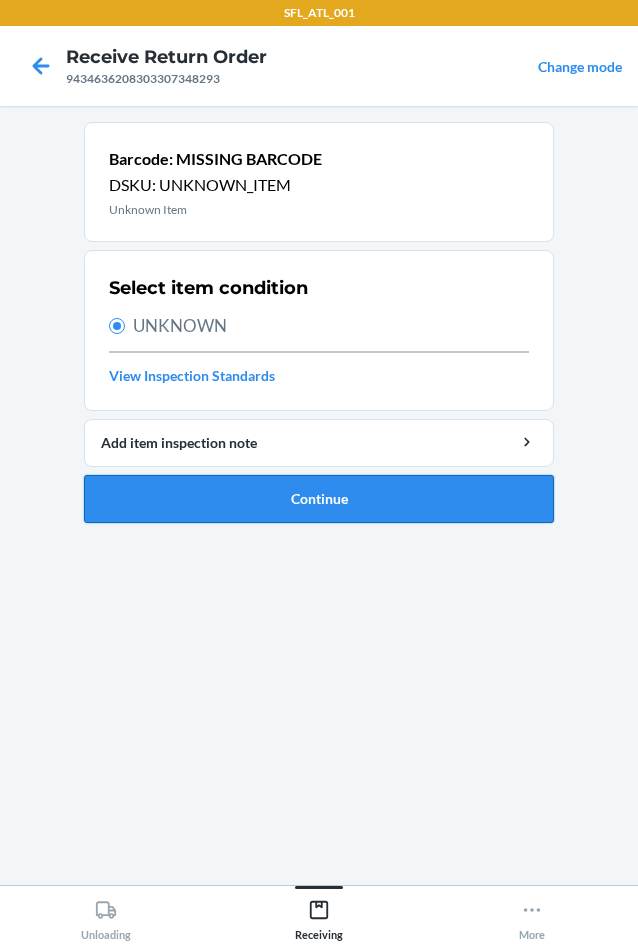 click on "Continue" at bounding box center (319, 499) 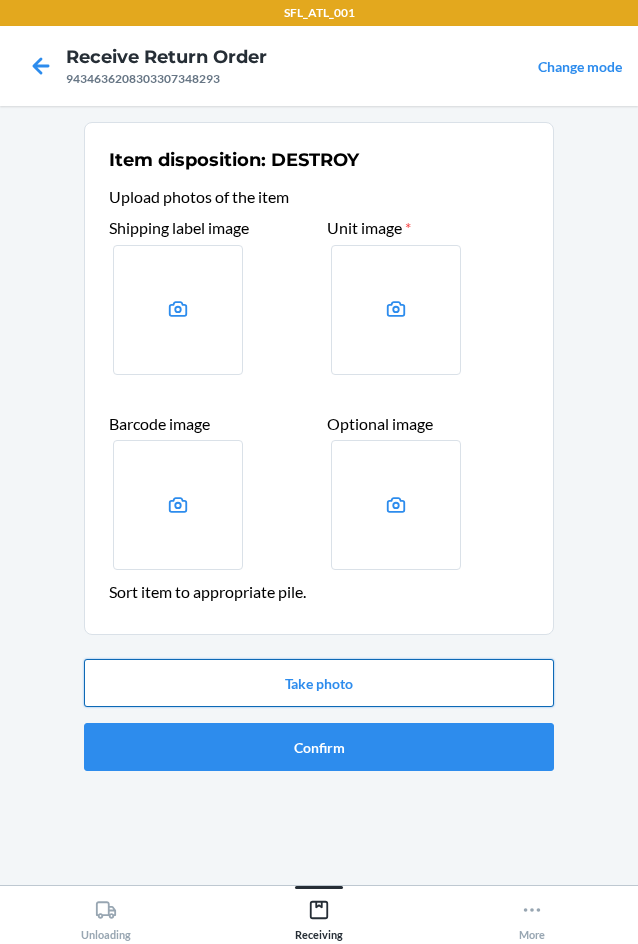 click on "Take photo" at bounding box center [319, 683] 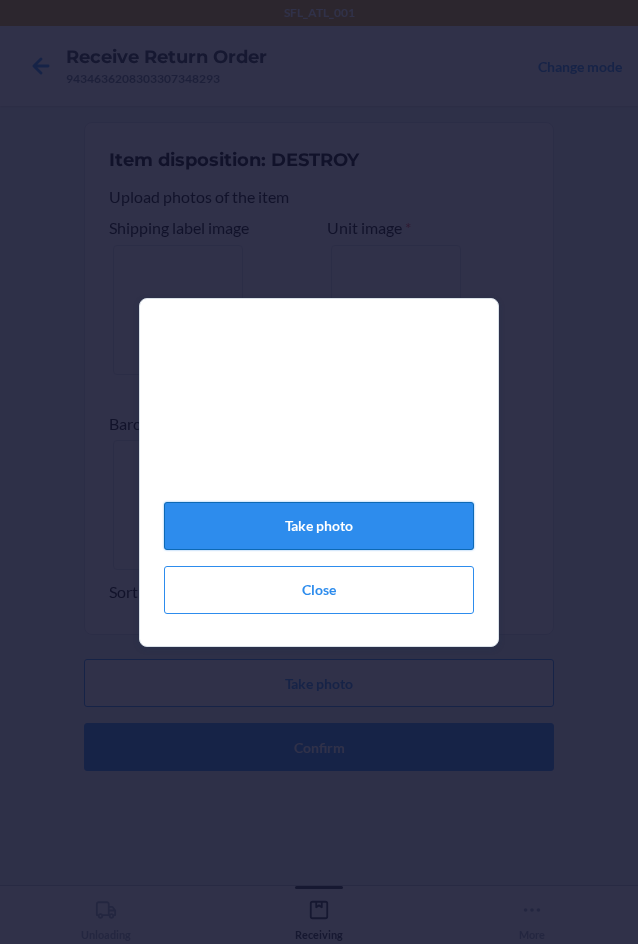 click on "Take photo" 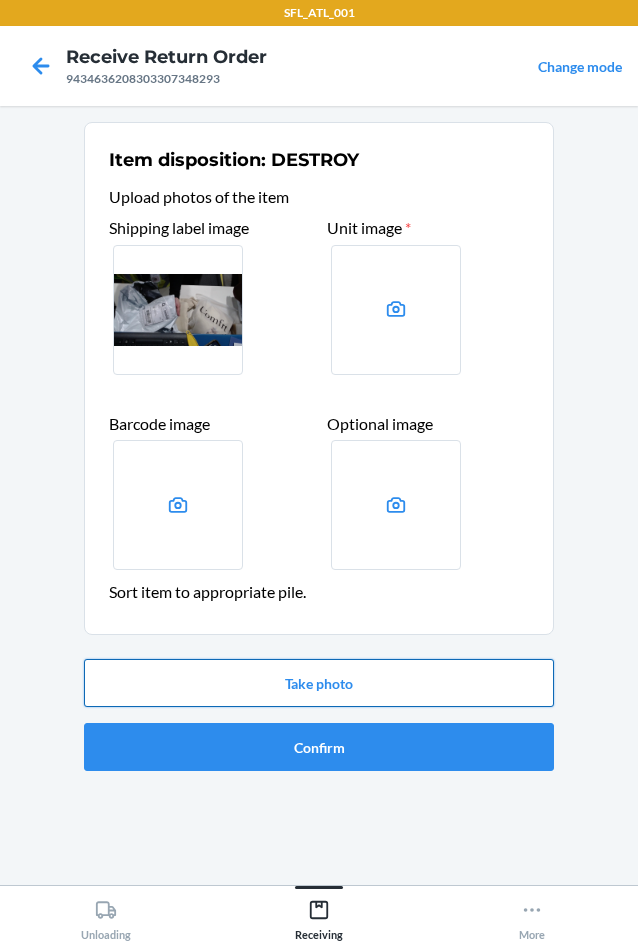 click on "Take photo" at bounding box center (319, 683) 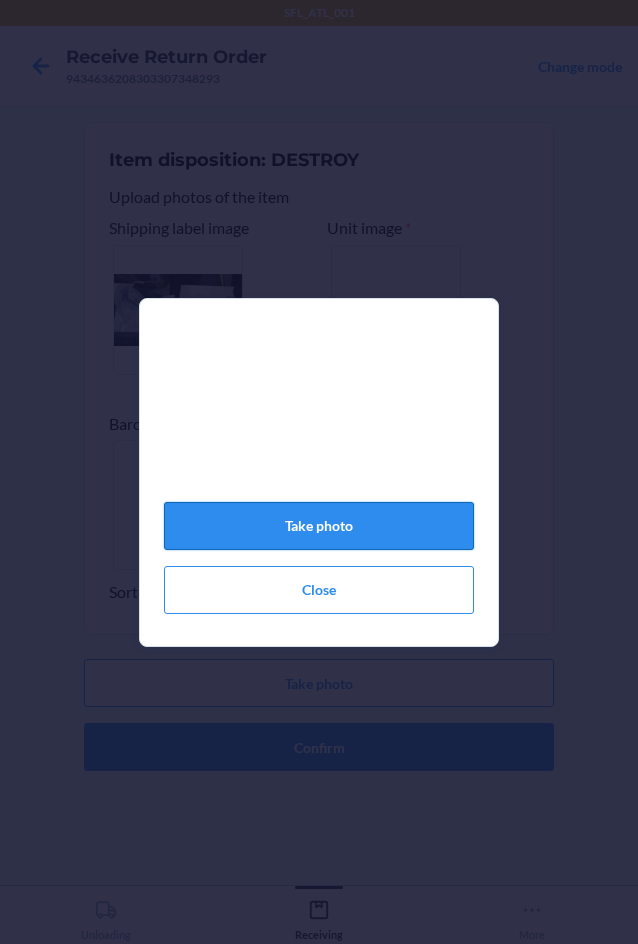 click on "Take photo" 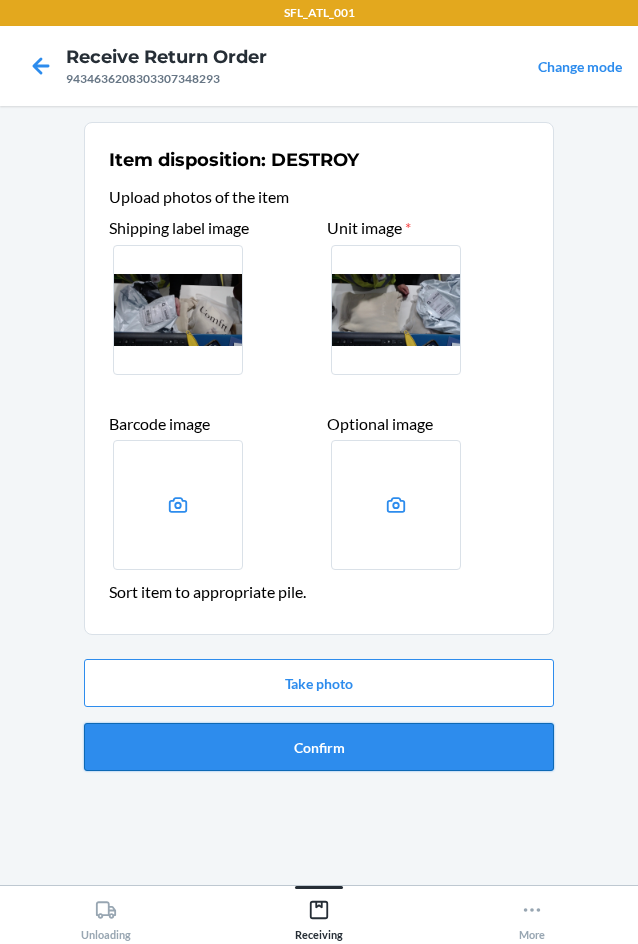 click on "Confirm" at bounding box center [319, 747] 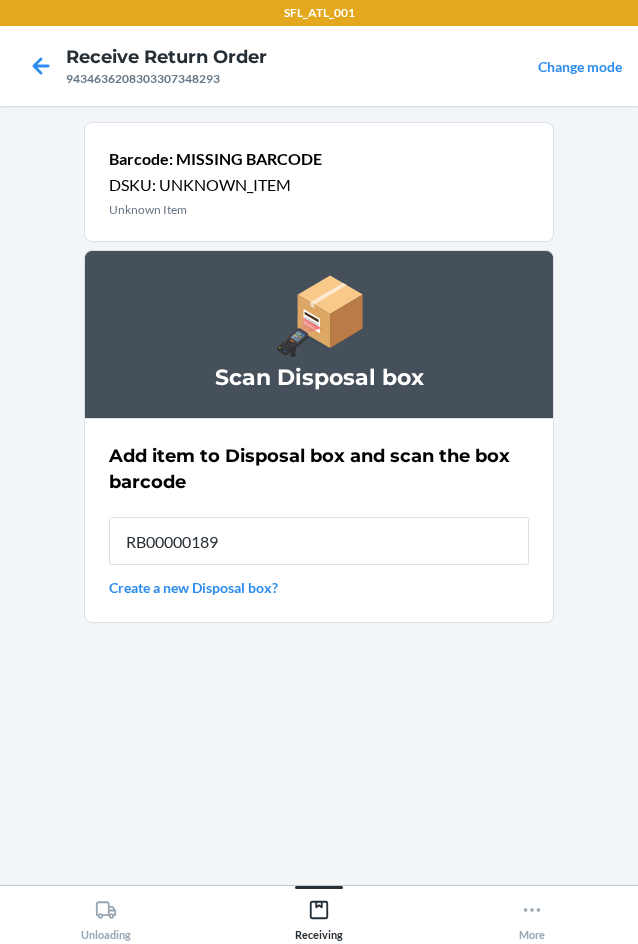 type on "RB00000189D" 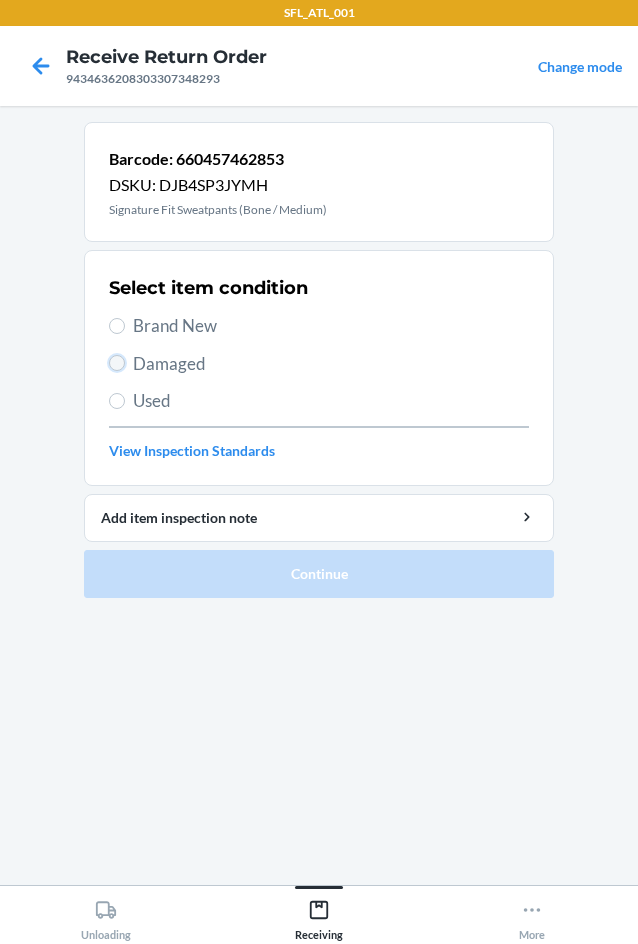 click on "Damaged" at bounding box center [117, 363] 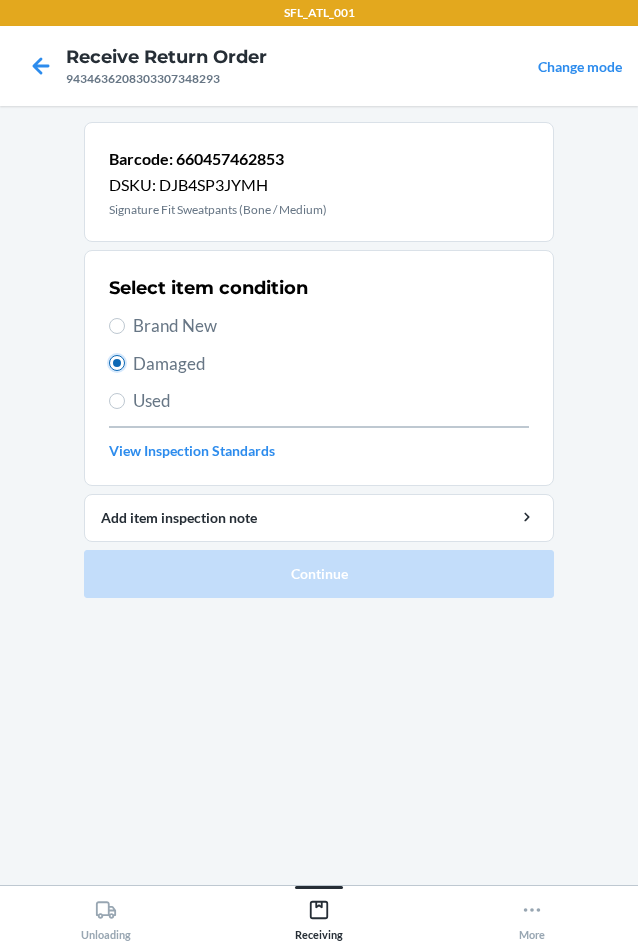 radio on "true" 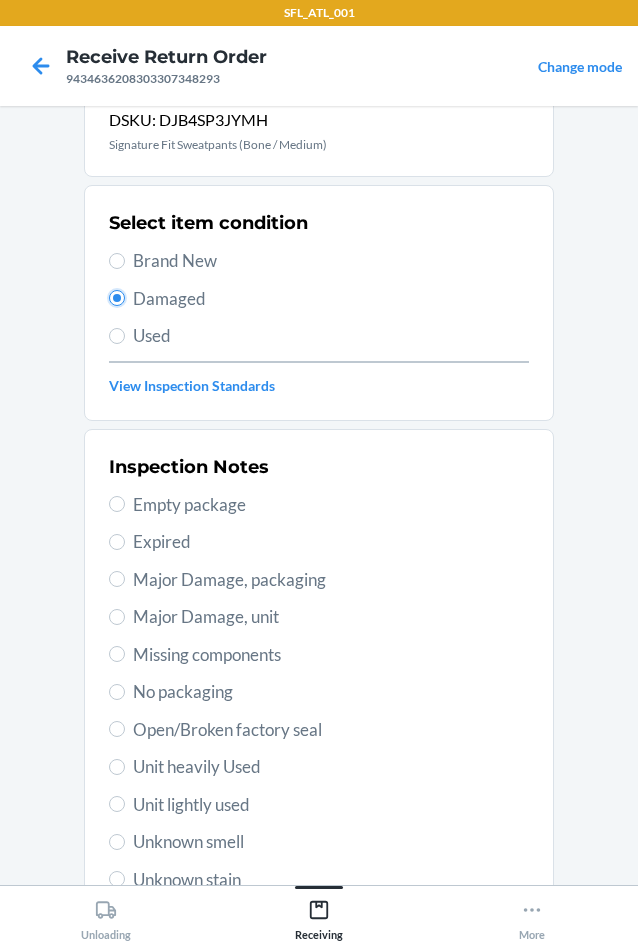scroll, scrollTop: 100, scrollLeft: 0, axis: vertical 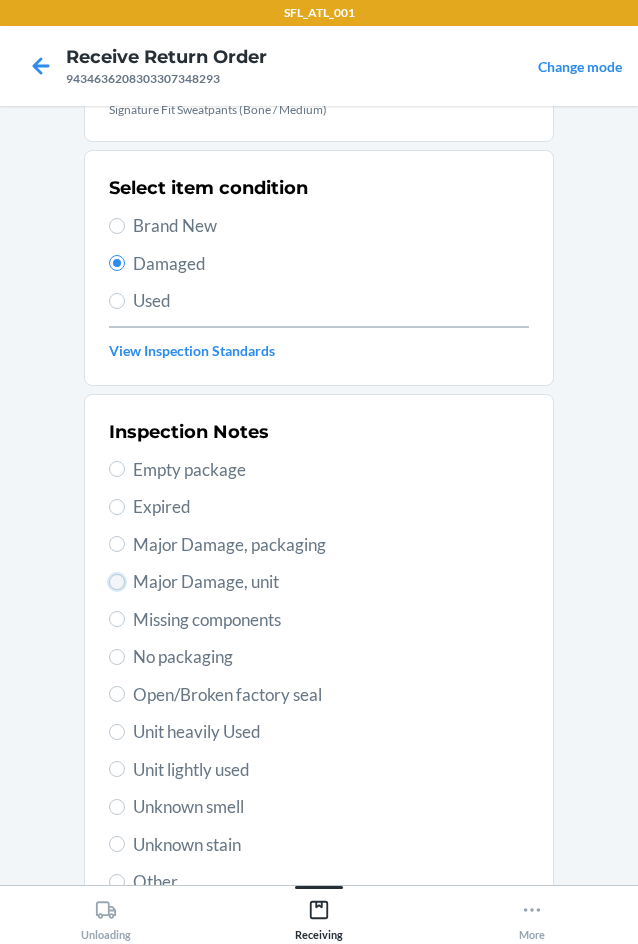 click on "Major Damage, unit" at bounding box center (117, 582) 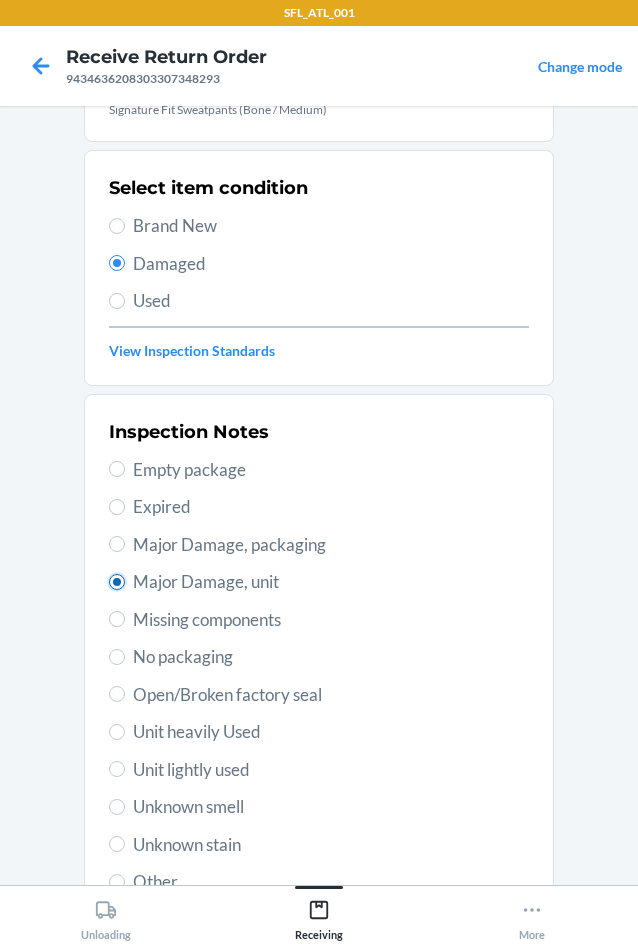 radio on "true" 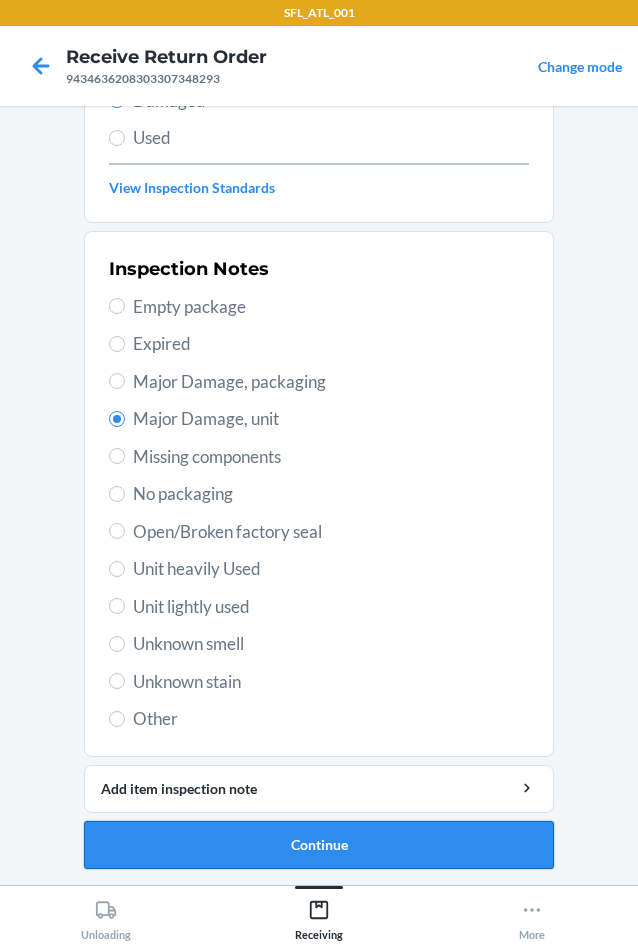 click on "Continue" at bounding box center [319, 845] 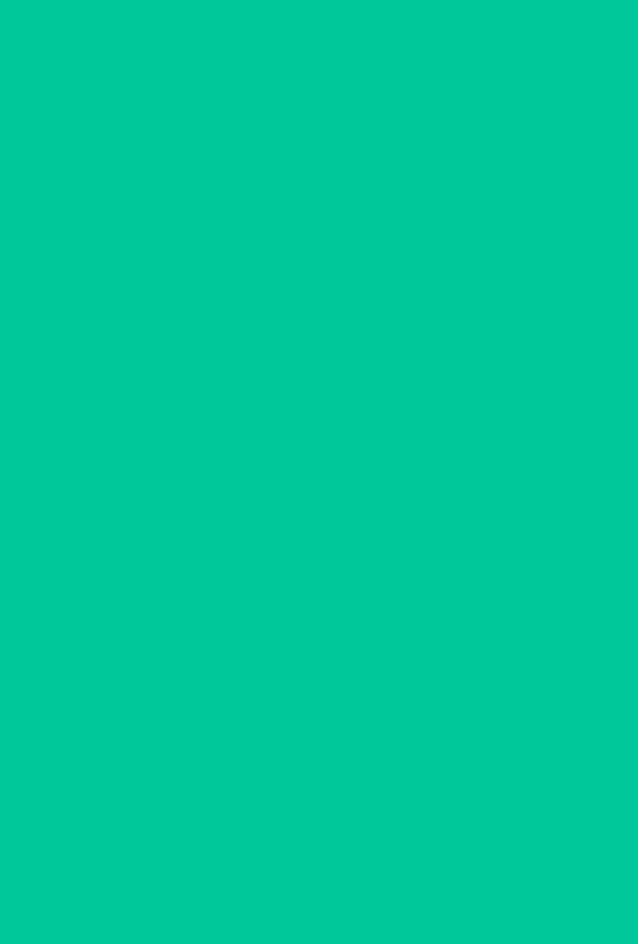 scroll, scrollTop: 98, scrollLeft: 0, axis: vertical 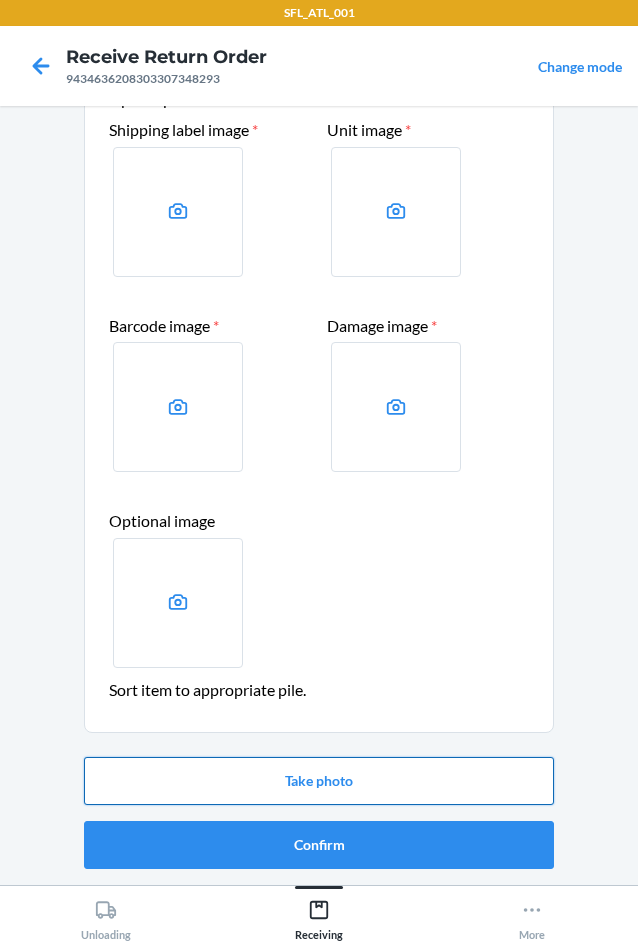 click on "Take photo" at bounding box center [319, 781] 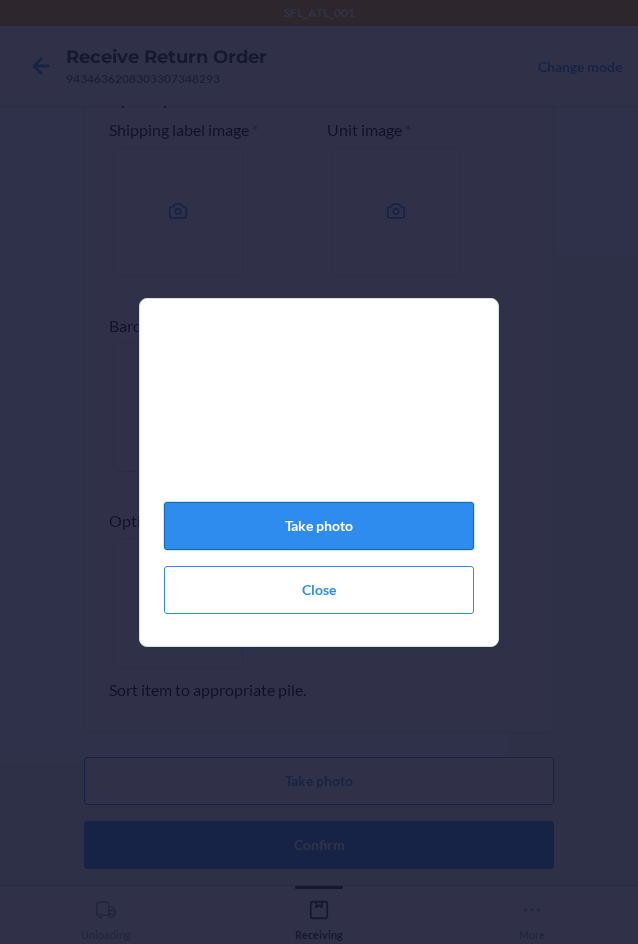 click on "Take photo" 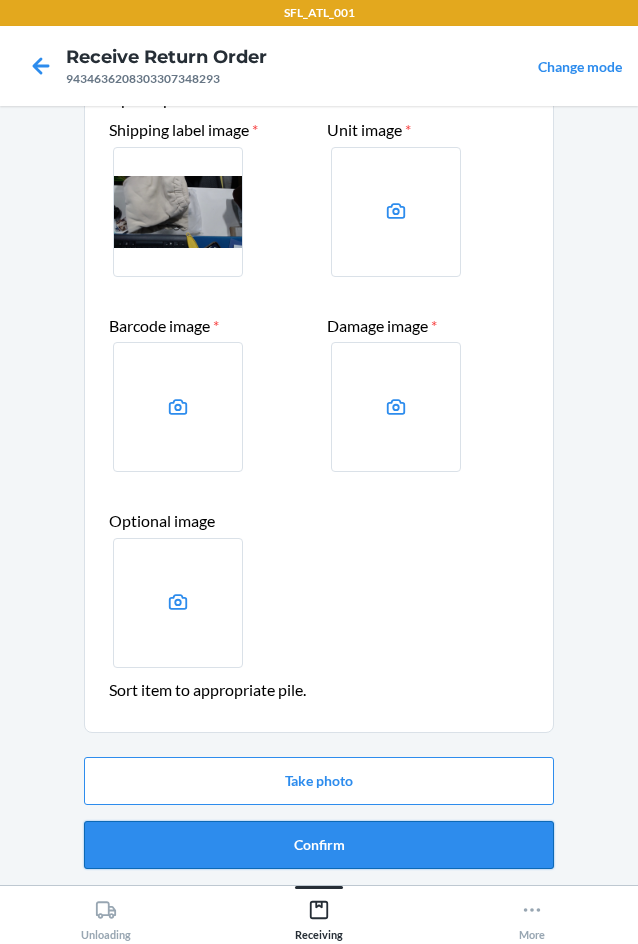 click on "Confirm" at bounding box center [319, 845] 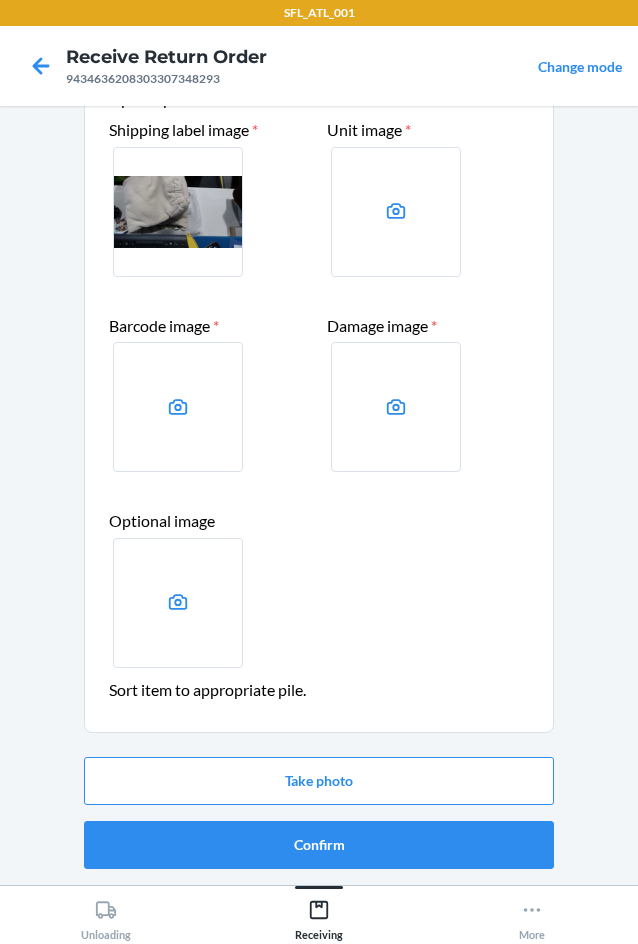 scroll, scrollTop: 0, scrollLeft: 0, axis: both 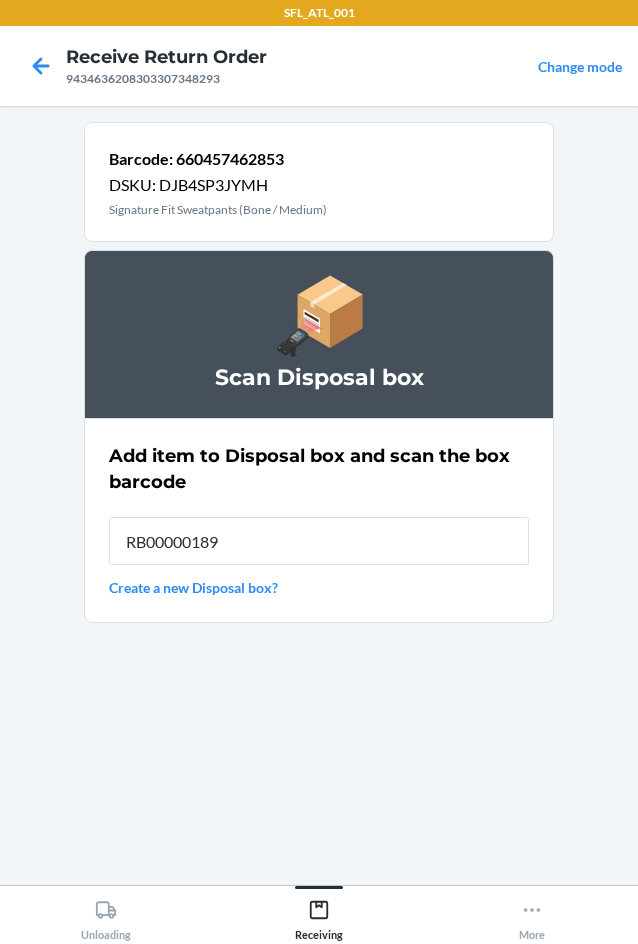 type on "RB00000189D" 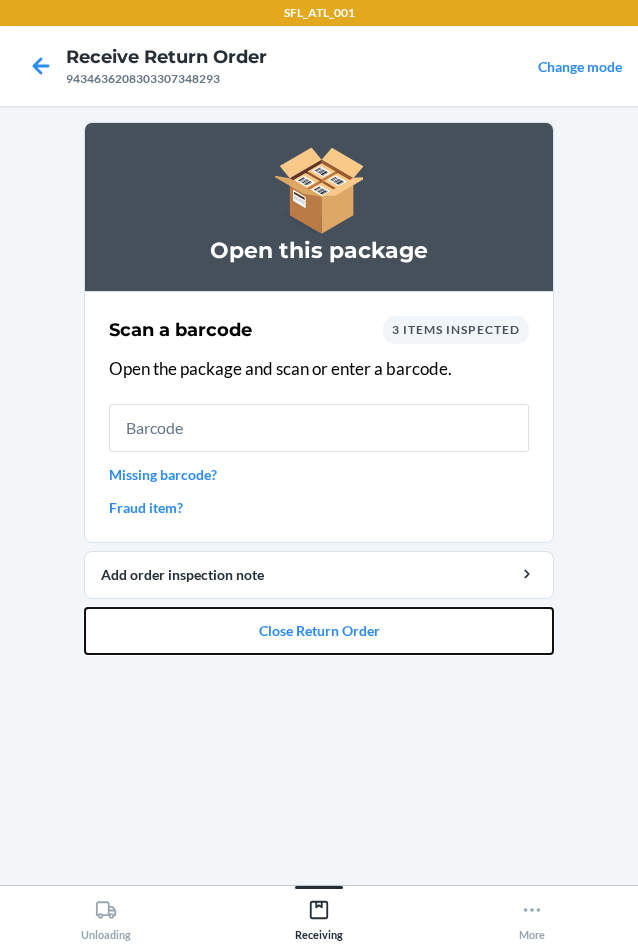 click on "Close Return Order" at bounding box center (319, 631) 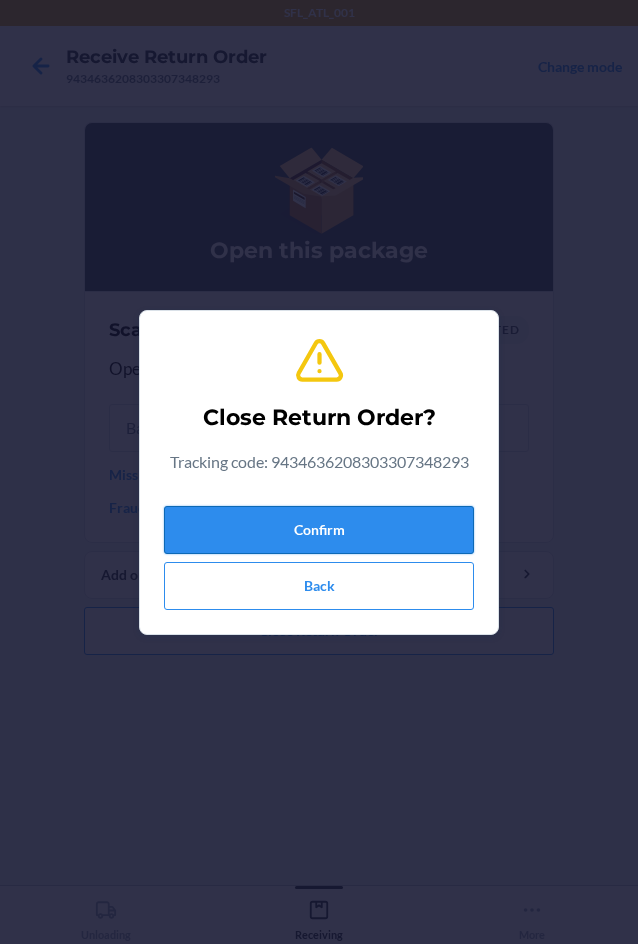 click on "Confirm" at bounding box center [319, 530] 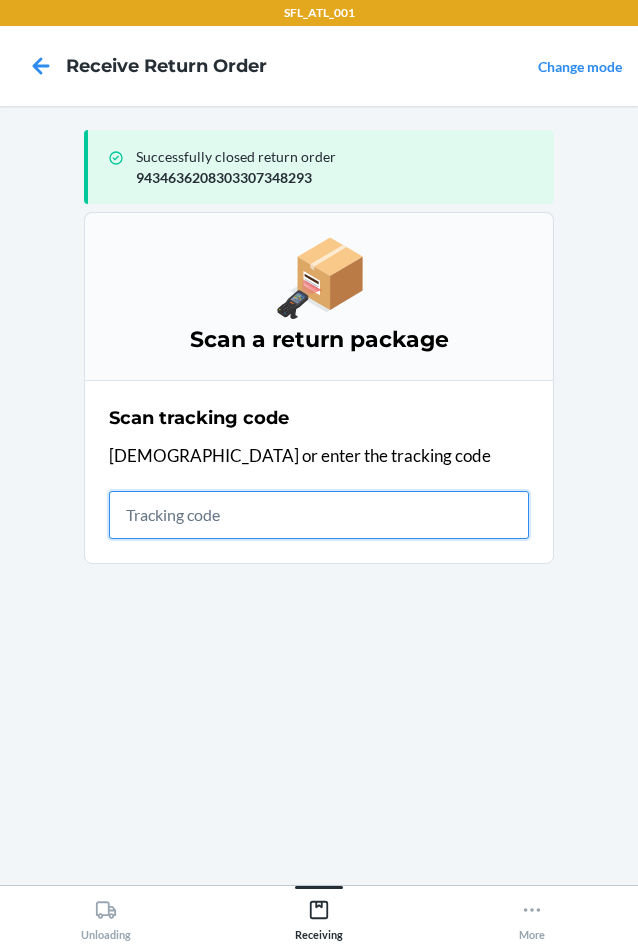 click at bounding box center (319, 515) 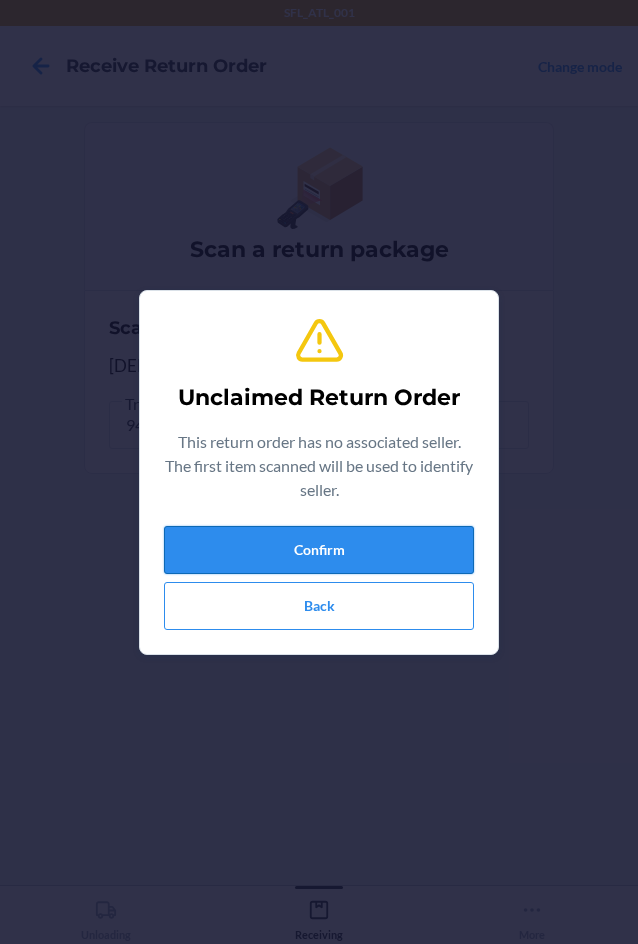click on "Confirm" at bounding box center (319, 550) 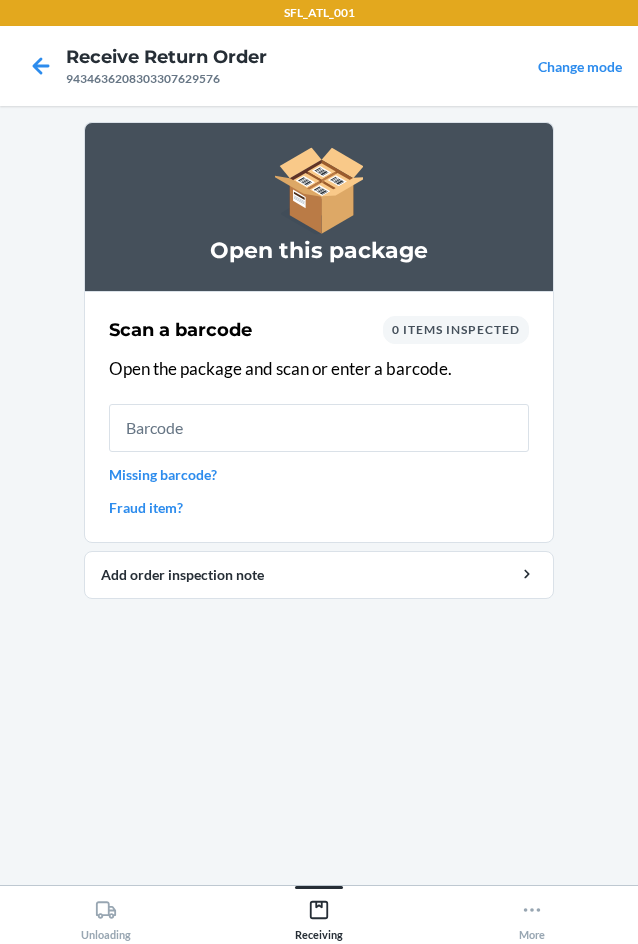 click at bounding box center [319, 428] 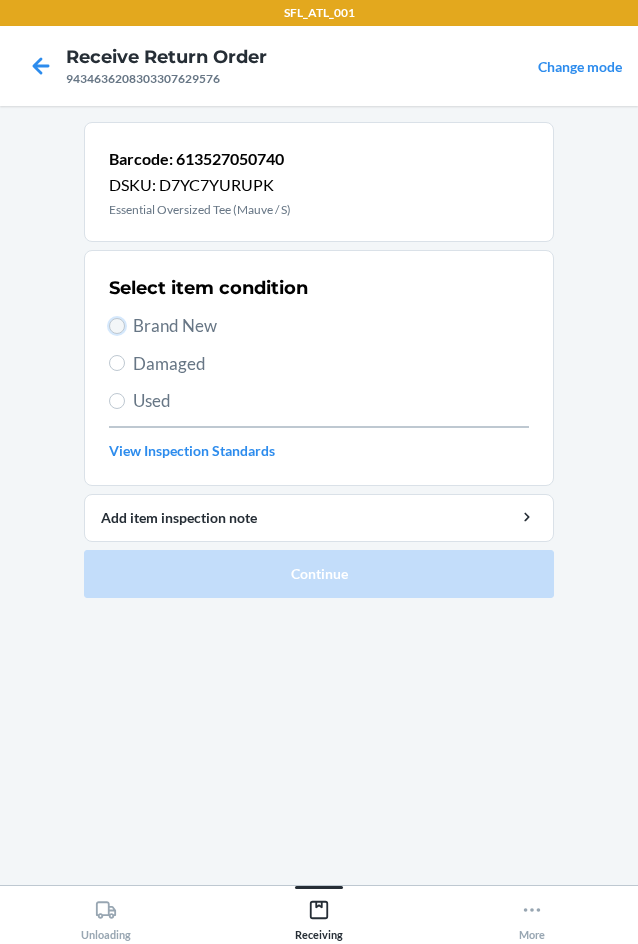 click on "Brand New" at bounding box center (117, 326) 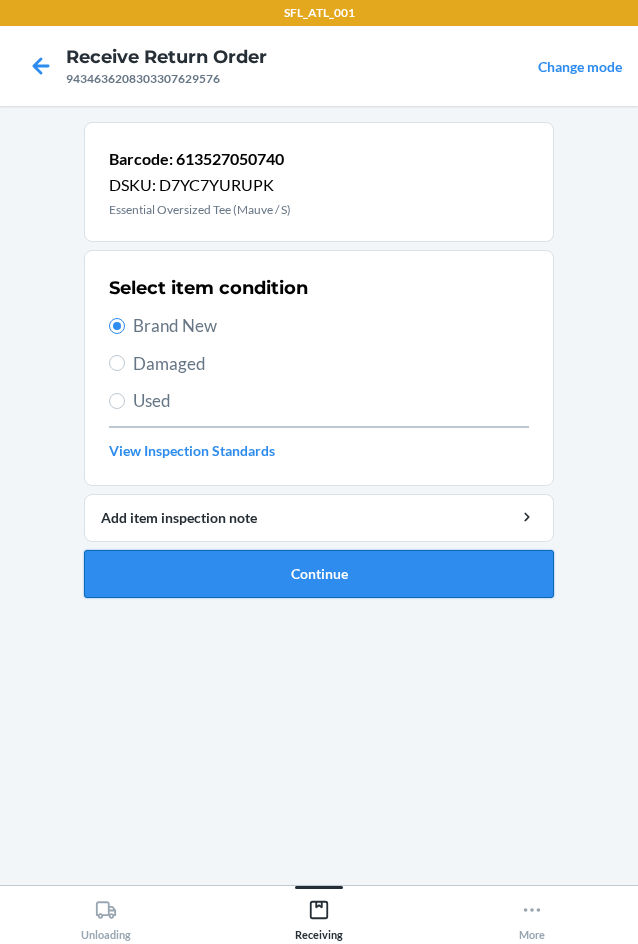 click on "Continue" at bounding box center [319, 574] 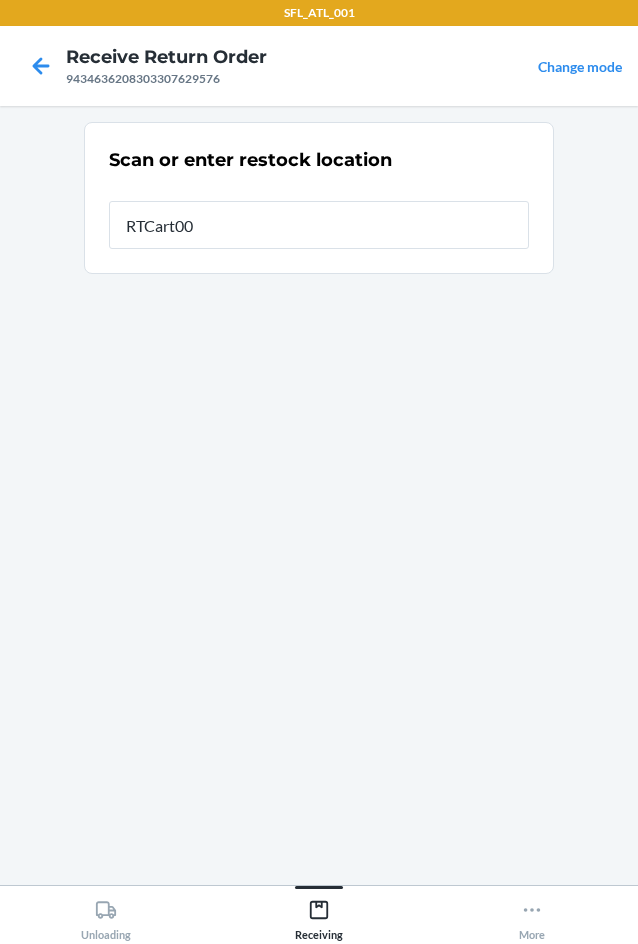 type on "RTCart002" 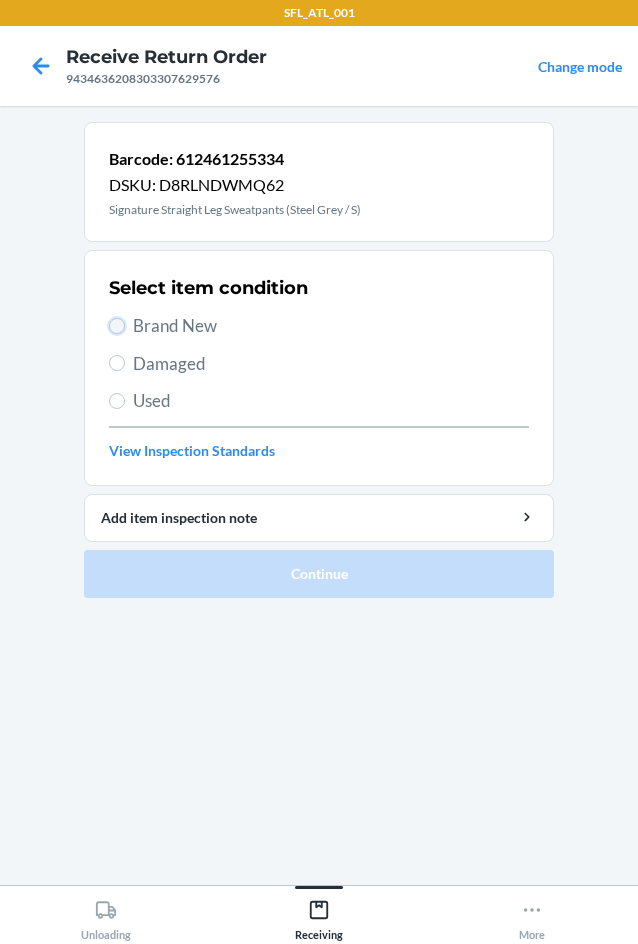 click on "Brand New" at bounding box center (117, 326) 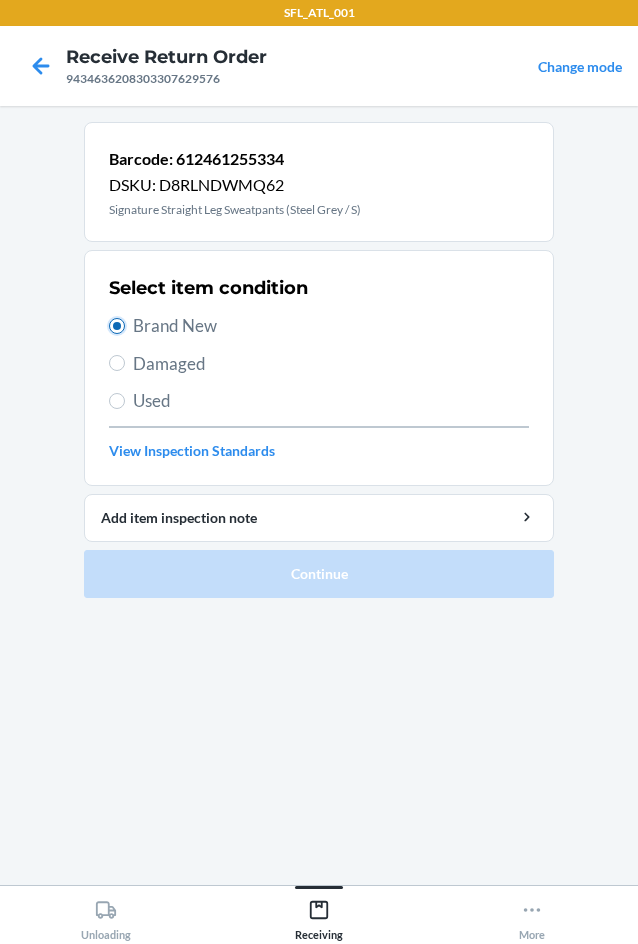 radio on "true" 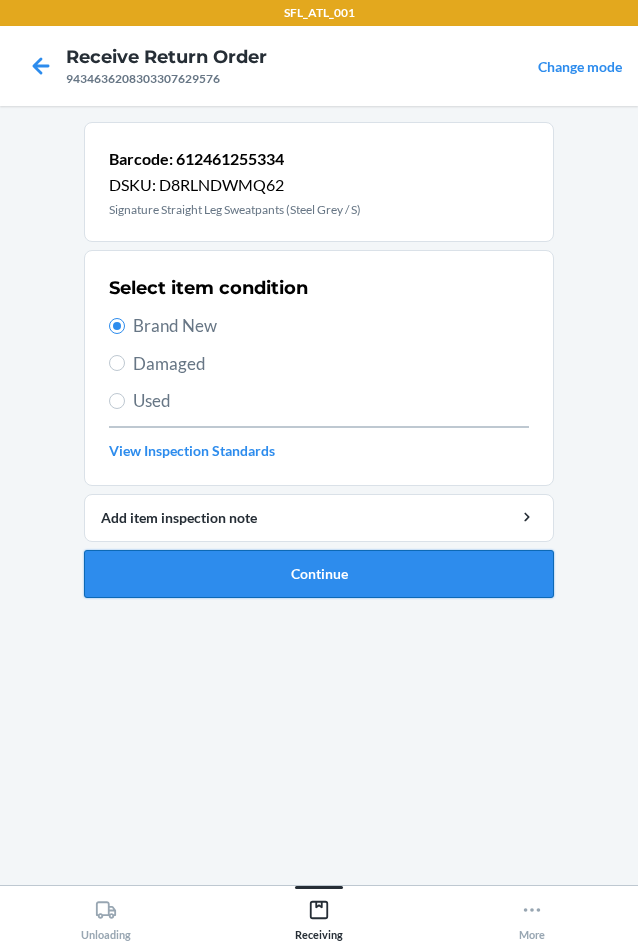 click on "Continue" at bounding box center (319, 574) 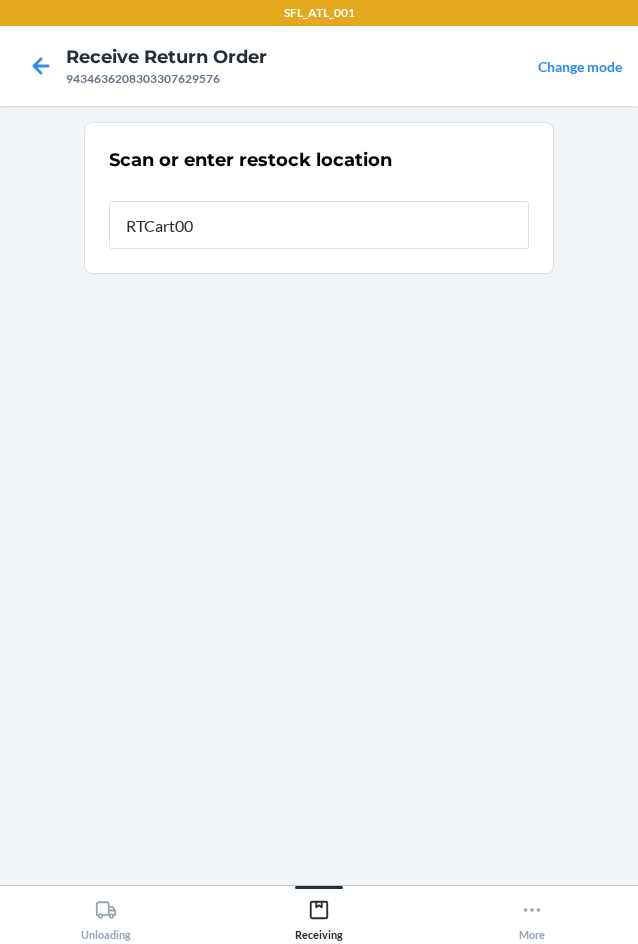 type on "RTCart002" 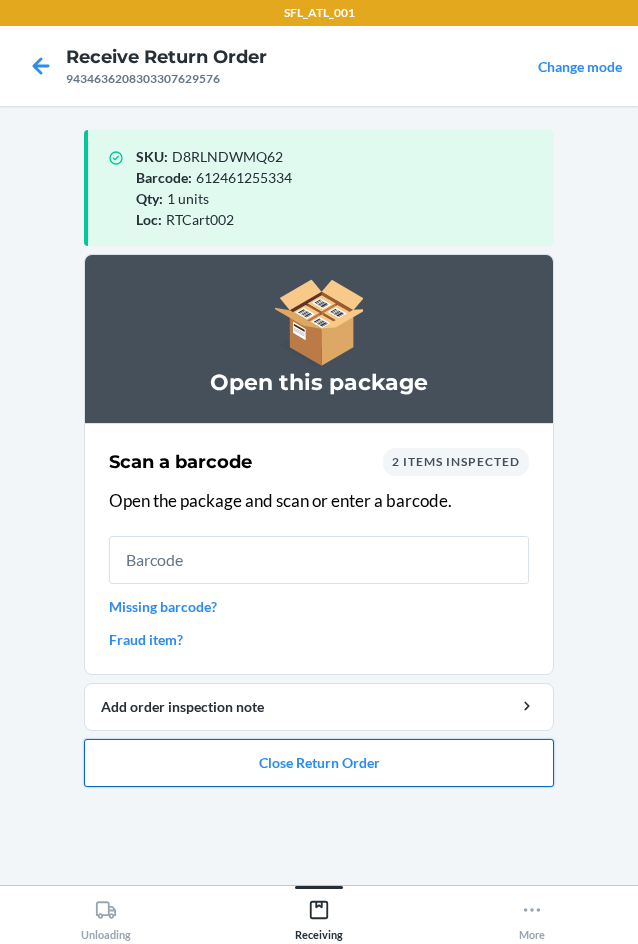click on "Close Return Order" at bounding box center (319, 763) 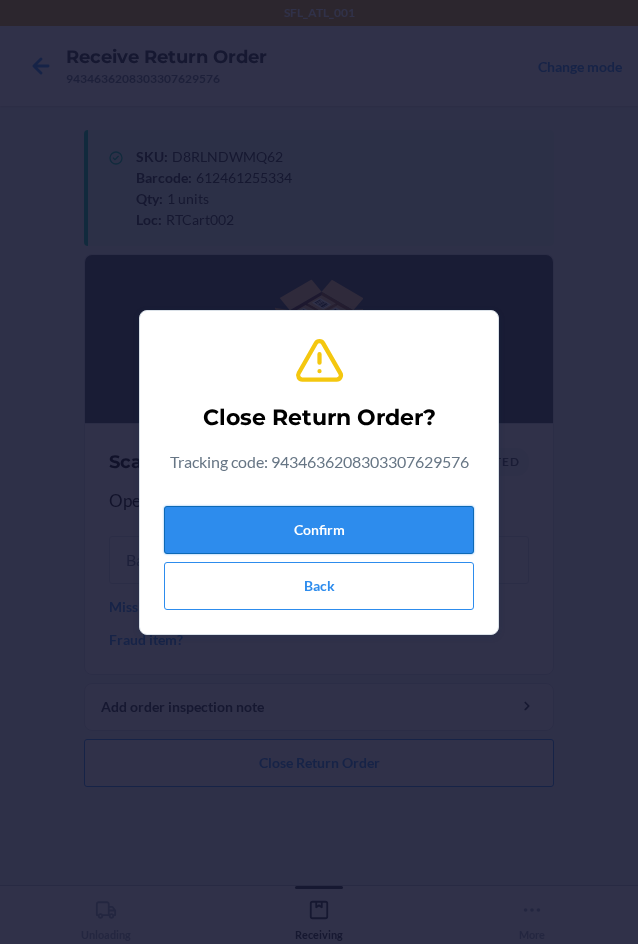 click on "Confirm" at bounding box center (319, 530) 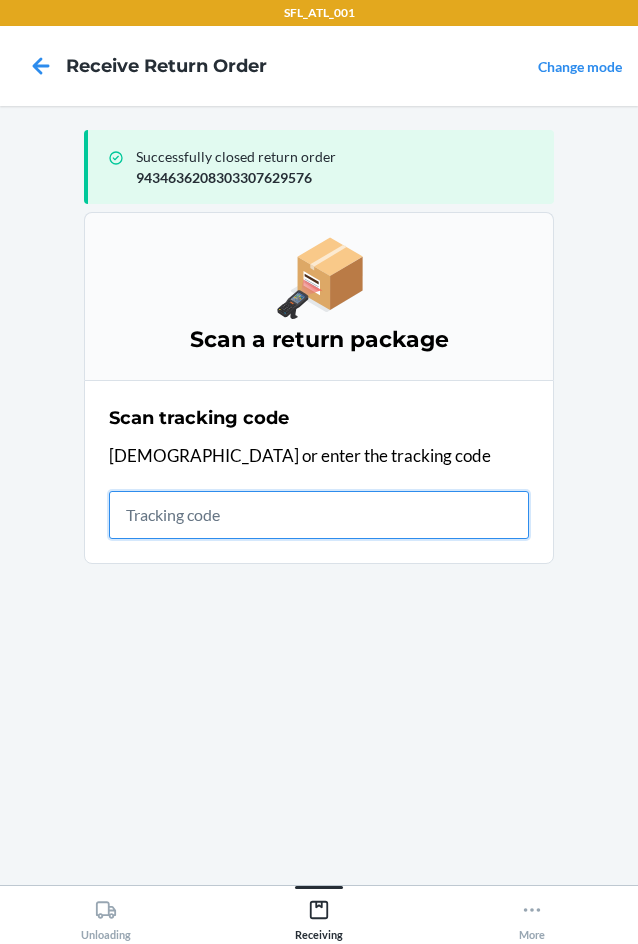 click at bounding box center [319, 515] 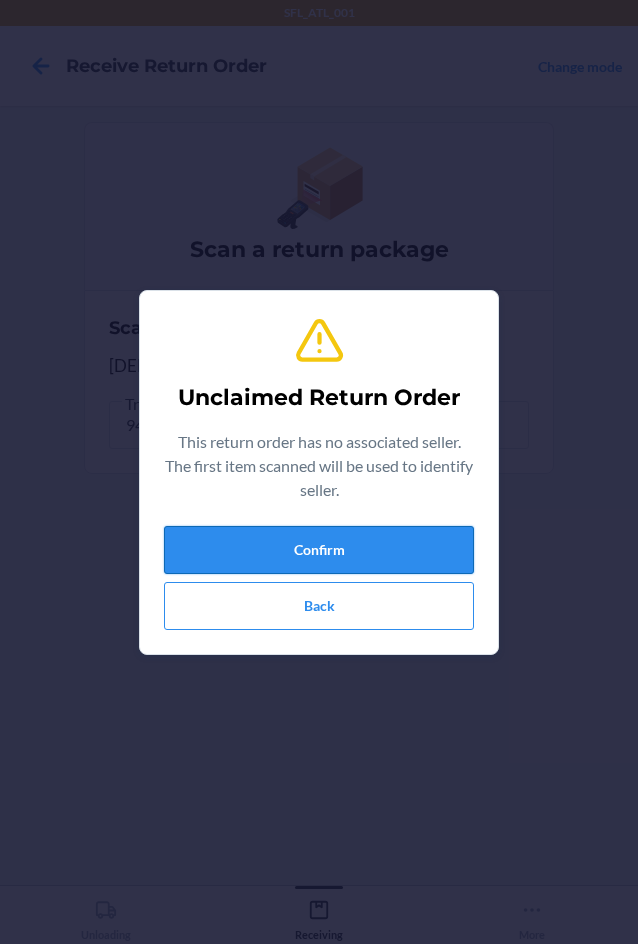 click on "Confirm" at bounding box center [319, 550] 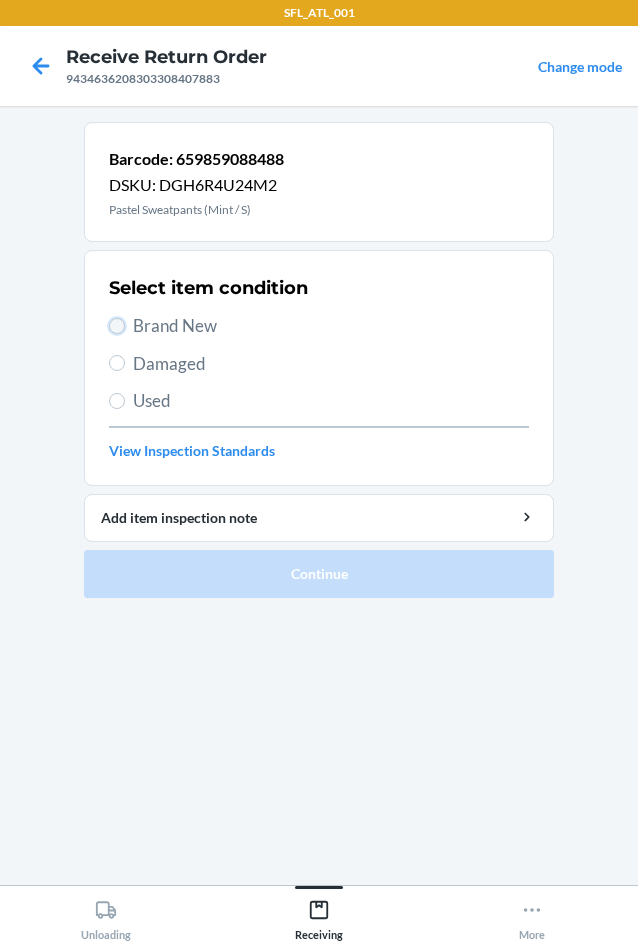 click on "Brand New" at bounding box center (117, 326) 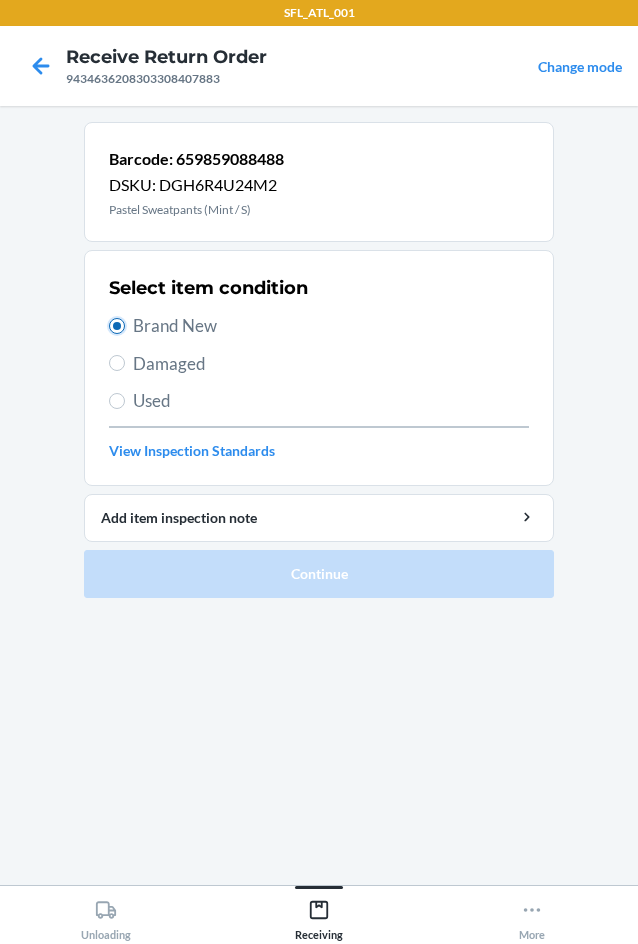 radio on "true" 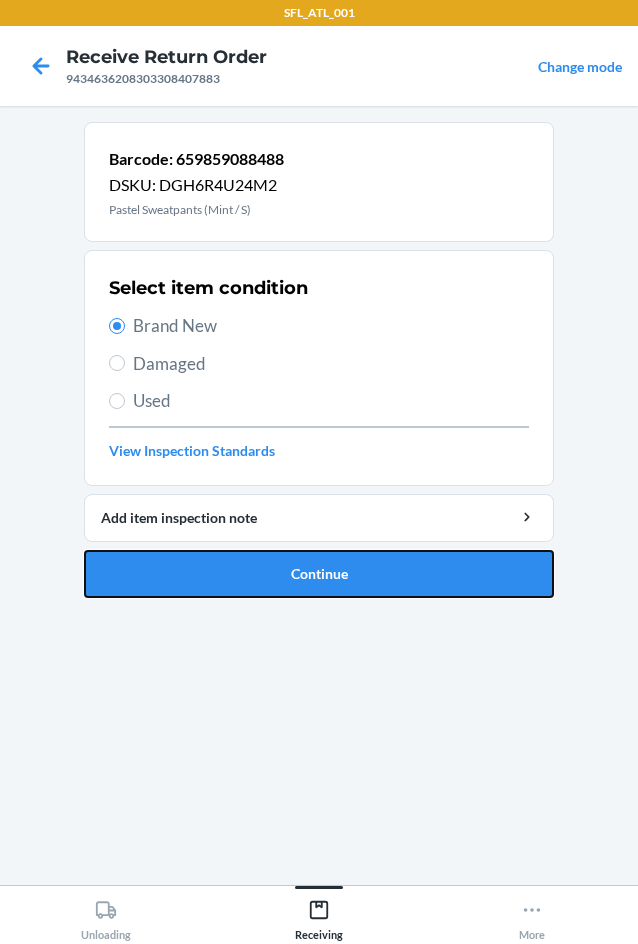 click on "Continue" at bounding box center (319, 574) 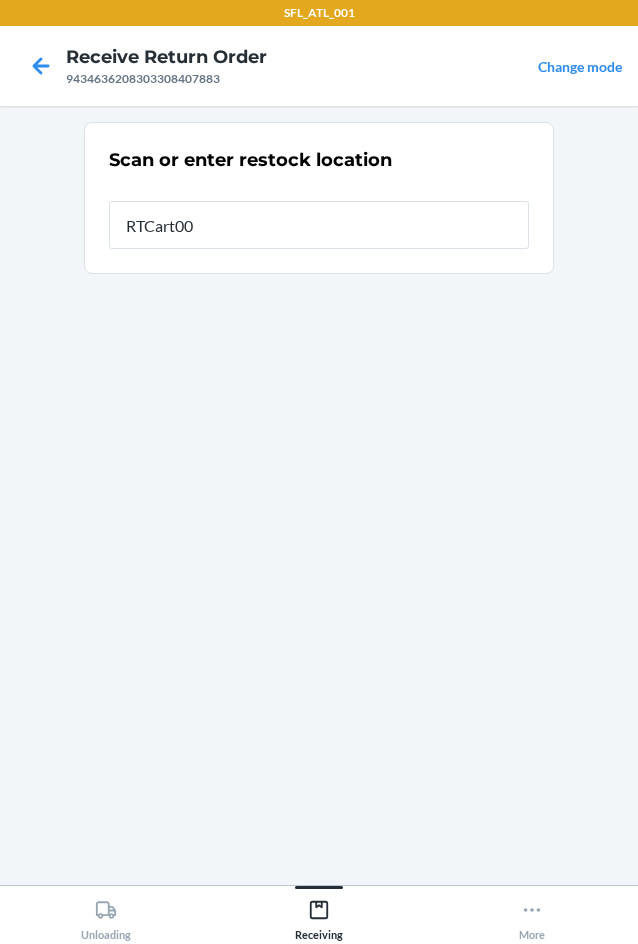 type on "RTCart002" 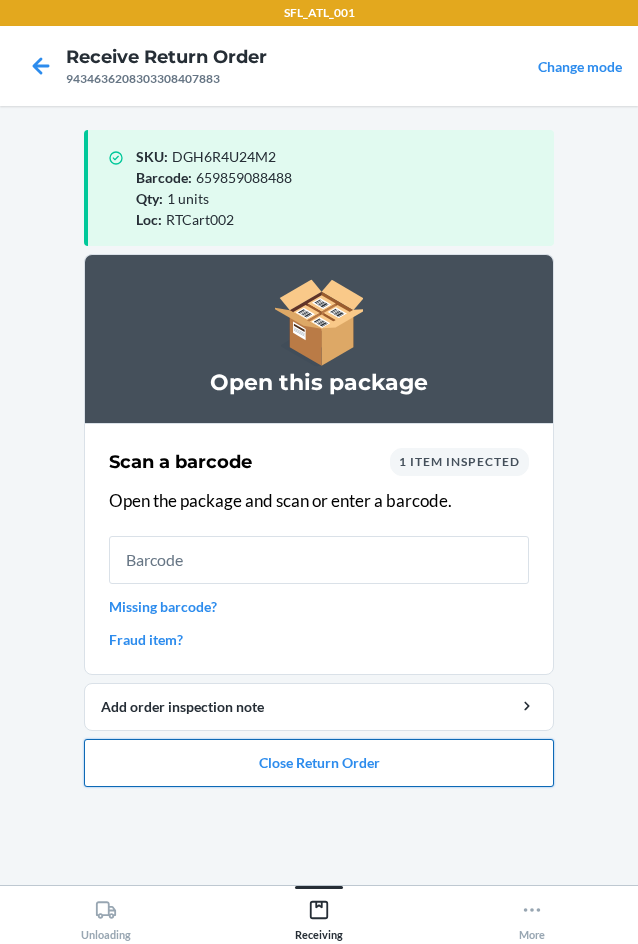 click on "Close Return Order" at bounding box center [319, 763] 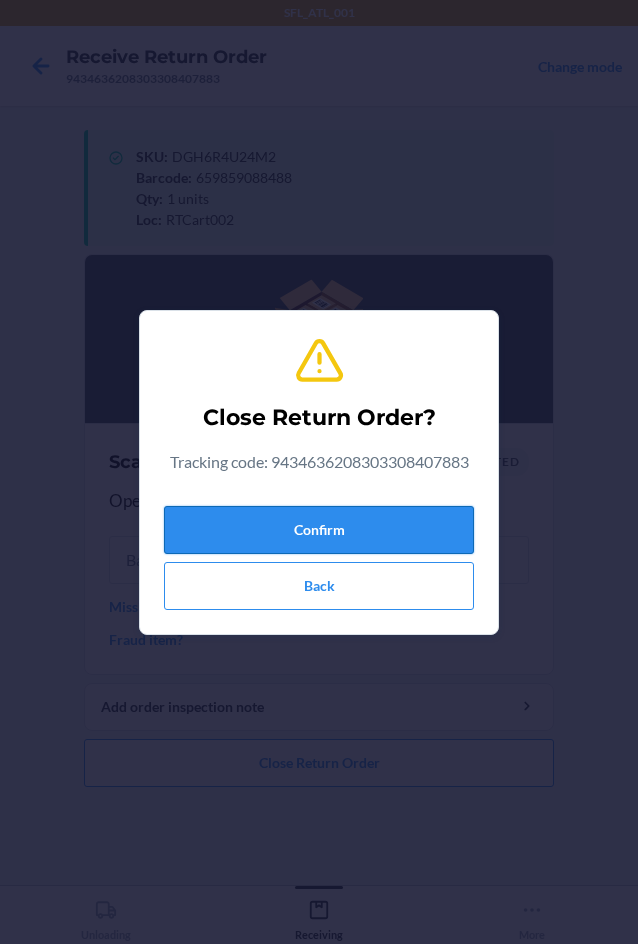 click on "Confirm" at bounding box center [319, 530] 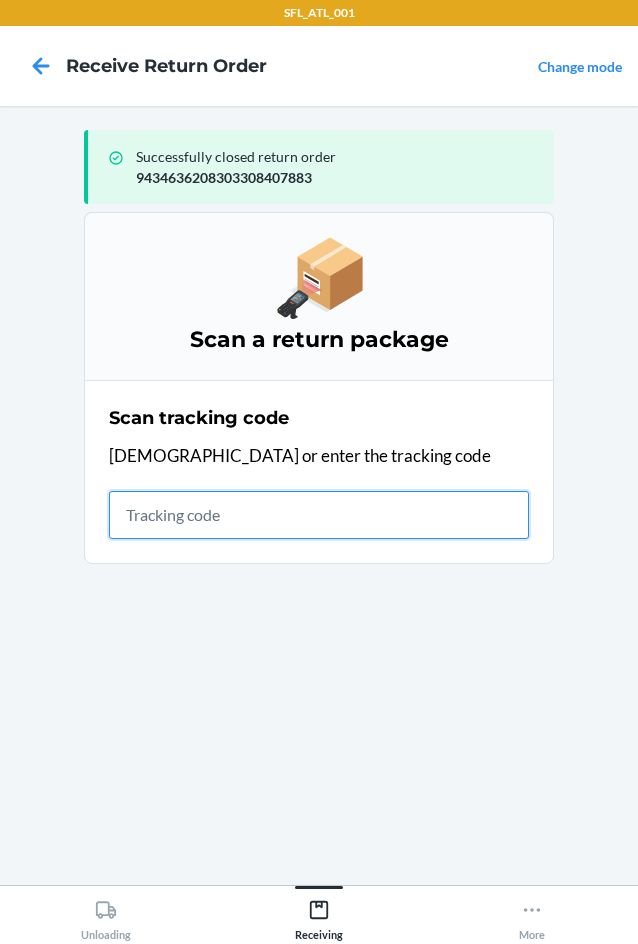 click at bounding box center (319, 515) 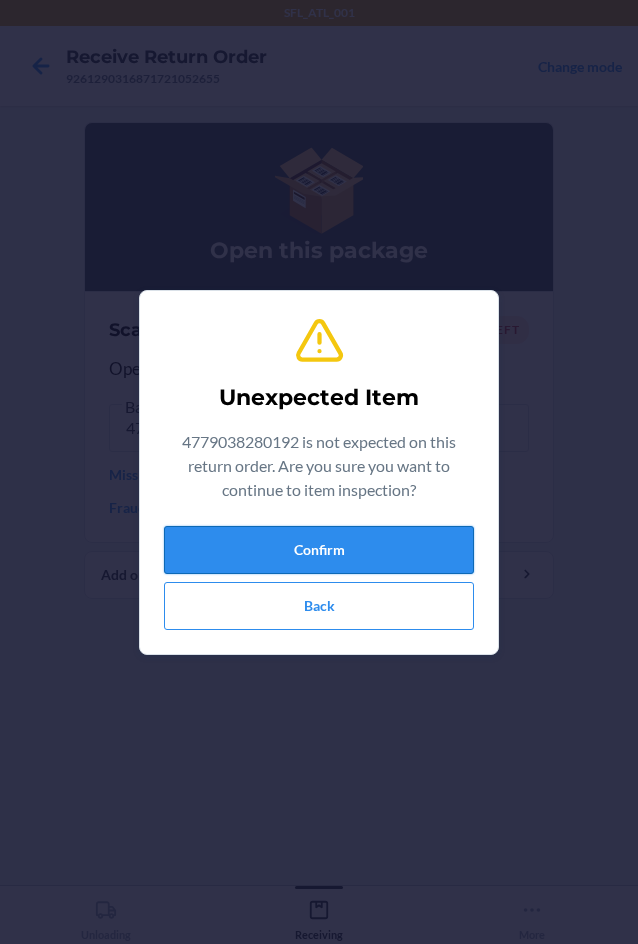 click on "Confirm" at bounding box center (319, 550) 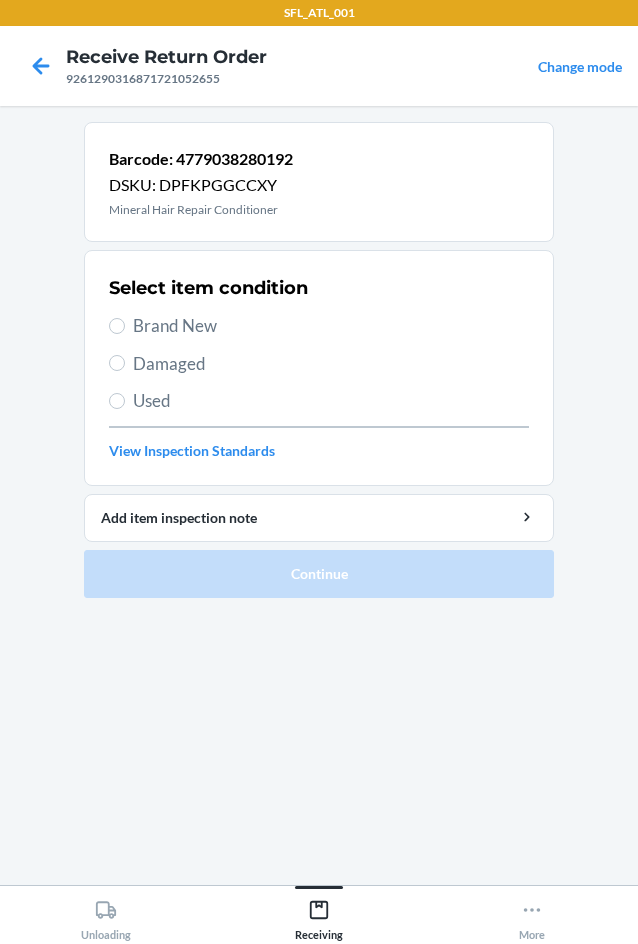 click on "Brand New" at bounding box center (319, 326) 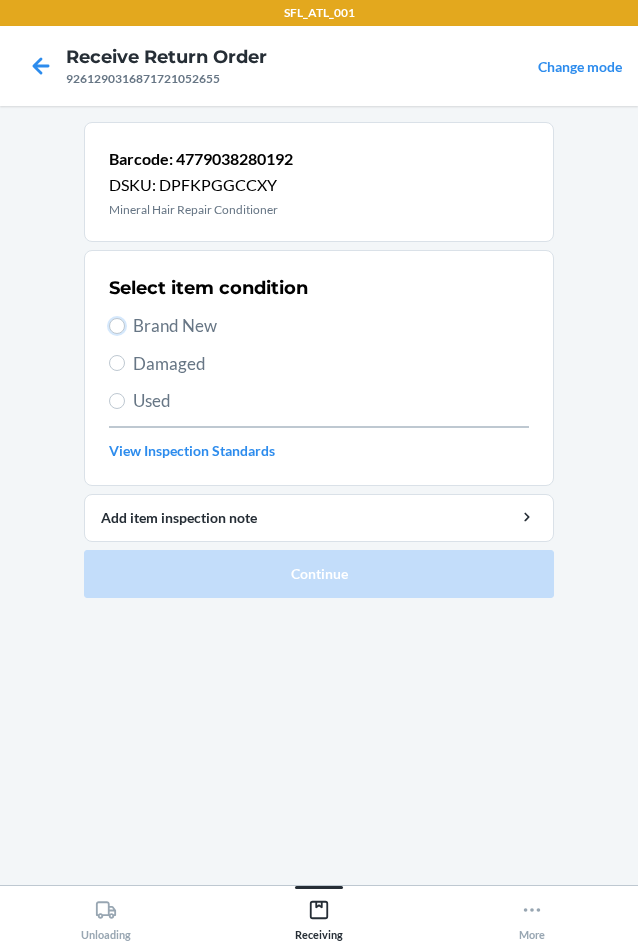 click on "Brand New" at bounding box center (117, 326) 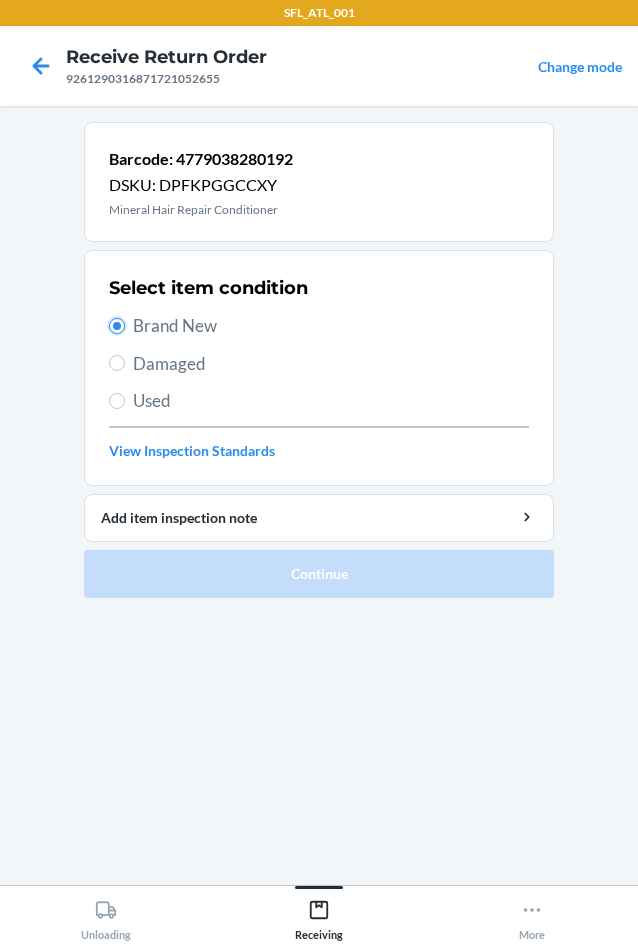 radio on "true" 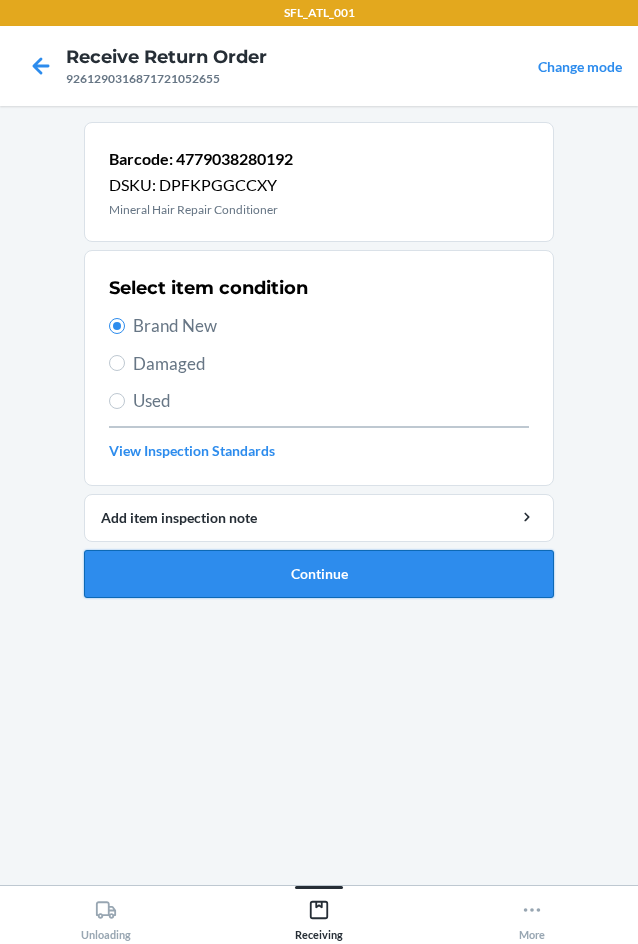 click on "Continue" at bounding box center [319, 574] 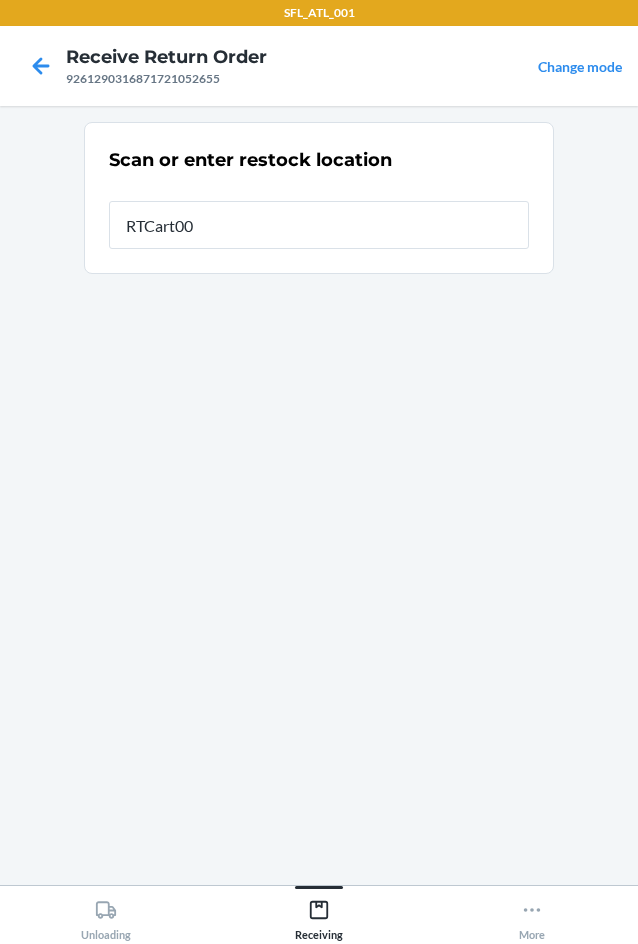 type on "RTCart002" 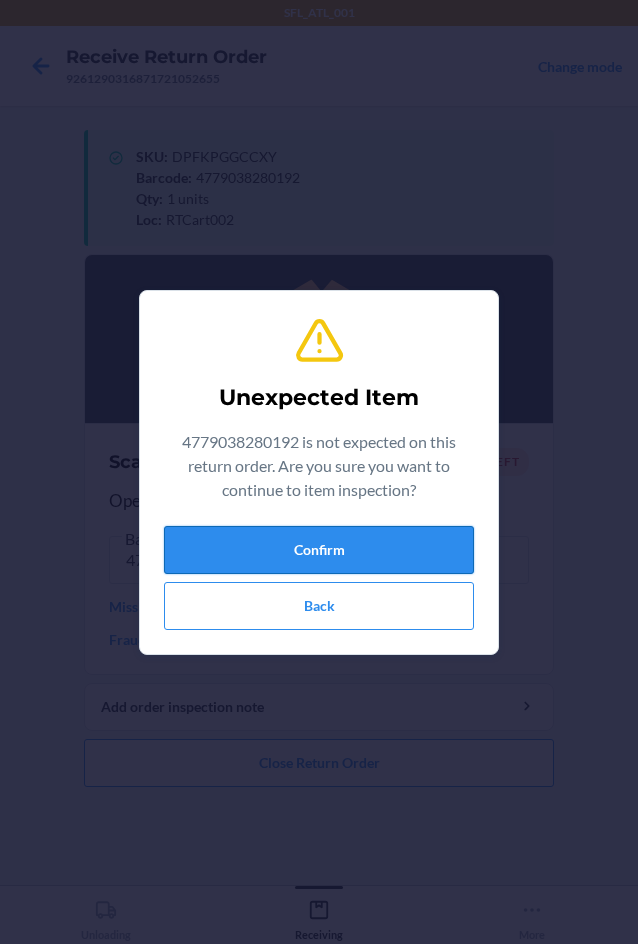 click on "Confirm" at bounding box center [319, 550] 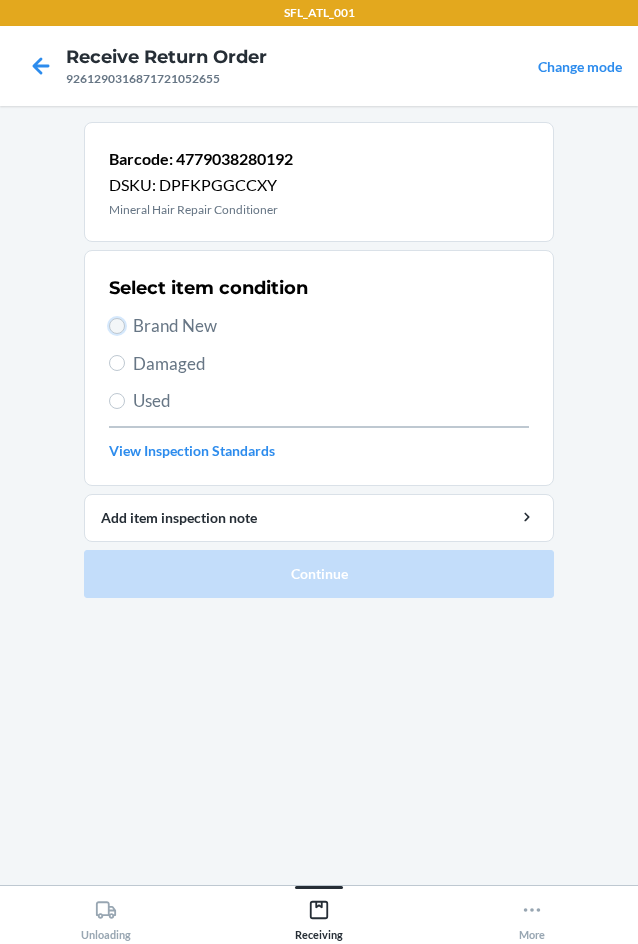 click on "Brand New" at bounding box center [117, 326] 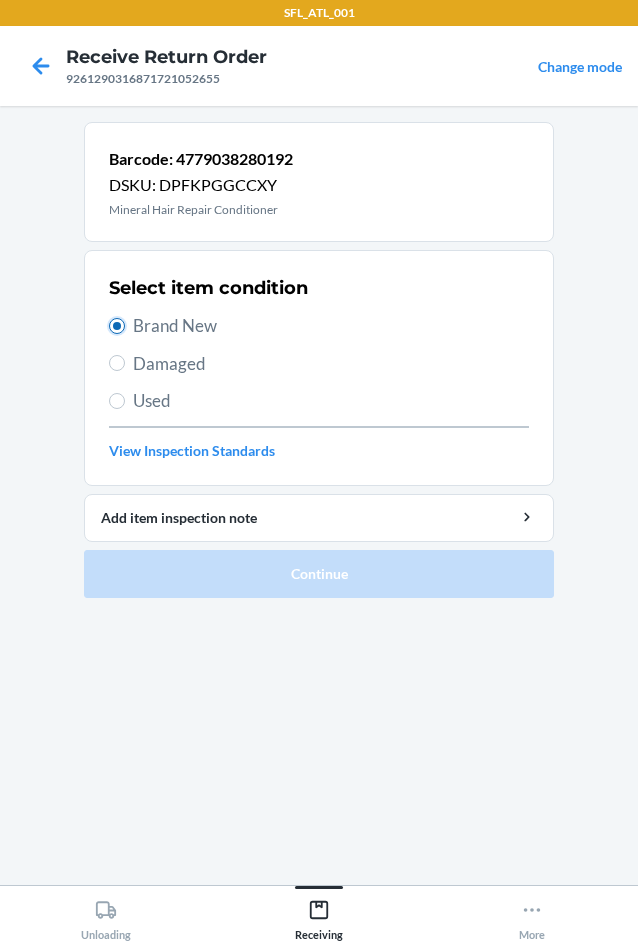 radio on "true" 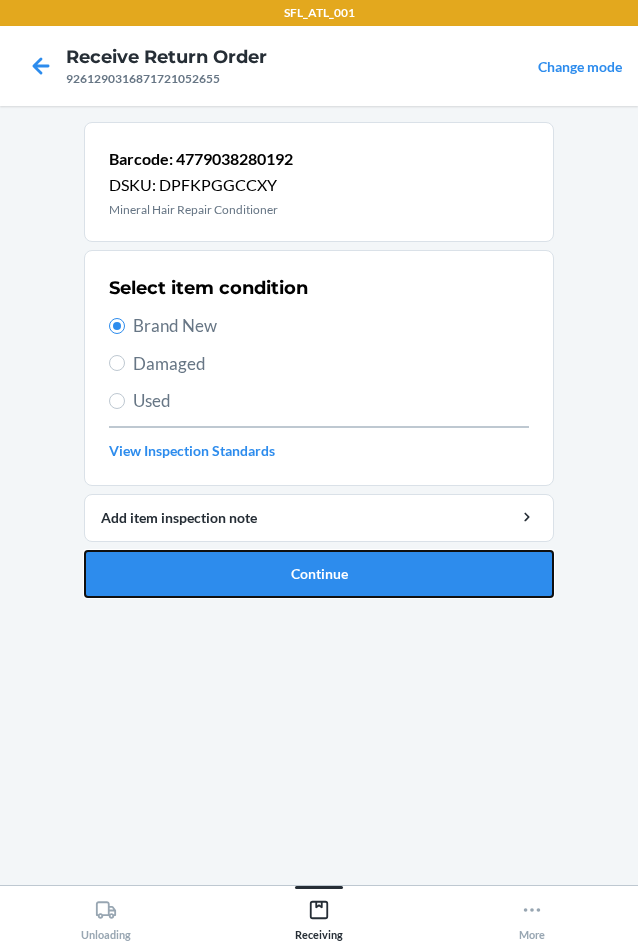click on "Continue" at bounding box center [319, 574] 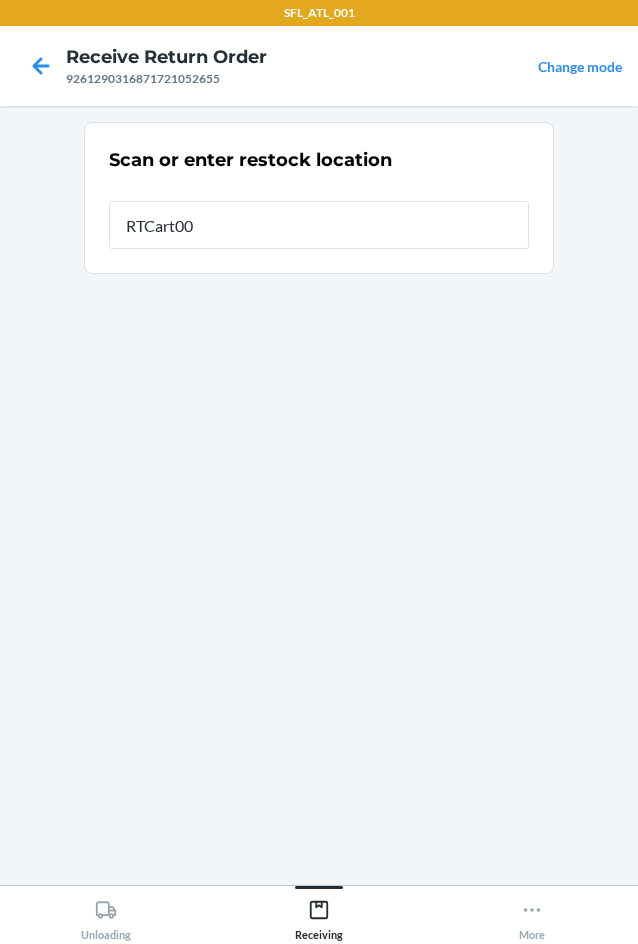 type on "RTCart002" 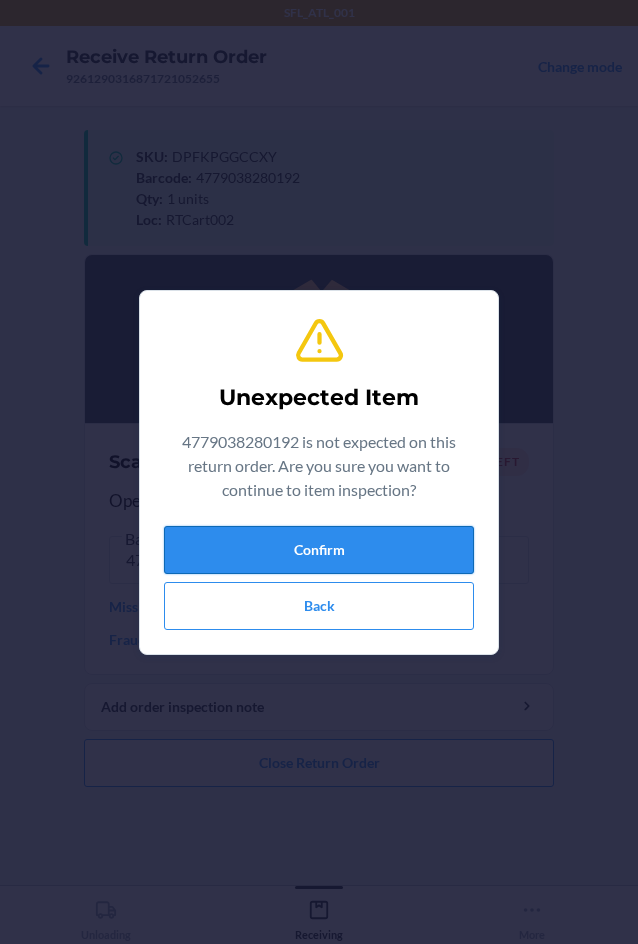 click on "Confirm" at bounding box center (319, 550) 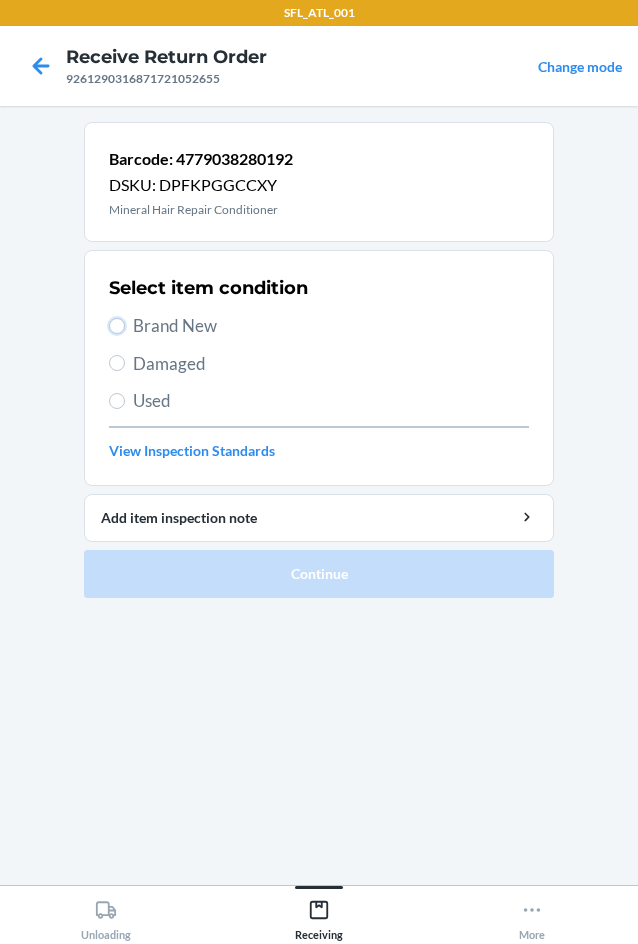 drag, startPoint x: 118, startPoint y: 318, endPoint x: 145, endPoint y: 423, distance: 108.41586 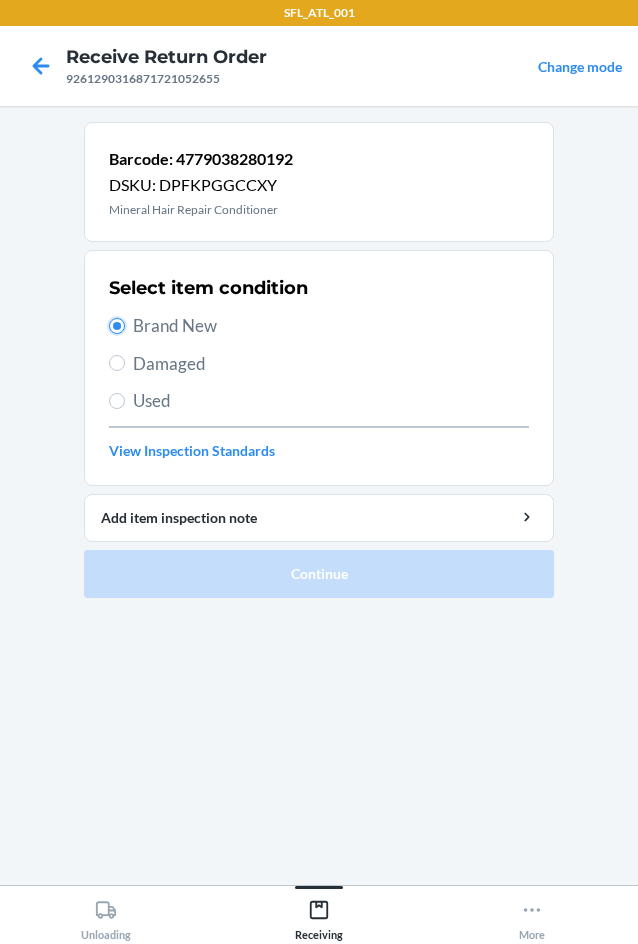 radio on "true" 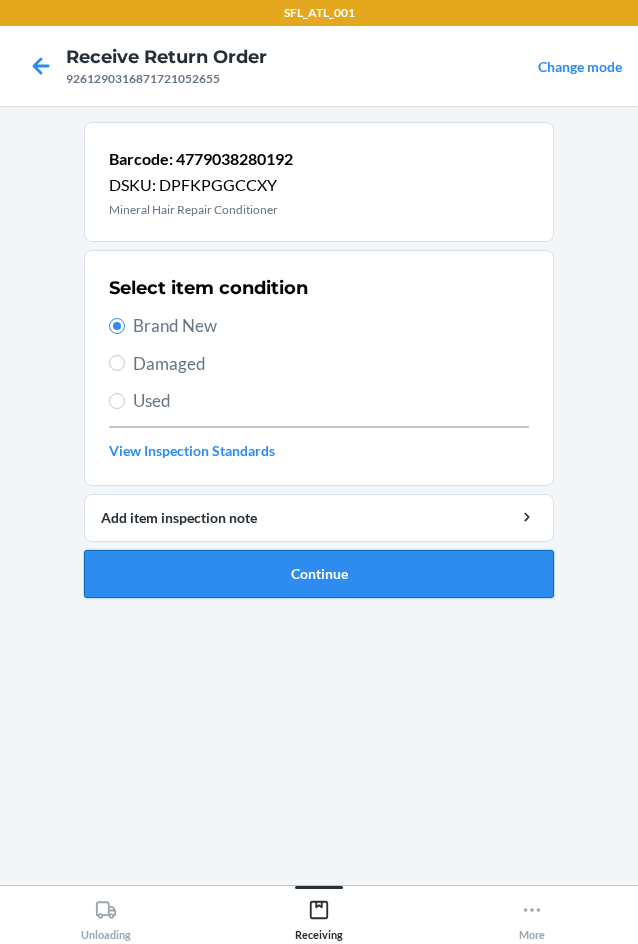 click on "Continue" at bounding box center (319, 574) 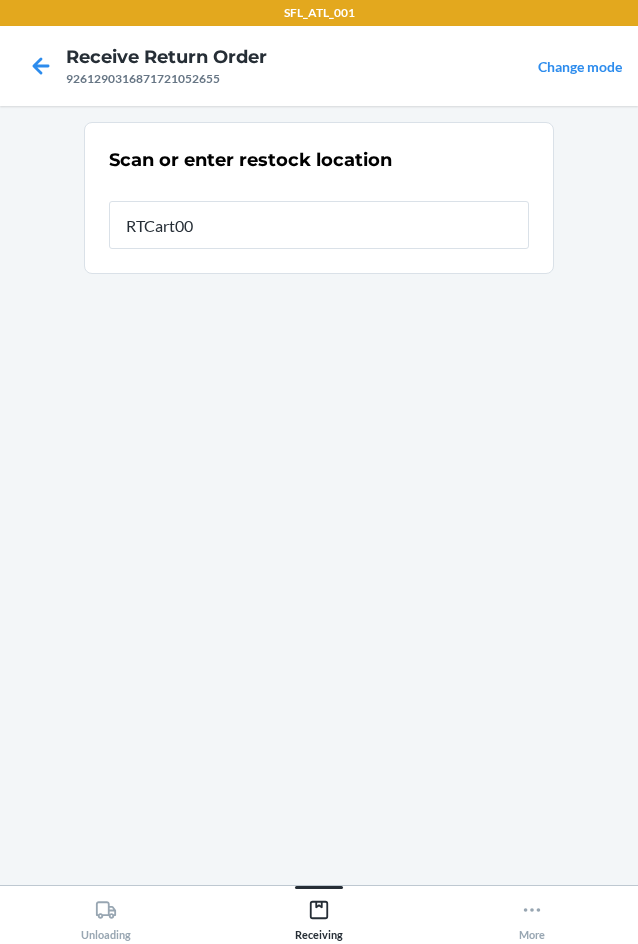 type on "RTCart002" 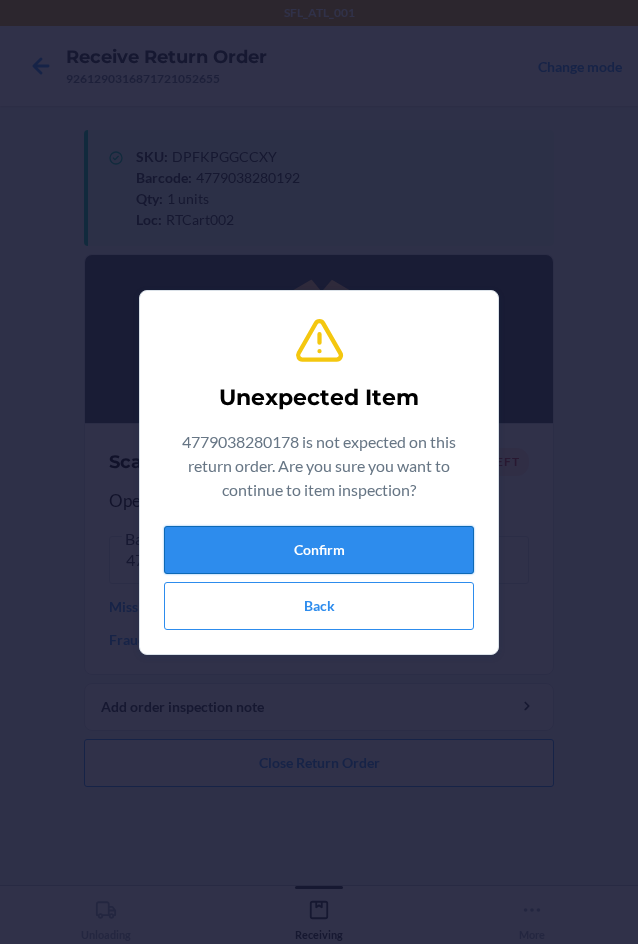 click on "Confirm" at bounding box center [319, 550] 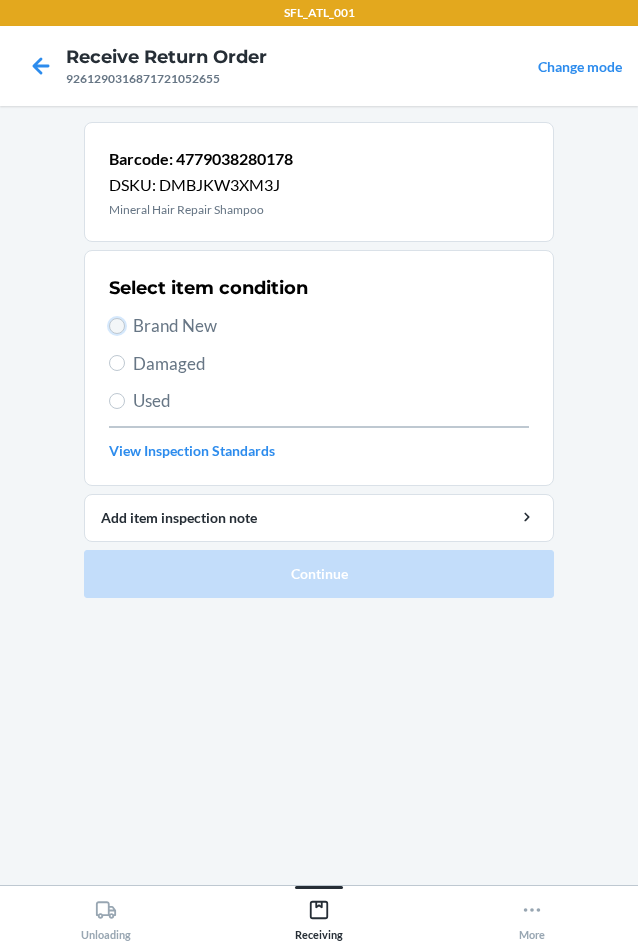 click on "Brand New" at bounding box center [117, 326] 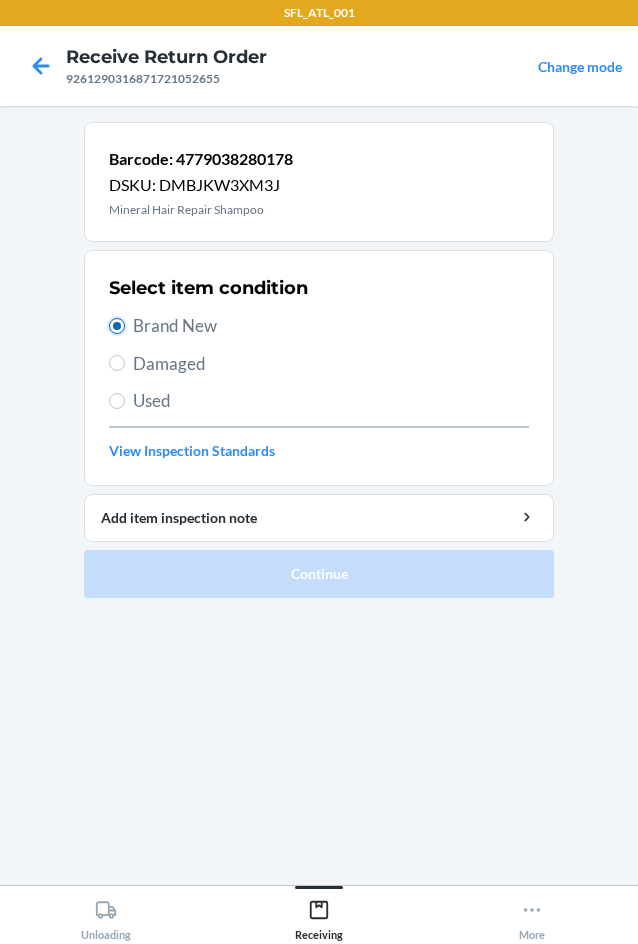 radio on "true" 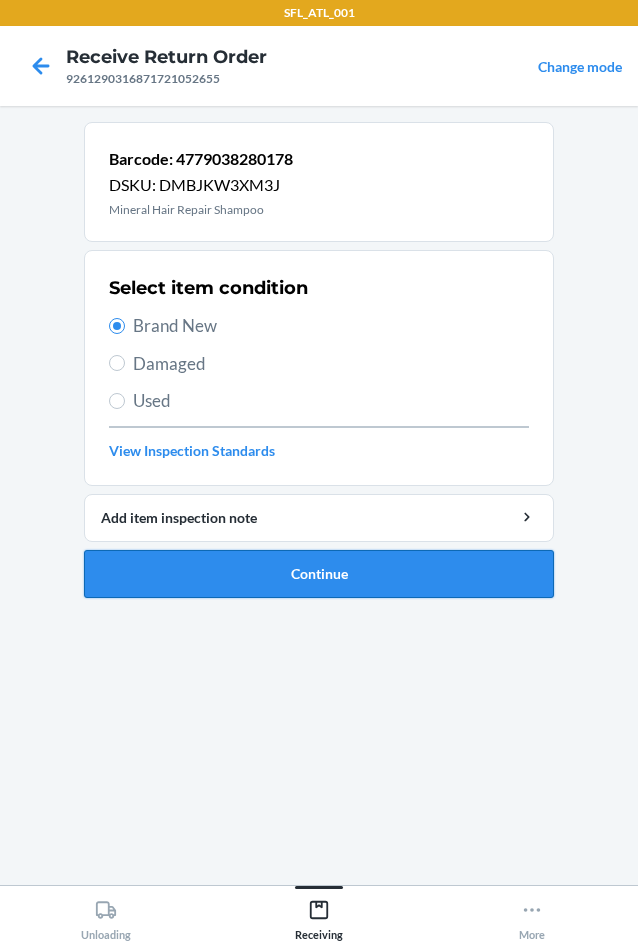 click on "Continue" at bounding box center [319, 574] 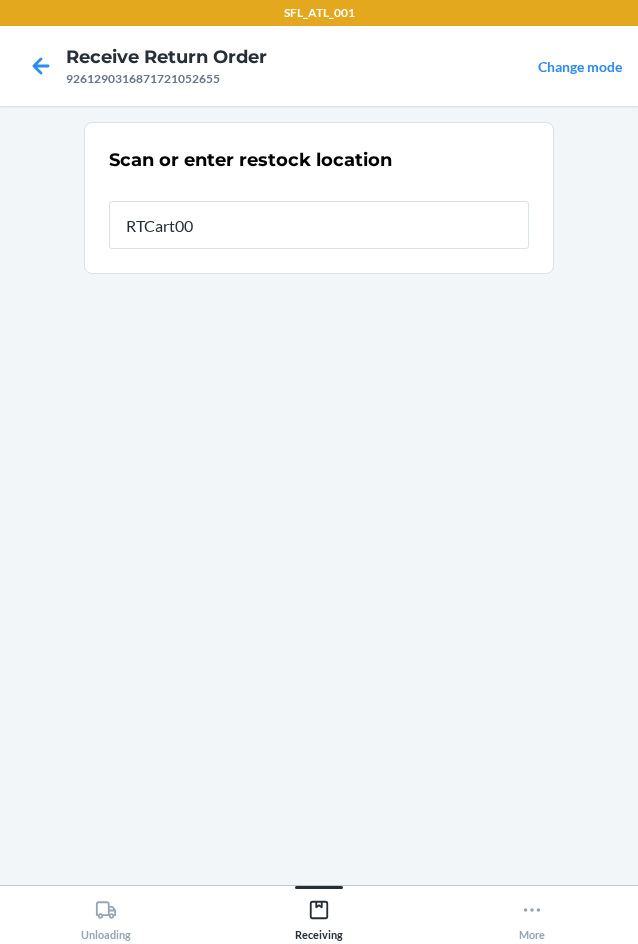 type on "RTCart002" 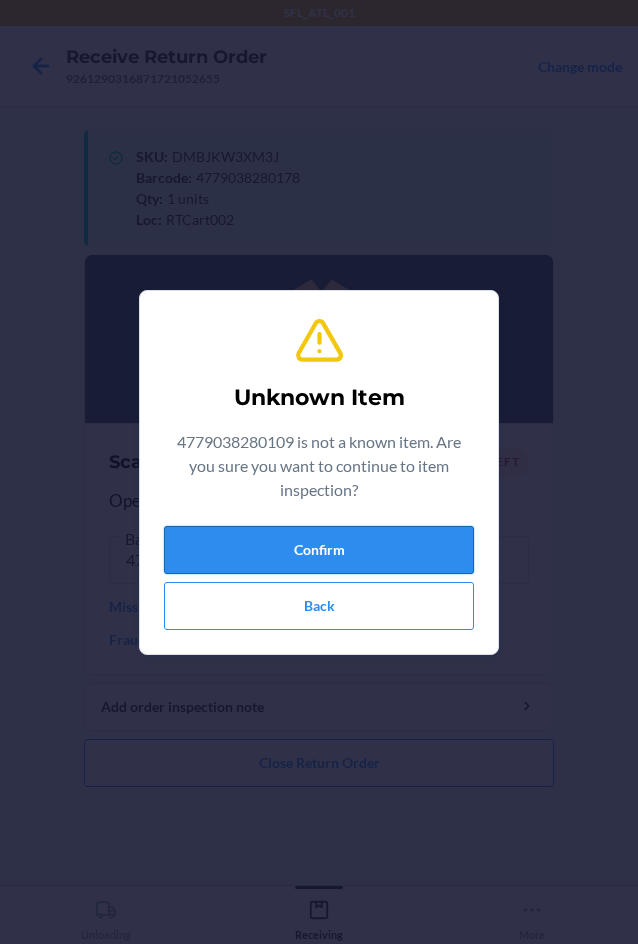 click on "Confirm" at bounding box center (319, 550) 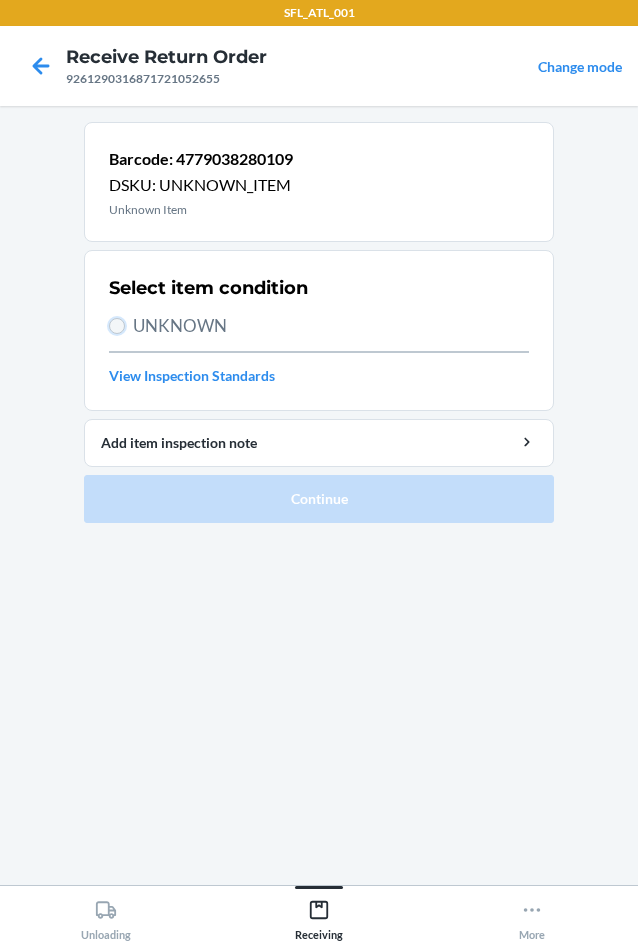 click on "UNKNOWN" at bounding box center (117, 326) 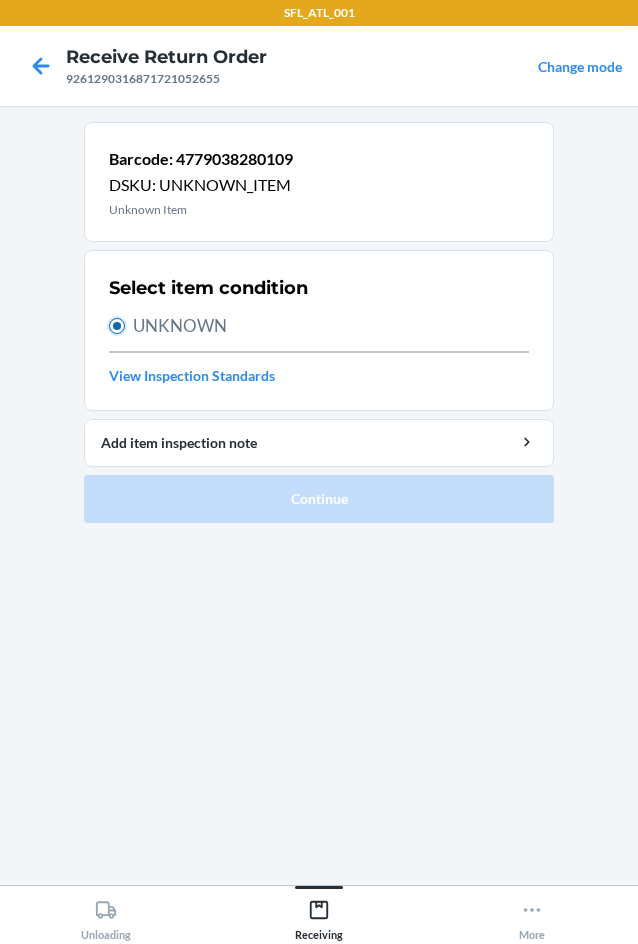 radio on "true" 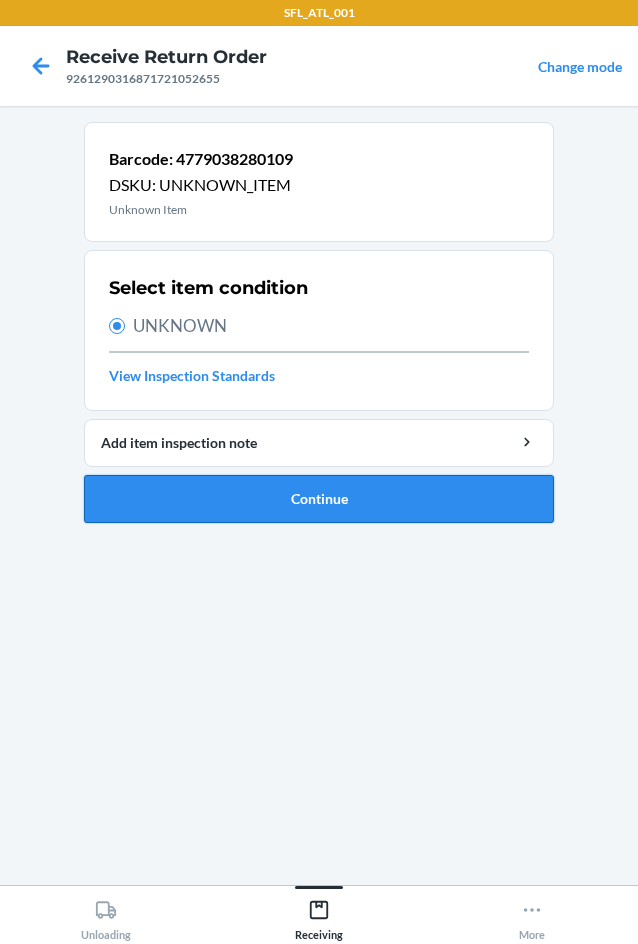 click on "Continue" at bounding box center (319, 499) 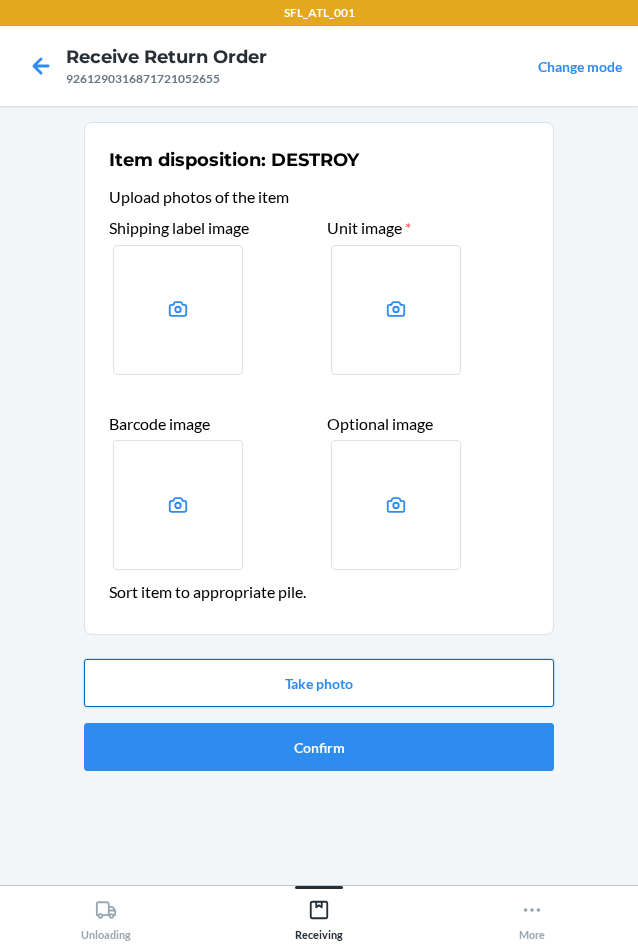 click on "Take photo" at bounding box center (319, 683) 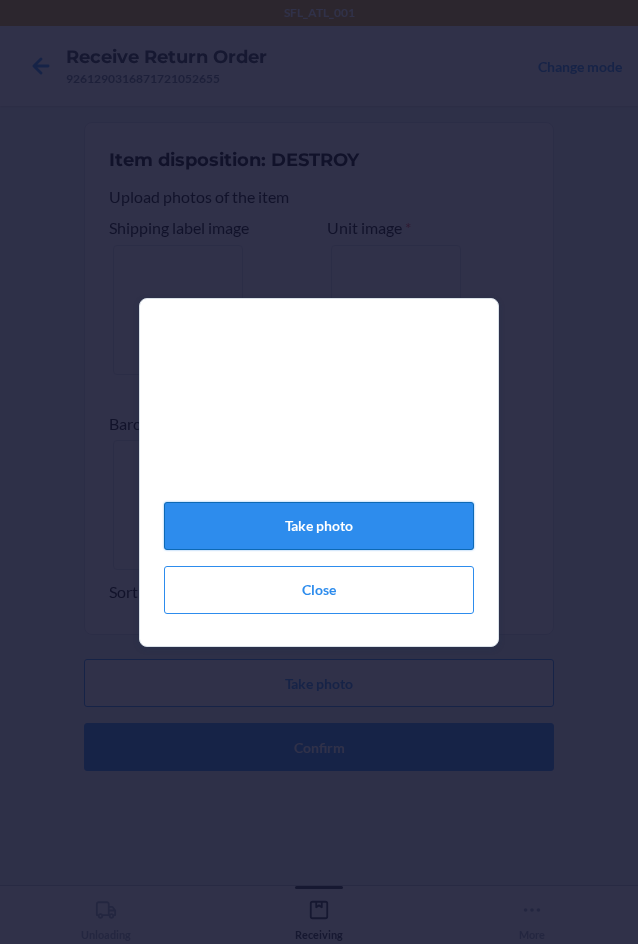 click on "Take photo" 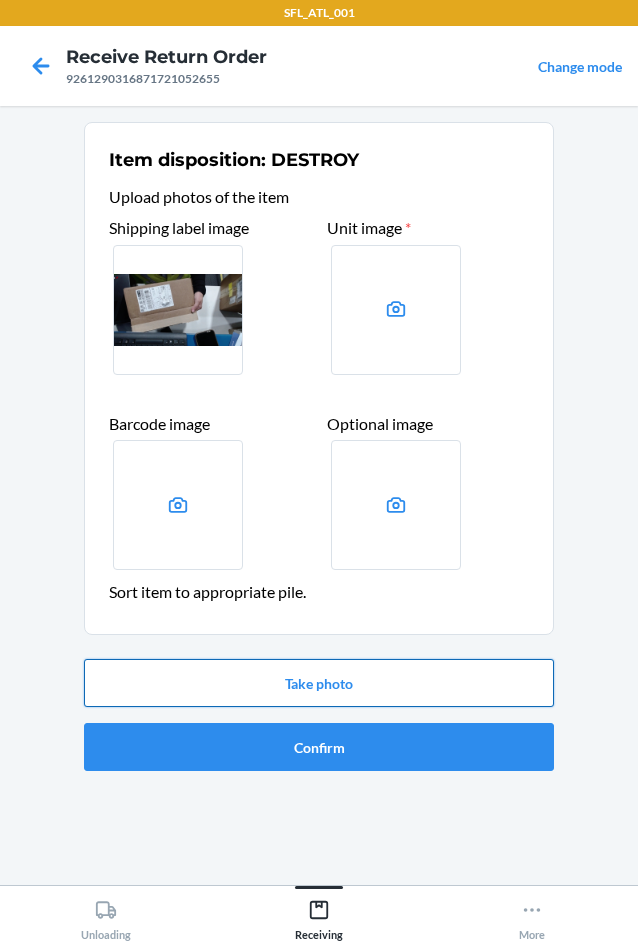 click on "Take photo" at bounding box center [319, 683] 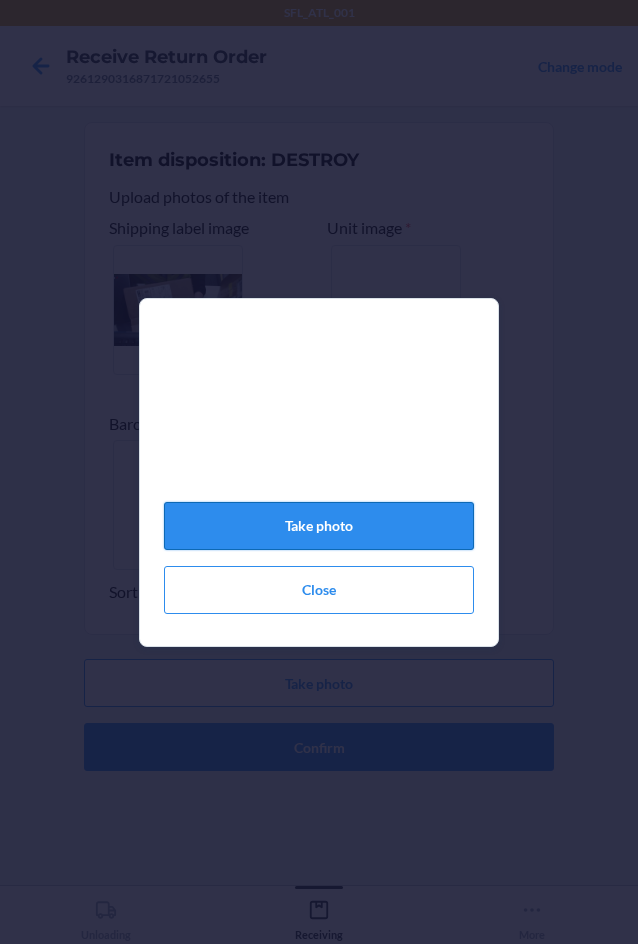 click on "Take photo" 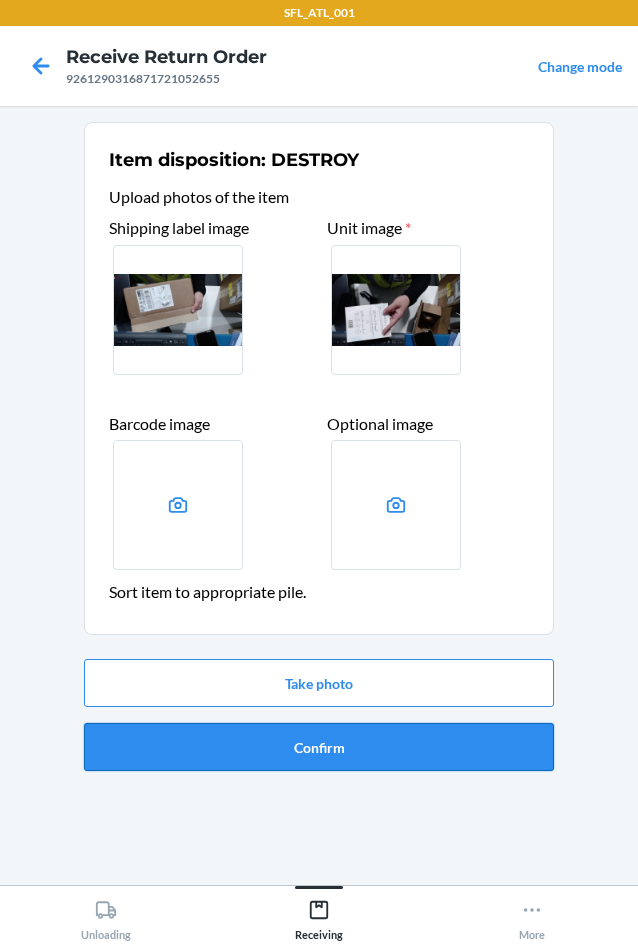click on "Confirm" at bounding box center (319, 747) 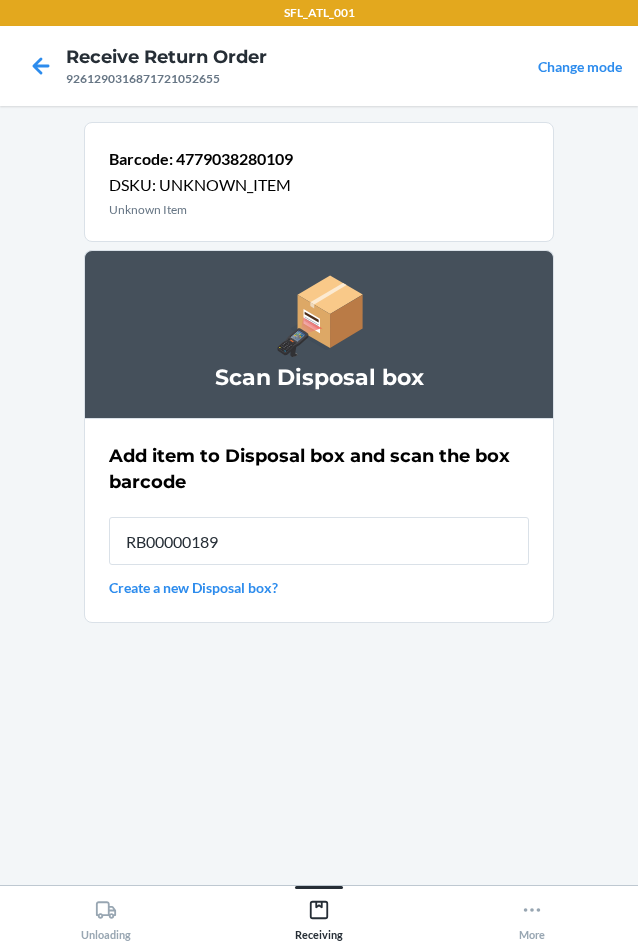 type on "RB00000189D" 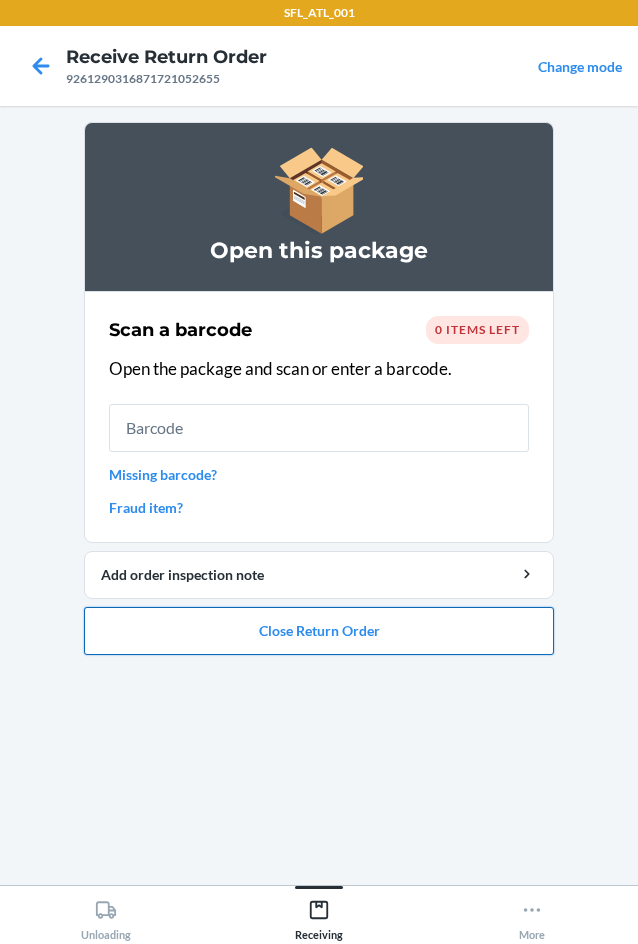 click on "Close Return Order" at bounding box center (319, 631) 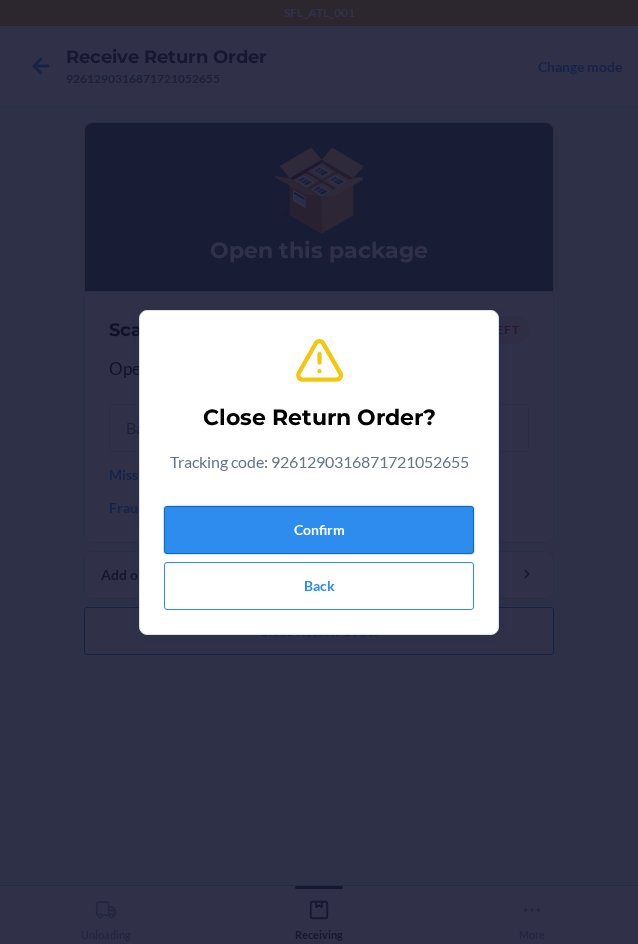 click on "Confirm" at bounding box center (319, 530) 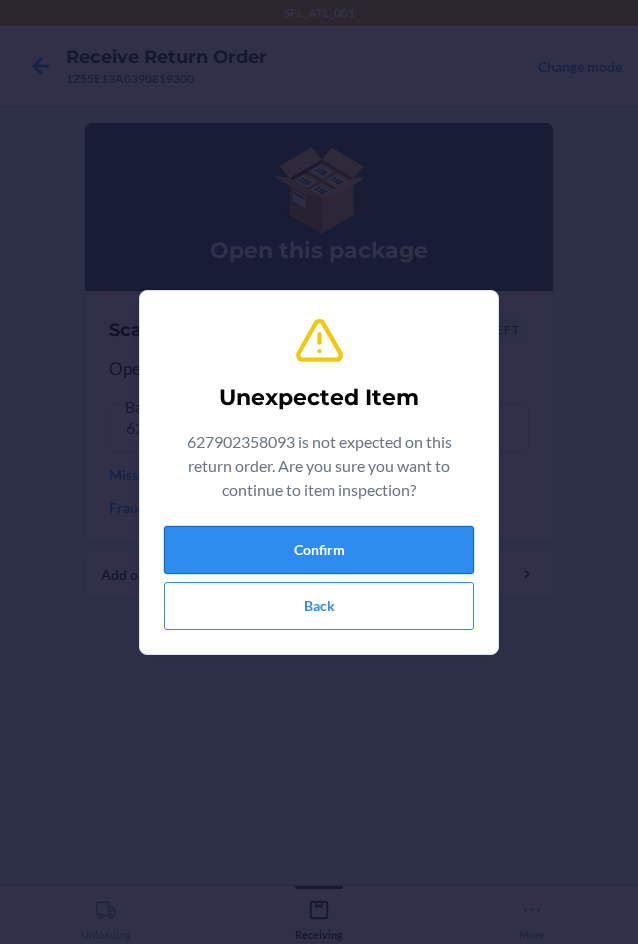 click on "Confirm" at bounding box center [319, 550] 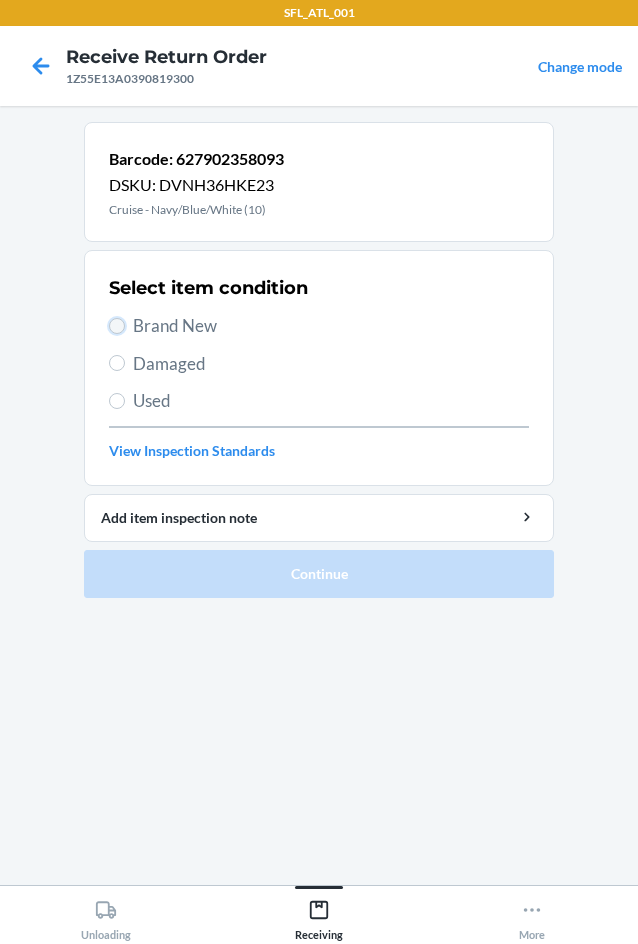 click on "Brand New" at bounding box center [117, 326] 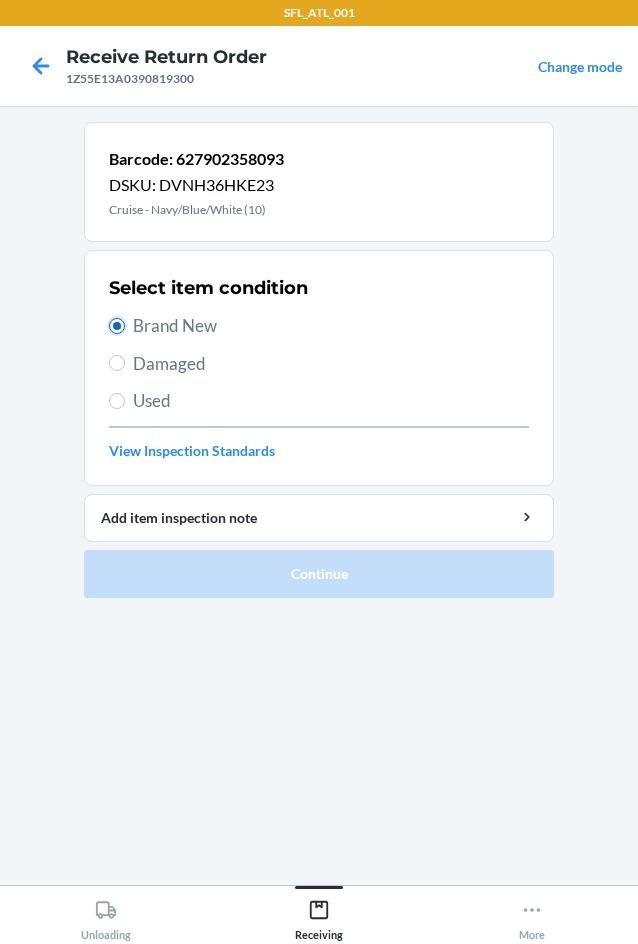 radio on "true" 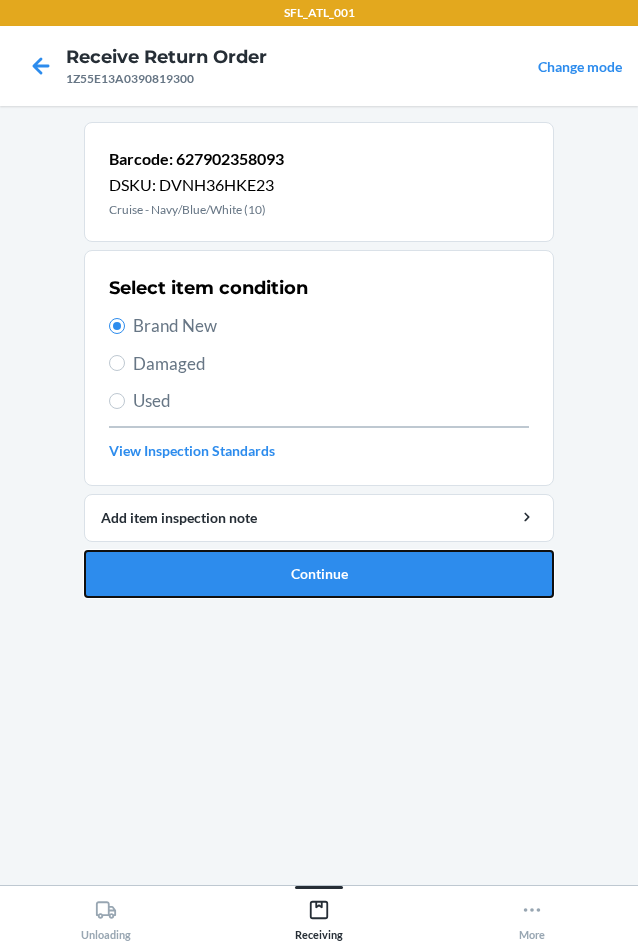 click on "Continue" at bounding box center [319, 574] 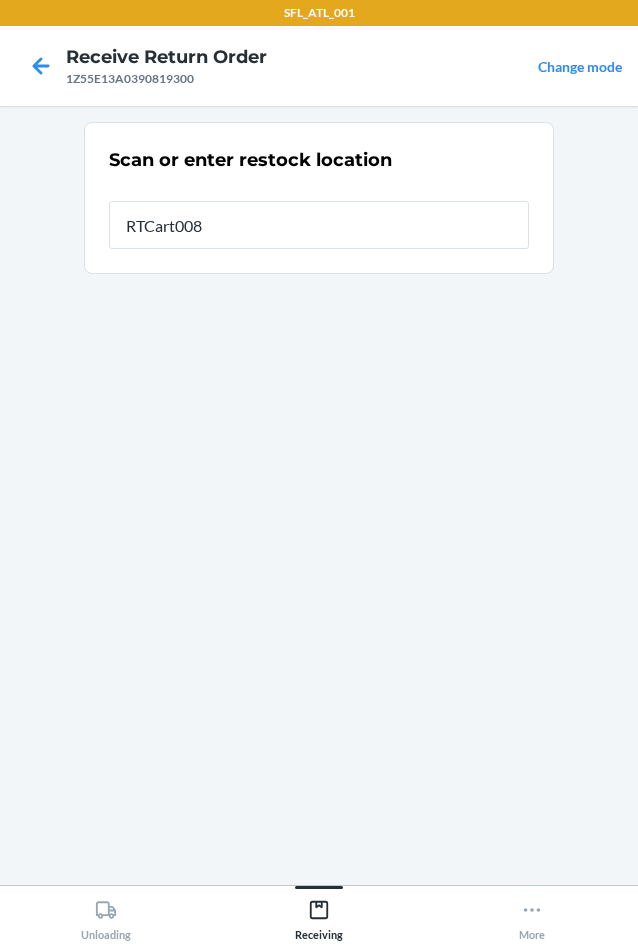 type on "RTCart008" 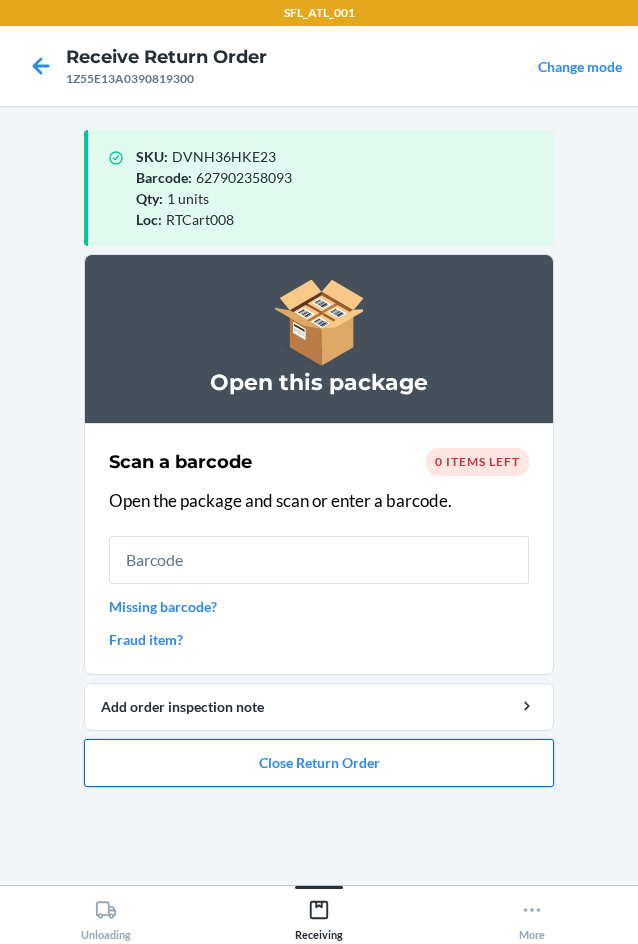 click on "Close Return Order" at bounding box center (319, 763) 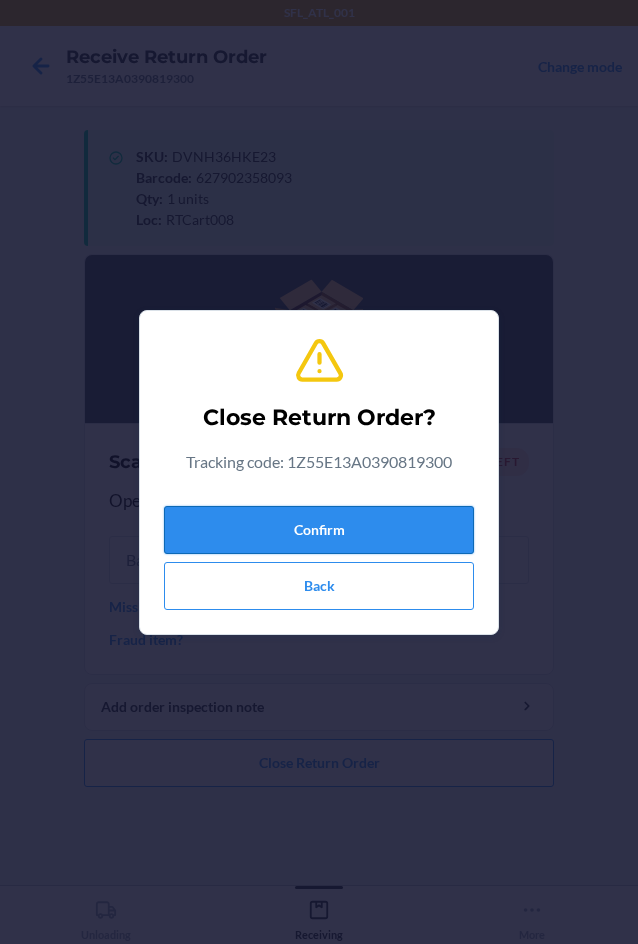 click on "Confirm" at bounding box center (319, 530) 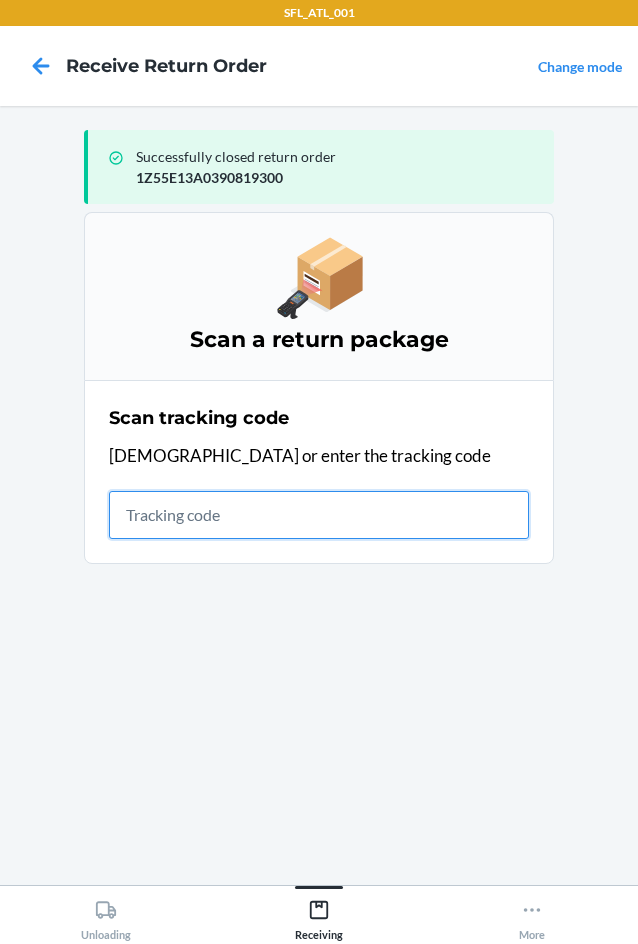 click at bounding box center [319, 515] 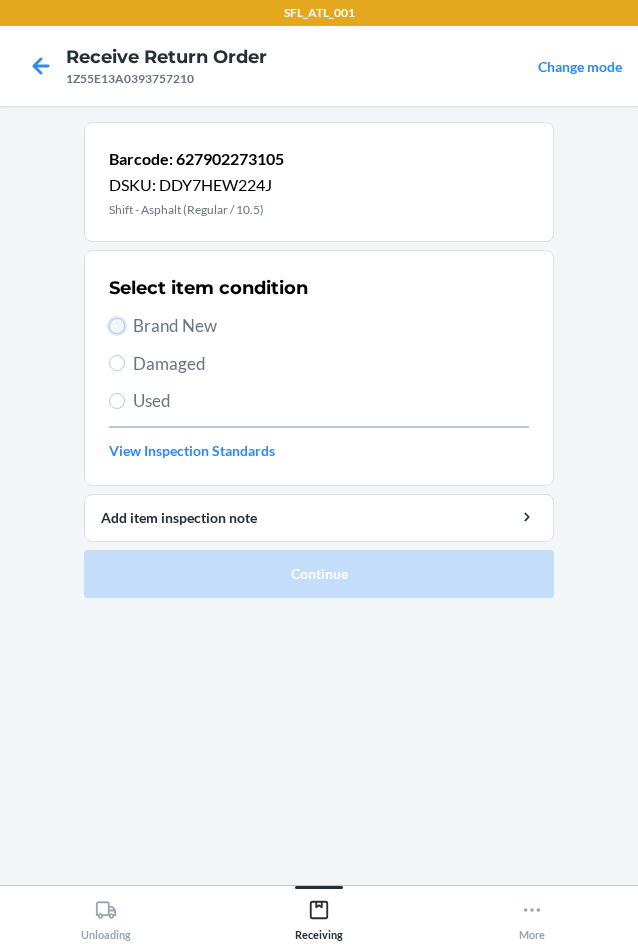 click on "Brand New" at bounding box center [117, 326] 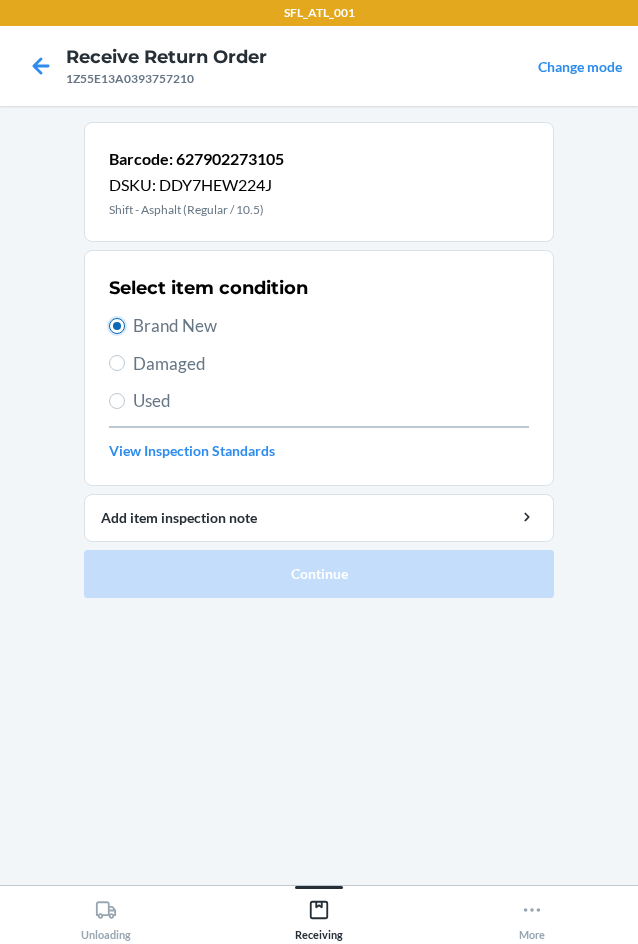 radio on "true" 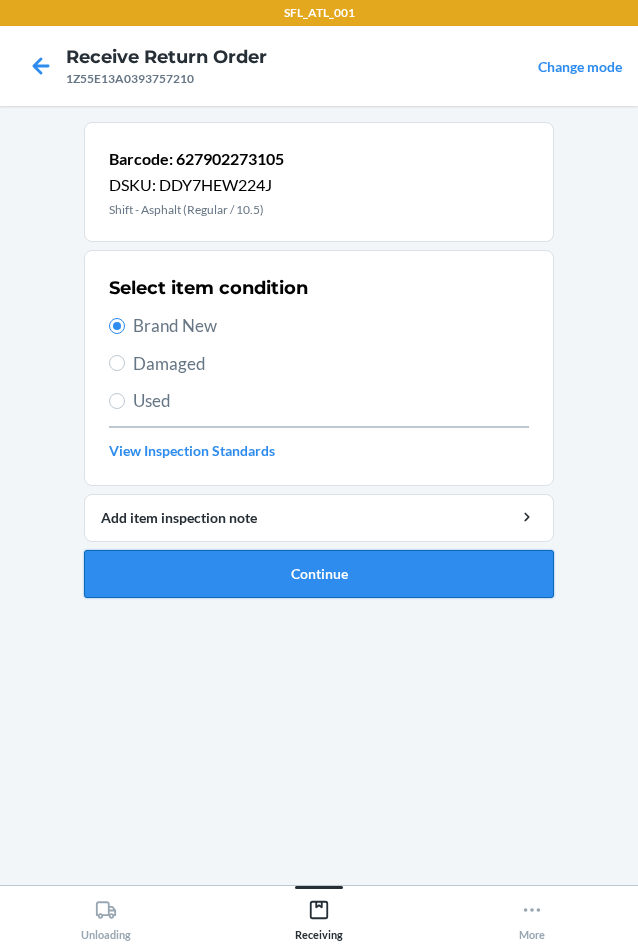 click on "Continue" at bounding box center [319, 574] 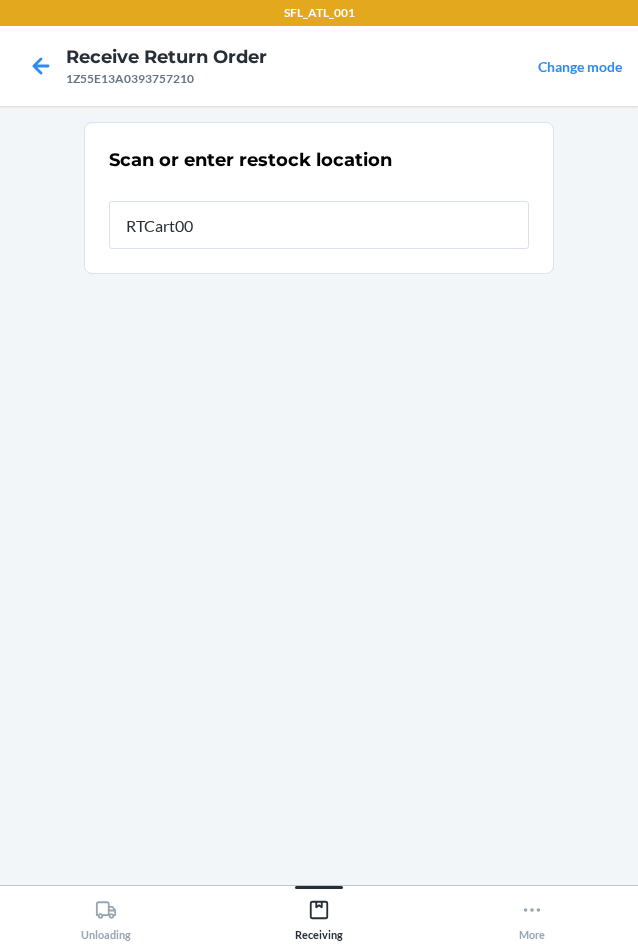 type on "RTCart008" 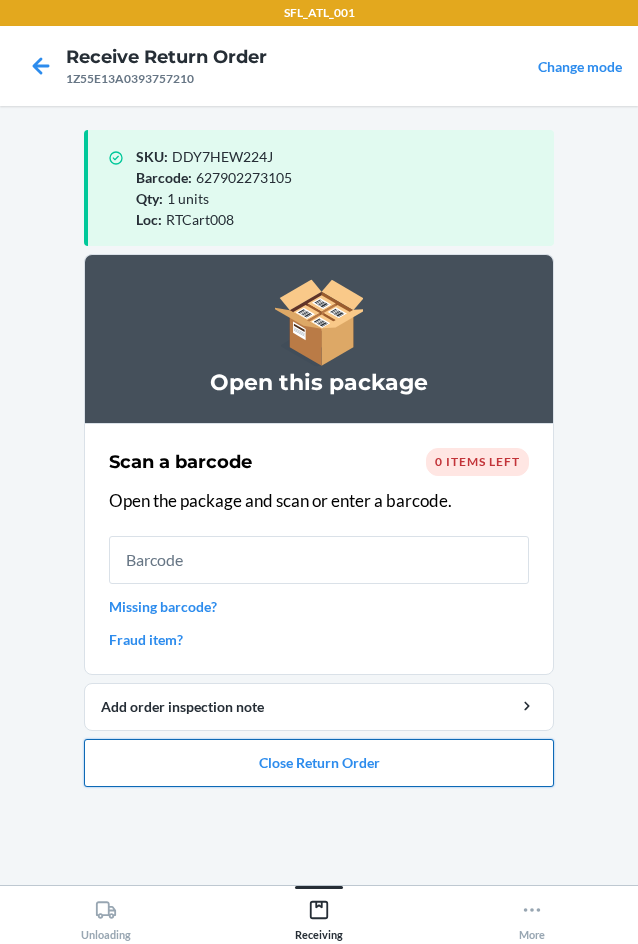 drag, startPoint x: 193, startPoint y: 732, endPoint x: 195, endPoint y: 743, distance: 11.18034 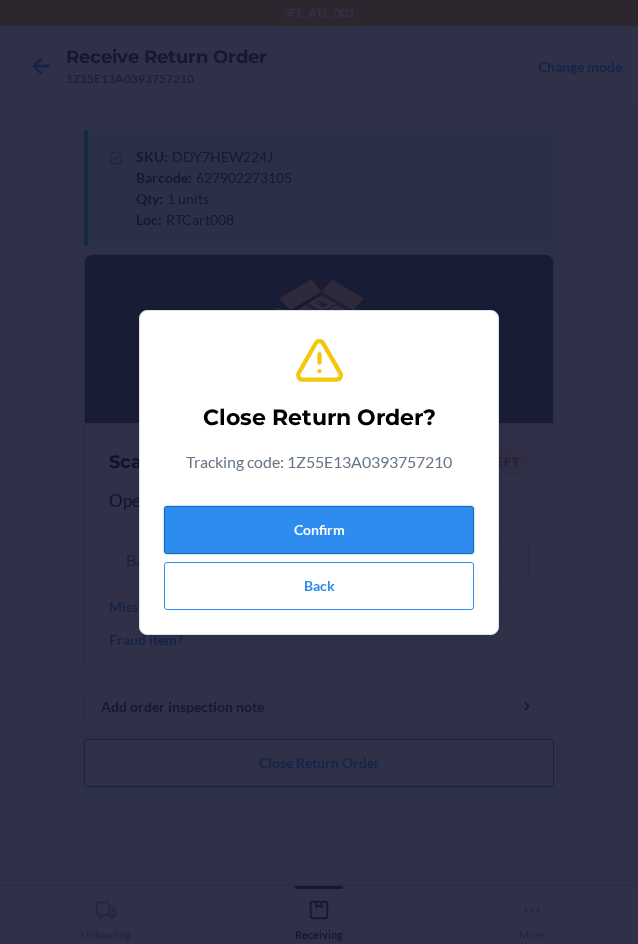 click on "Confirm" at bounding box center (319, 530) 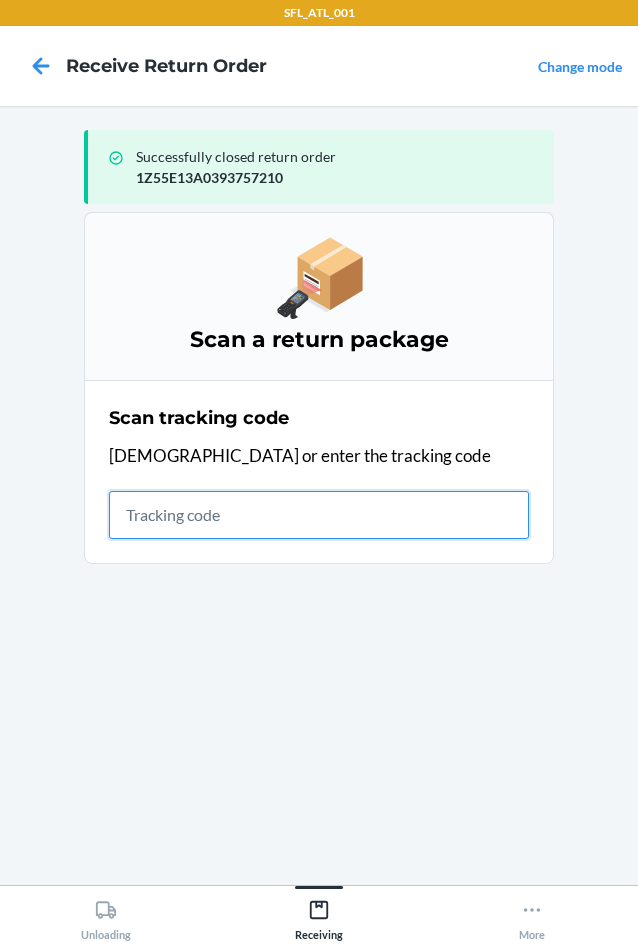 click at bounding box center (319, 515) 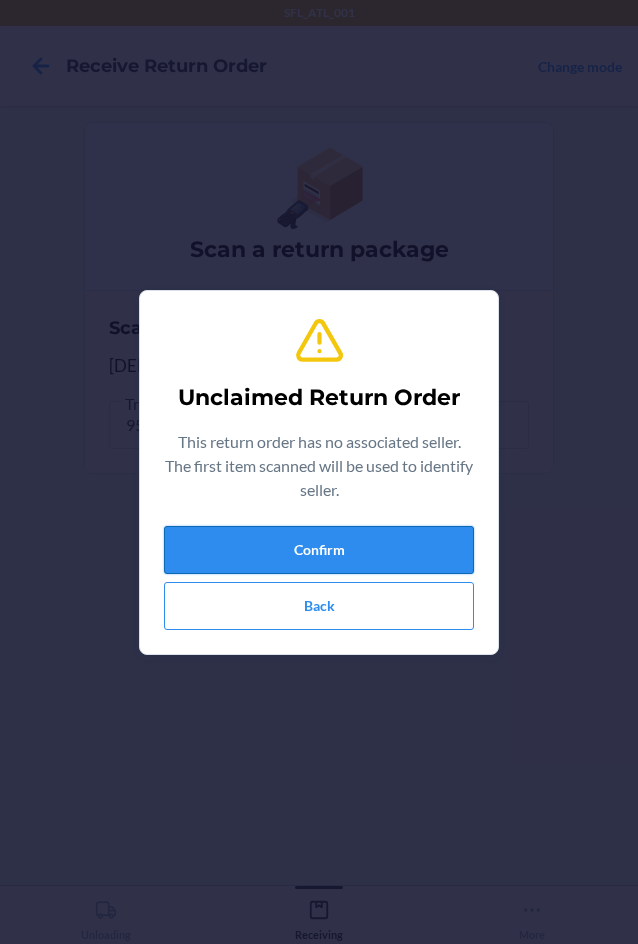 click on "Confirm" at bounding box center (319, 550) 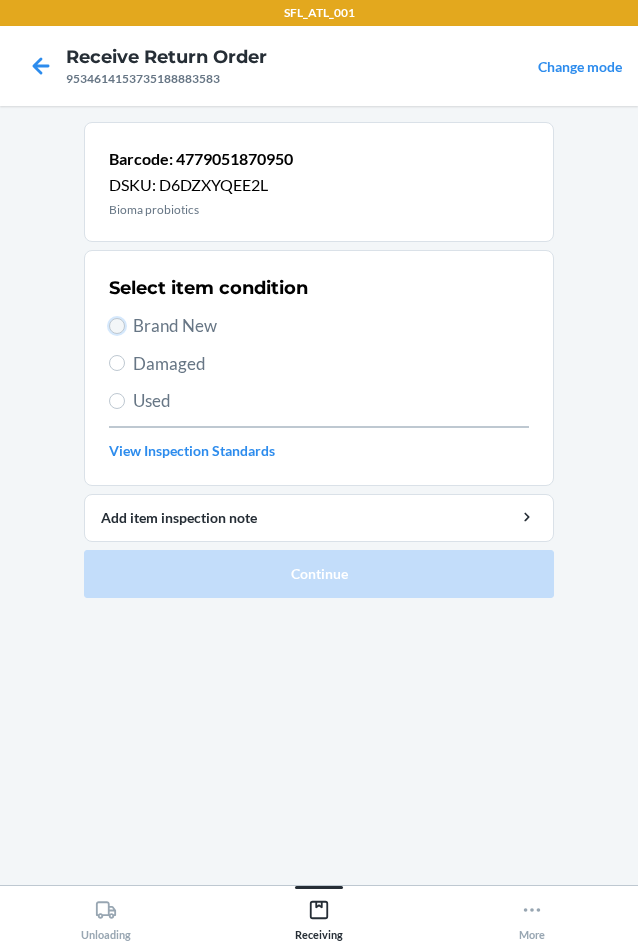 click on "Brand New" at bounding box center [117, 326] 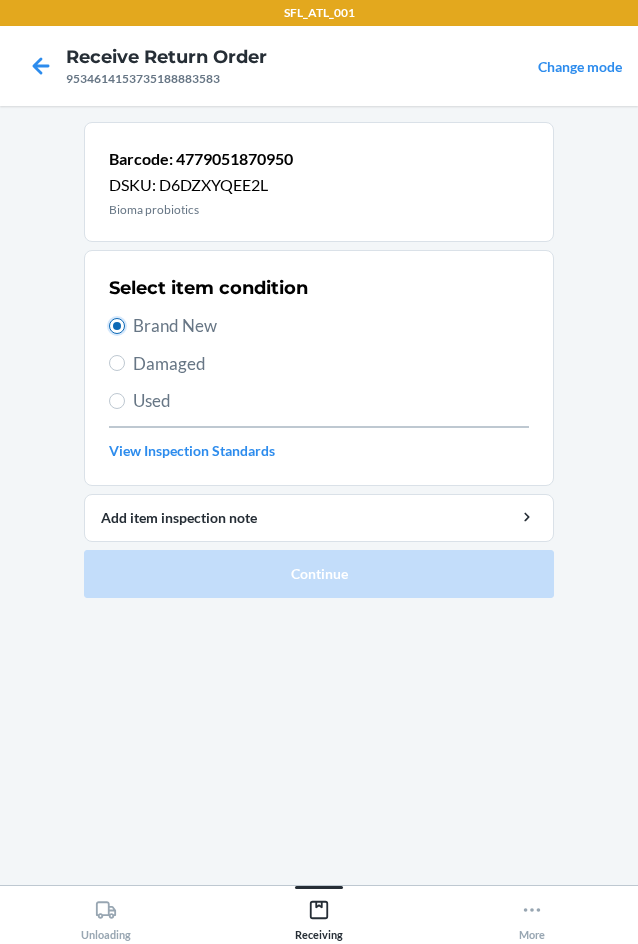 radio on "true" 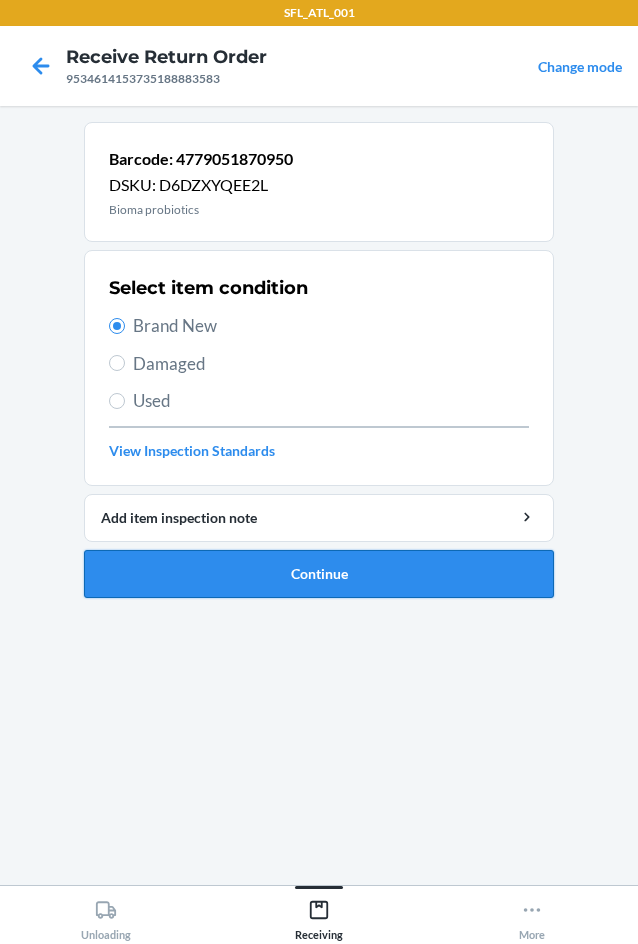 click on "Continue" at bounding box center (319, 574) 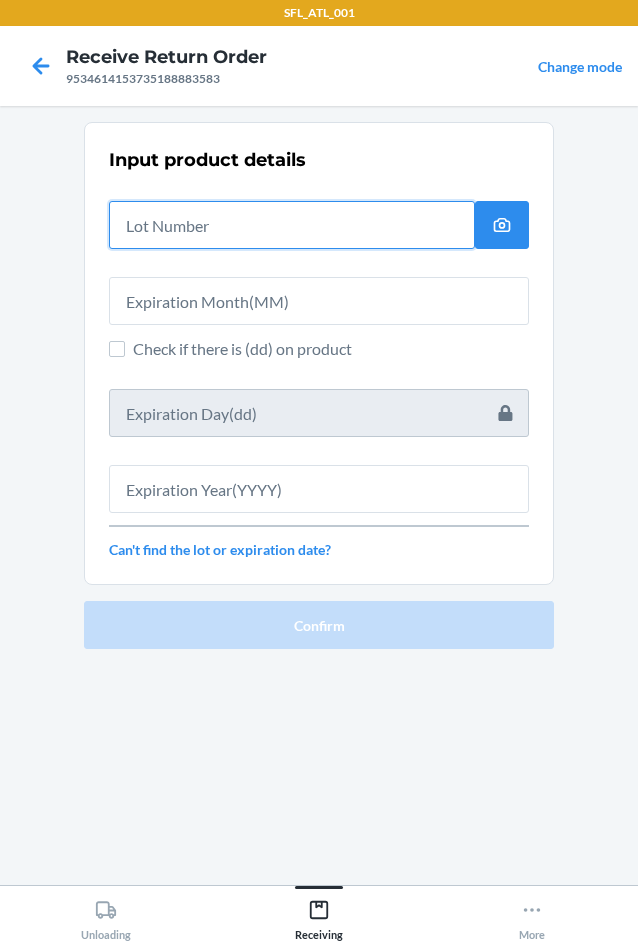 click at bounding box center (292, 225) 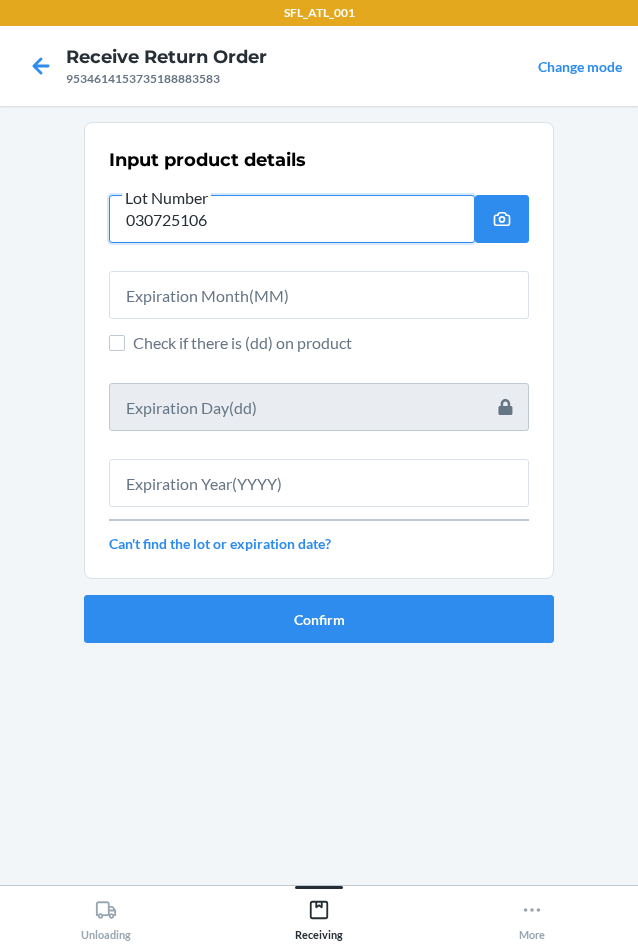 type on "030725106" 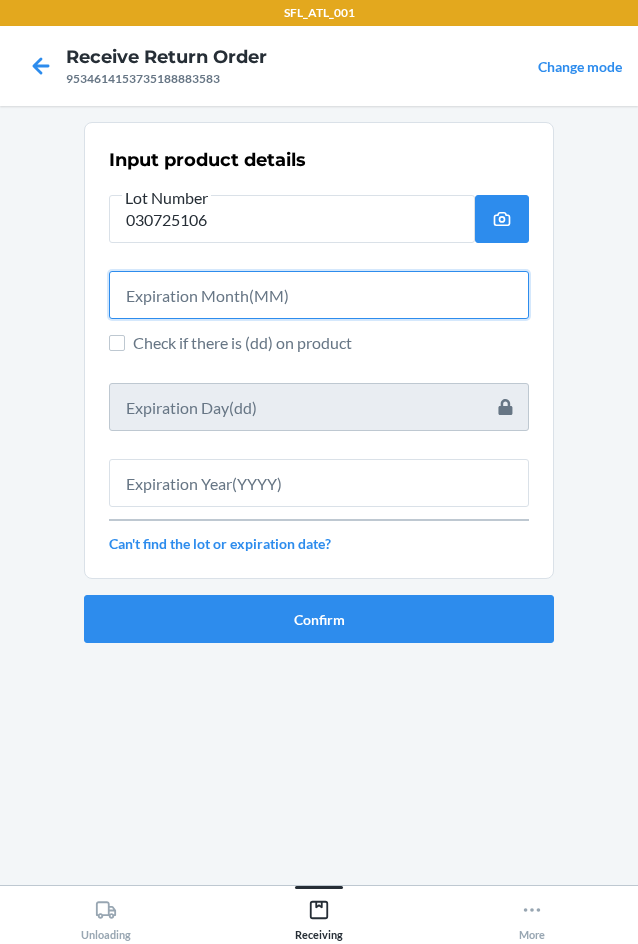 click at bounding box center [319, 295] 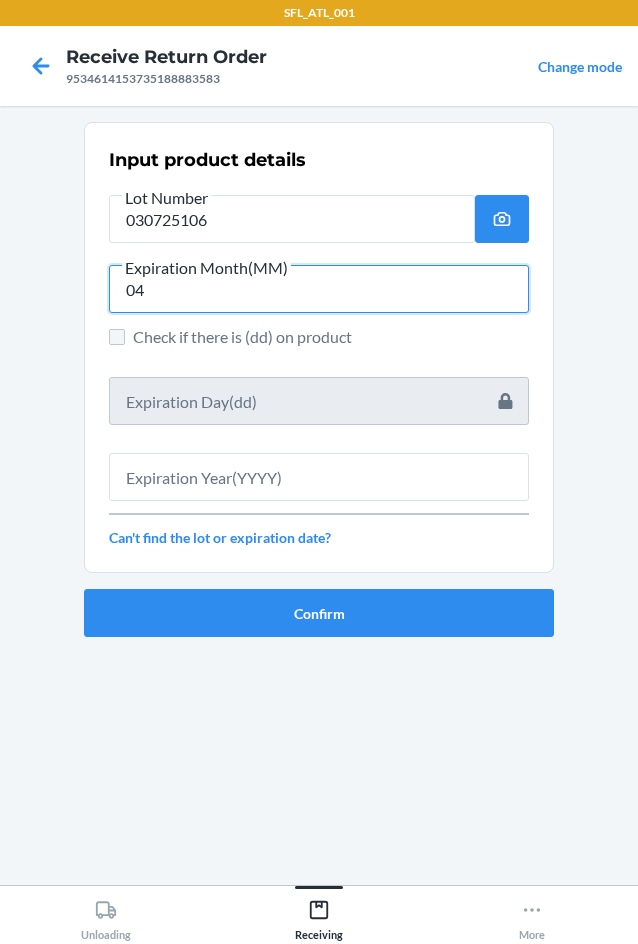 type on "04" 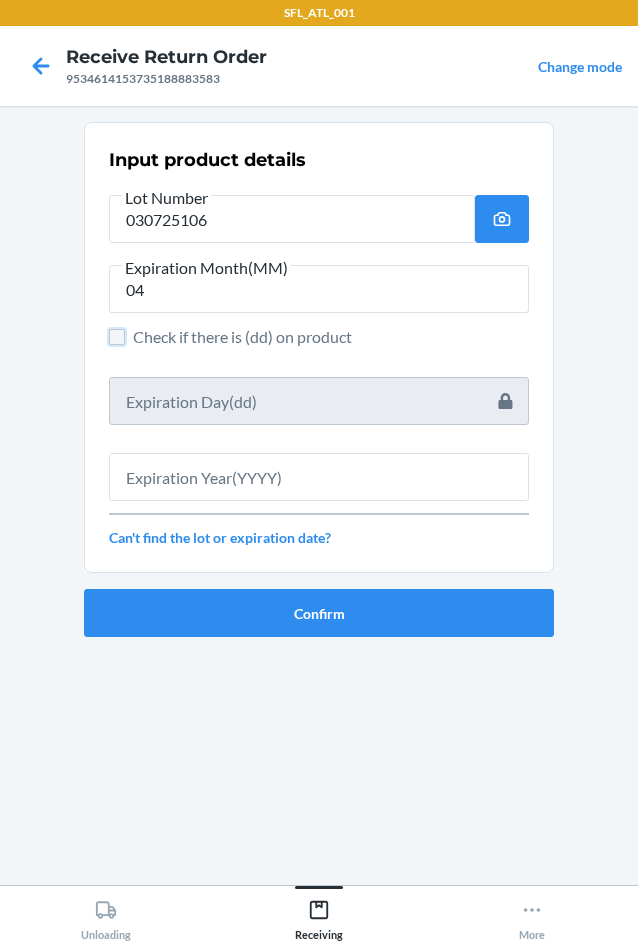 click on "Check if there is (dd) on product" at bounding box center (117, 337) 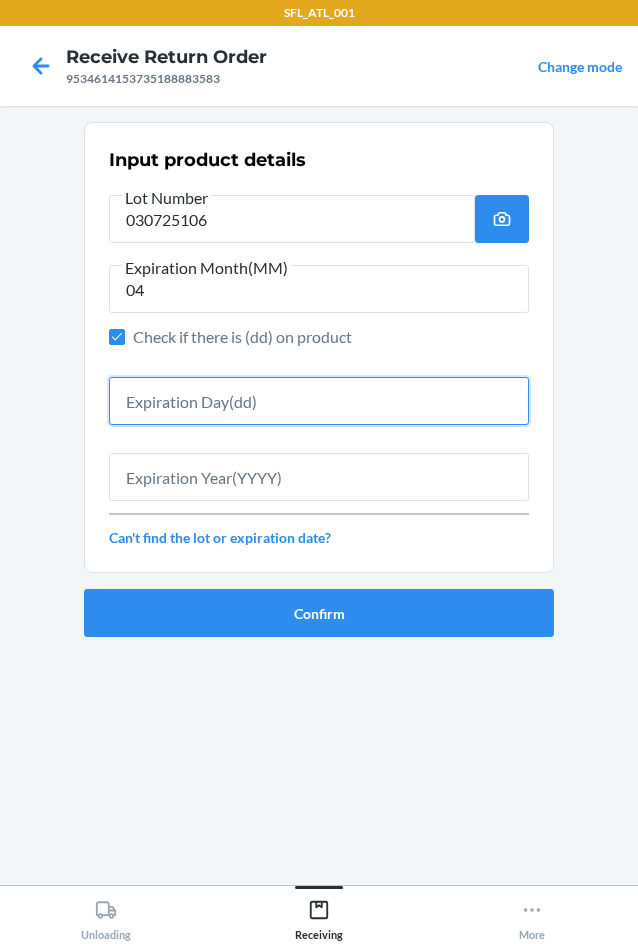click at bounding box center (319, 401) 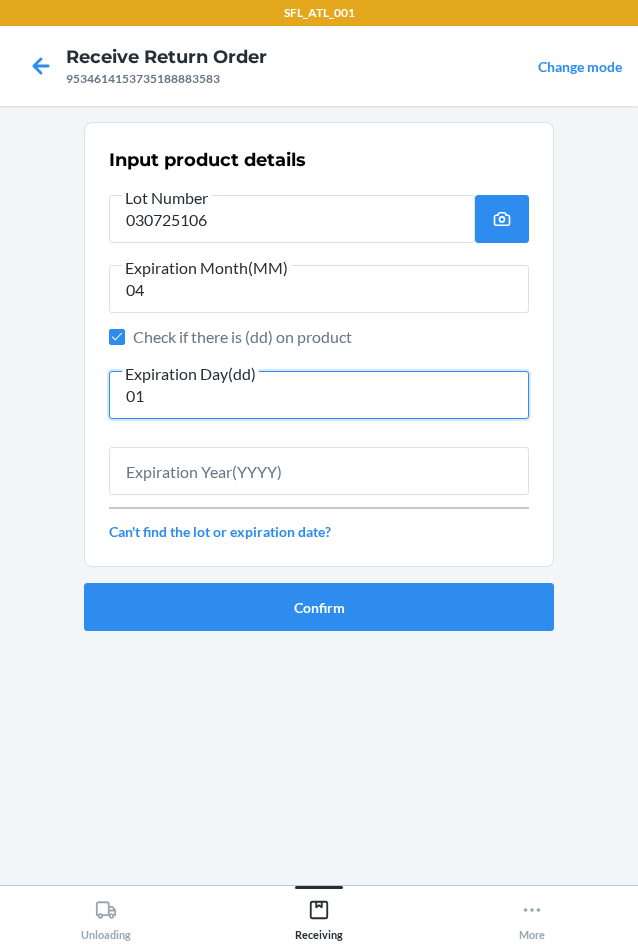 type on "01" 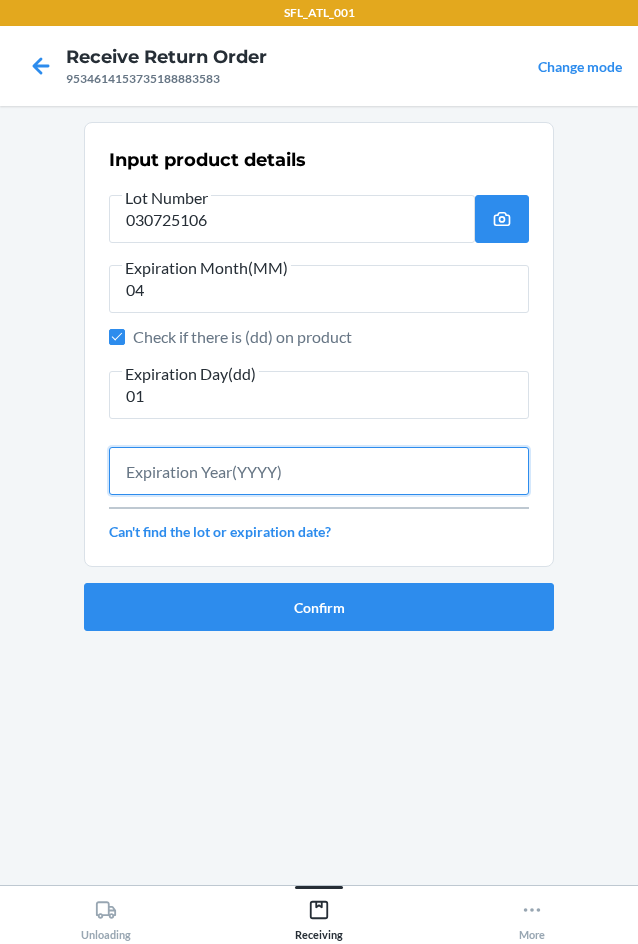 click at bounding box center (319, 471) 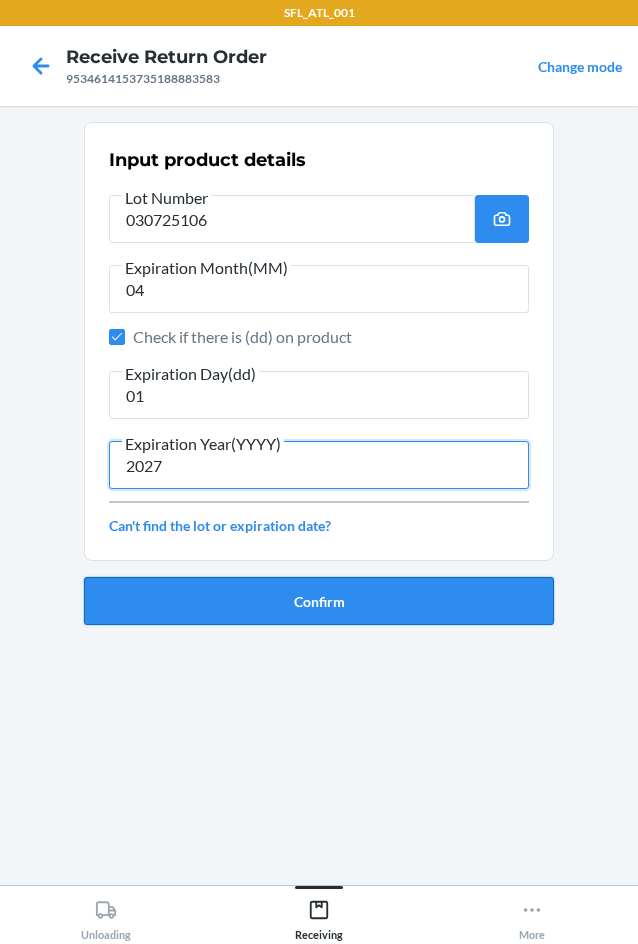 type on "2027" 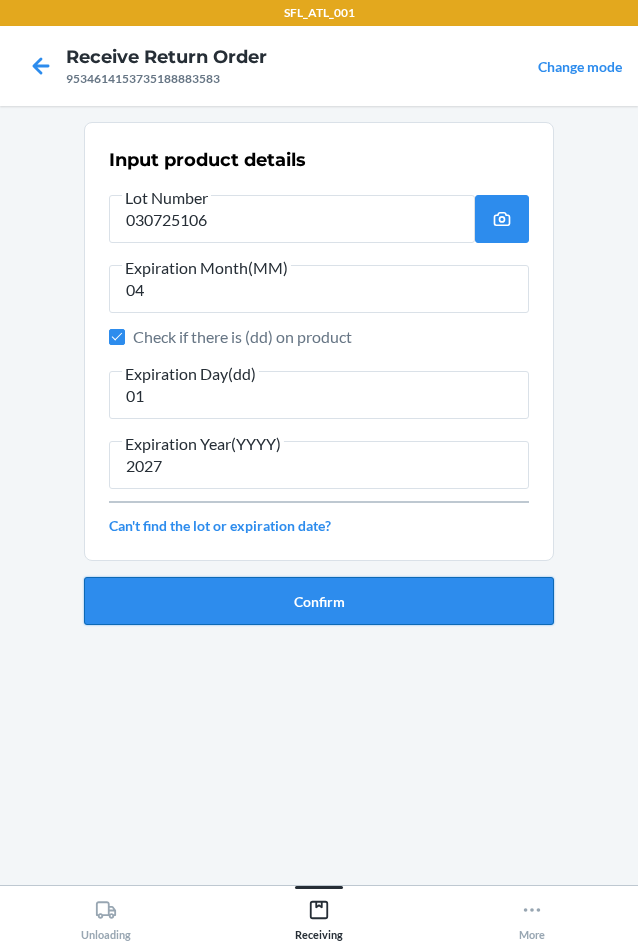 click on "Confirm" at bounding box center [319, 601] 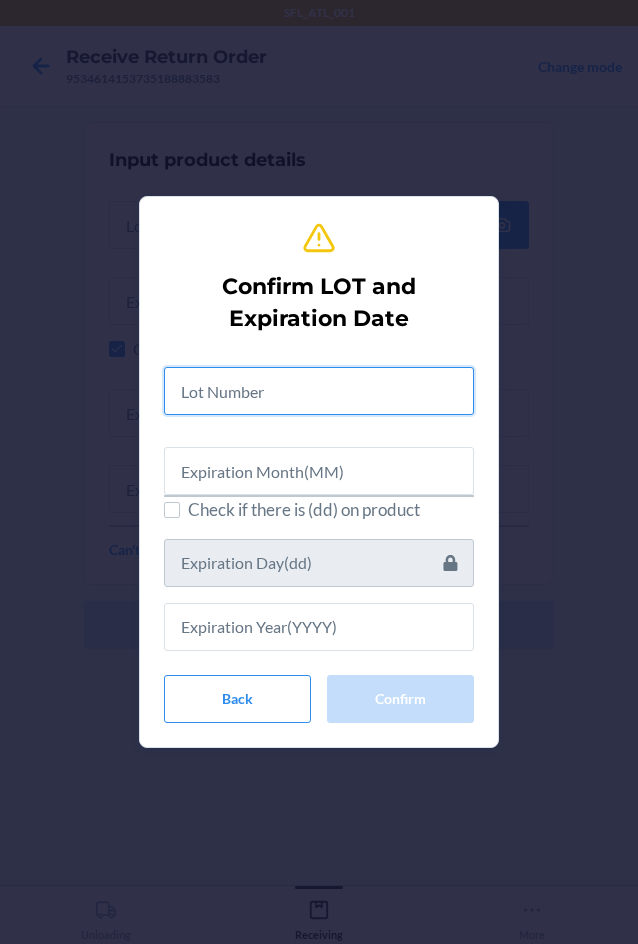 click at bounding box center (319, 391) 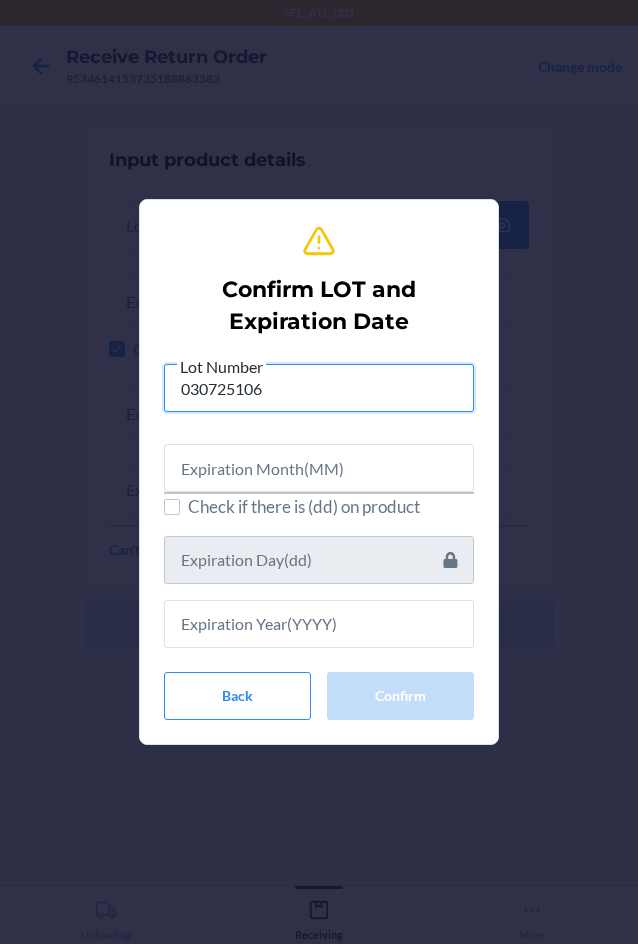 type on "030725106" 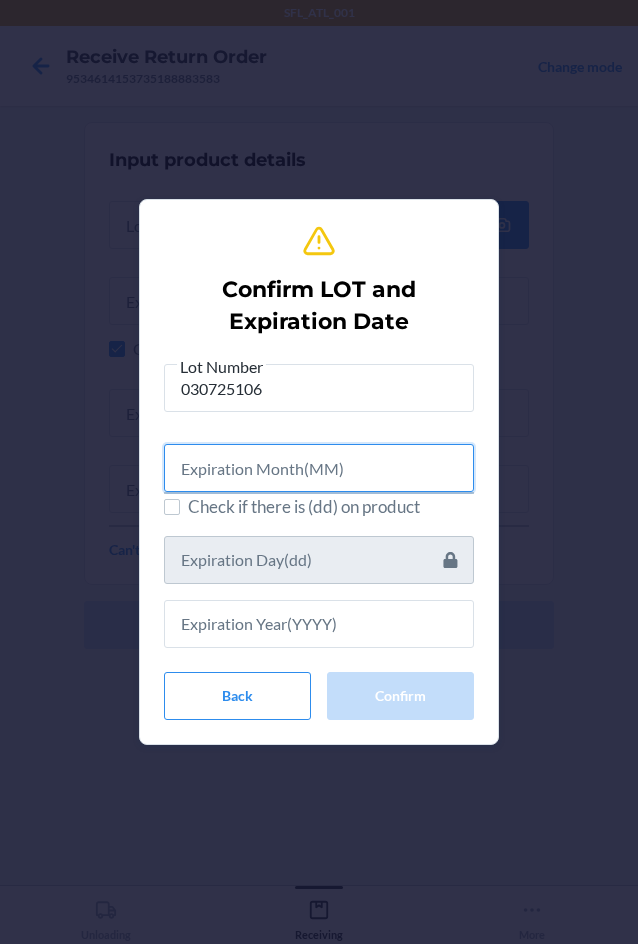 click at bounding box center (319, 468) 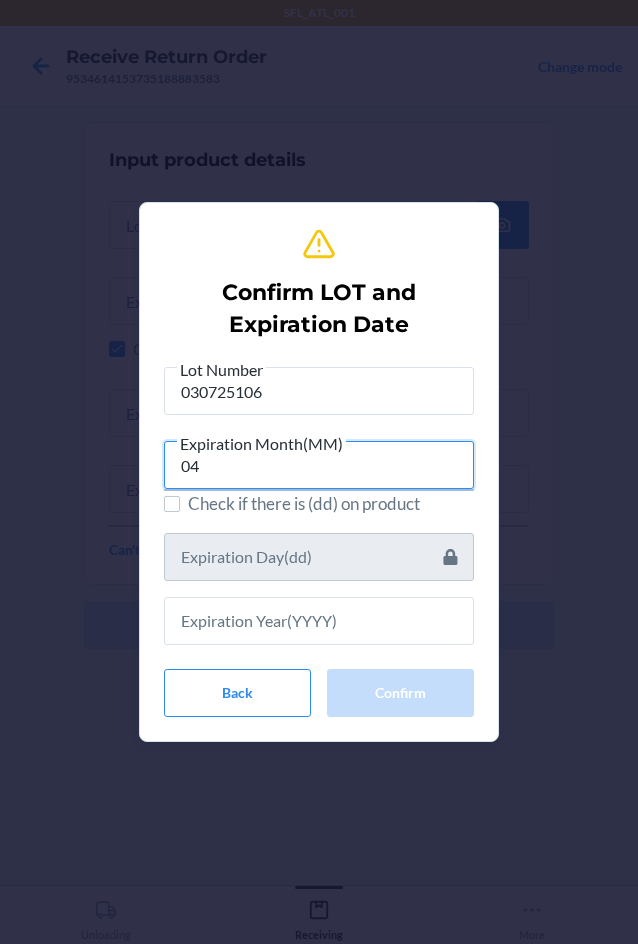 type on "04" 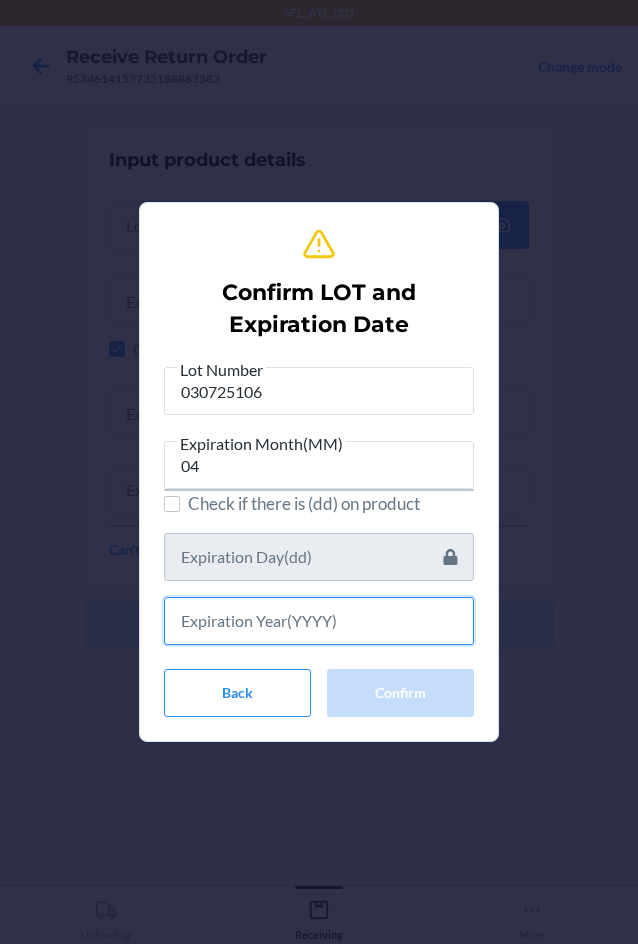click at bounding box center [319, 621] 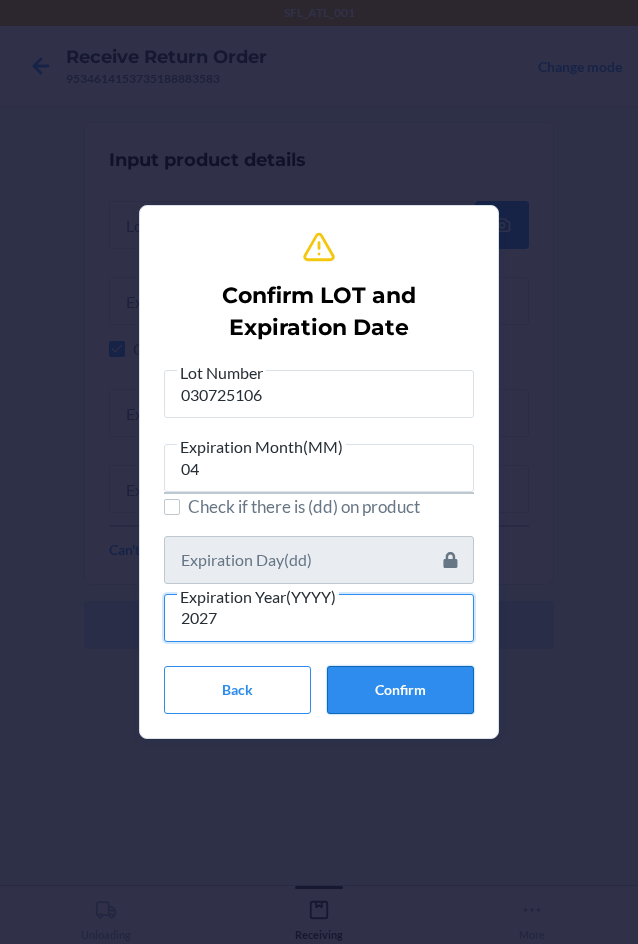 type on "2027" 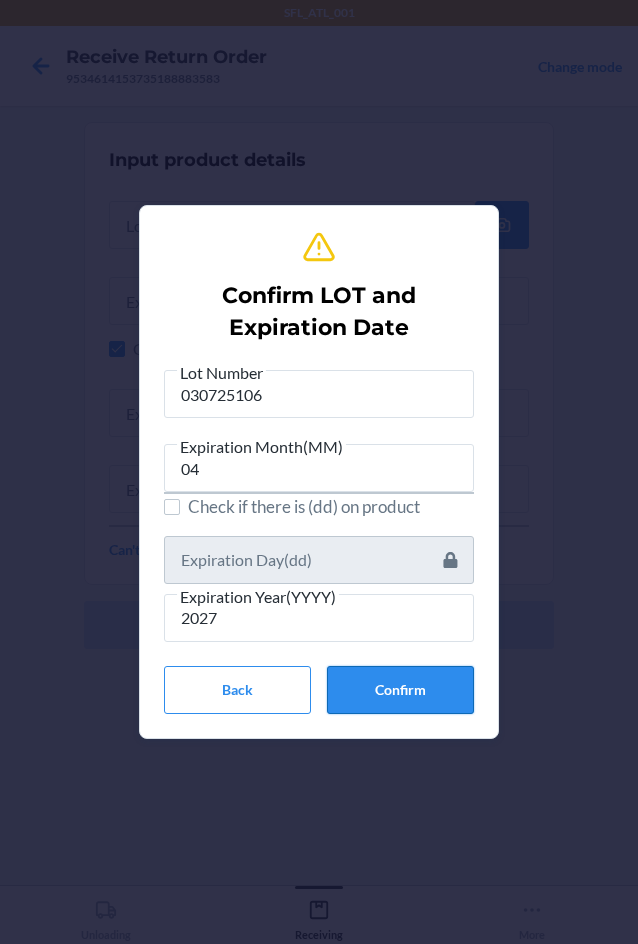 click on "Confirm" at bounding box center (400, 690) 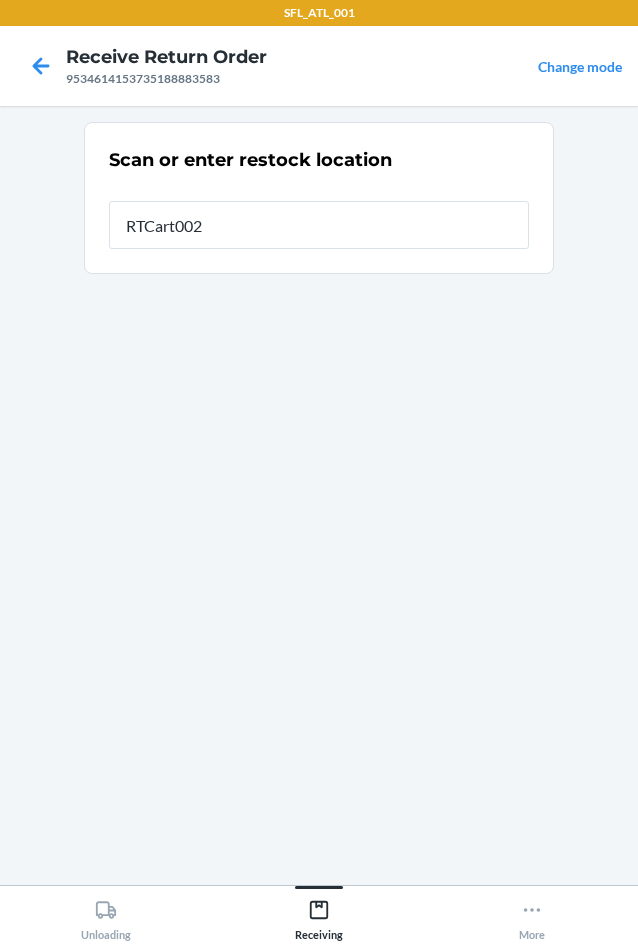 type on "RTCart002" 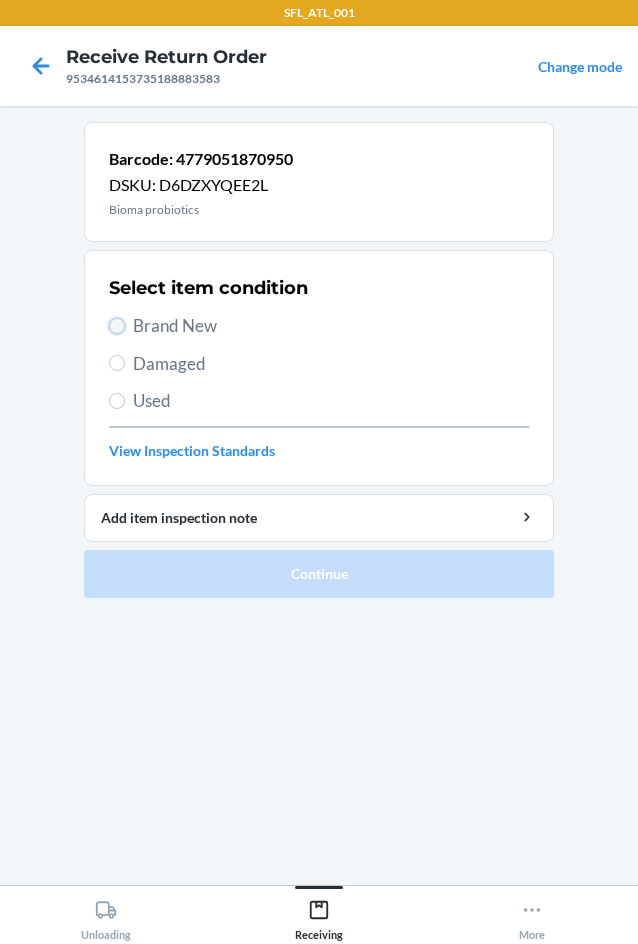 click on "Brand New" at bounding box center [117, 326] 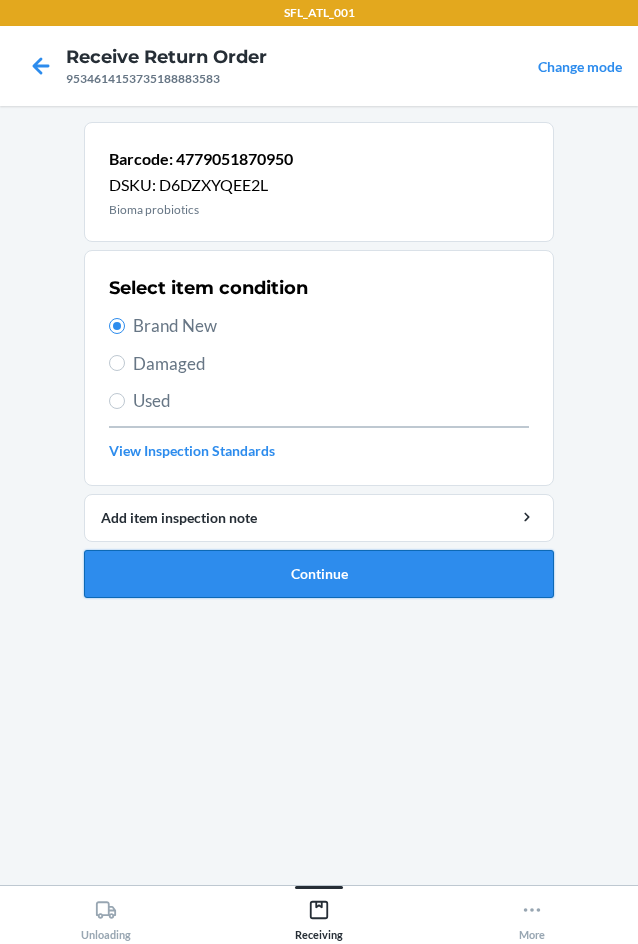 click on "Continue" at bounding box center [319, 574] 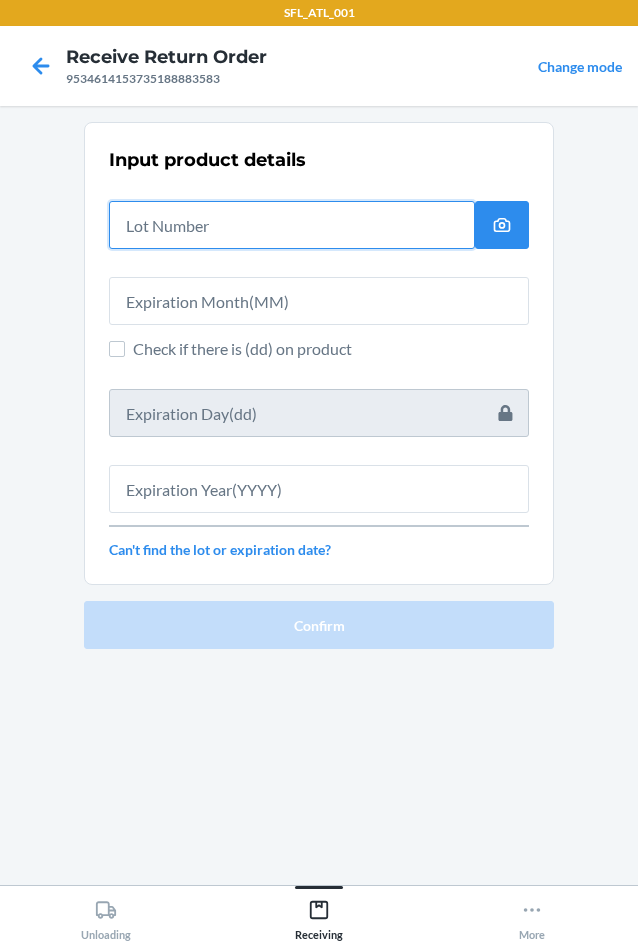 click at bounding box center [292, 225] 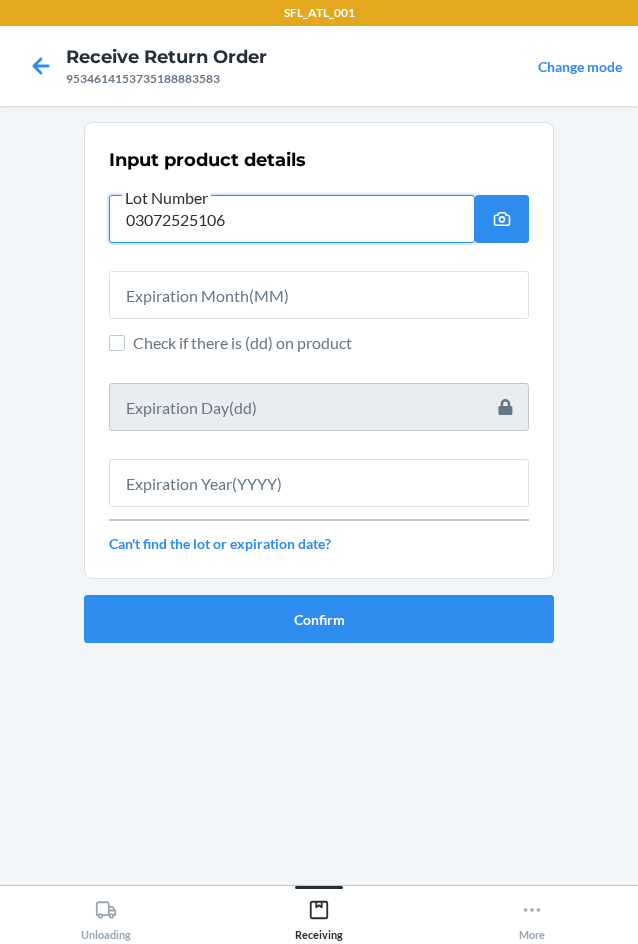 type on "03072525106" 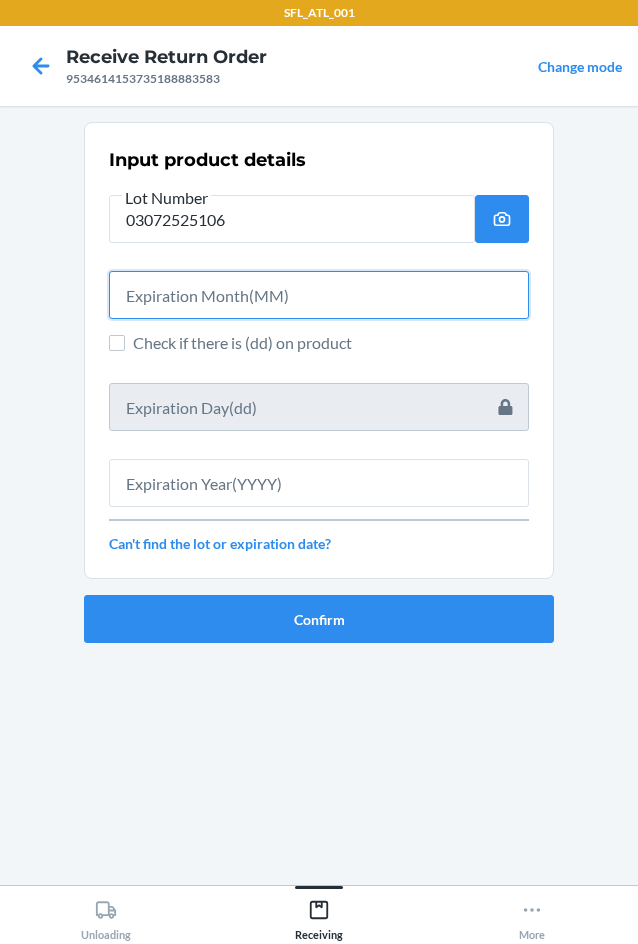 click at bounding box center (319, 295) 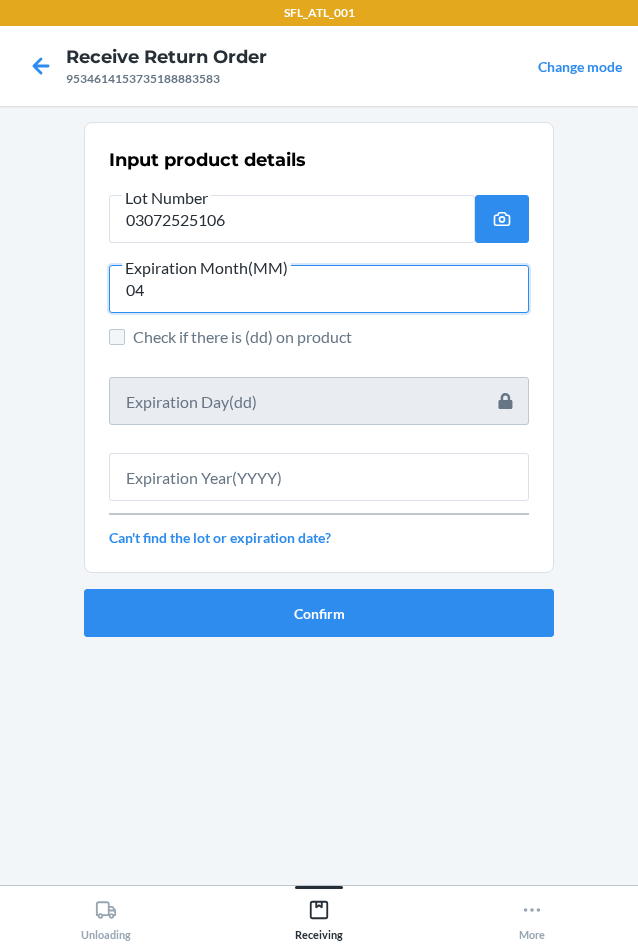 type on "04" 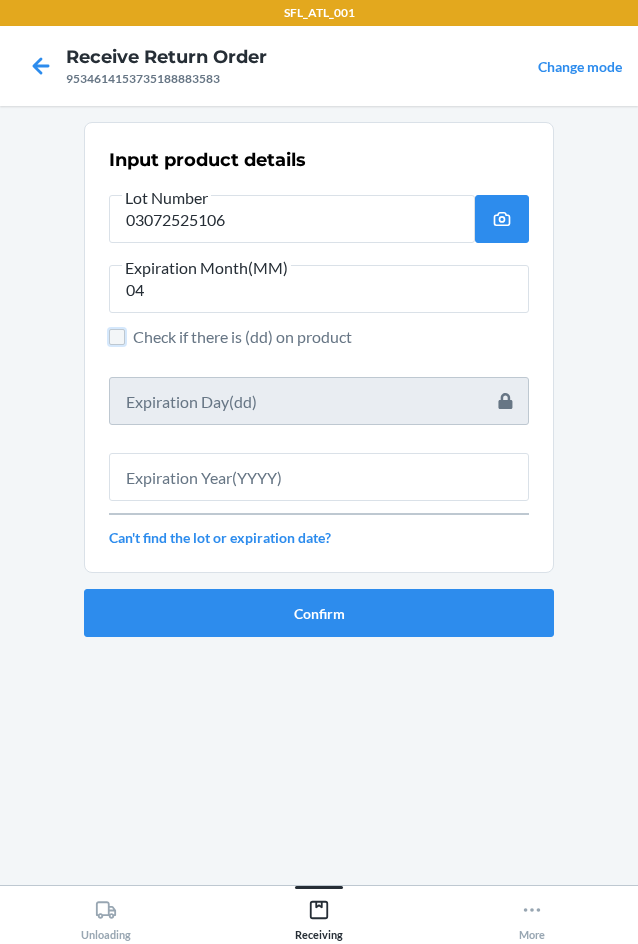 click on "Check if there is (dd) on product" at bounding box center (117, 337) 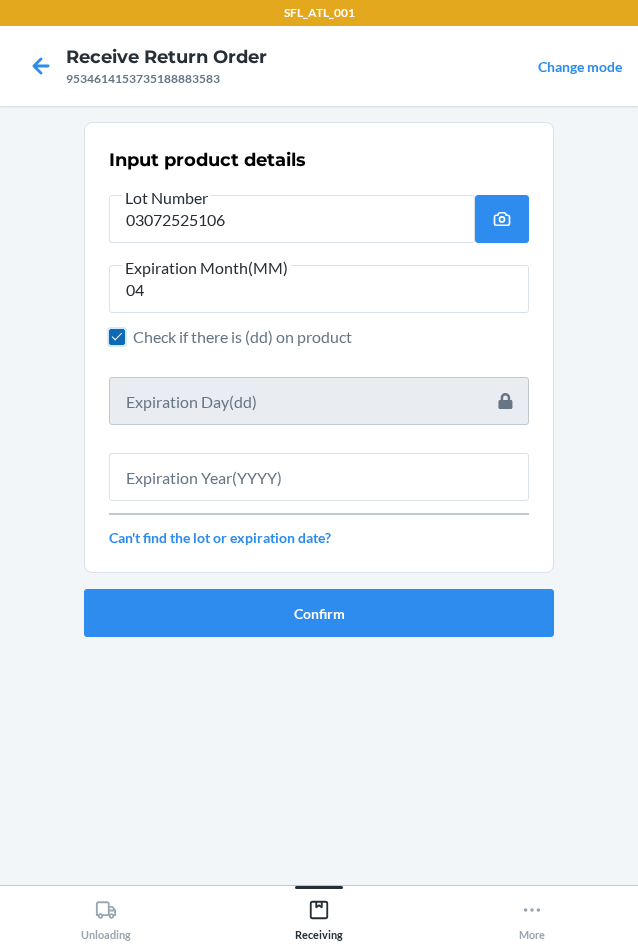 checkbox on "true" 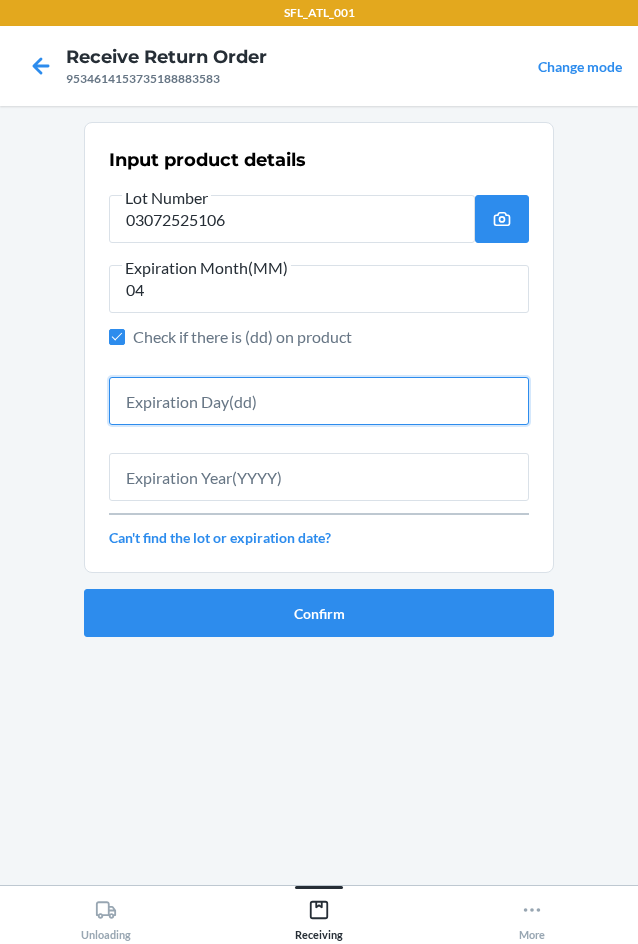 click at bounding box center [319, 401] 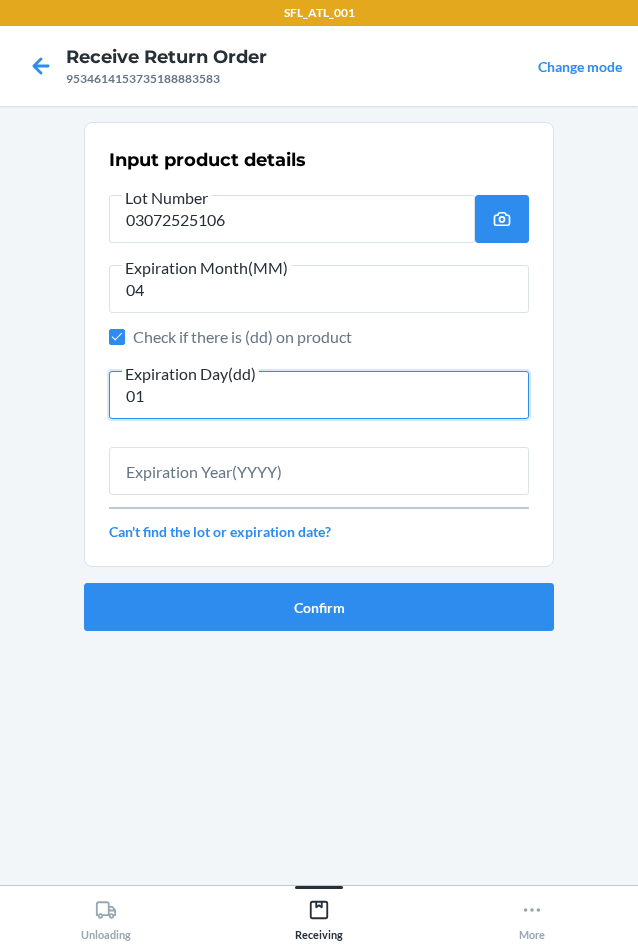 type on "01" 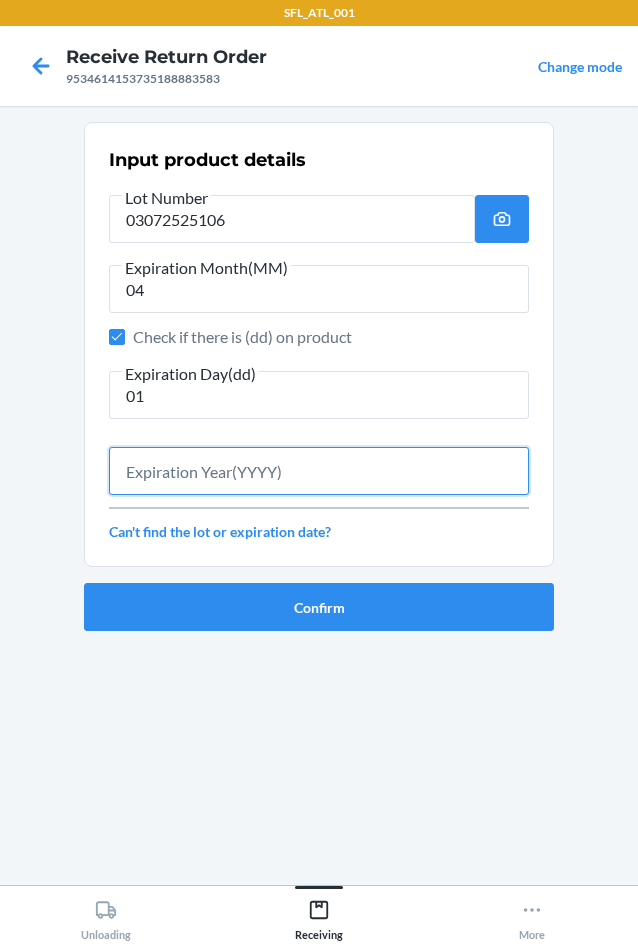 click at bounding box center (319, 471) 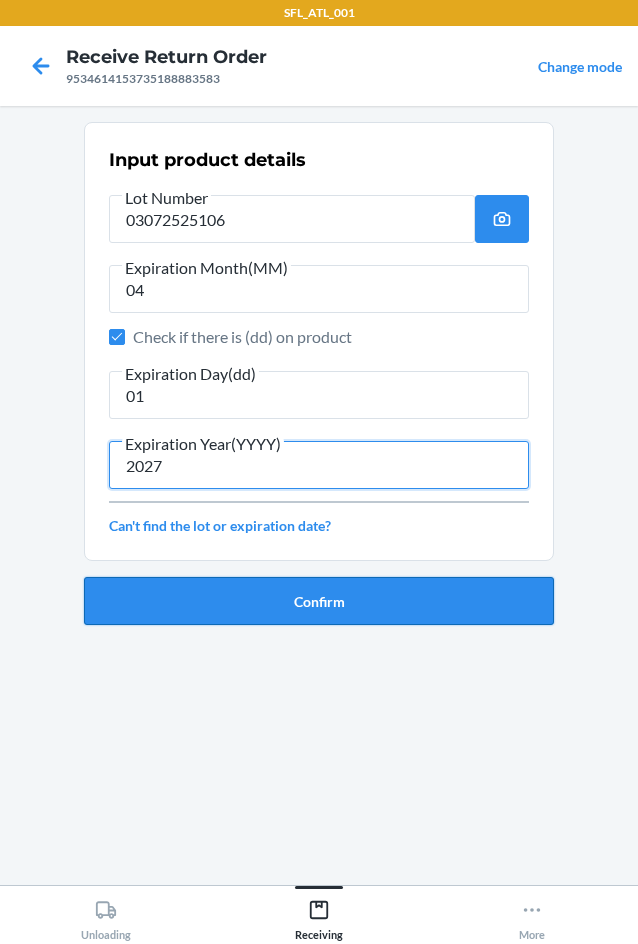 type on "2027" 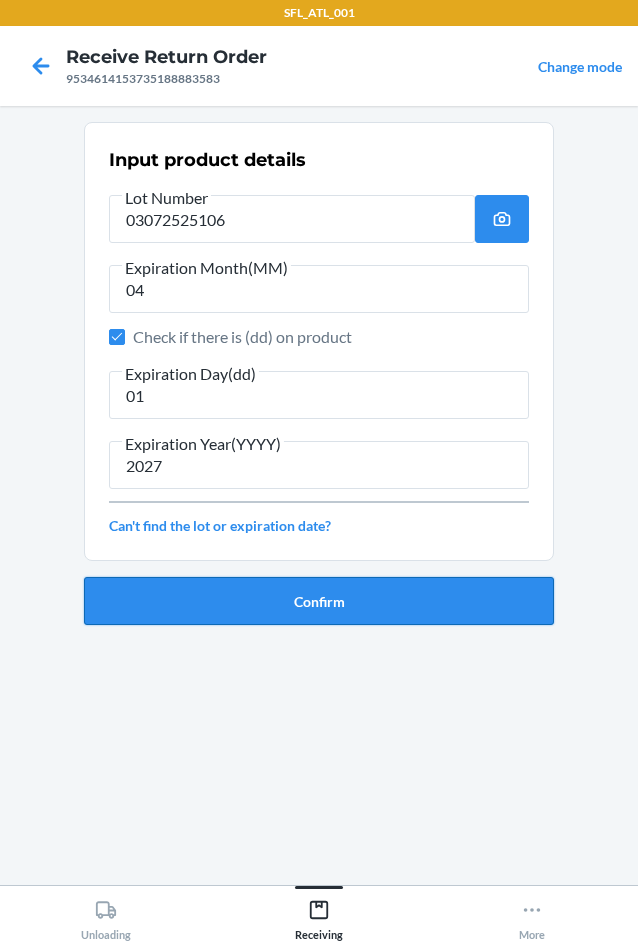 click on "Confirm" at bounding box center (319, 601) 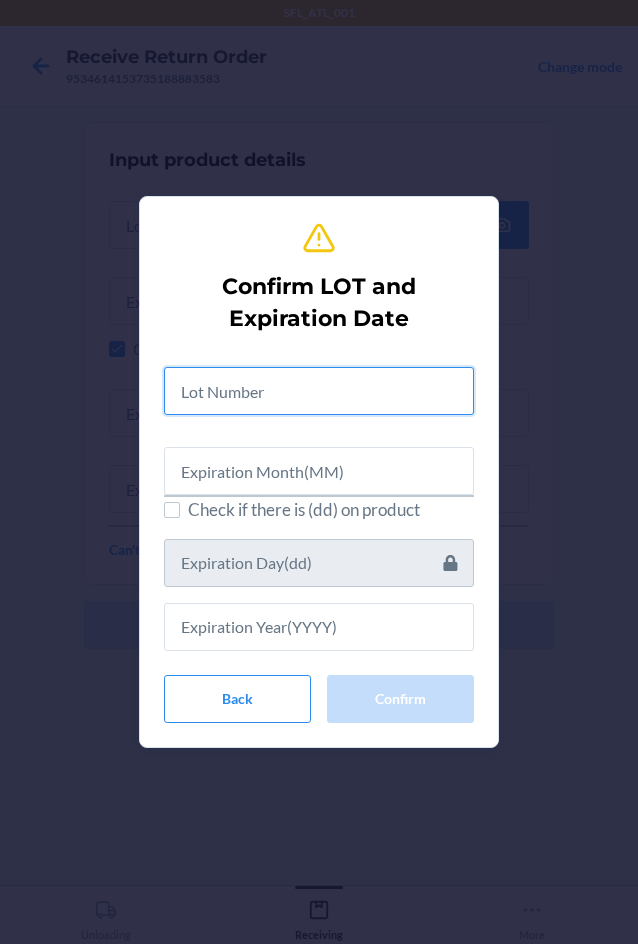 click at bounding box center (319, 391) 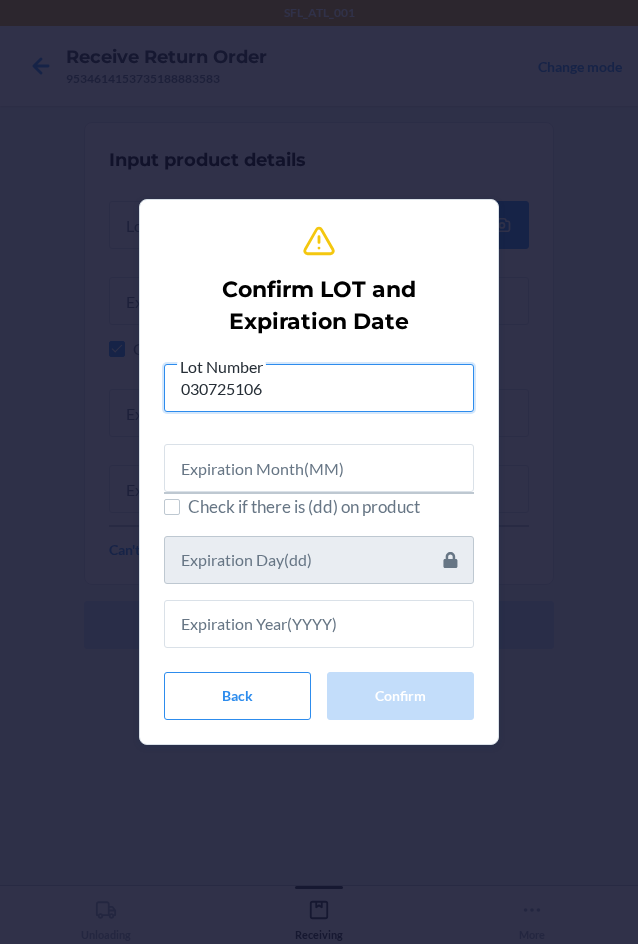 type on "030725106" 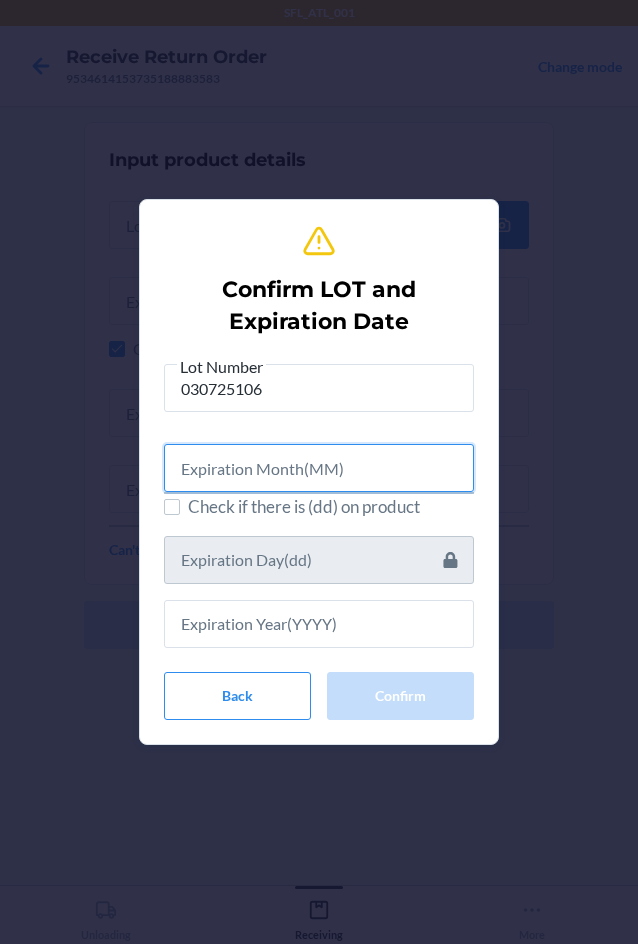 click at bounding box center [319, 468] 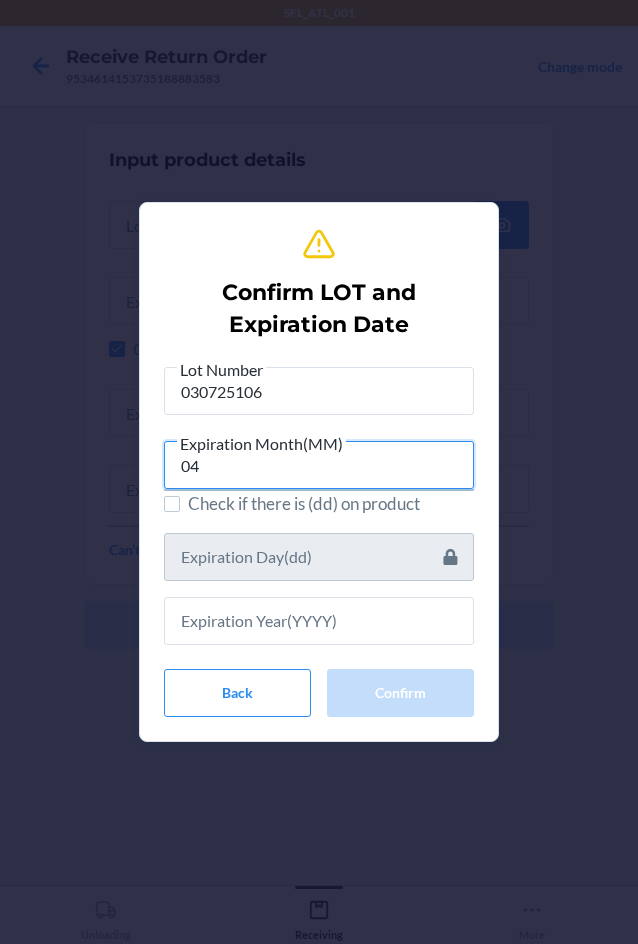 type on "04" 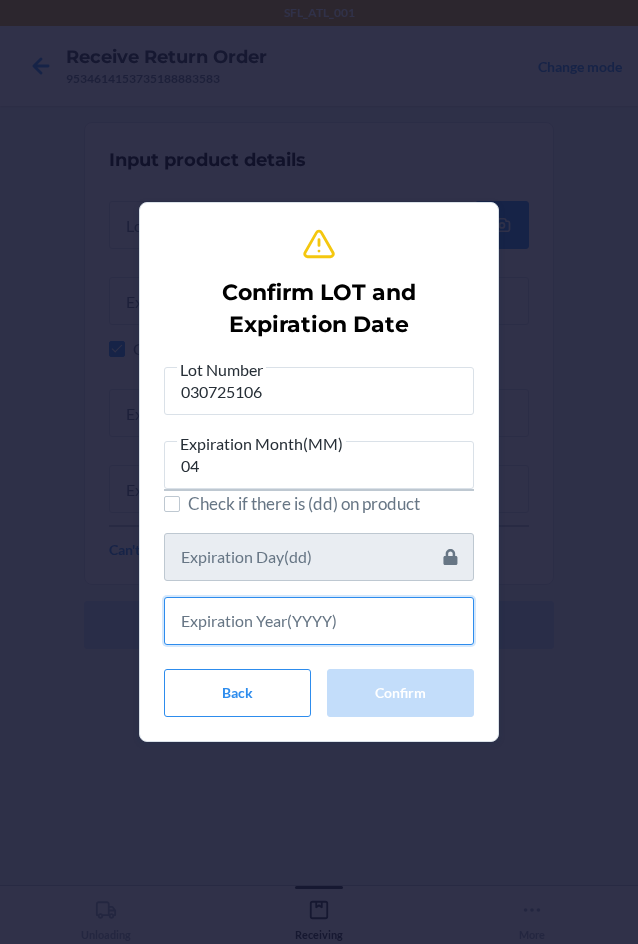 click at bounding box center (319, 621) 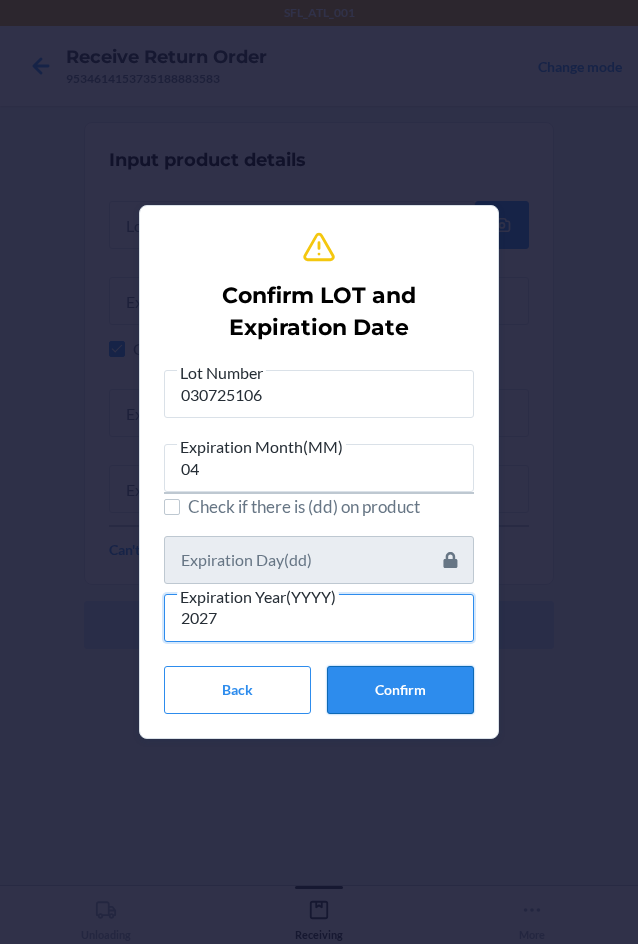 type on "2027" 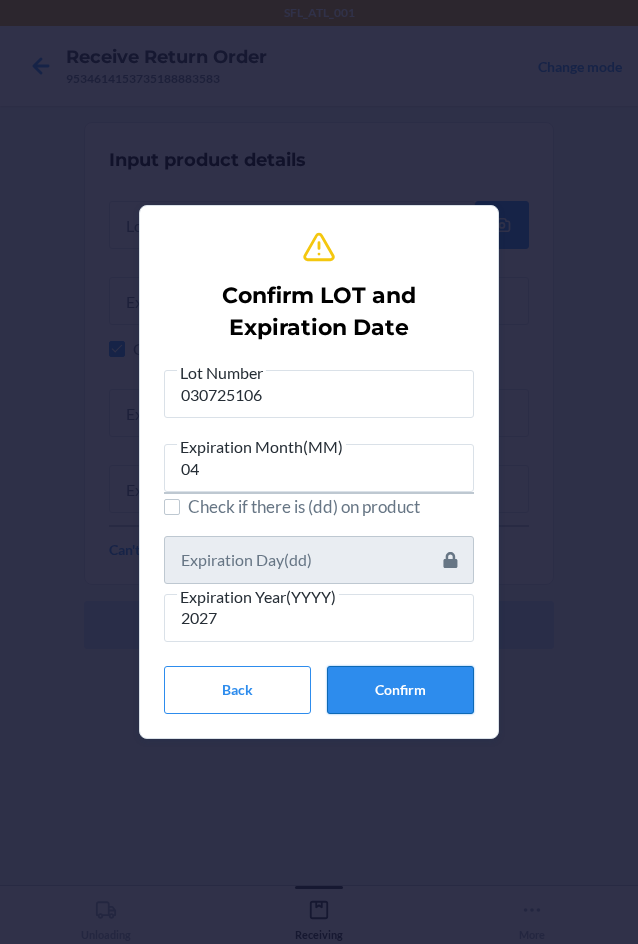 click on "Confirm" at bounding box center [400, 690] 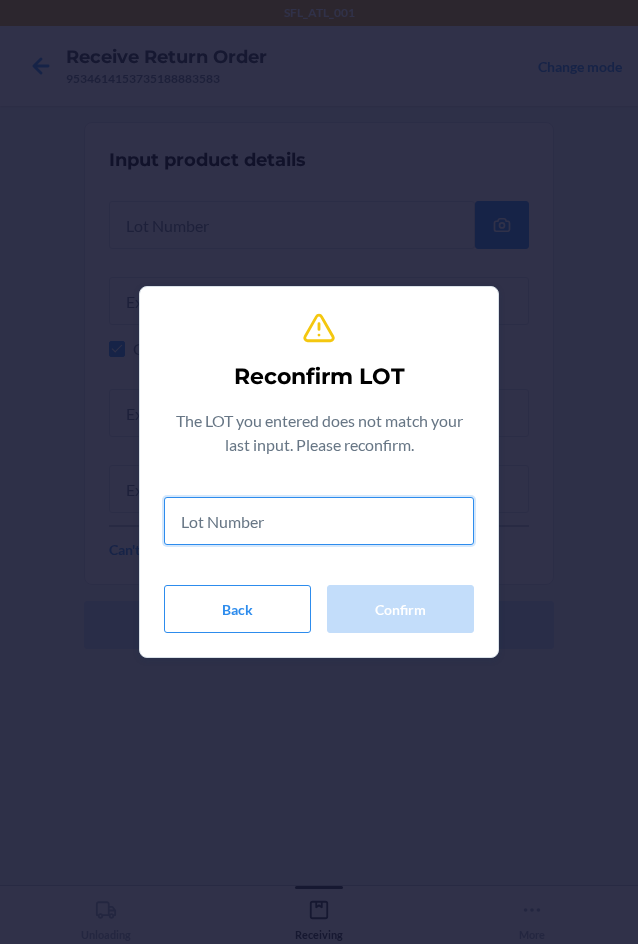 click at bounding box center (319, 521) 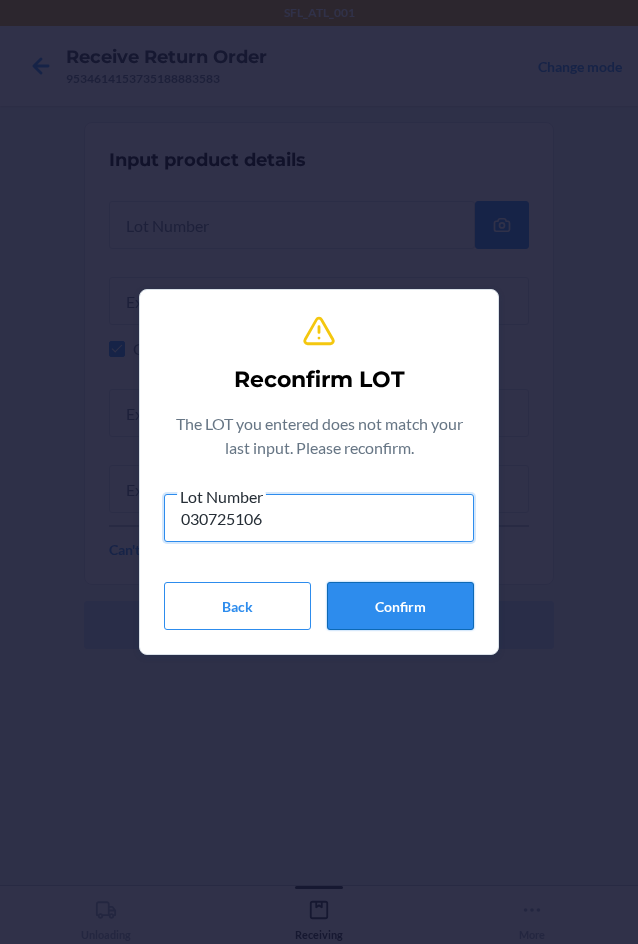 type on "030725106" 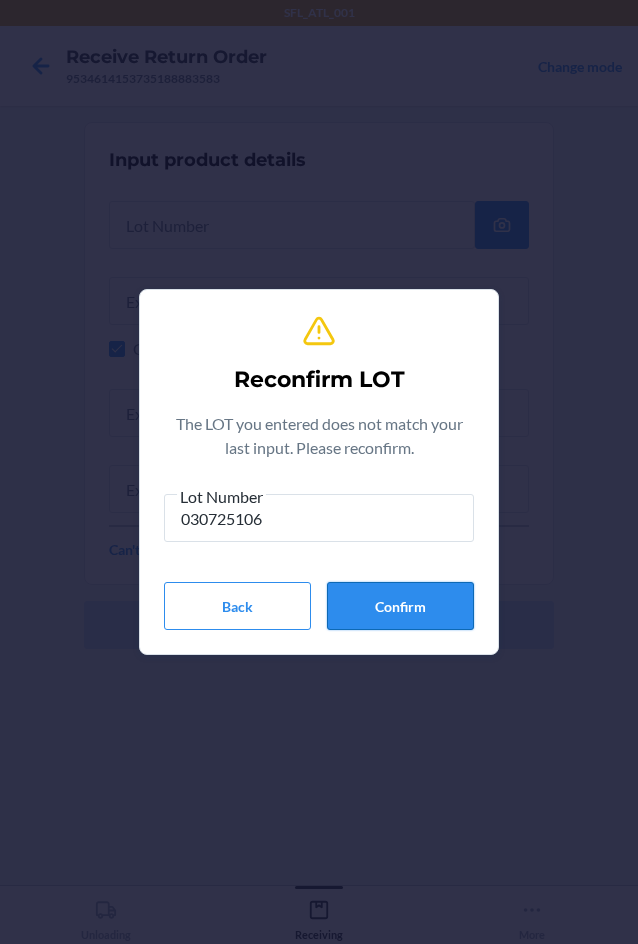 click on "Confirm" at bounding box center [400, 606] 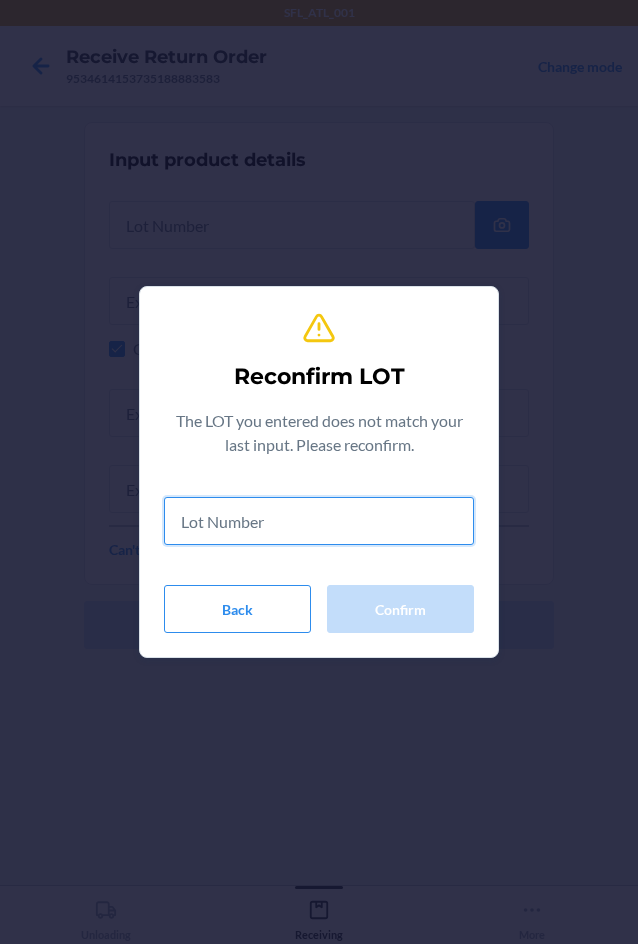 click at bounding box center (319, 521) 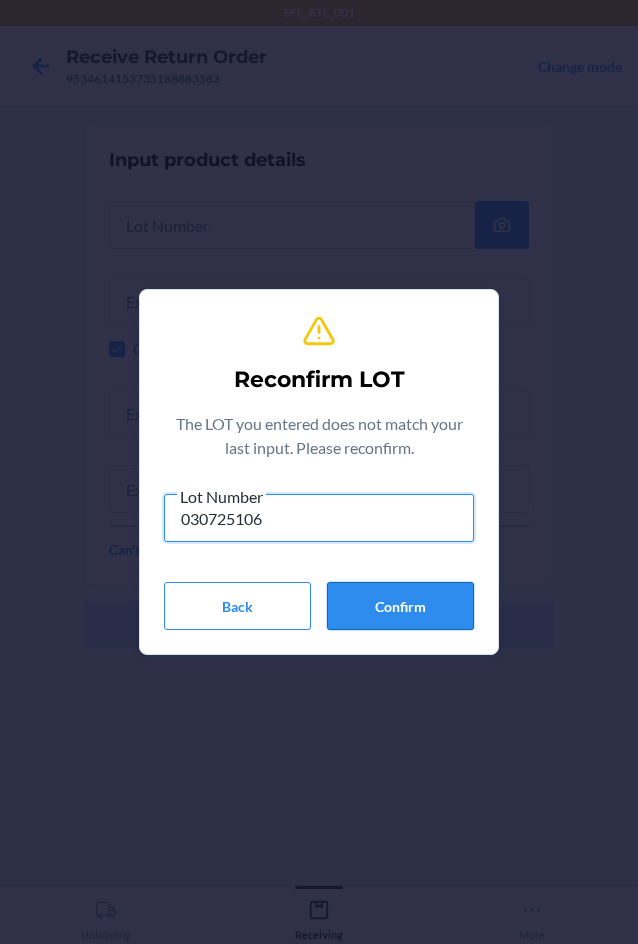 type on "030725106" 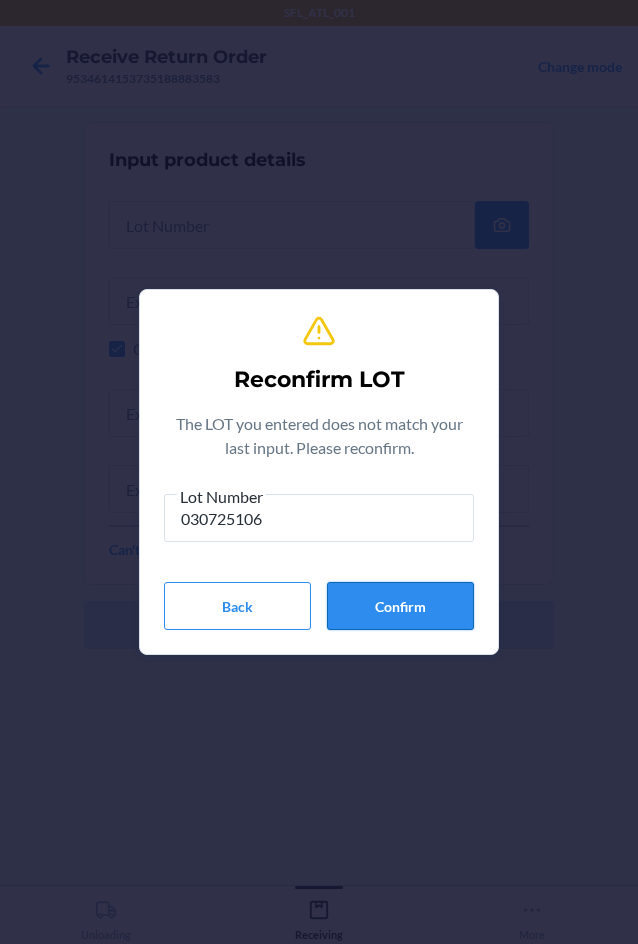 click on "Confirm" at bounding box center (400, 606) 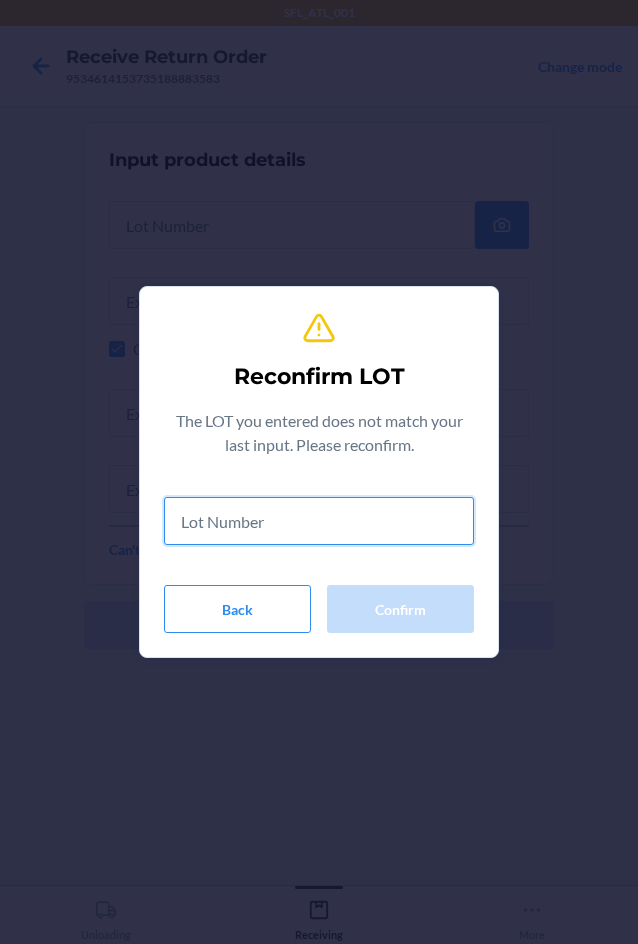 click at bounding box center [319, 521] 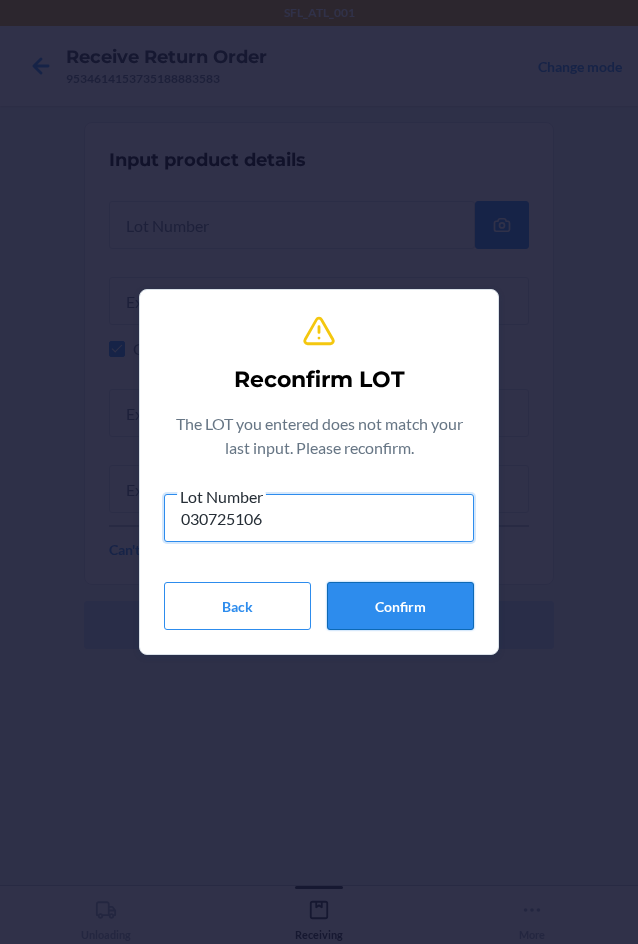 type on "030725106" 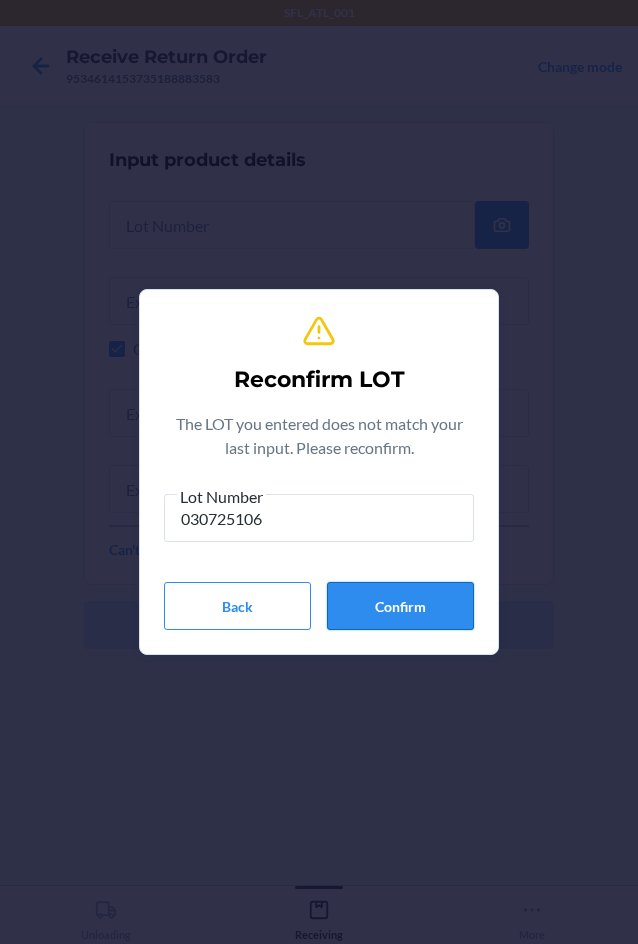 click on "Confirm" at bounding box center [400, 606] 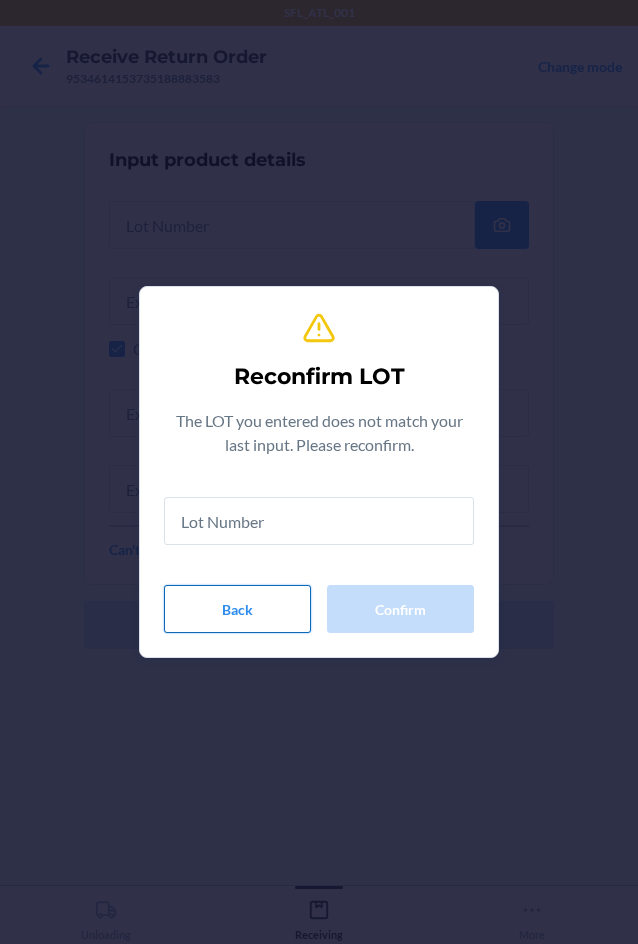 drag, startPoint x: 269, startPoint y: 579, endPoint x: 269, endPoint y: 596, distance: 17 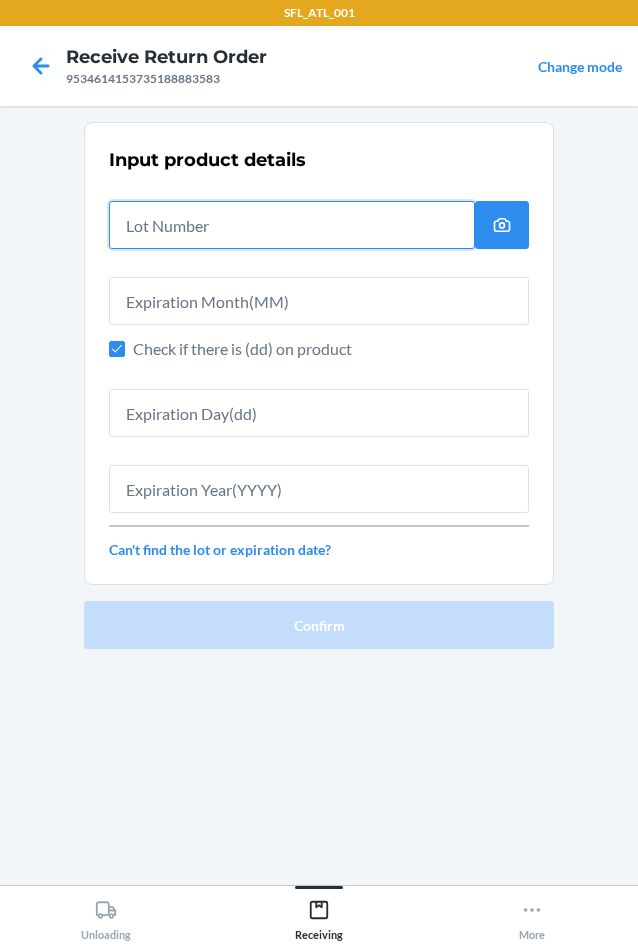 click at bounding box center [292, 225] 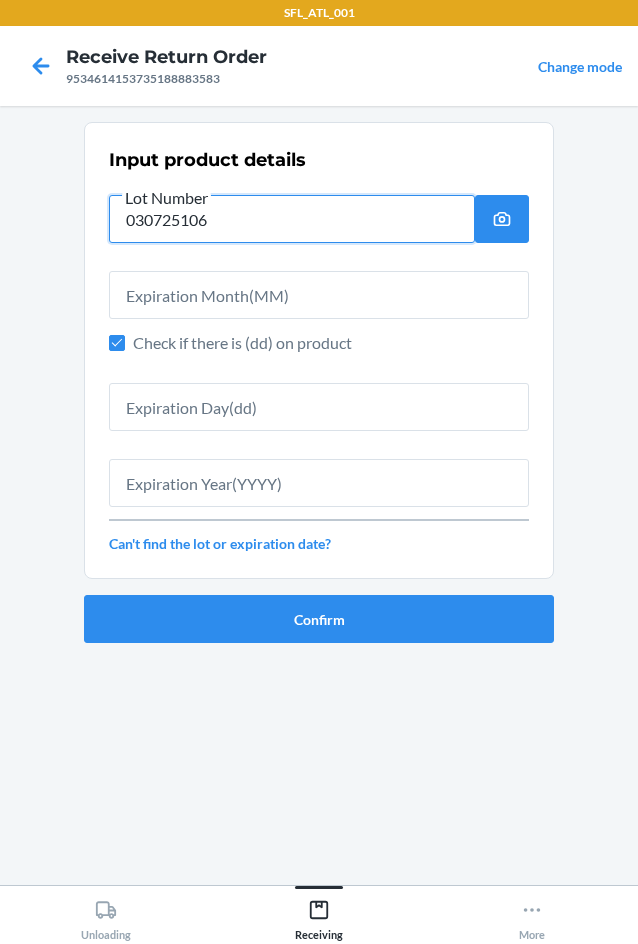type on "030725106" 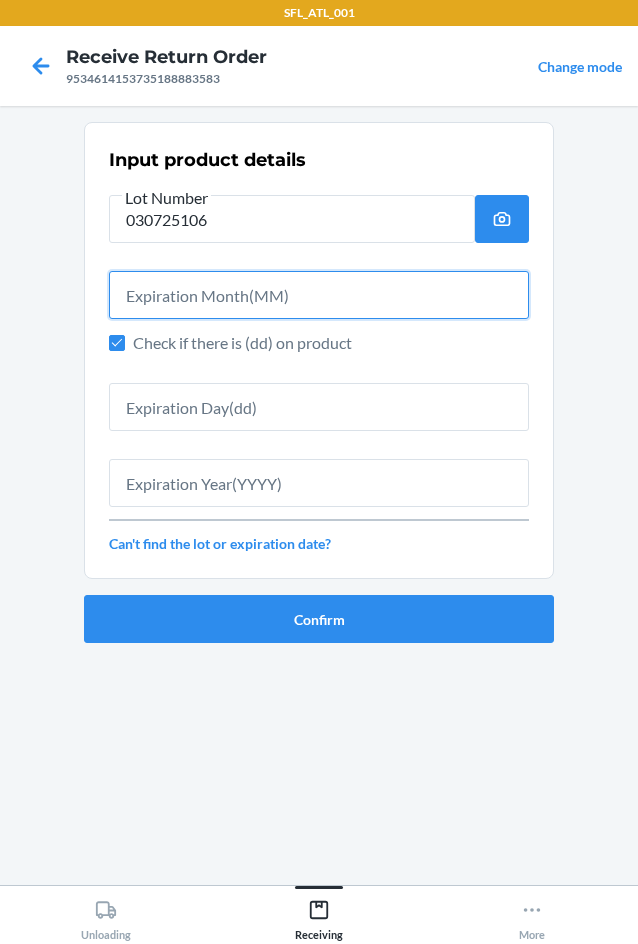 click at bounding box center (319, 295) 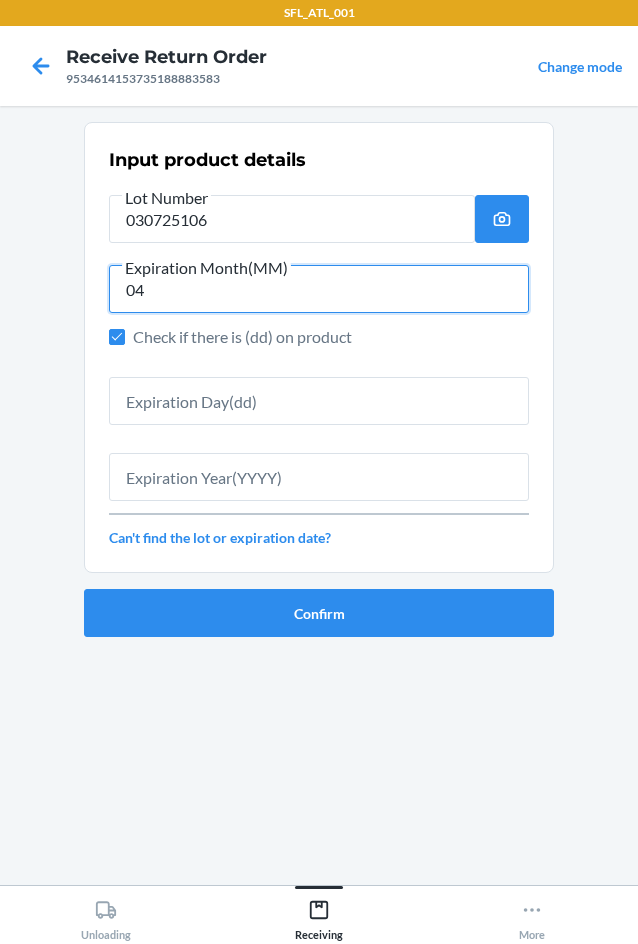 type on "04" 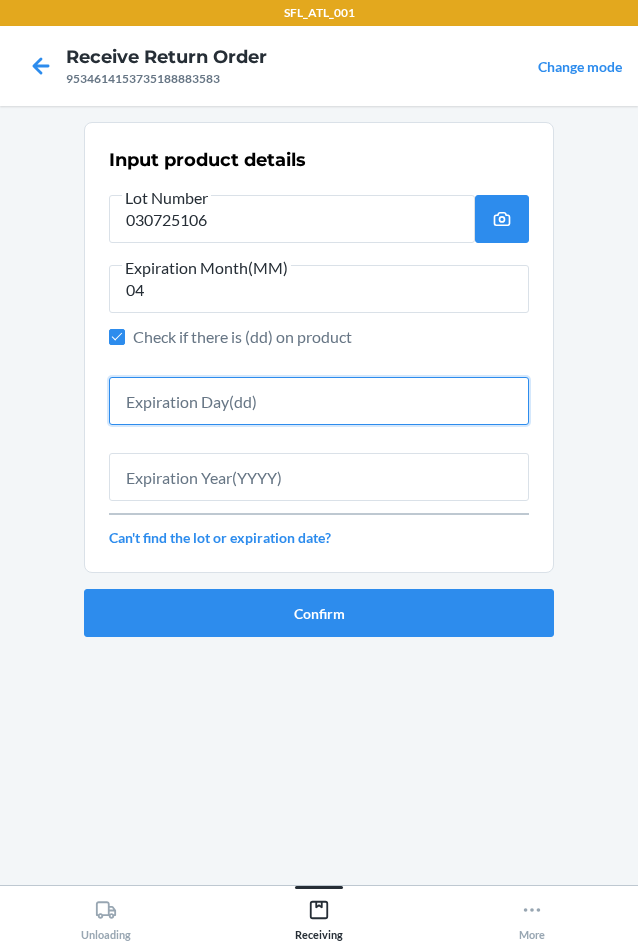 click at bounding box center (319, 401) 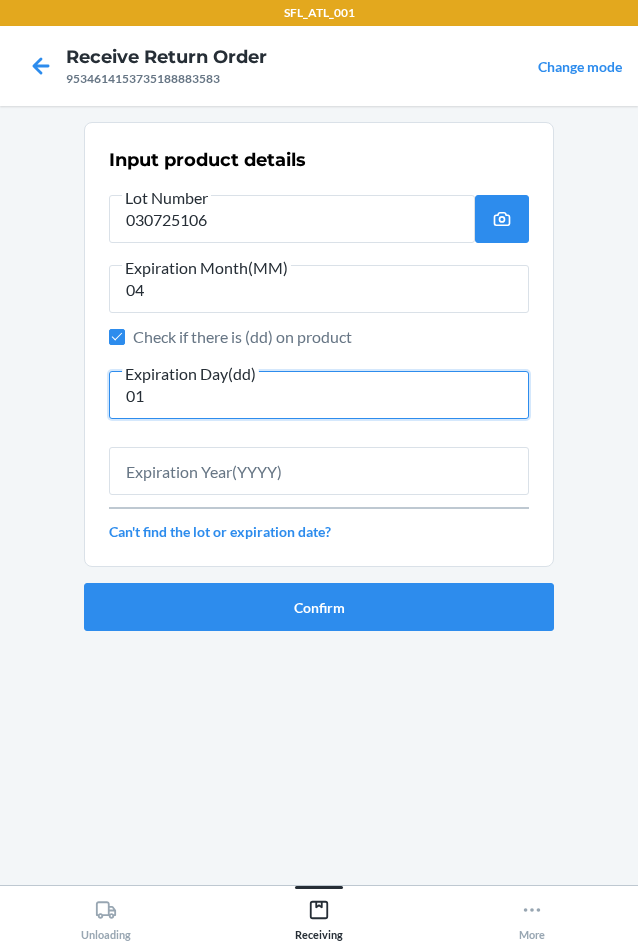 type on "01" 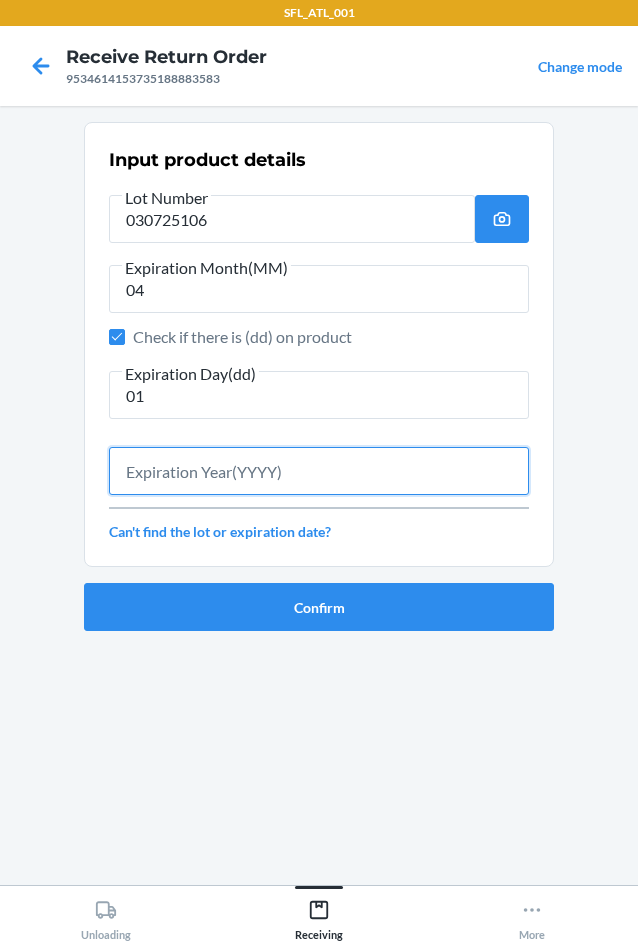 click at bounding box center [319, 471] 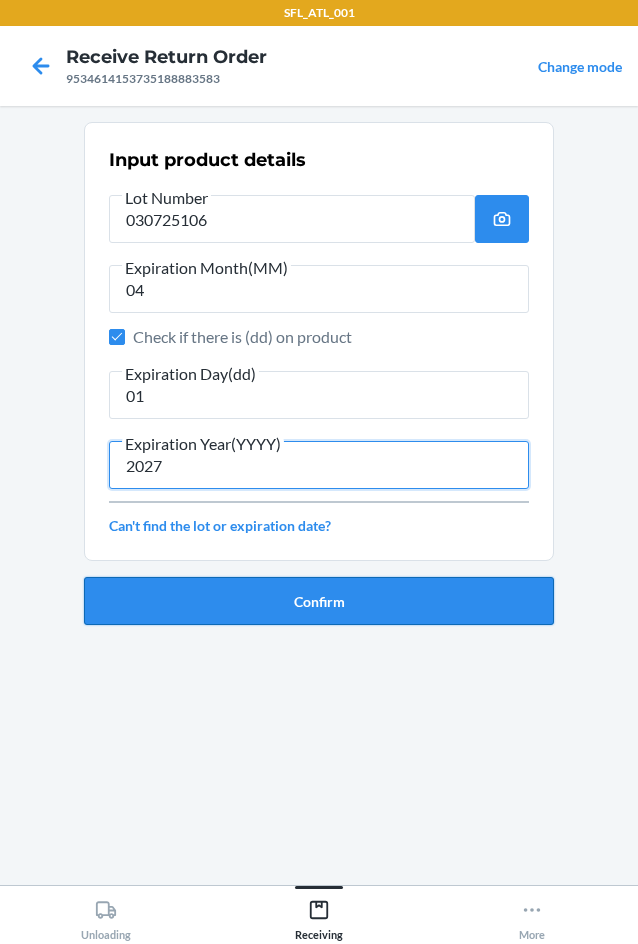 type on "2027" 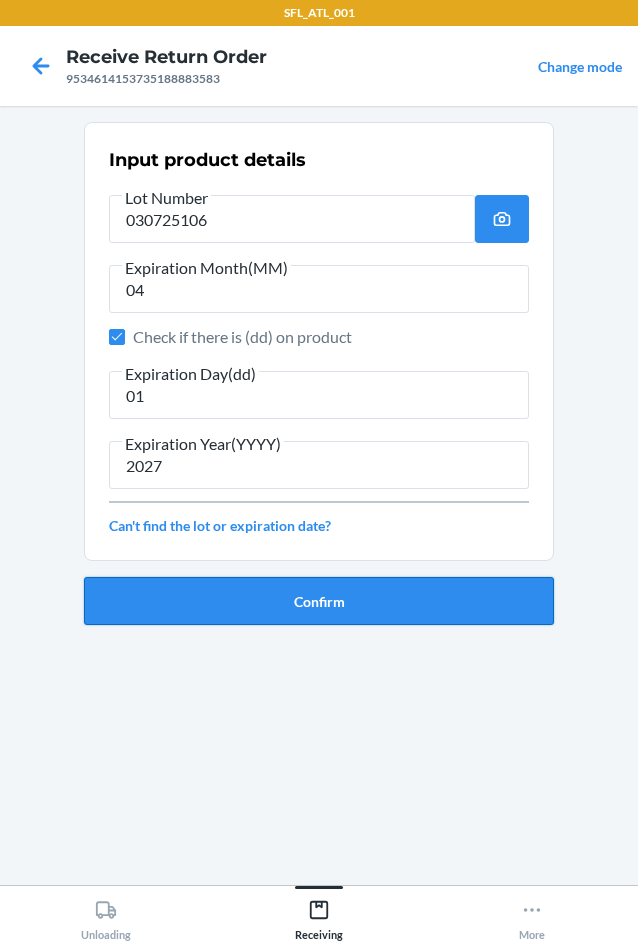 click on "Confirm" at bounding box center [319, 601] 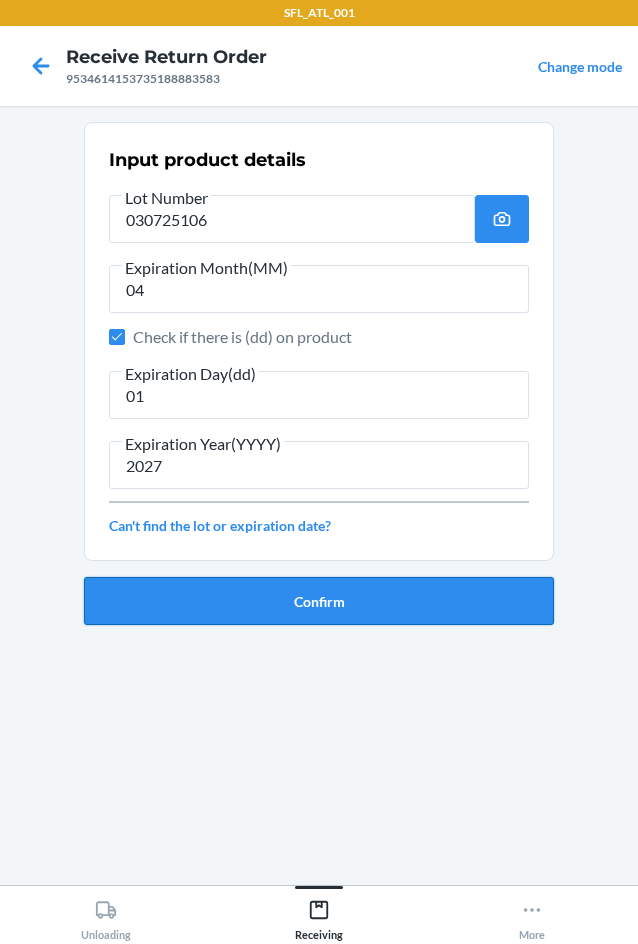type 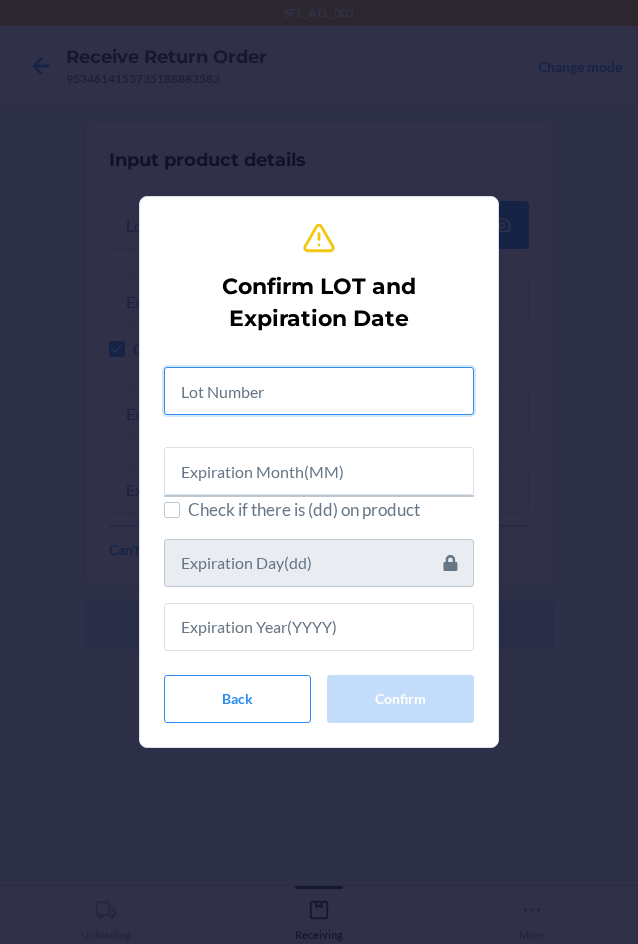 click at bounding box center (319, 391) 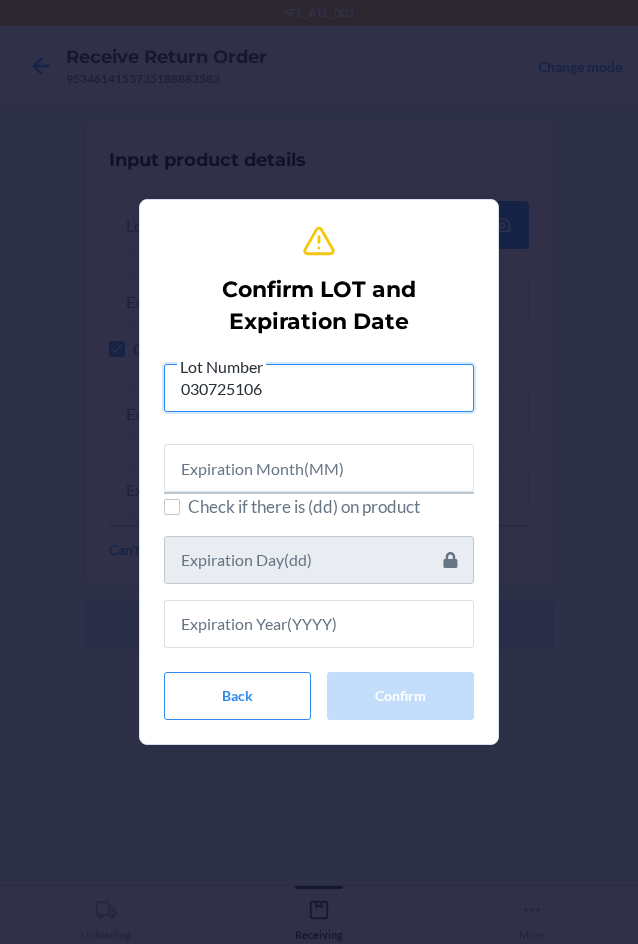 type on "030725106" 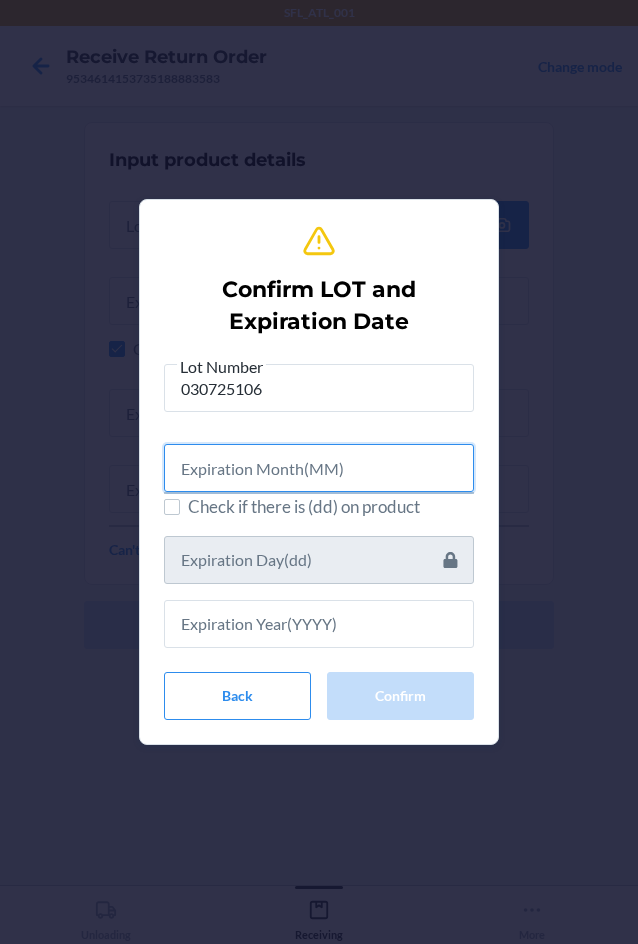 click at bounding box center (319, 468) 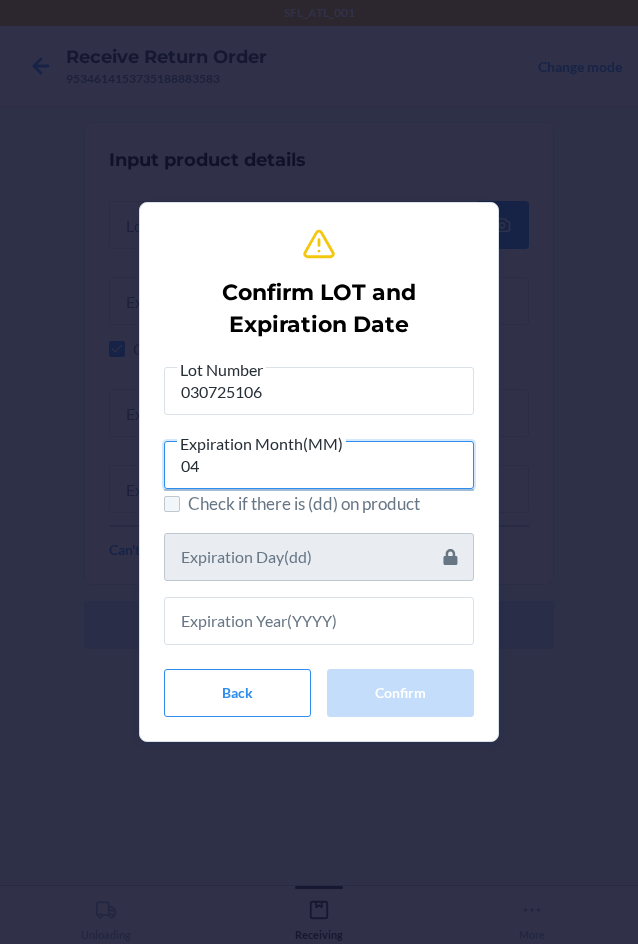 type on "04" 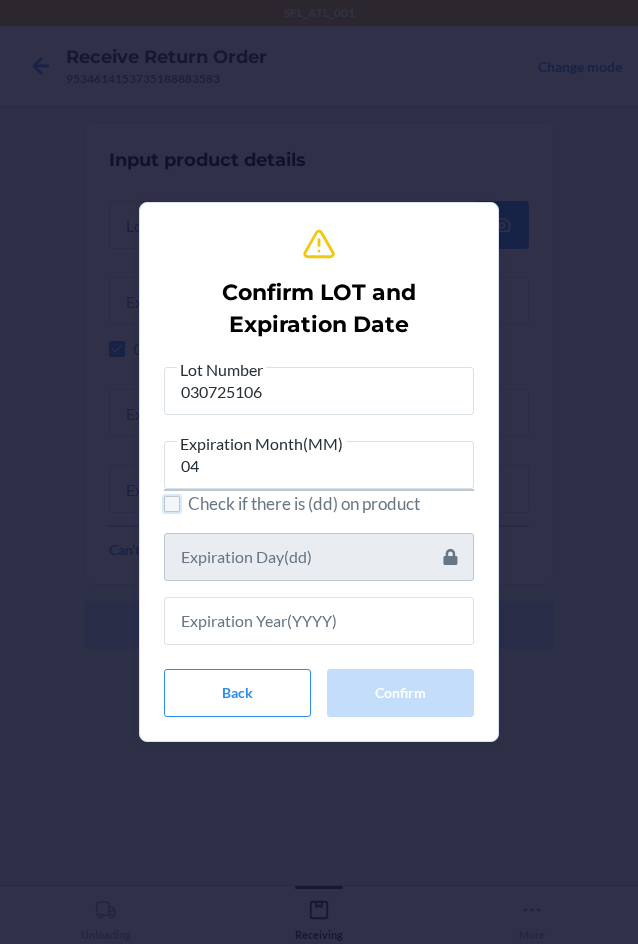 click on "Check if there is (dd) on product" at bounding box center [172, 504] 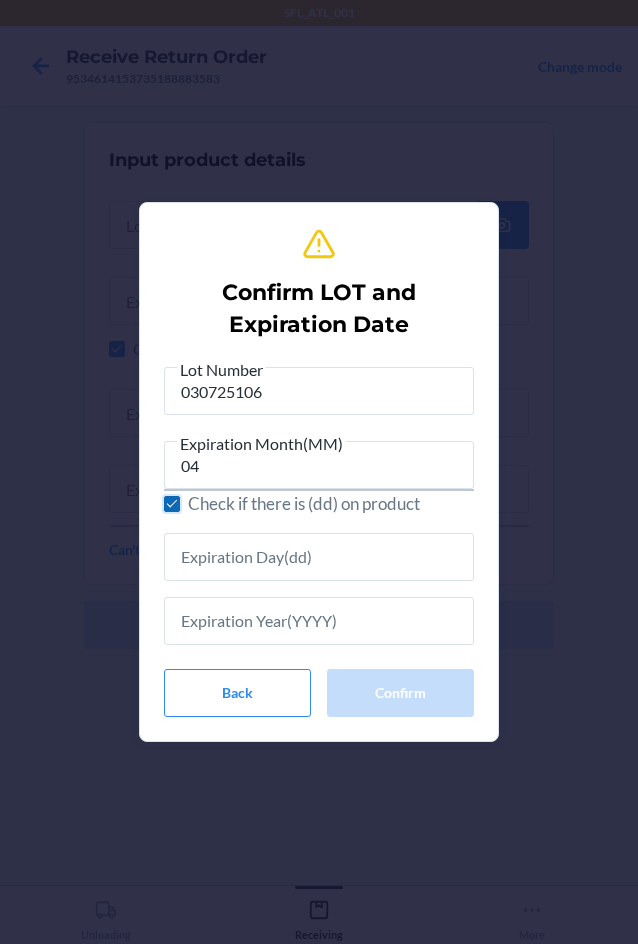 click on "Check if there is (dd) on product" at bounding box center [172, 504] 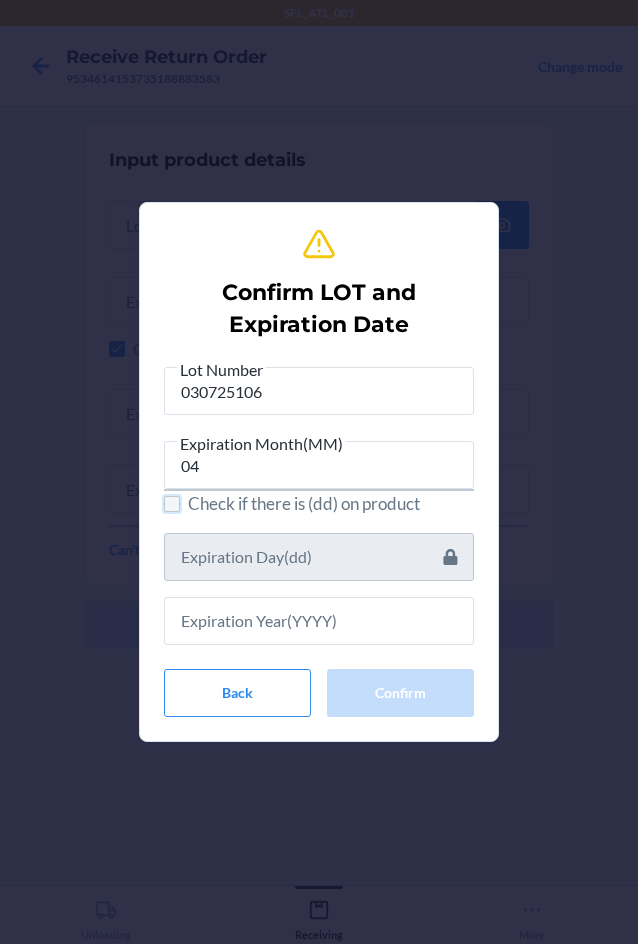 click on "Check if there is (dd) on product" at bounding box center (172, 504) 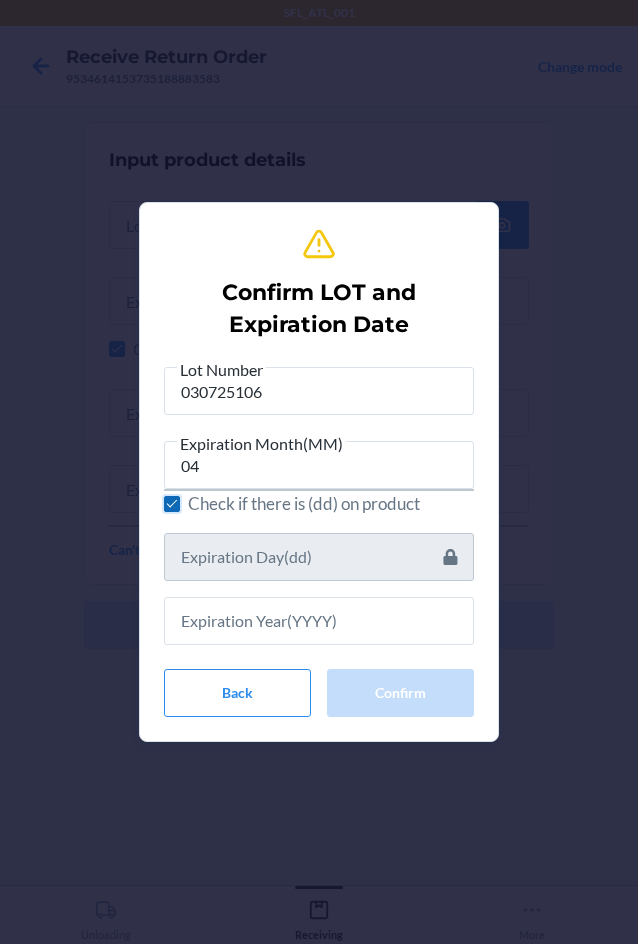 checkbox on "true" 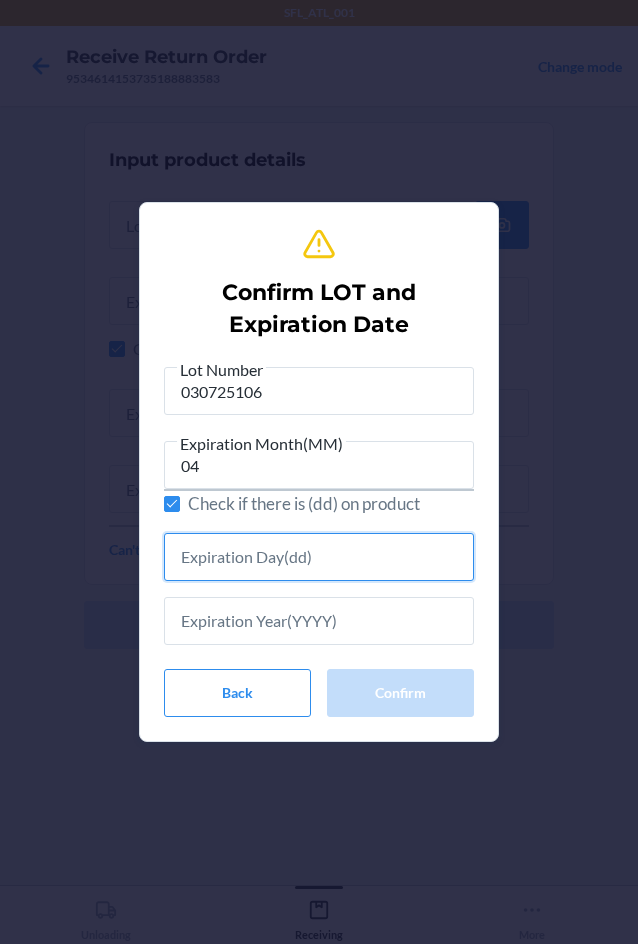 click at bounding box center [319, 557] 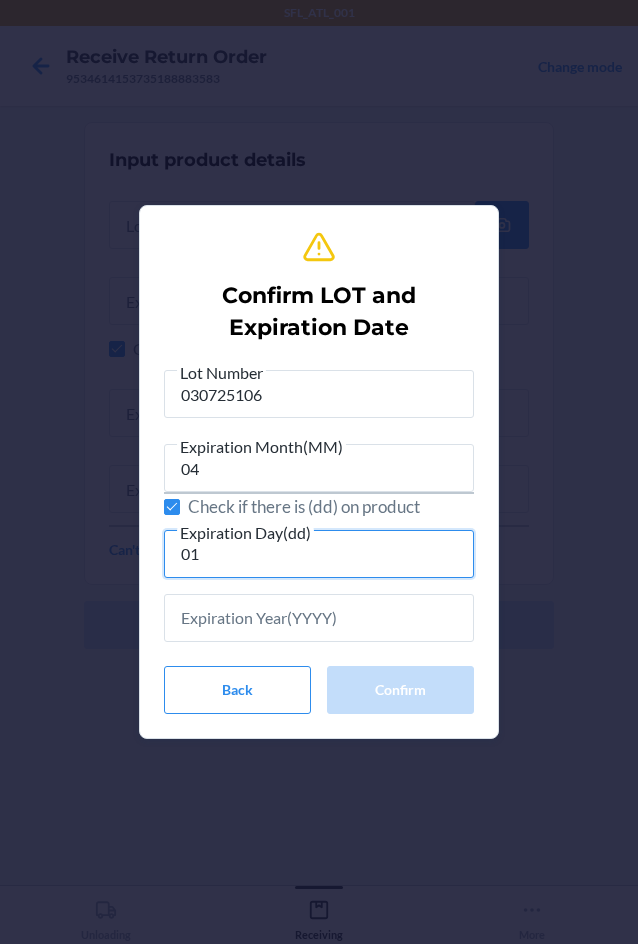 type on "01" 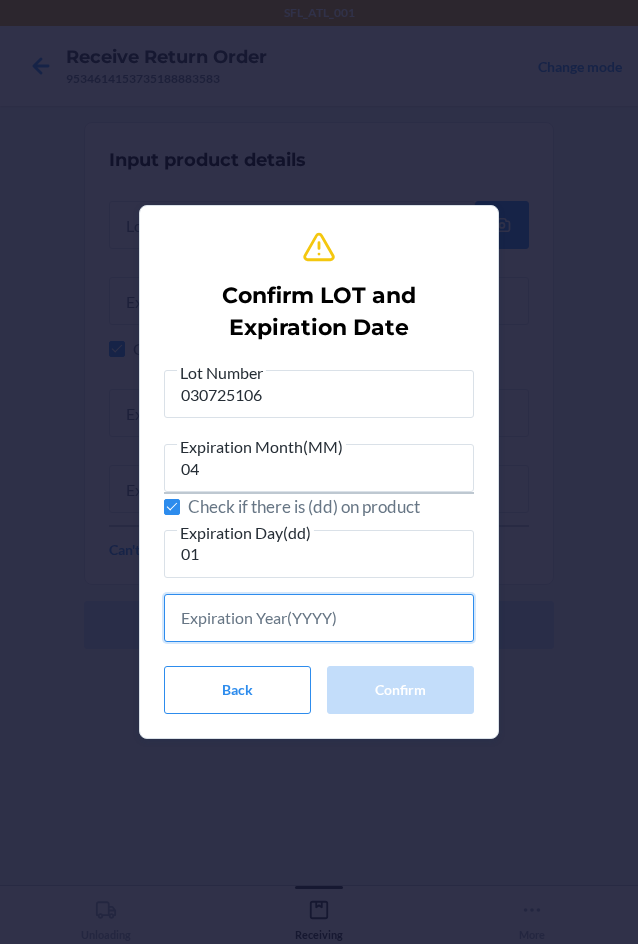 click at bounding box center (319, 618) 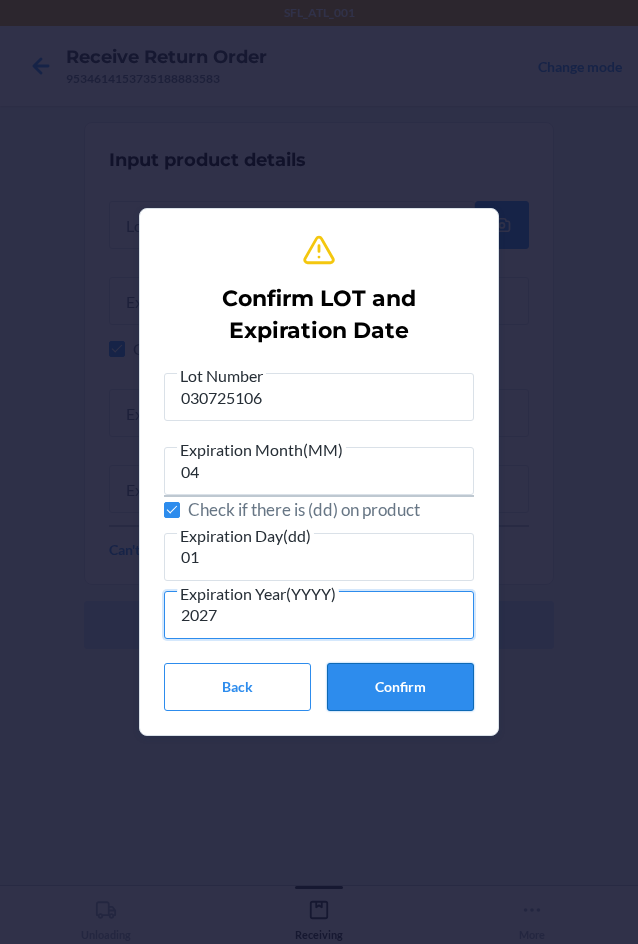 type on "2027" 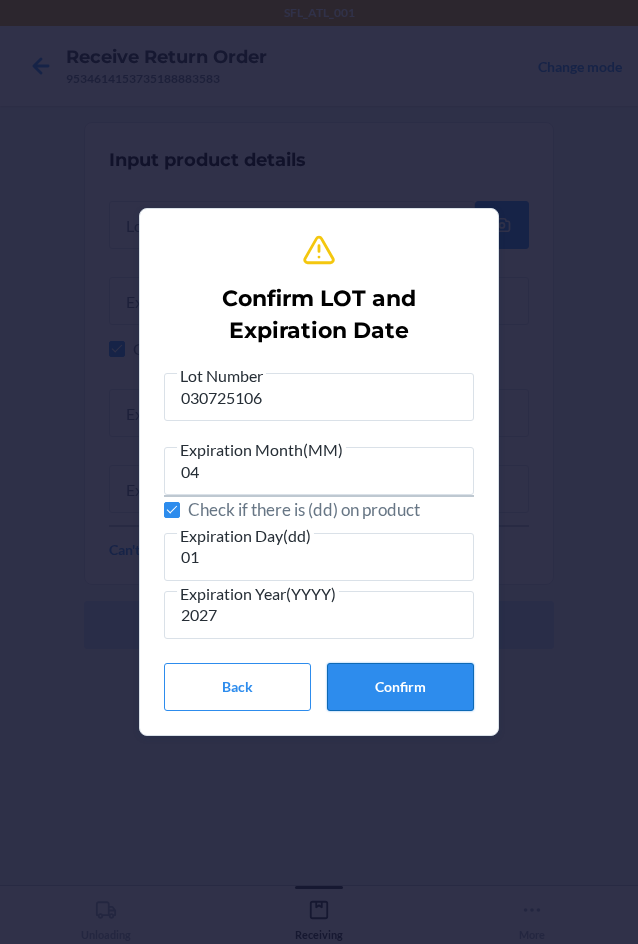 click on "Confirm" at bounding box center [400, 687] 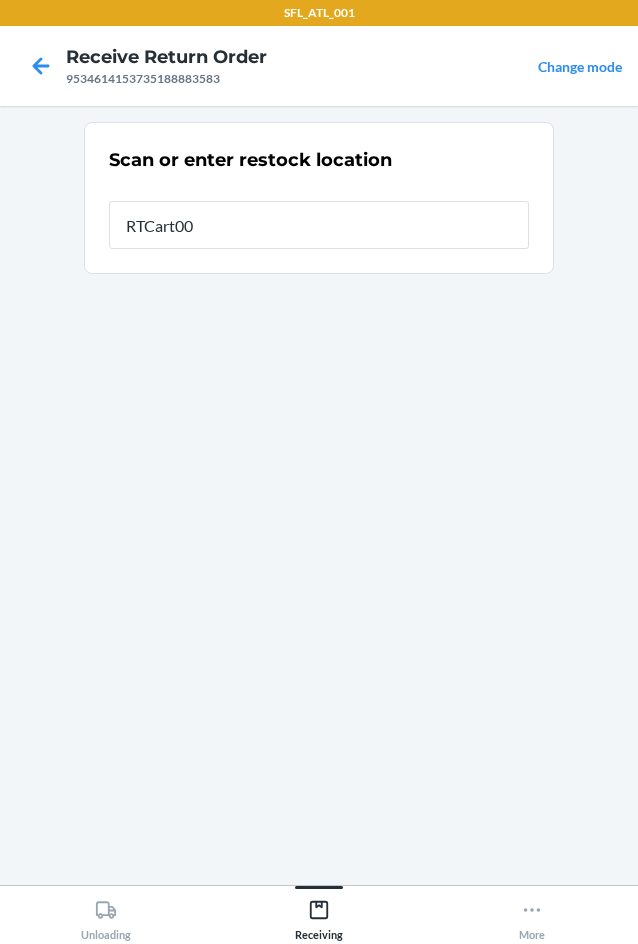 type on "RTCart002" 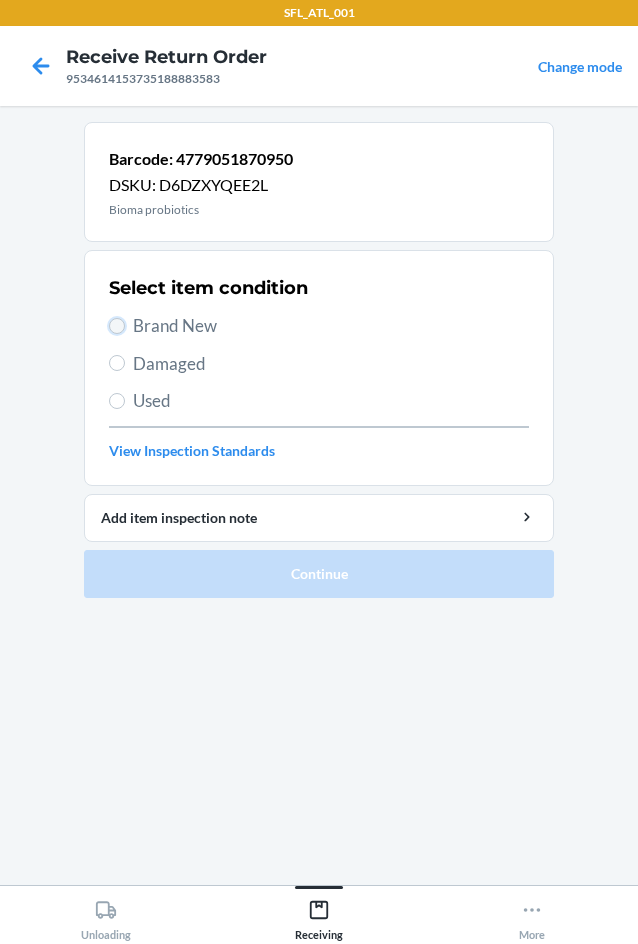 click on "Brand New" at bounding box center (117, 326) 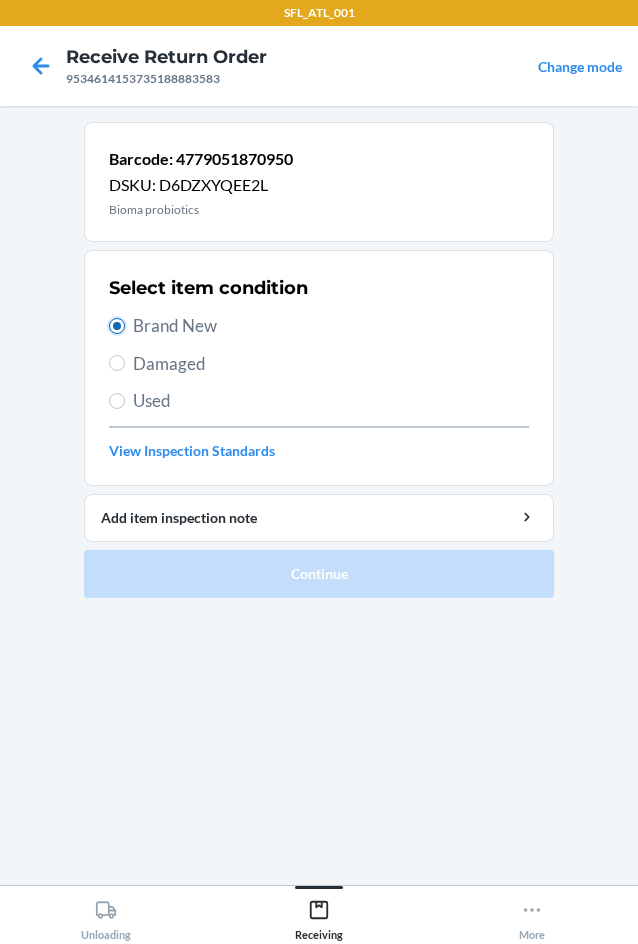 radio on "true" 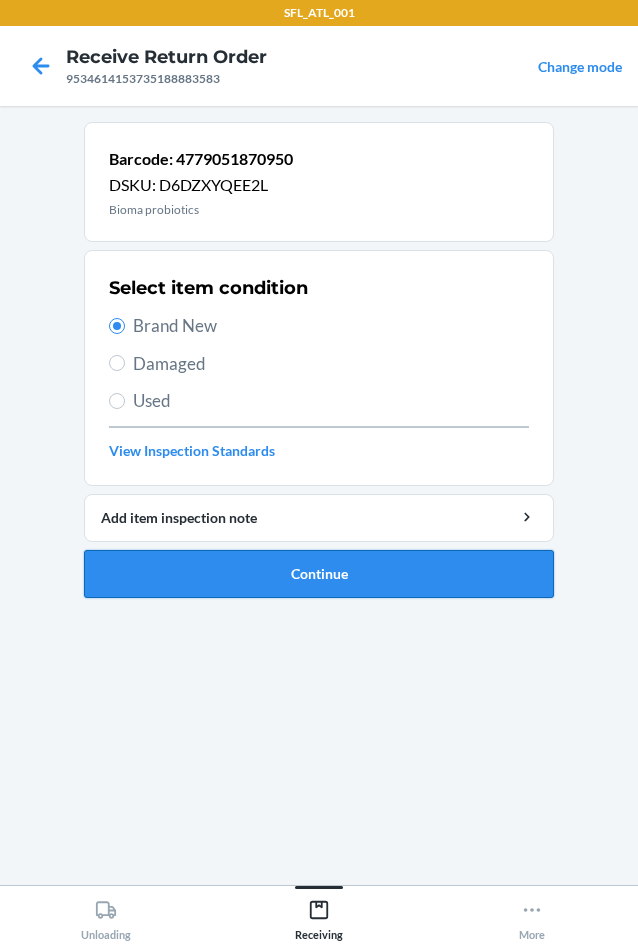 click on "Continue" at bounding box center (319, 574) 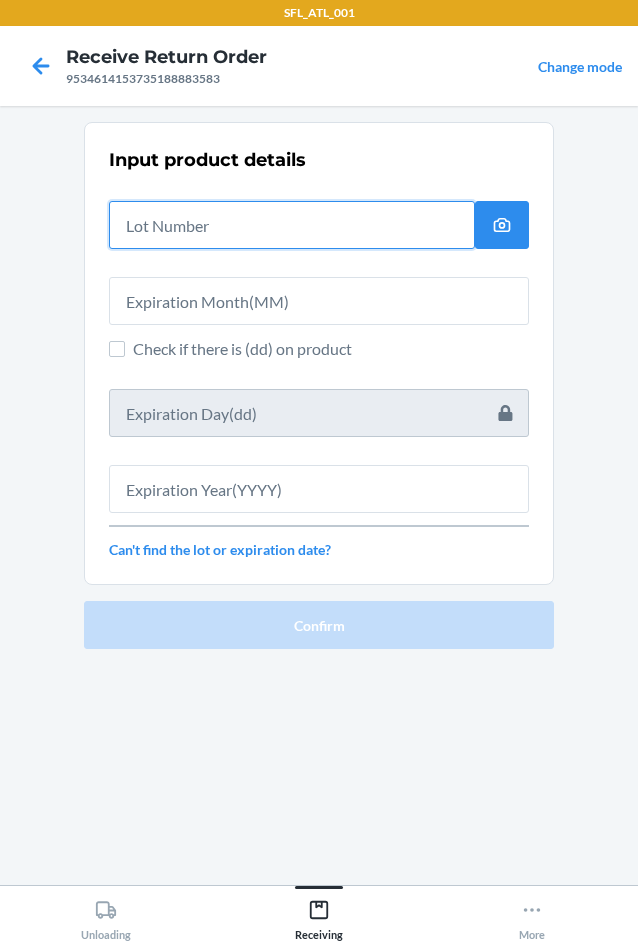 click at bounding box center (292, 225) 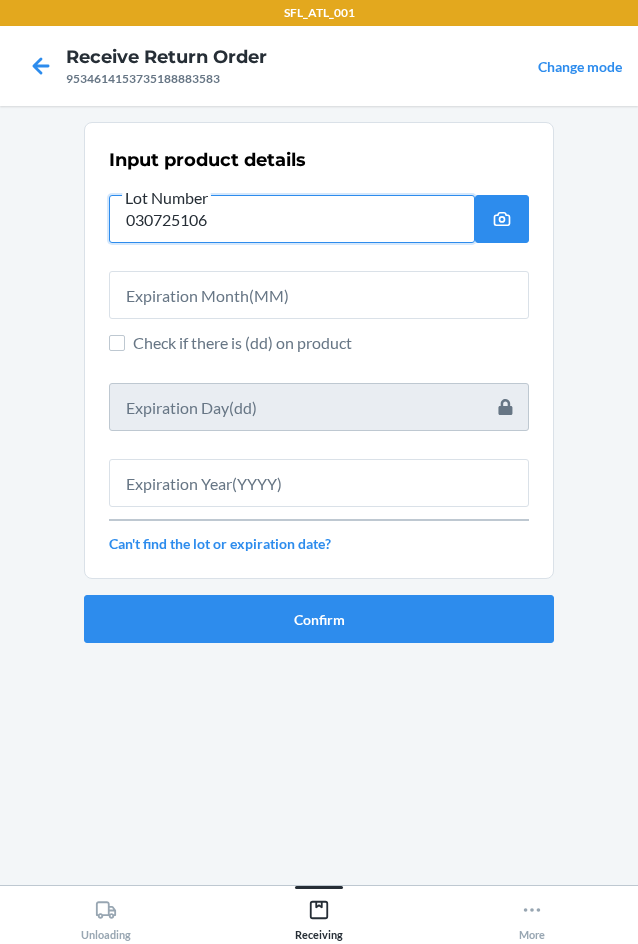 type on "030725106" 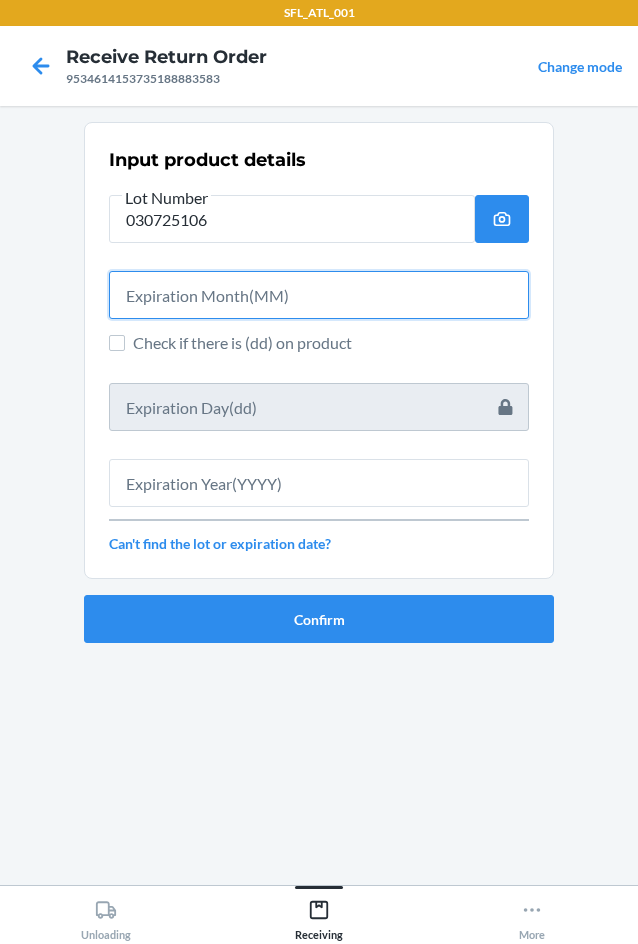 click at bounding box center [319, 295] 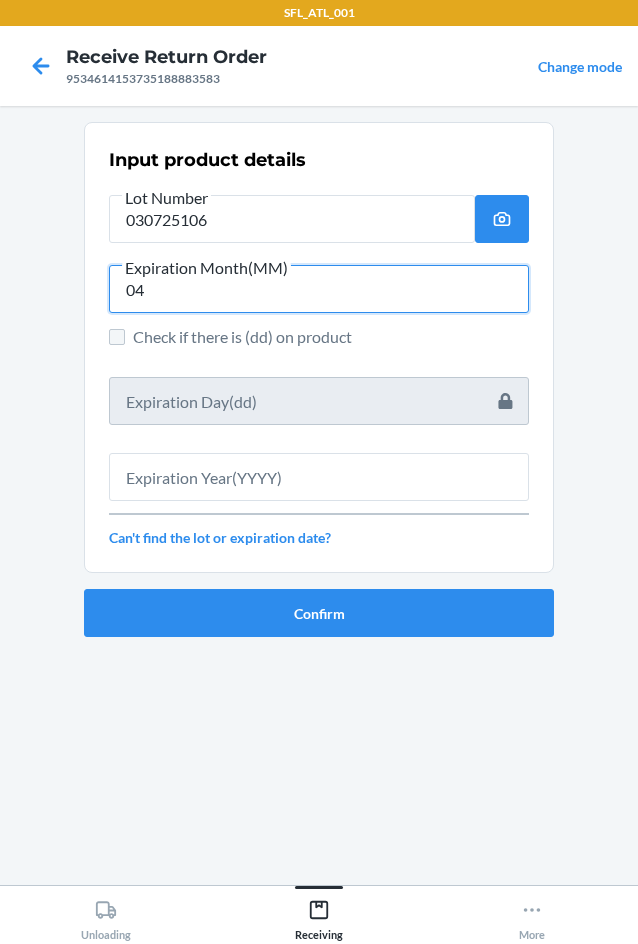 type on "04" 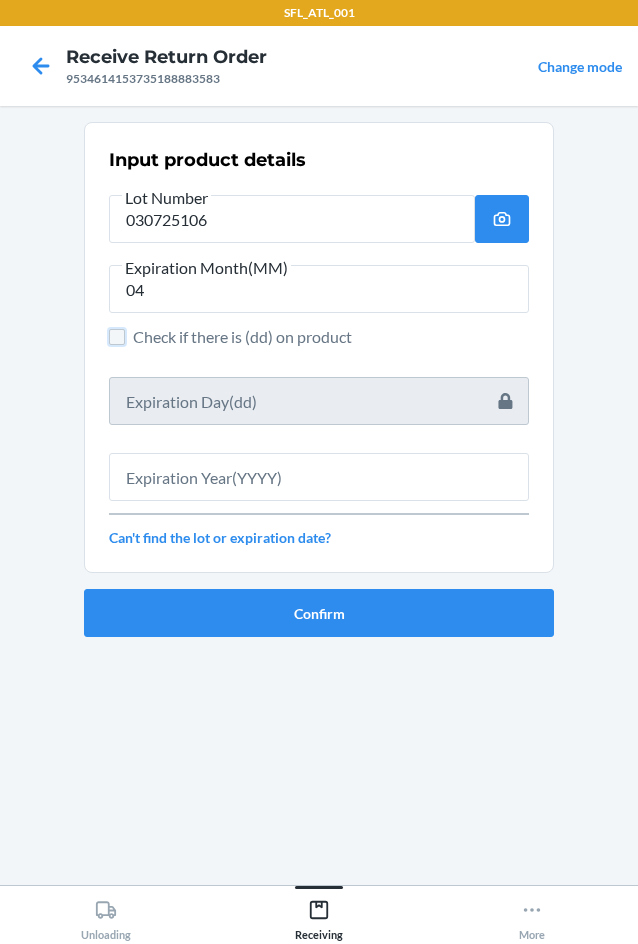 click on "Check if there is (dd) on product" at bounding box center [117, 337] 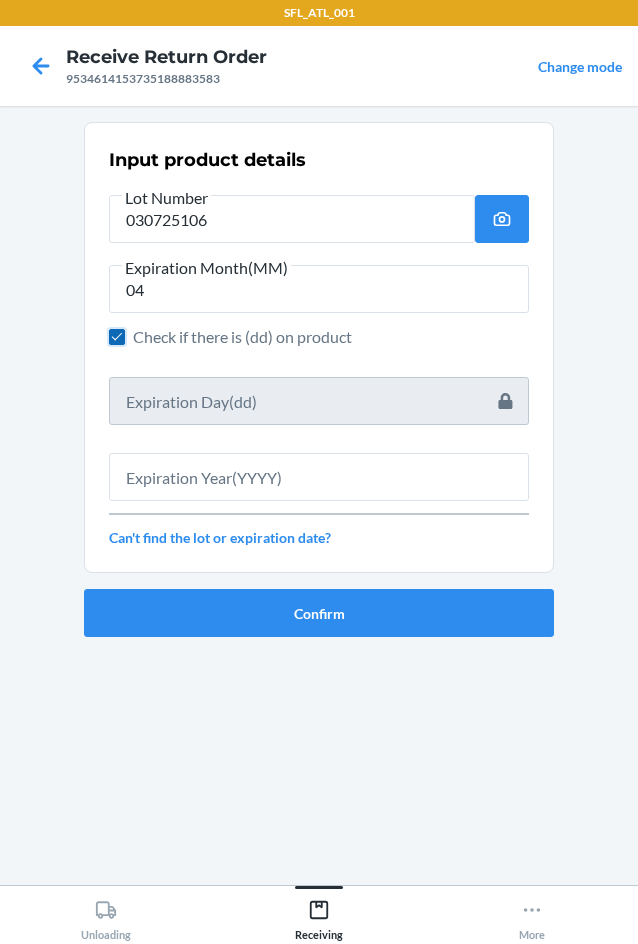checkbox on "true" 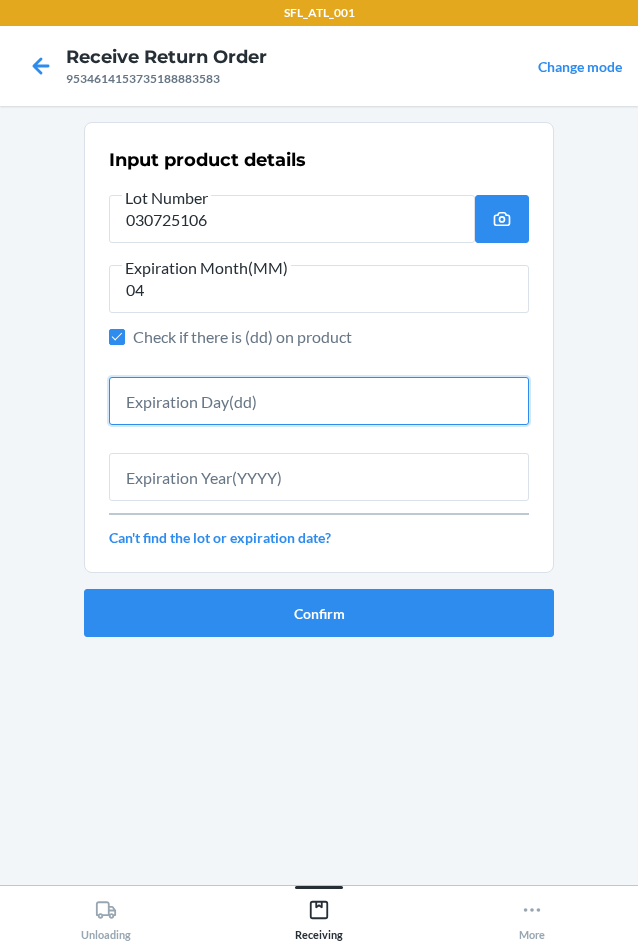 click at bounding box center [319, 401] 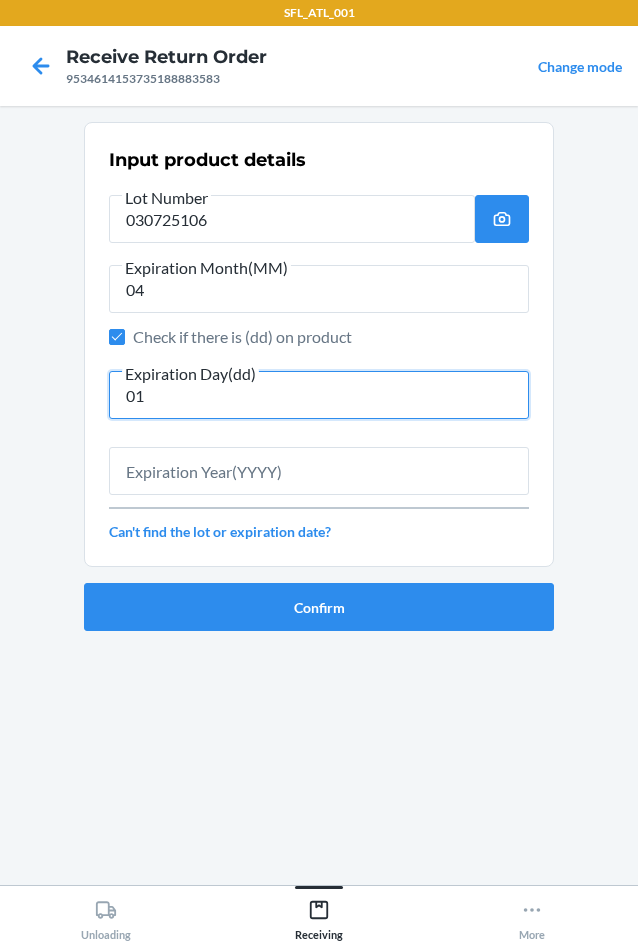 type on "01" 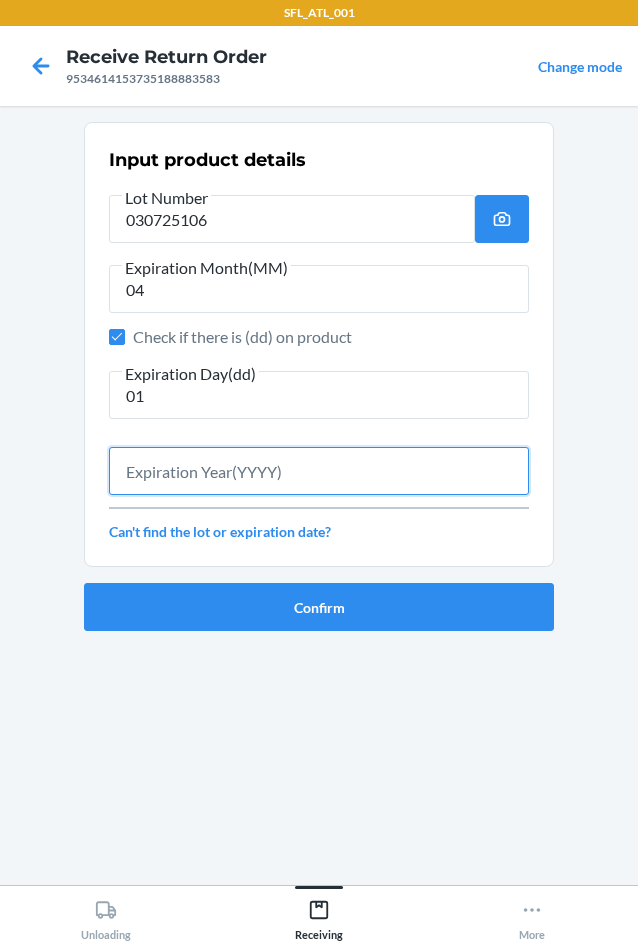 click at bounding box center [319, 471] 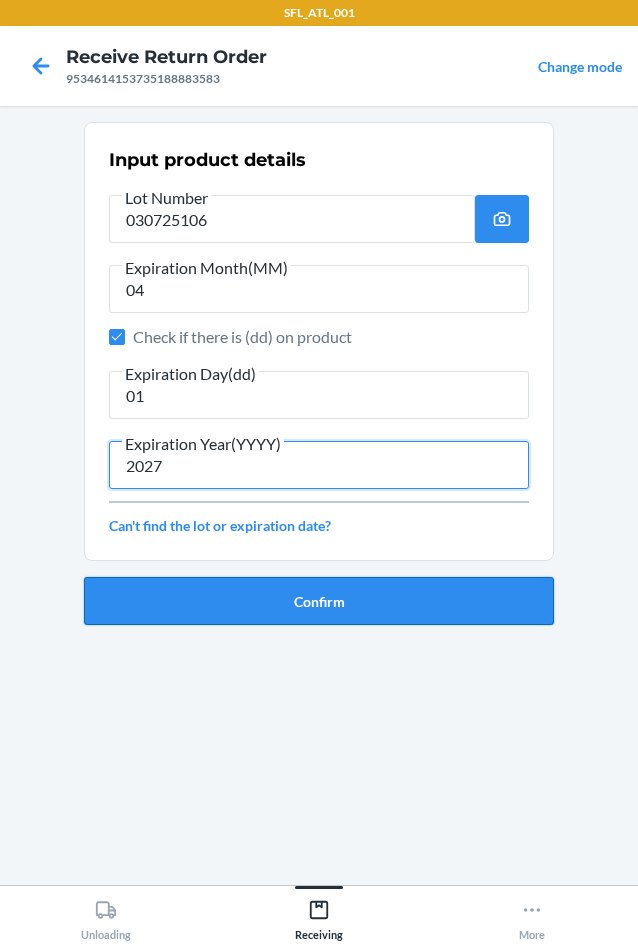 type on "2027" 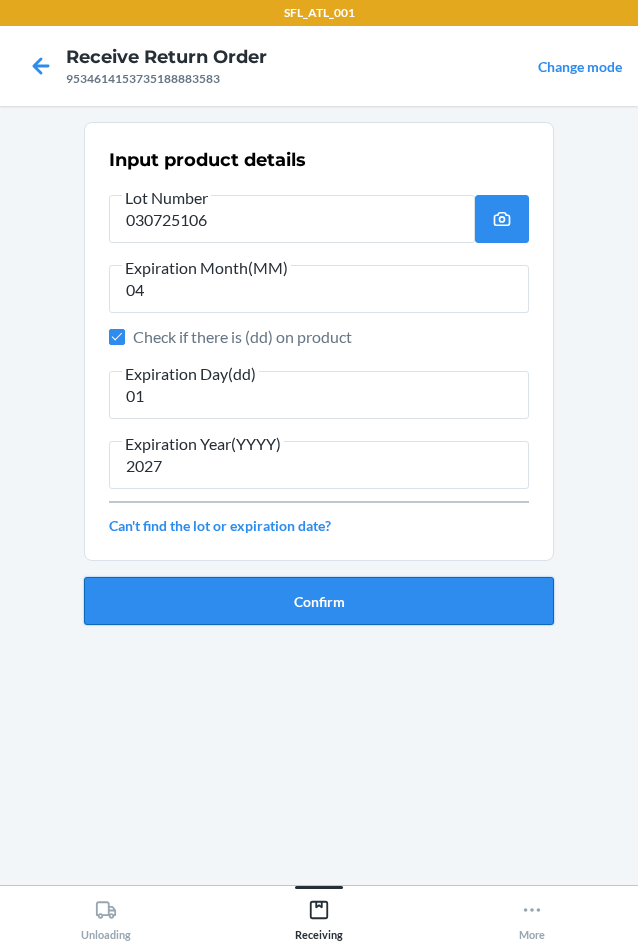 click on "Confirm" at bounding box center (319, 601) 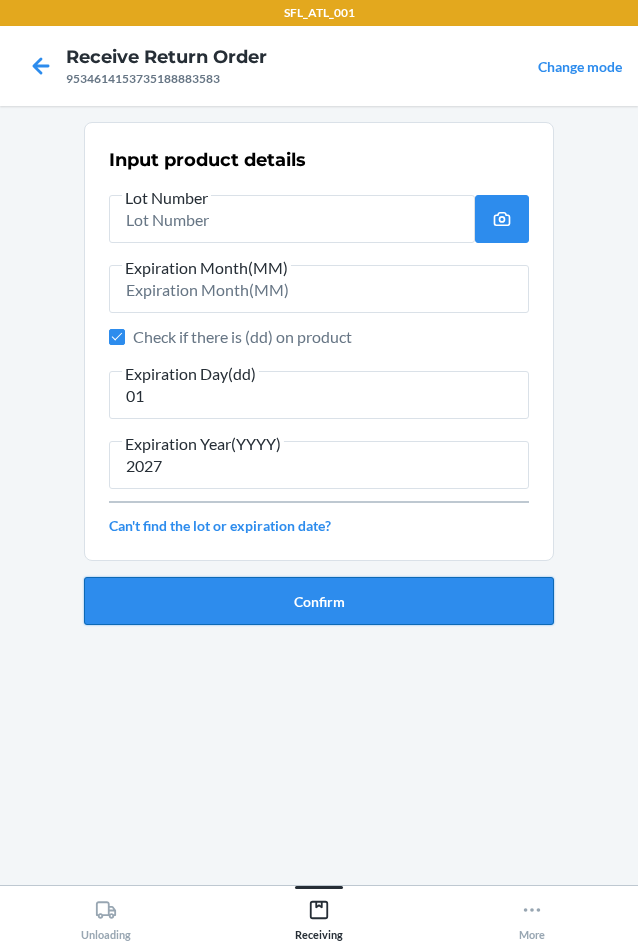 type 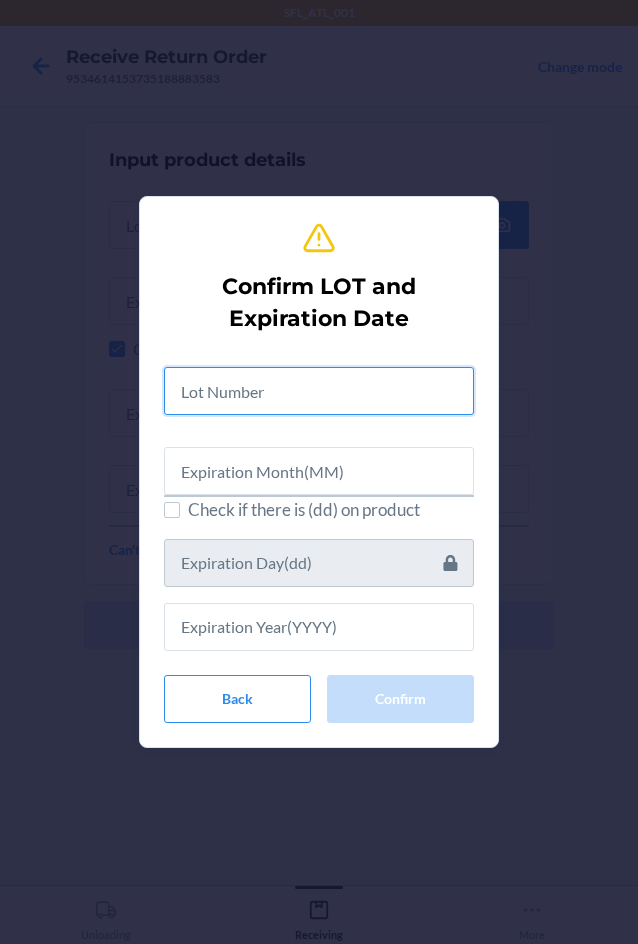 click at bounding box center [319, 391] 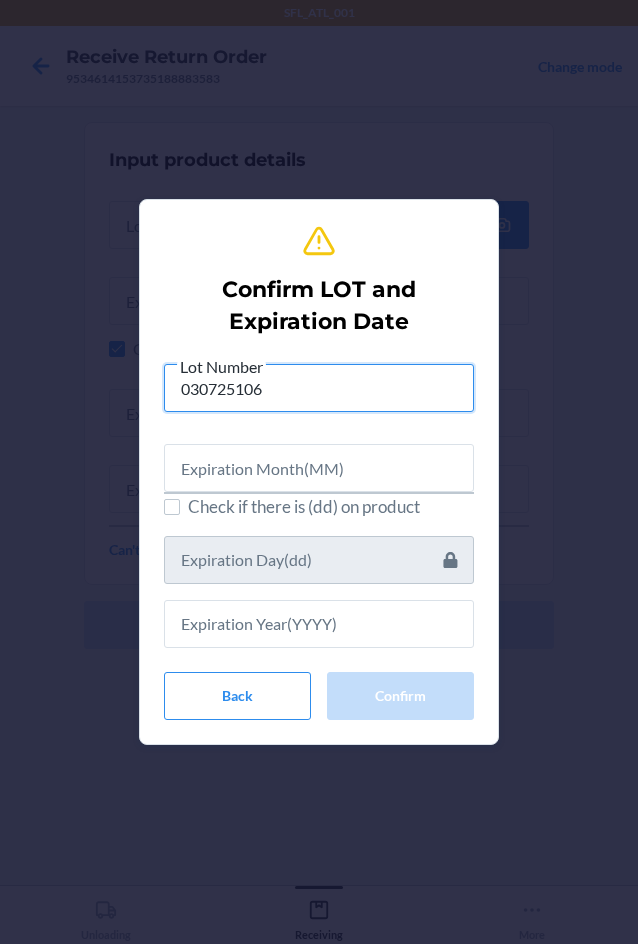type on "030725106" 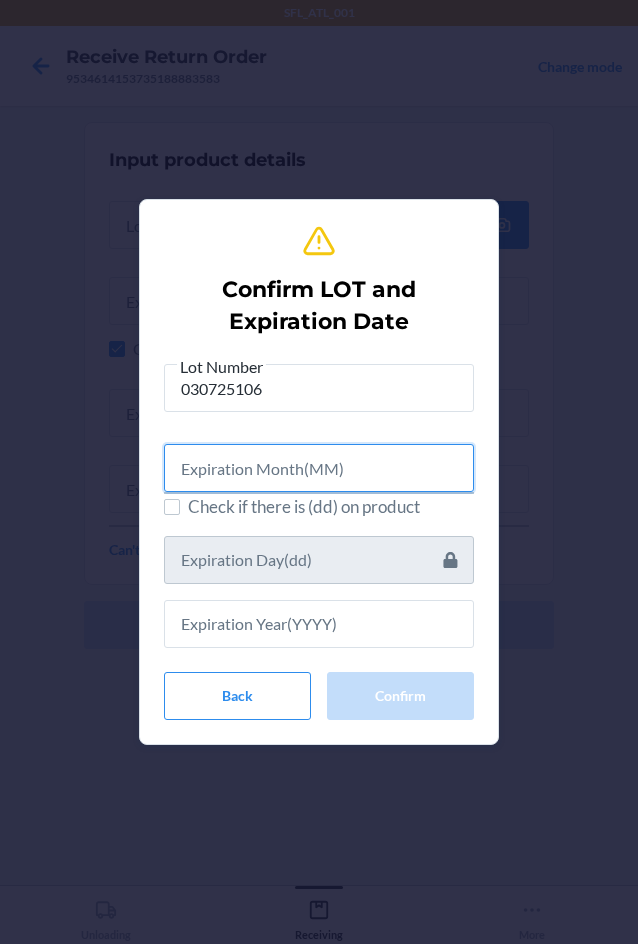 click at bounding box center (319, 468) 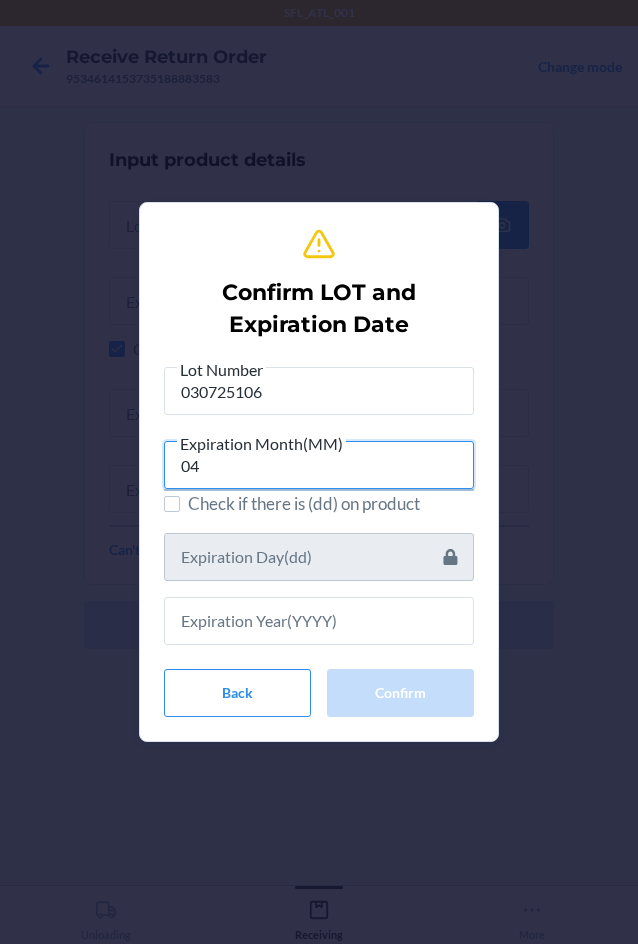 type on "04" 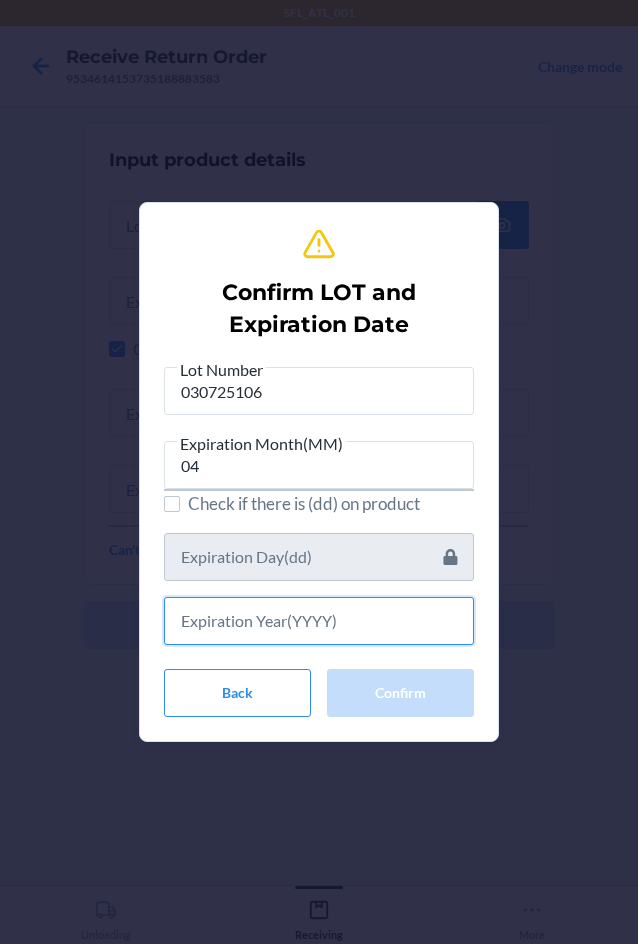 click at bounding box center (319, 621) 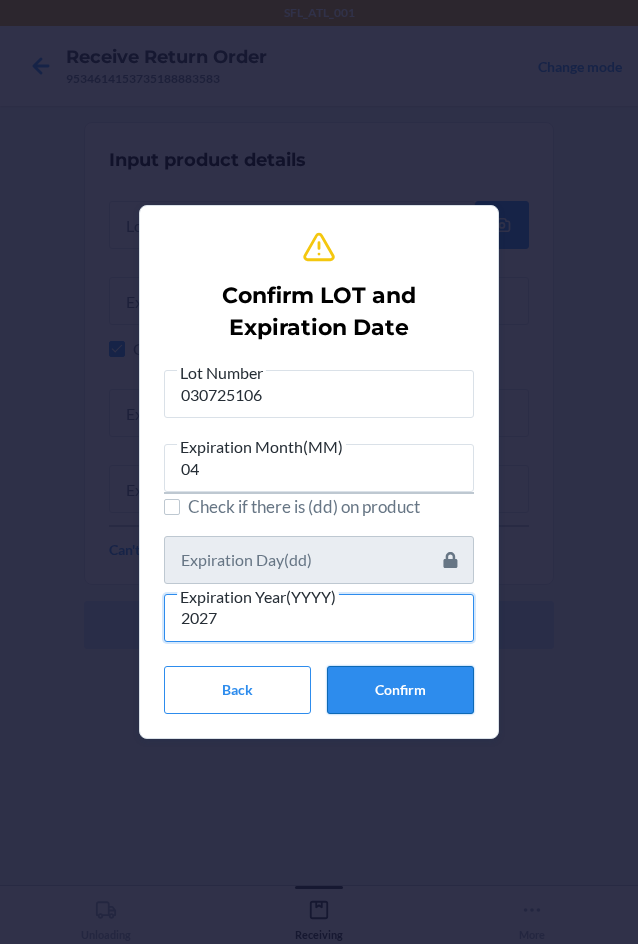 type on "2027" 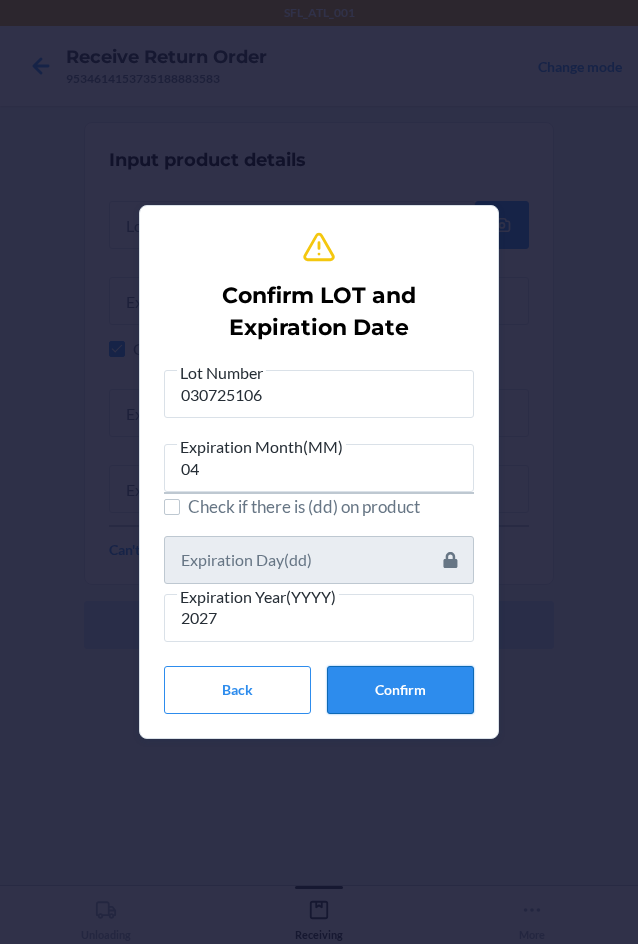 click on "Confirm" at bounding box center (400, 690) 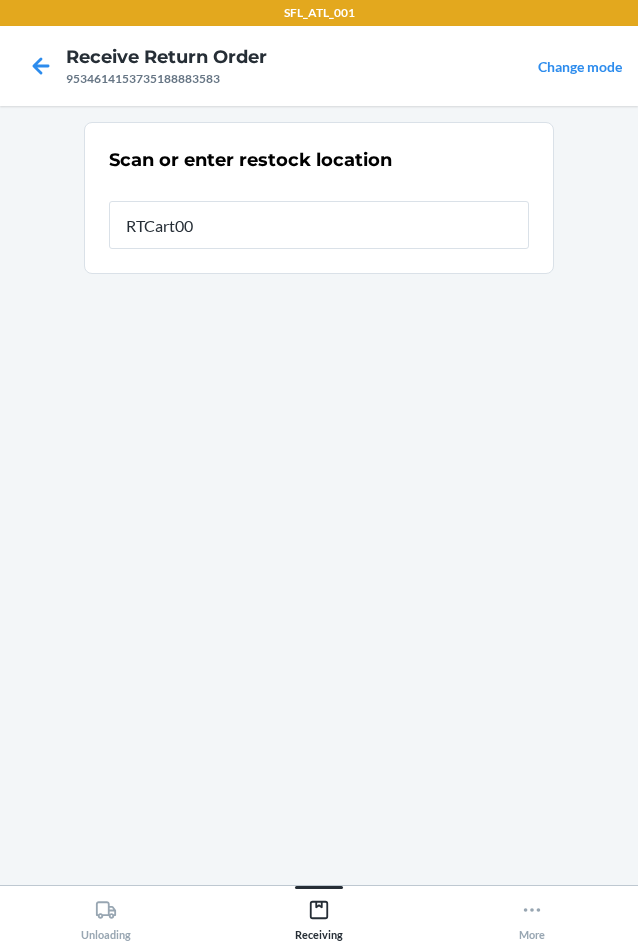 type on "RTCart002" 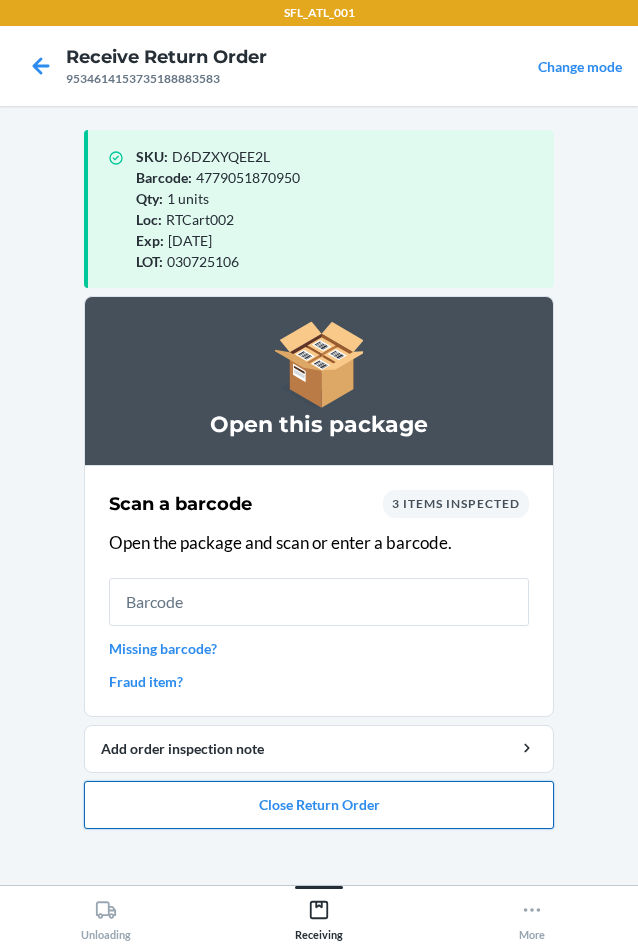 click on "Close Return Order" at bounding box center (319, 805) 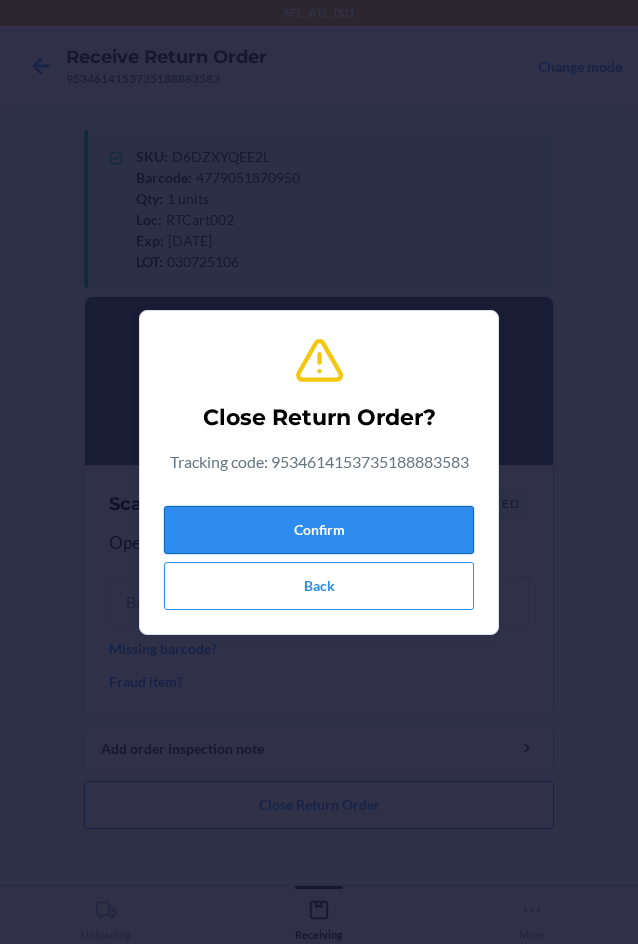 click on "Confirm" at bounding box center [319, 530] 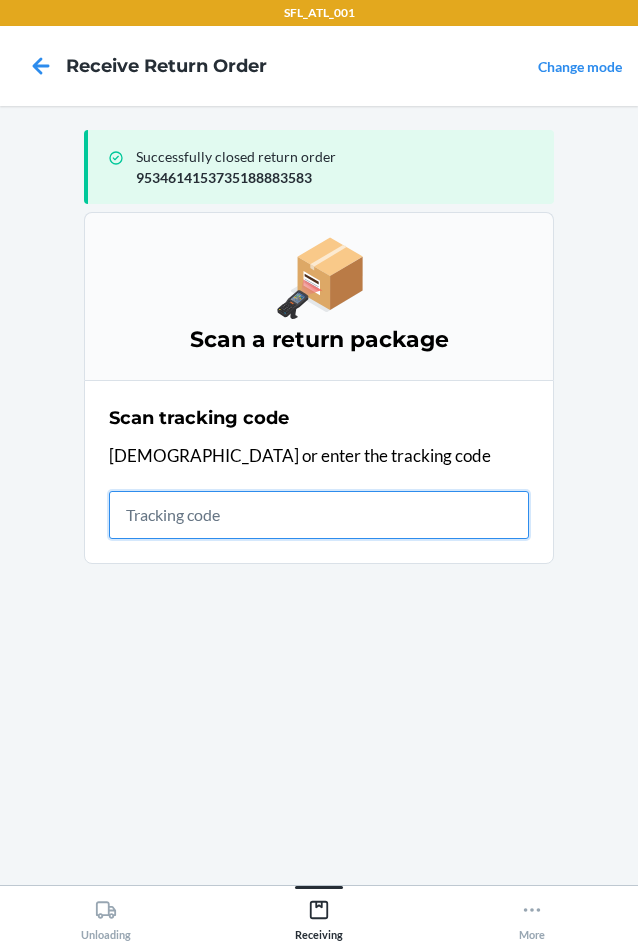 click at bounding box center (319, 515) 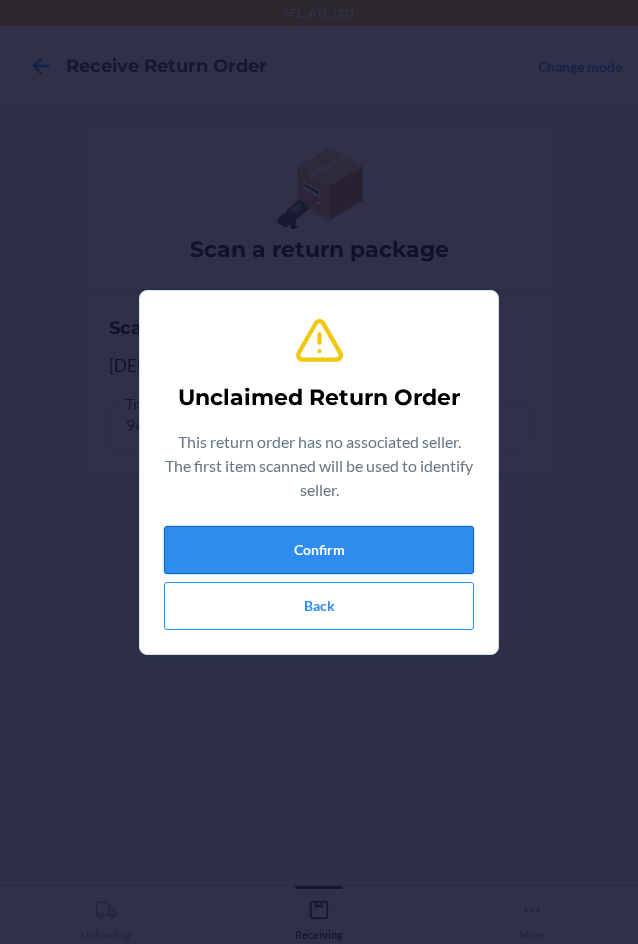 click on "Confirm" at bounding box center (319, 550) 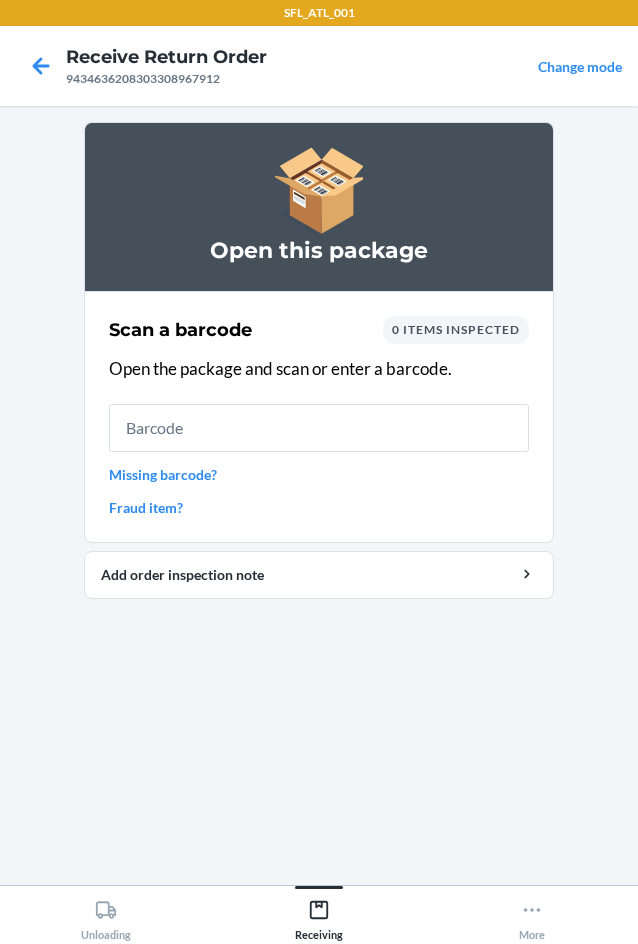 click on "Missing barcode?" at bounding box center (319, 474) 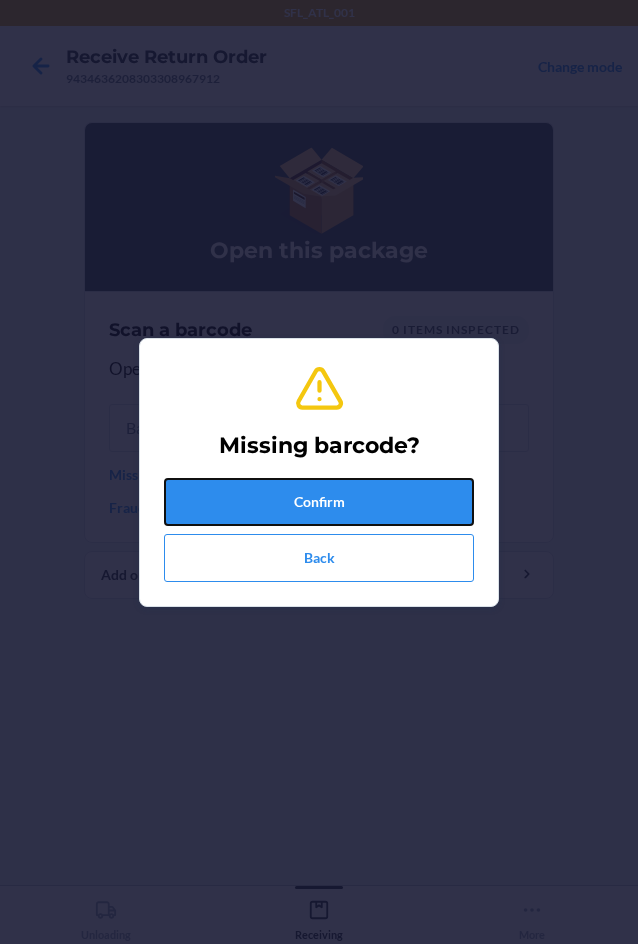 click on "Confirm" at bounding box center (319, 502) 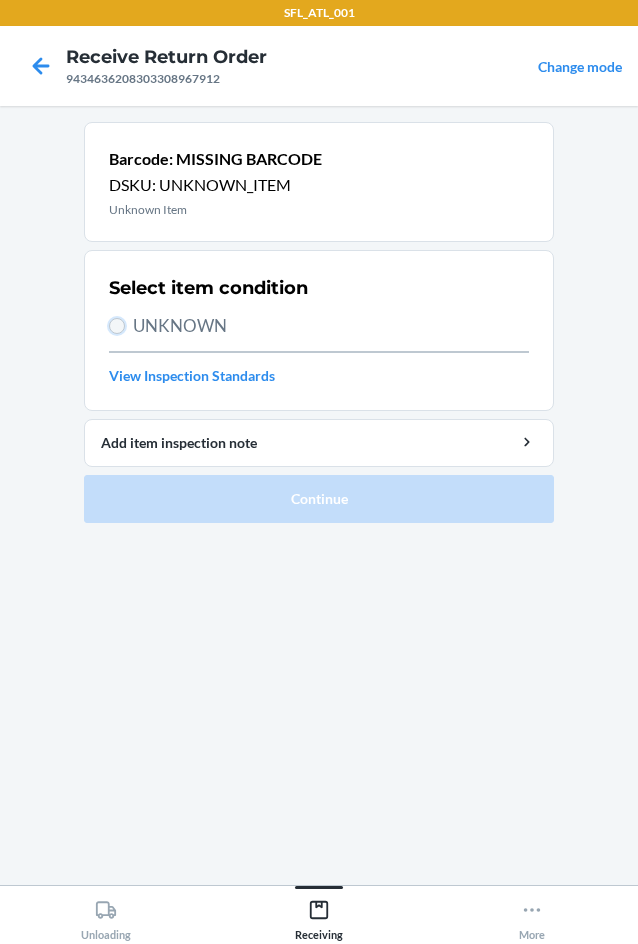 click on "UNKNOWN" at bounding box center [117, 326] 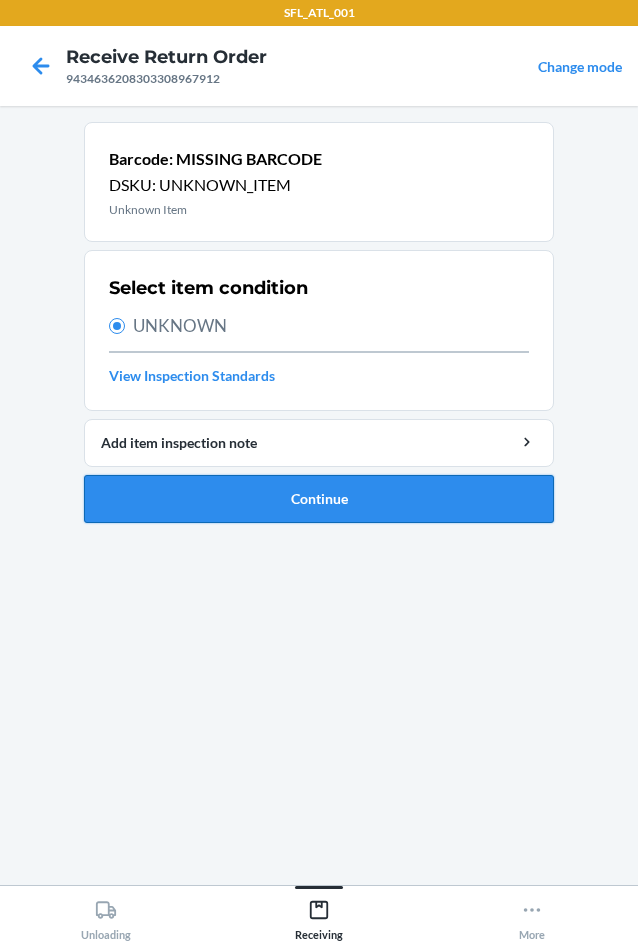 click on "Continue" at bounding box center (319, 499) 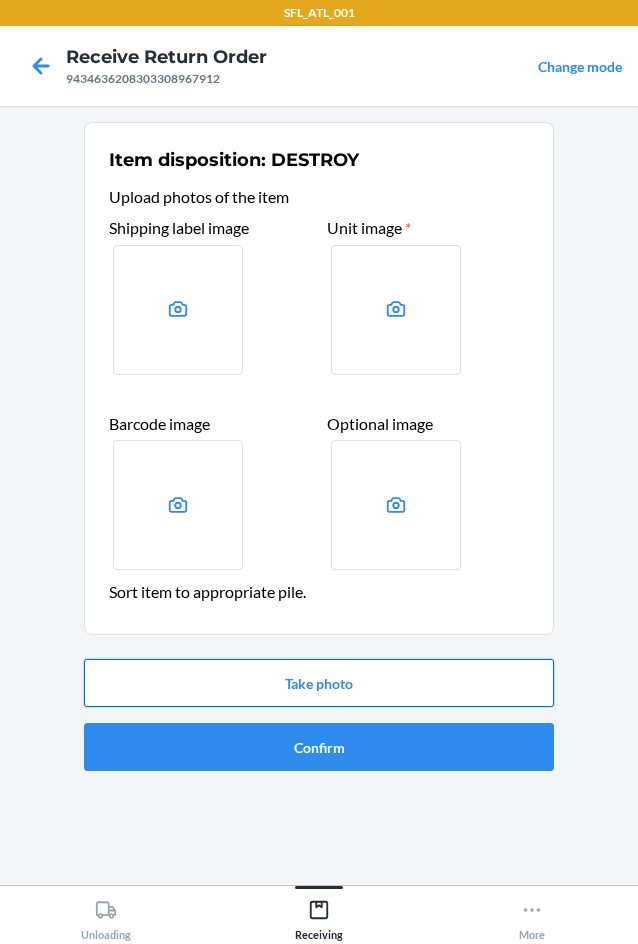 click on "Take photo" at bounding box center (319, 683) 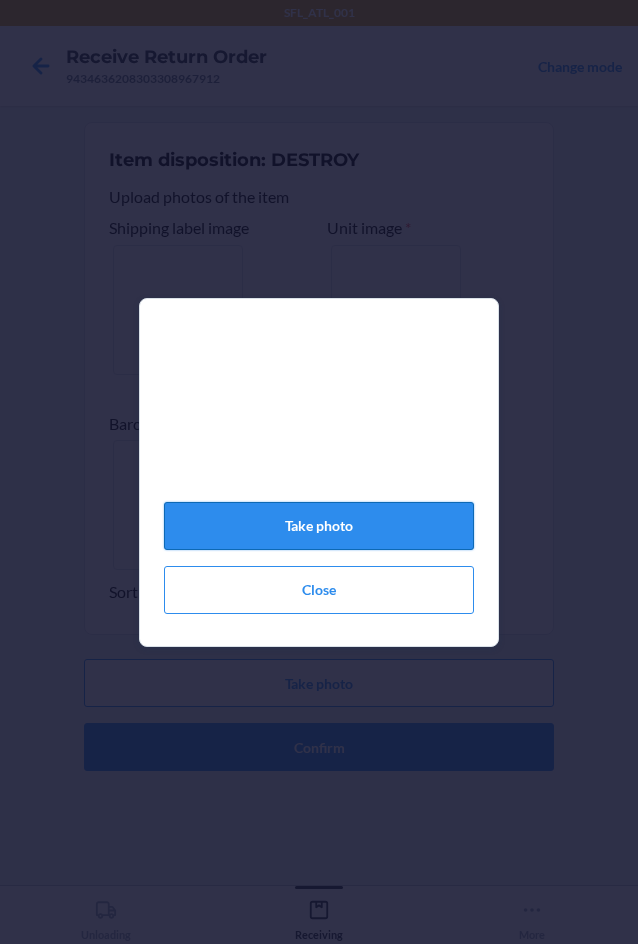 click on "Take photo" 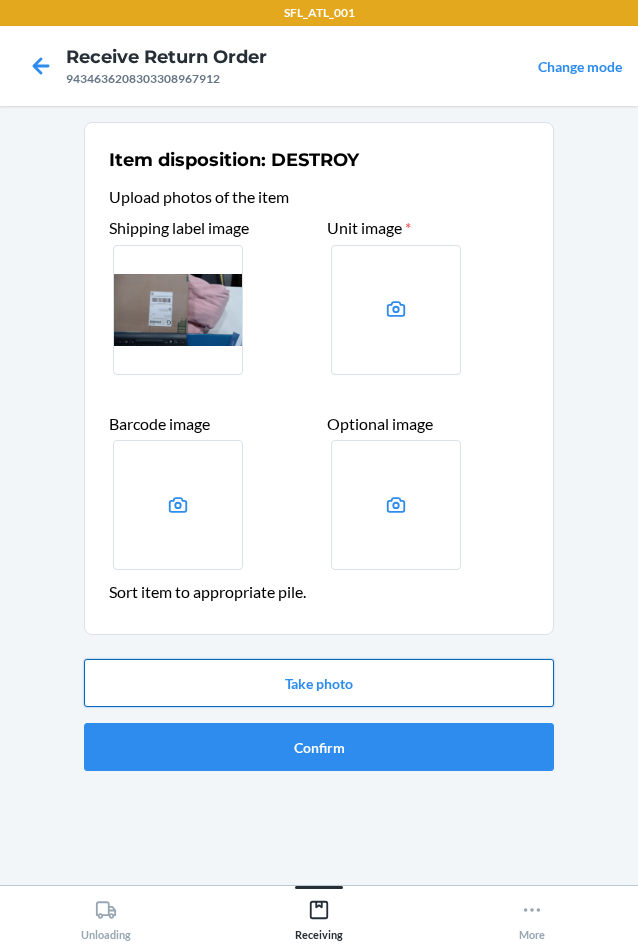 click on "Take photo" at bounding box center [319, 683] 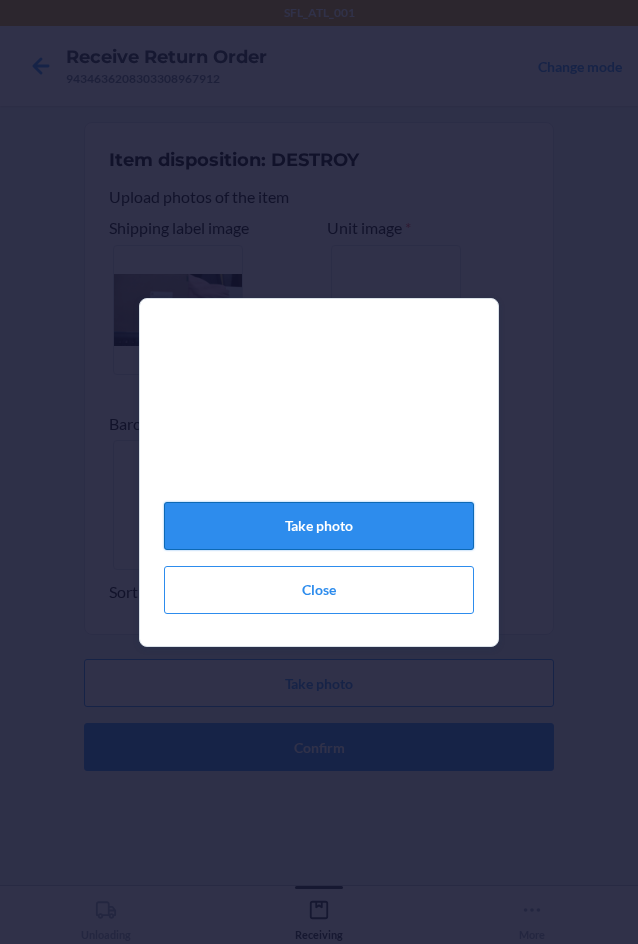 click on "Take photo" 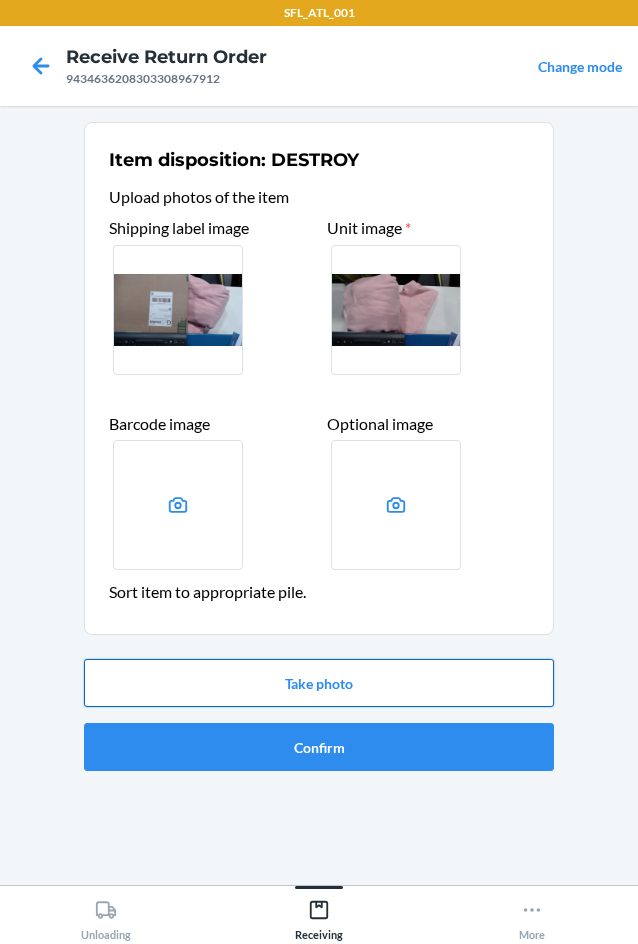 click on "Take photo" at bounding box center [319, 683] 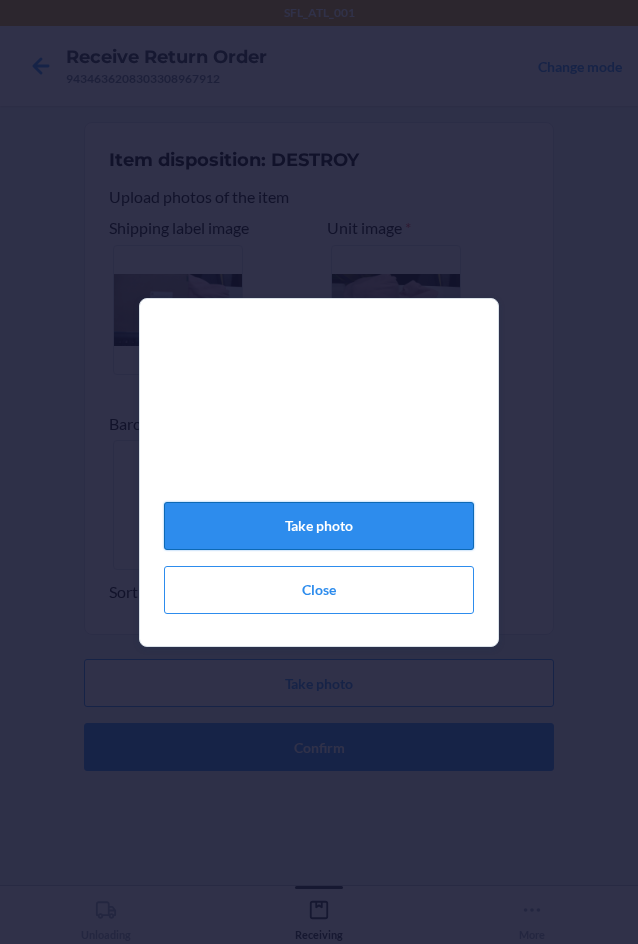 click on "Take photo" 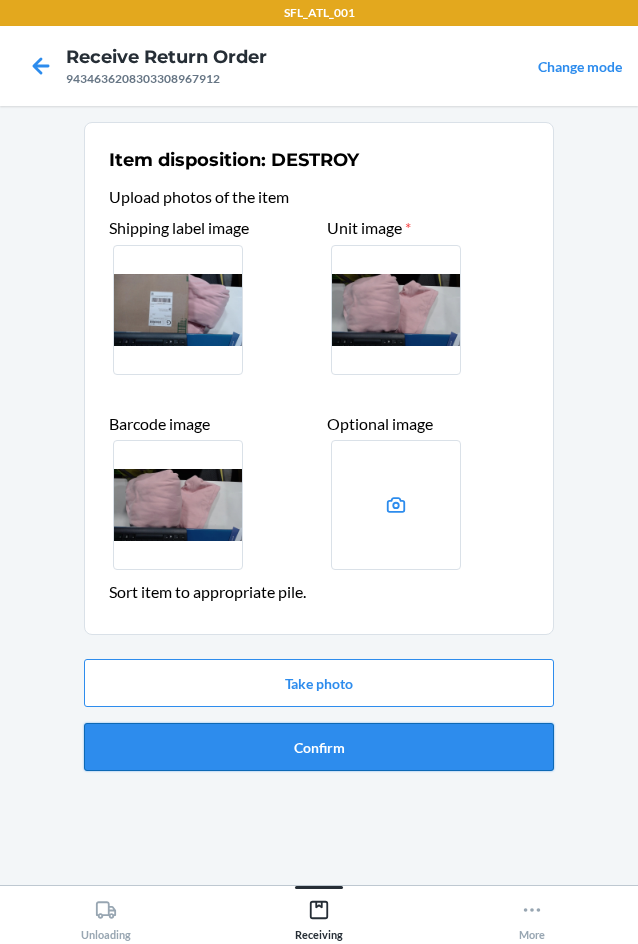 click on "Confirm" at bounding box center [319, 747] 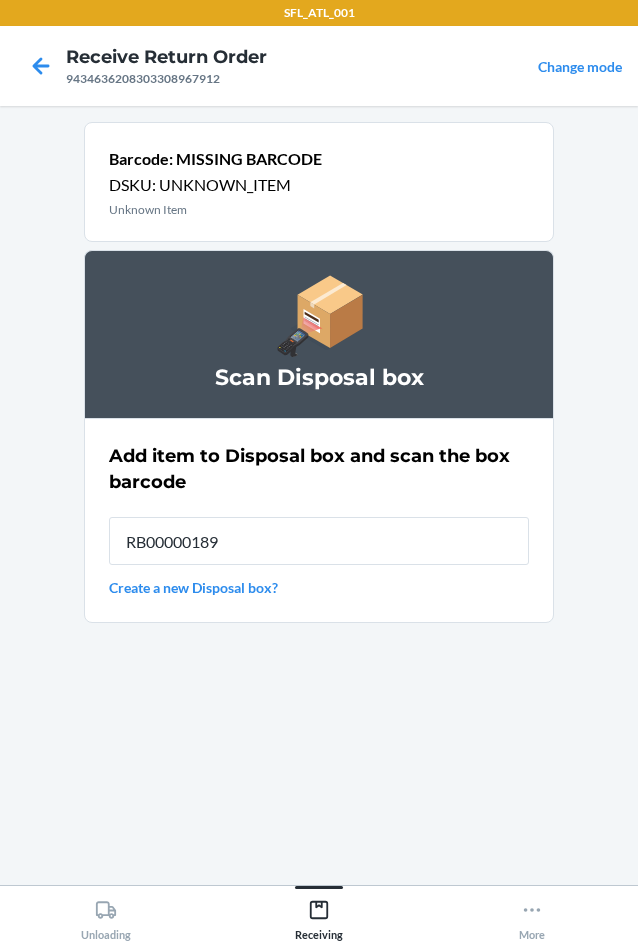 type on "RB00000189D" 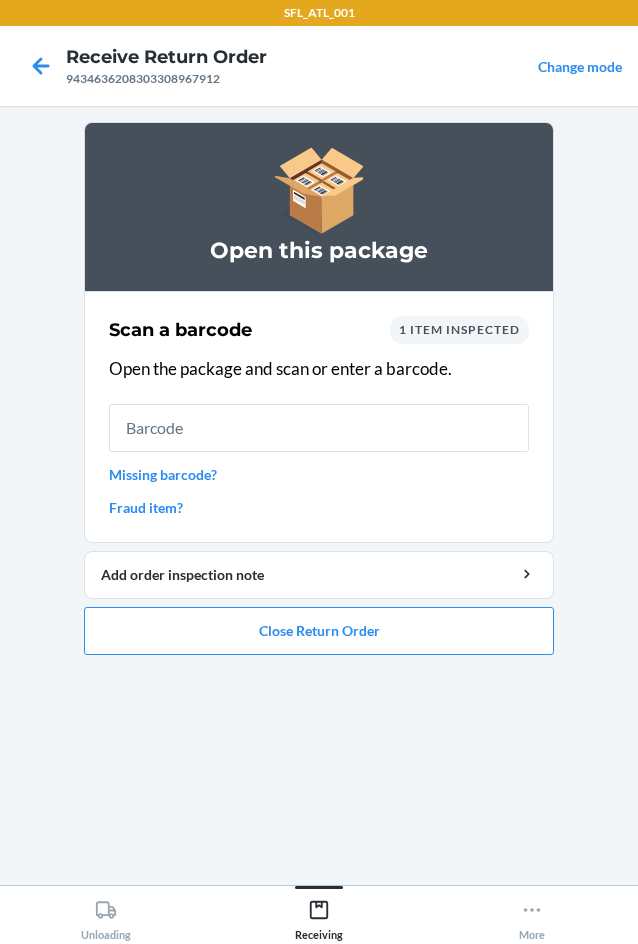 click on "Missing barcode?" at bounding box center [319, 474] 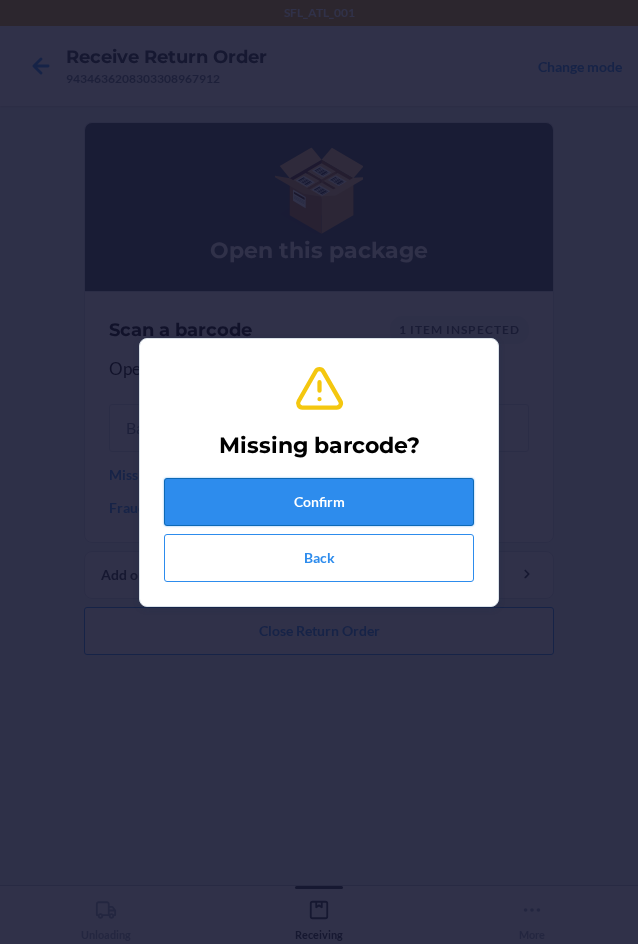 click on "Confirm" at bounding box center (319, 502) 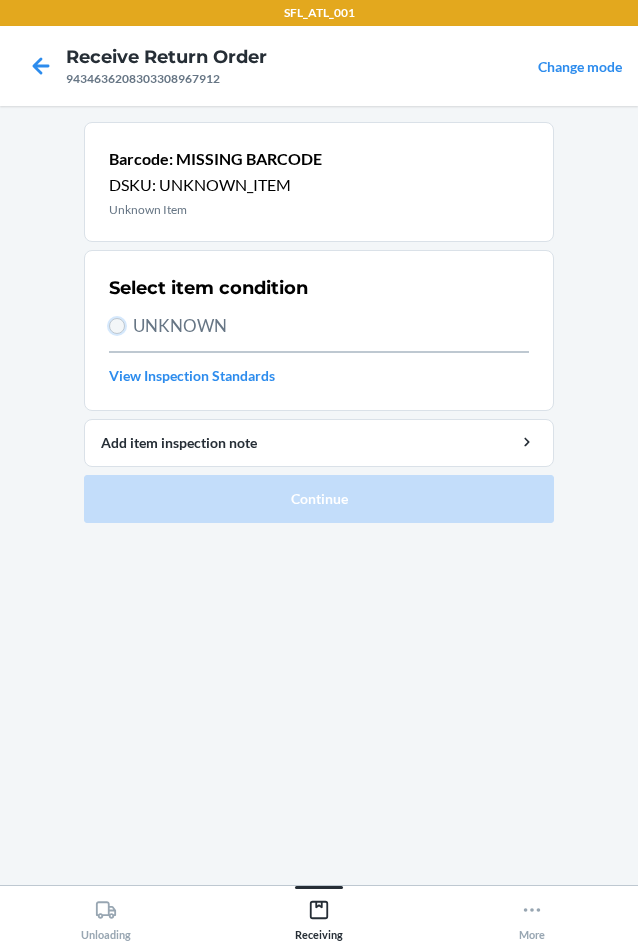 click on "UNKNOWN" at bounding box center (117, 326) 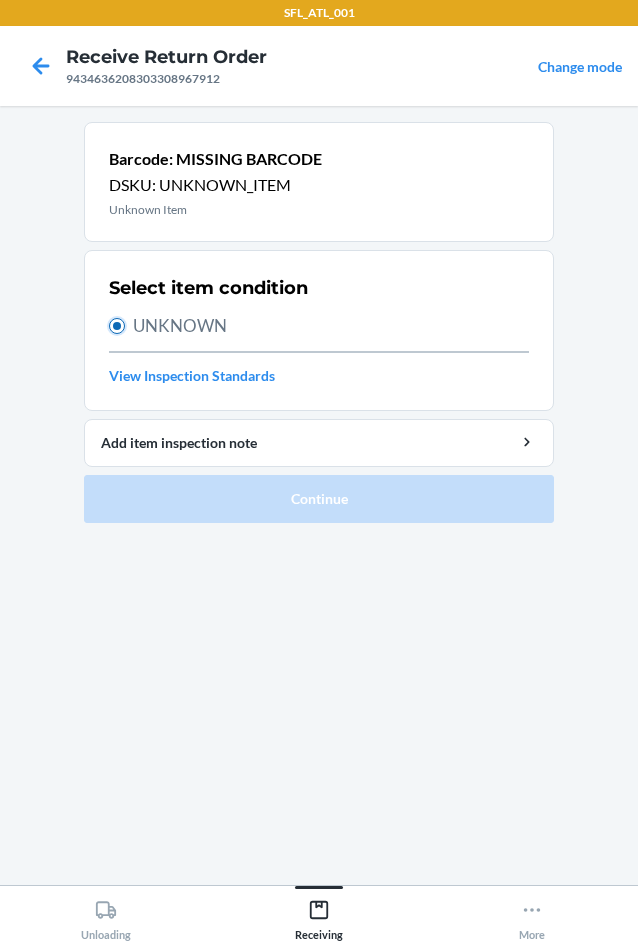 radio on "true" 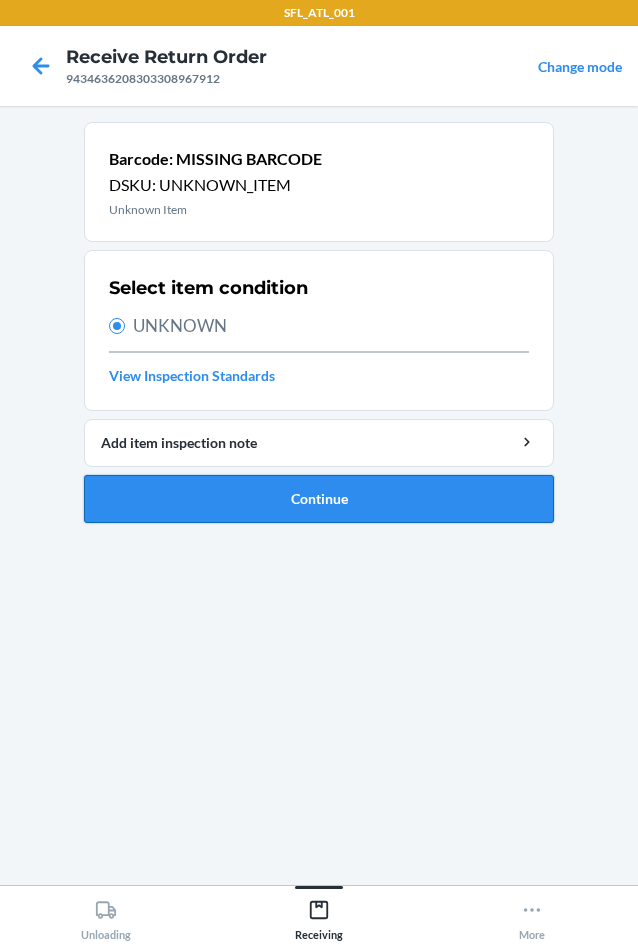 click on "Continue" at bounding box center [319, 499] 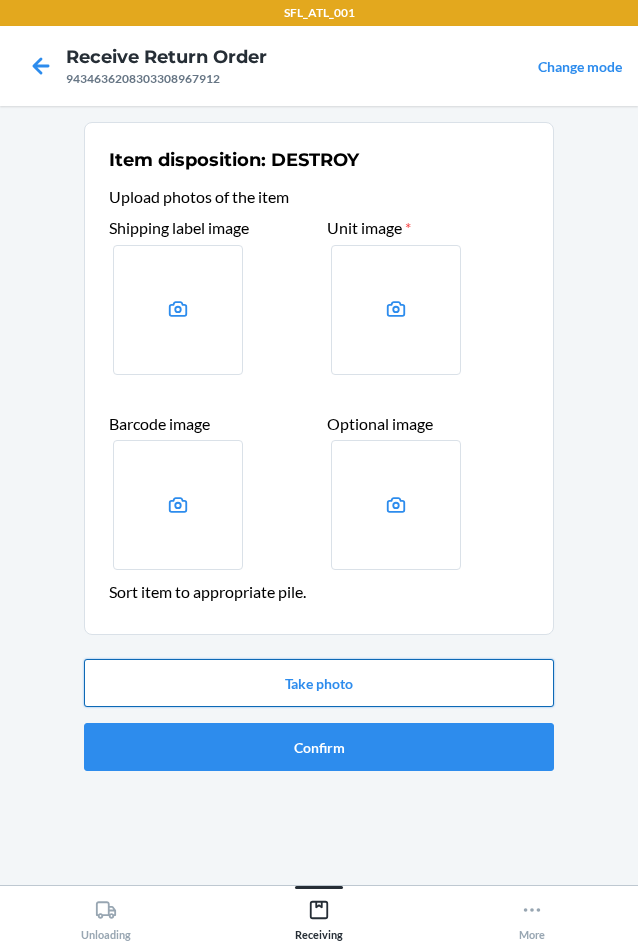 click on "Take photo" at bounding box center (319, 683) 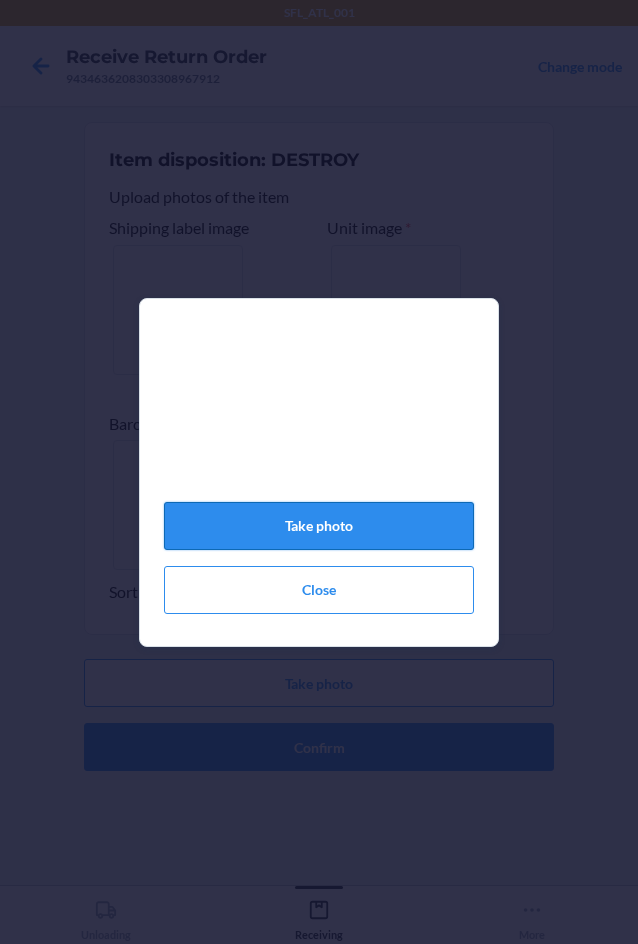 click on "Take photo" 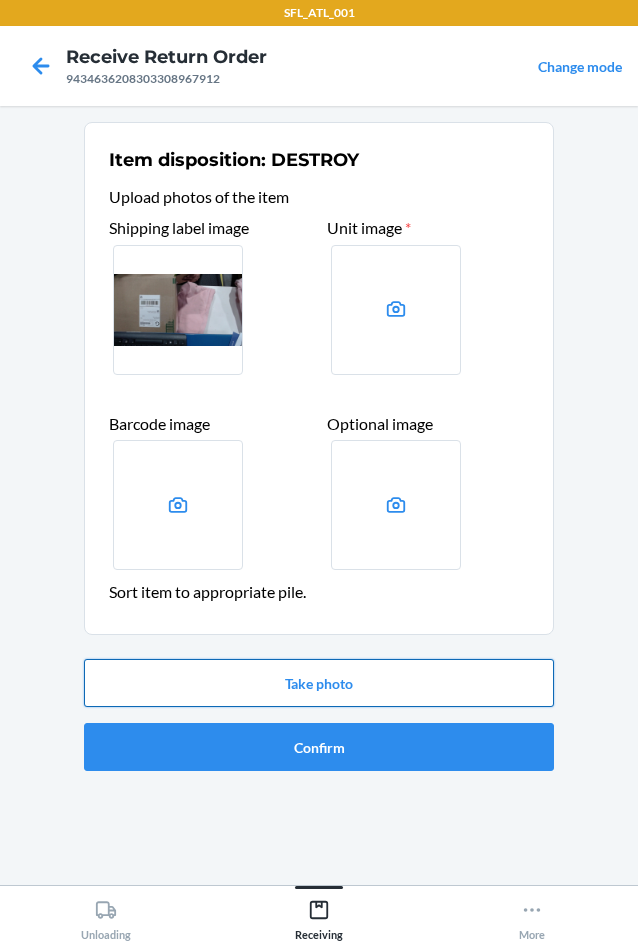 click on "Take photo" at bounding box center (319, 683) 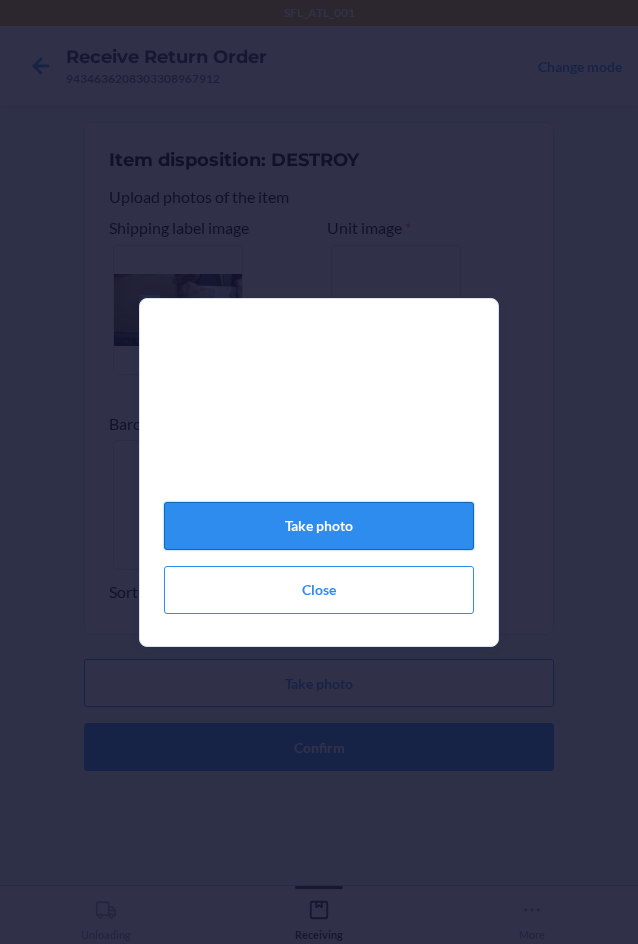 click on "Take photo" 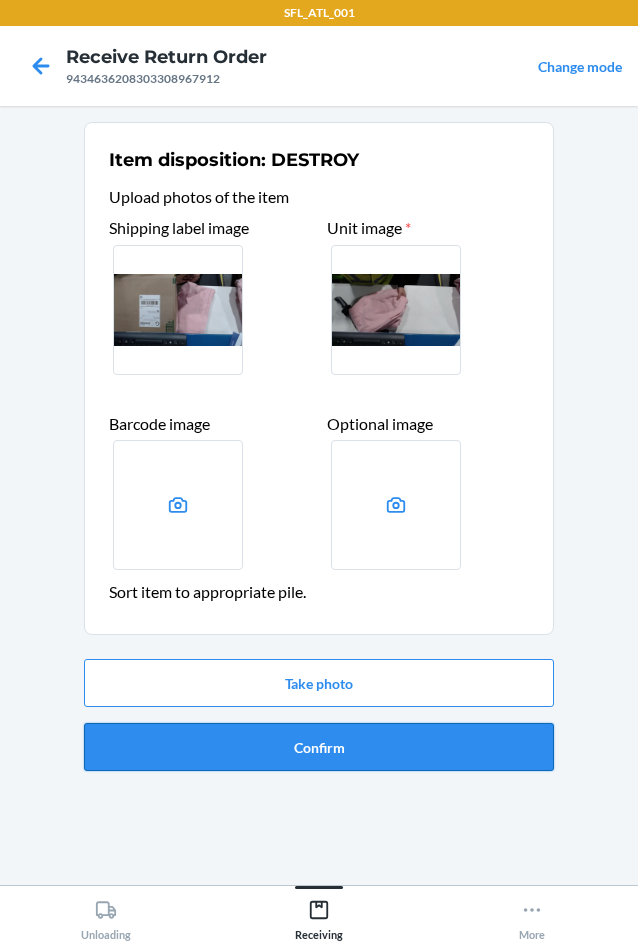 click on "Confirm" at bounding box center (319, 747) 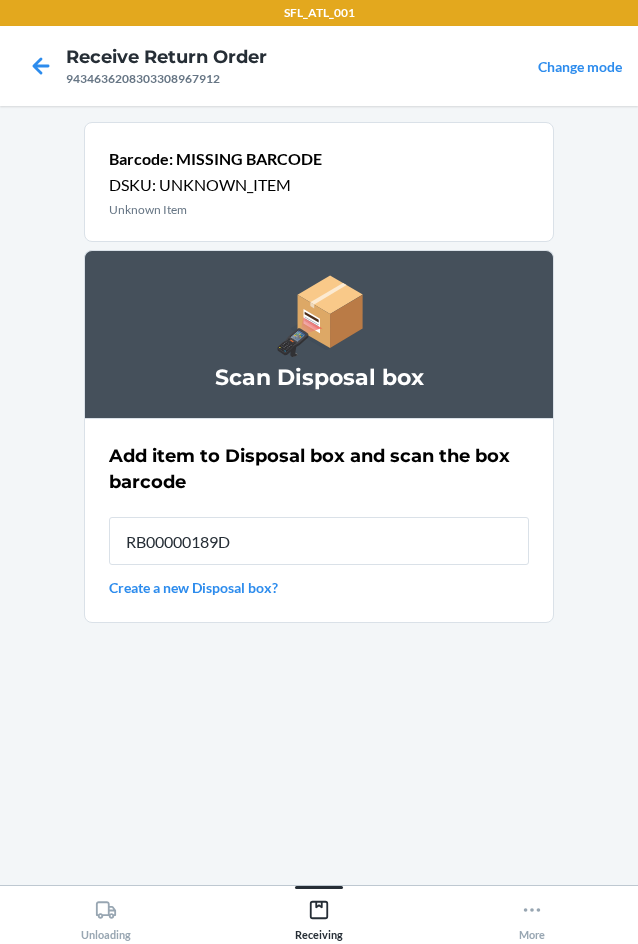 type on "RB00000189D" 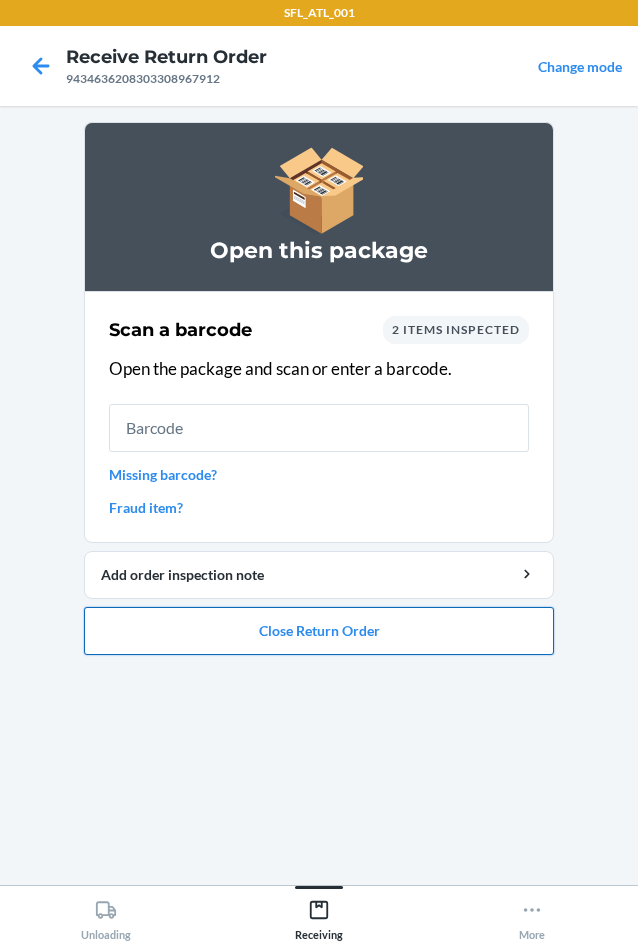click on "Close Return Order" at bounding box center [319, 631] 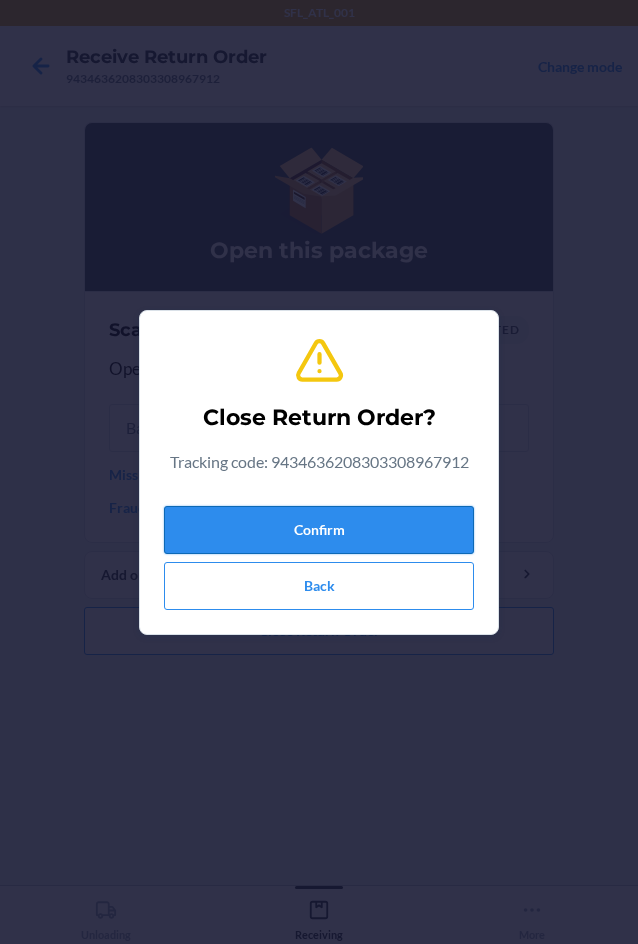 click on "Confirm" at bounding box center (319, 530) 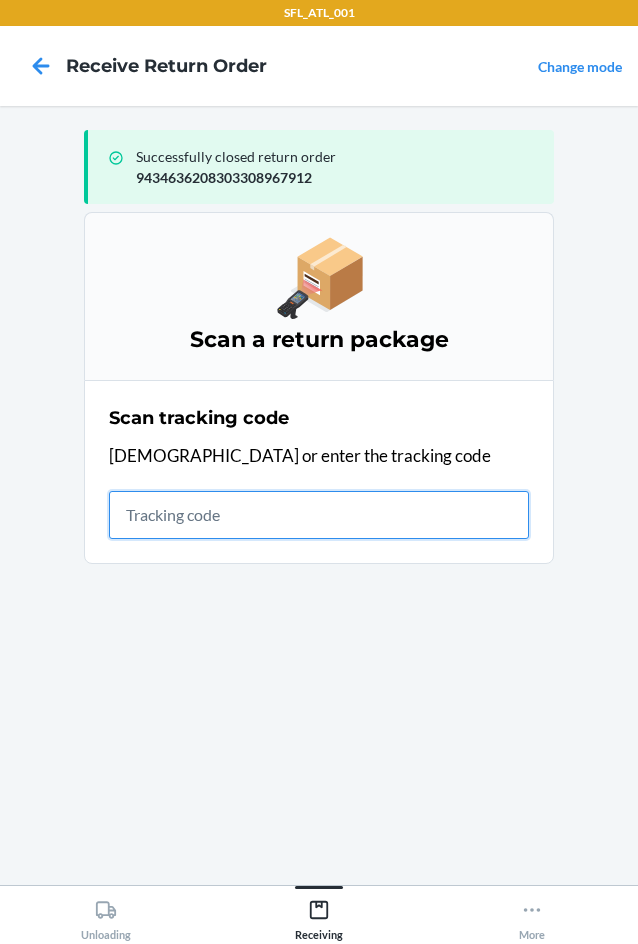 drag, startPoint x: 149, startPoint y: 499, endPoint x: 161, endPoint y: 490, distance: 15 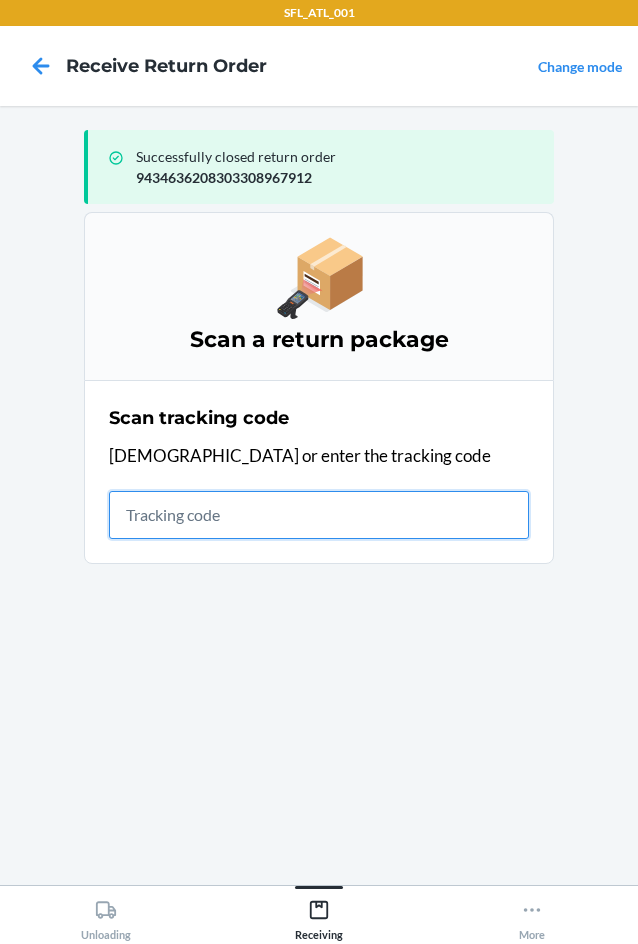 click at bounding box center [319, 515] 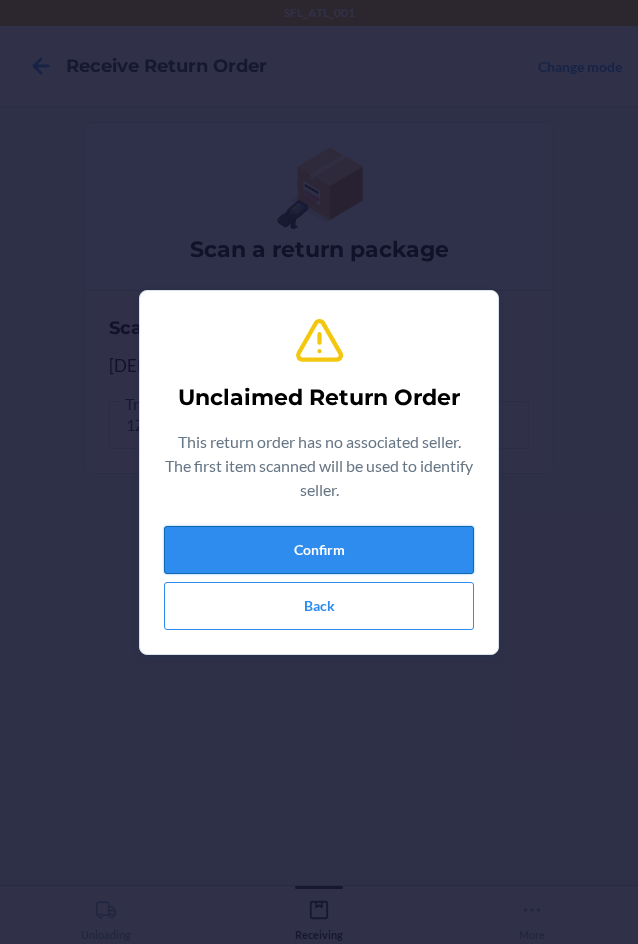 click on "Confirm" at bounding box center (319, 550) 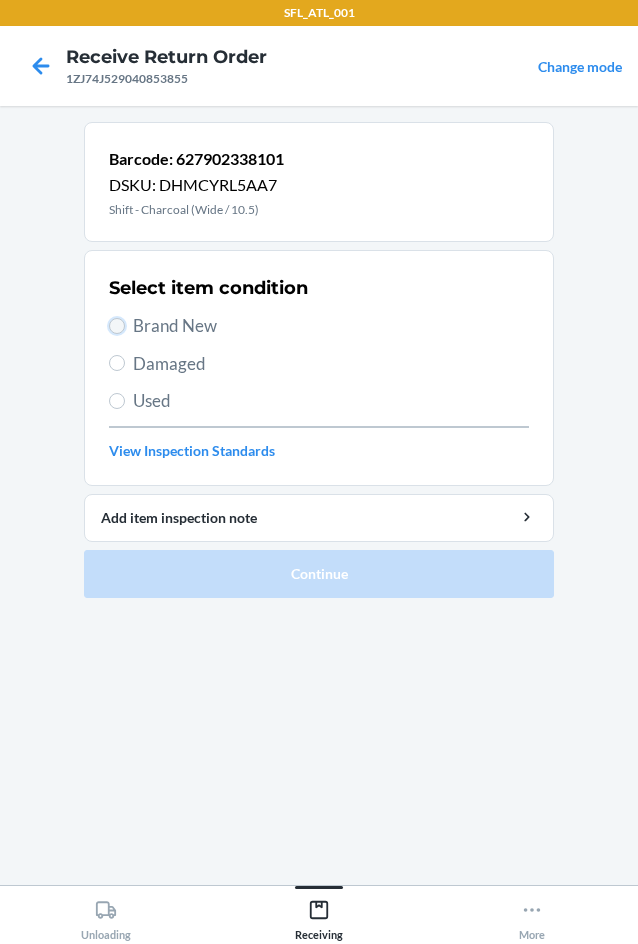 click on "Brand New" at bounding box center (117, 326) 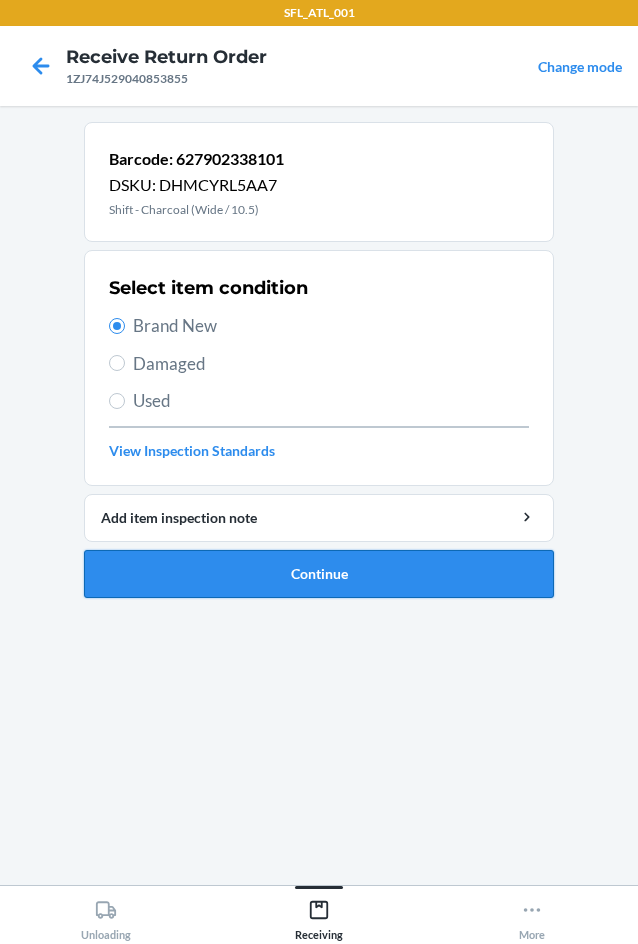 click on "Continue" at bounding box center [319, 574] 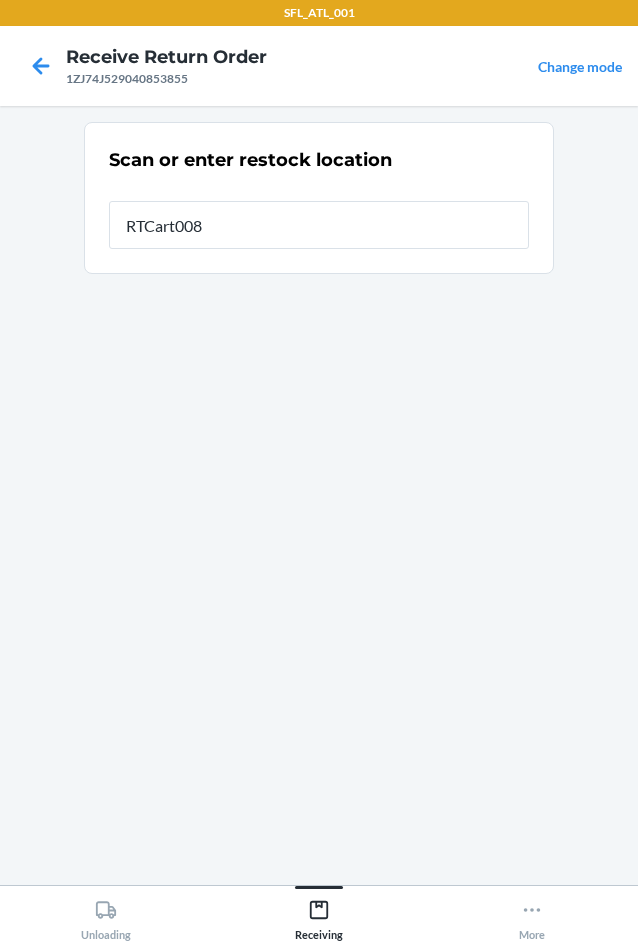 type on "RTCart008" 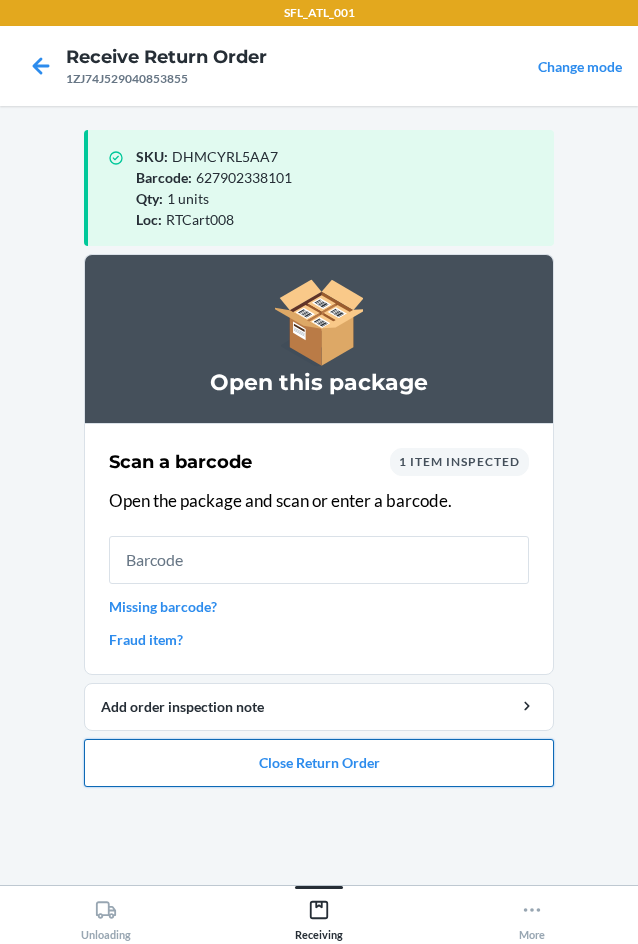 click on "Close Return Order" at bounding box center [319, 763] 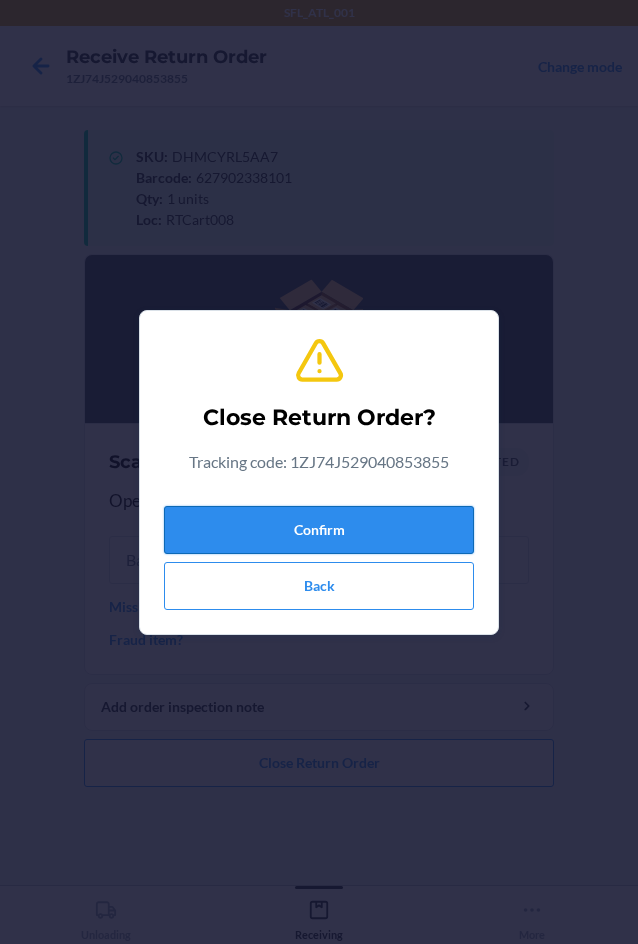 click on "Confirm" at bounding box center (319, 530) 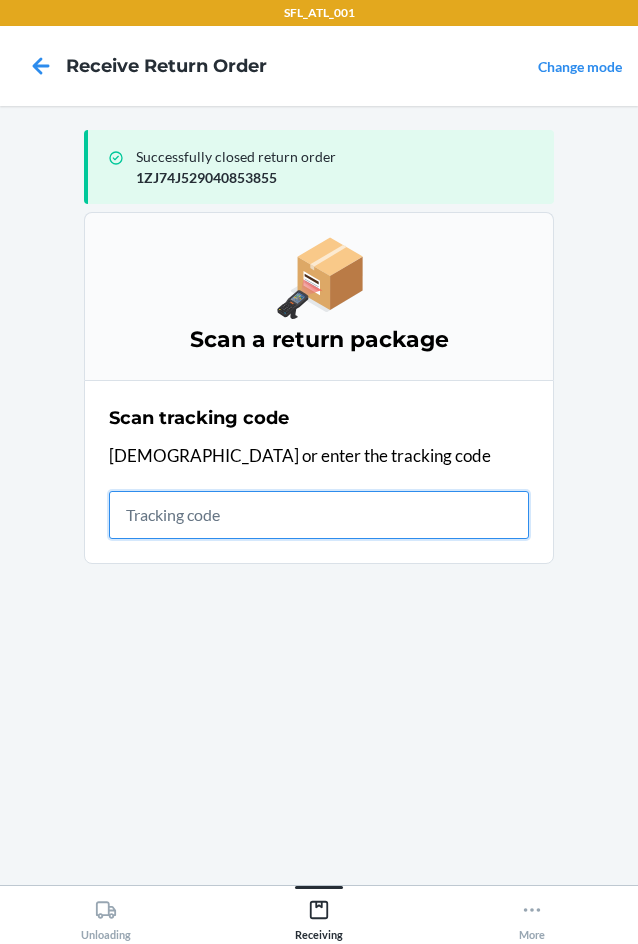 click at bounding box center [319, 515] 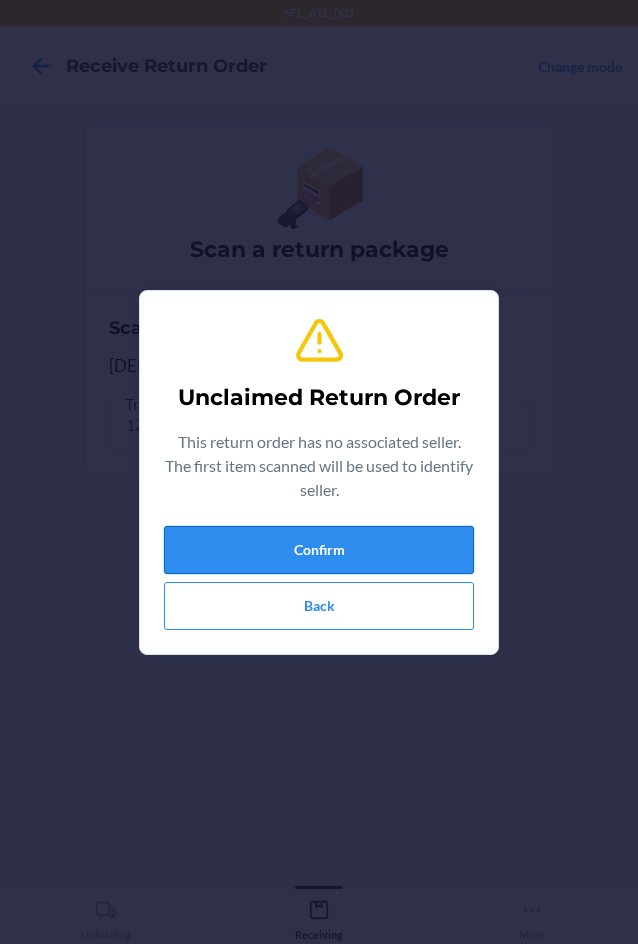 click on "Confirm" at bounding box center (319, 550) 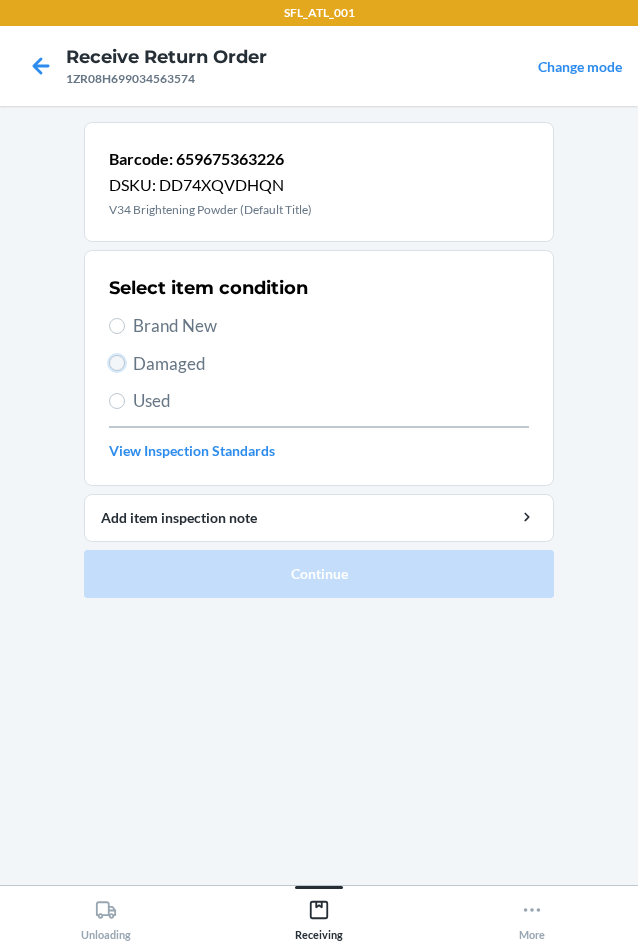 click on "Damaged" at bounding box center (117, 363) 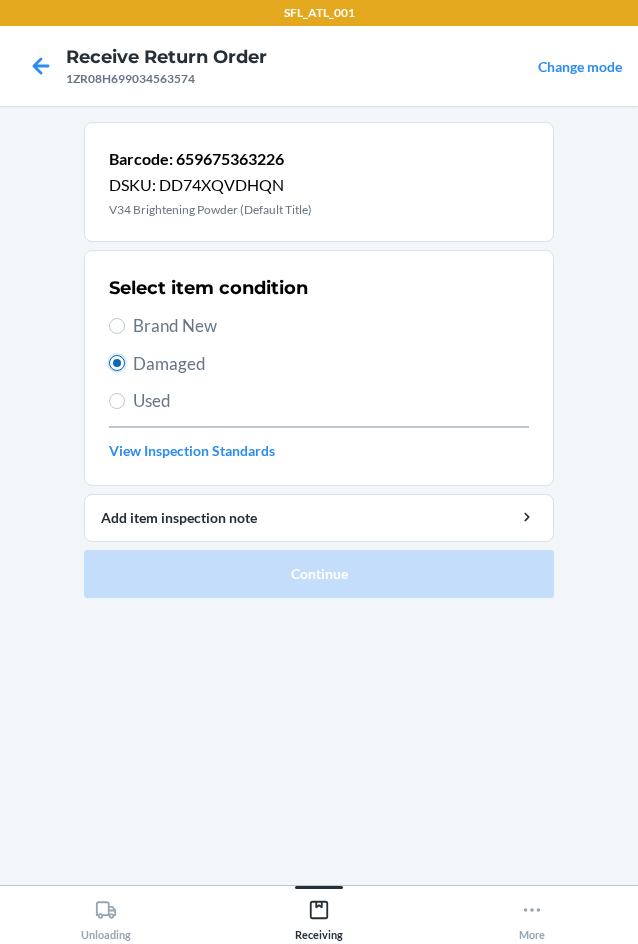 radio on "true" 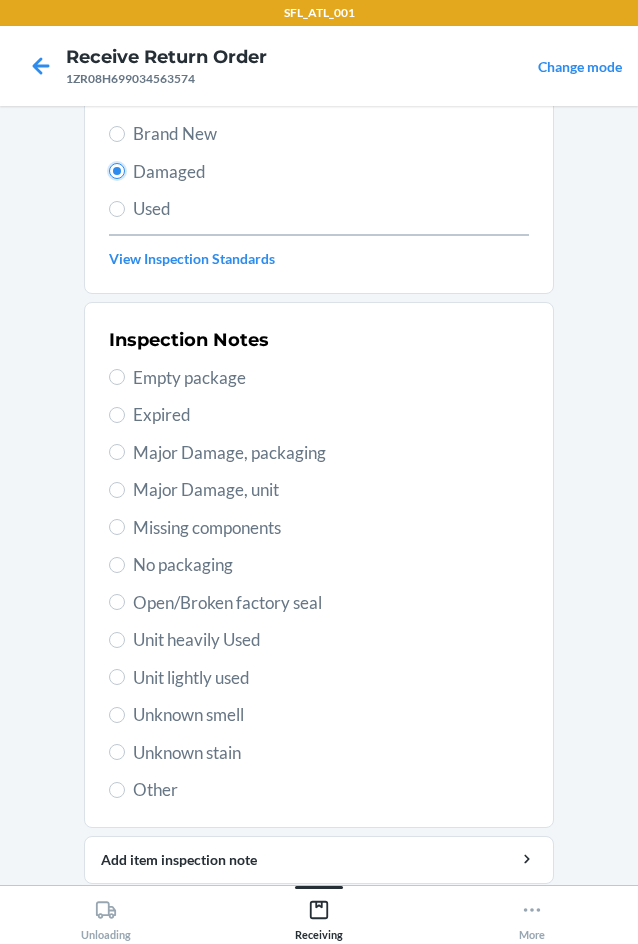 scroll, scrollTop: 200, scrollLeft: 0, axis: vertical 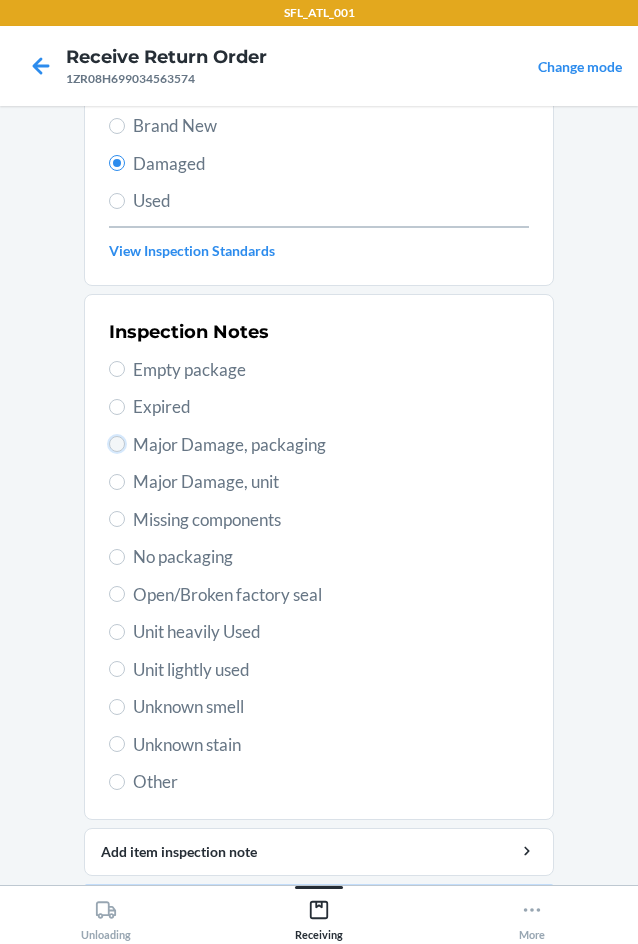 click on "Major Damage, packaging" at bounding box center (117, 444) 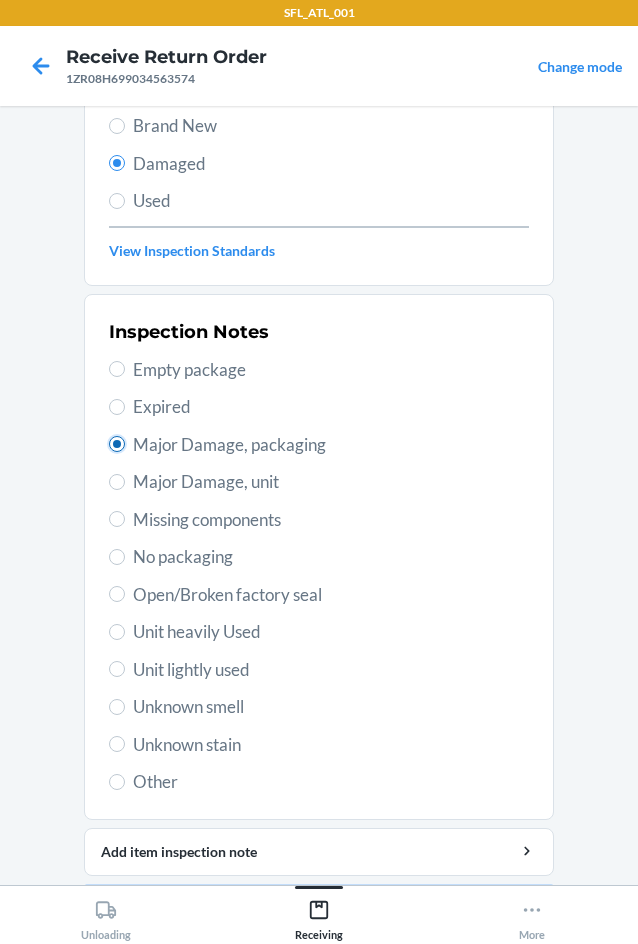 radio on "true" 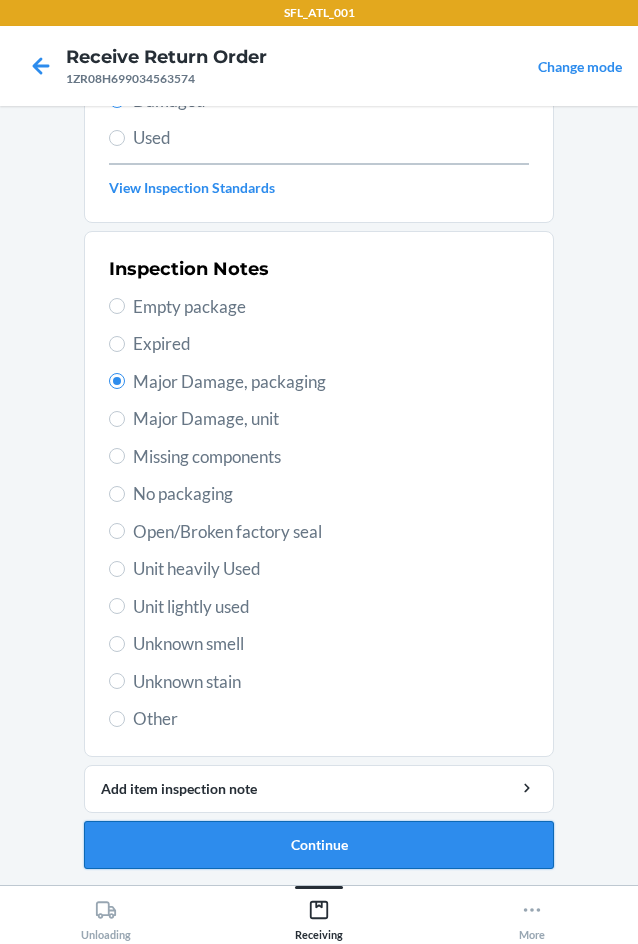 click on "Continue" at bounding box center (319, 845) 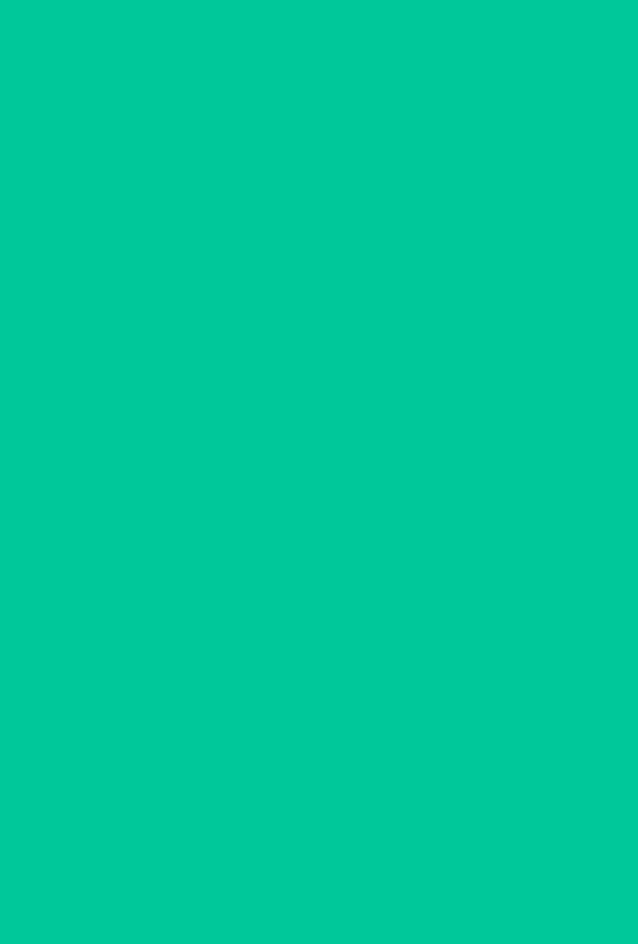 scroll, scrollTop: 98, scrollLeft: 0, axis: vertical 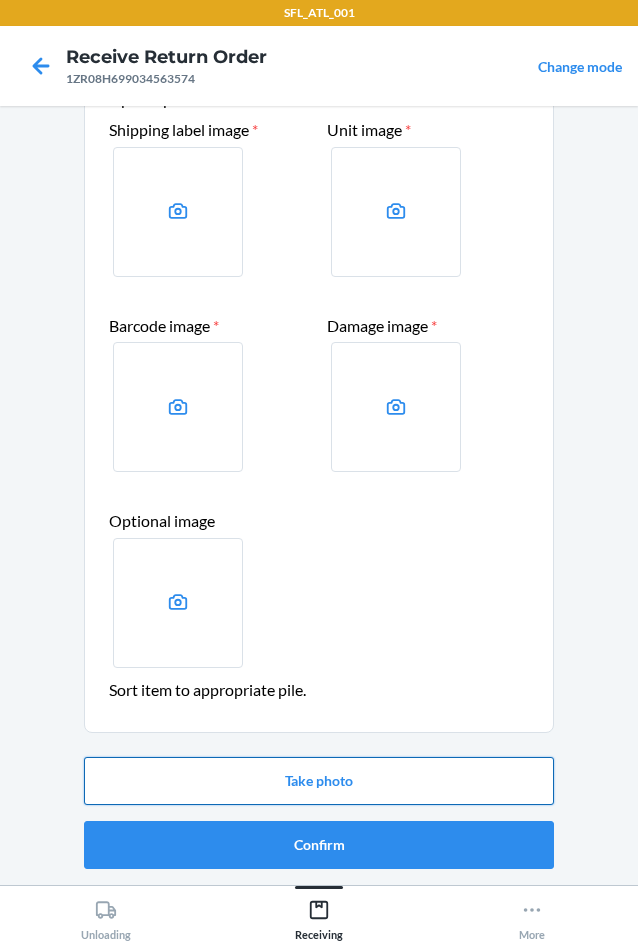 click on "Take photo" at bounding box center [319, 781] 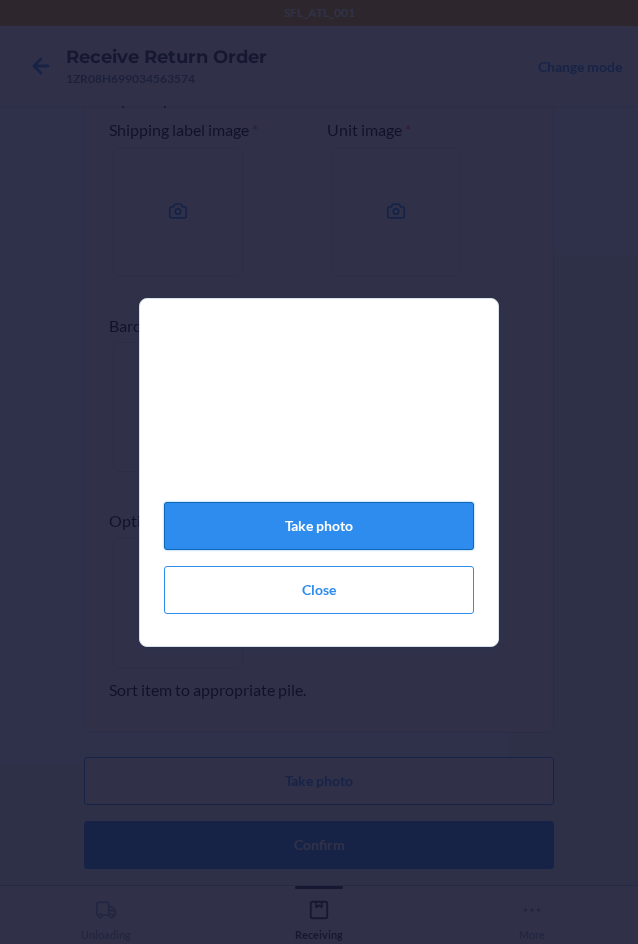 click on "Take photo" 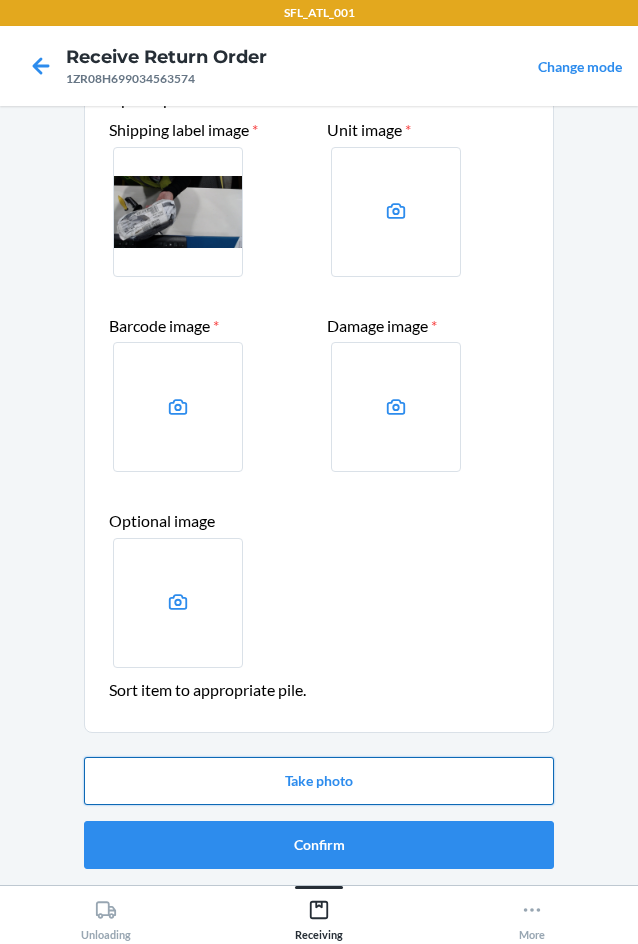 click on "Take photo" at bounding box center [319, 781] 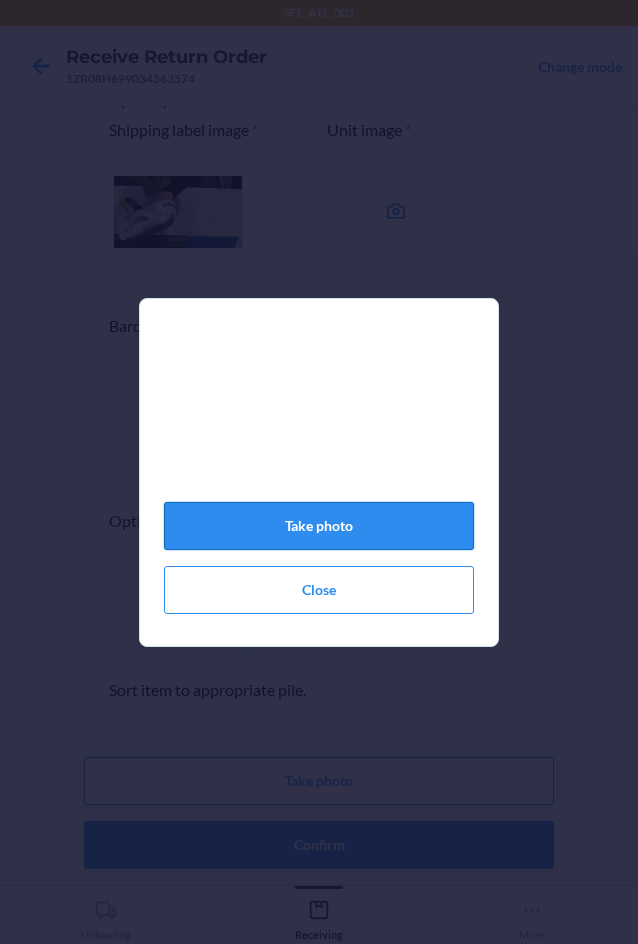 click on "Take photo" 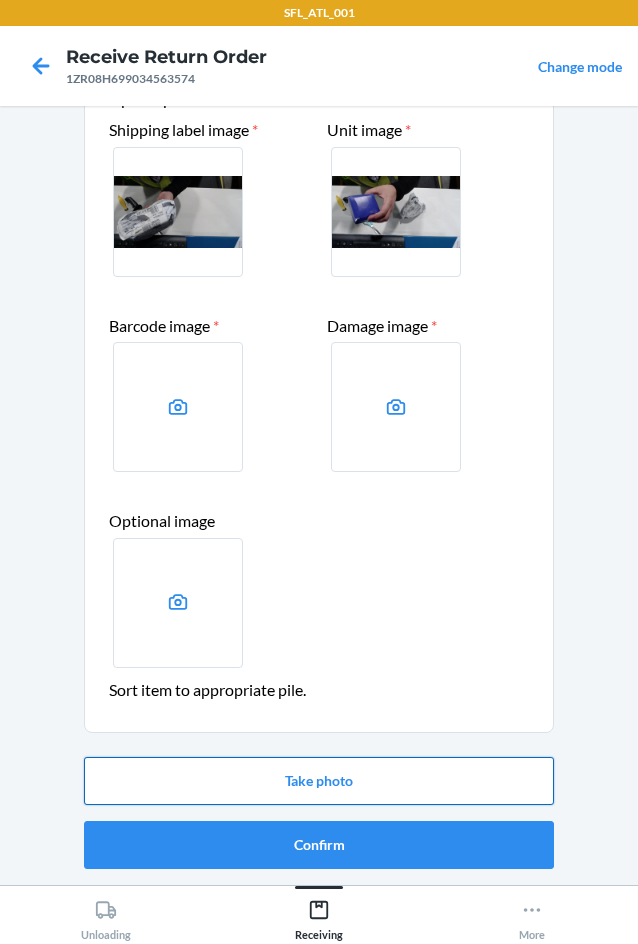 click on "Take photo" at bounding box center (319, 781) 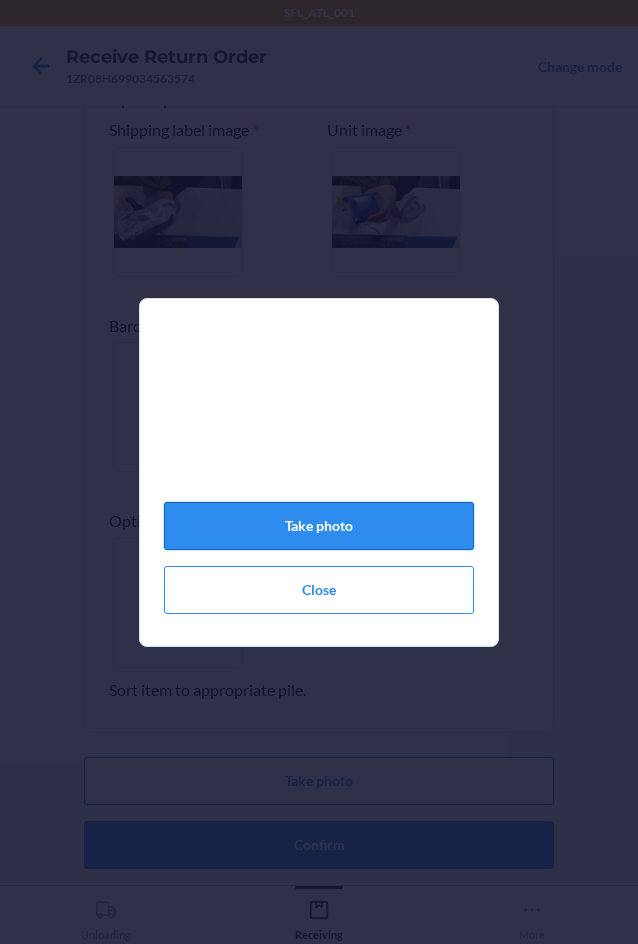click on "Take photo" 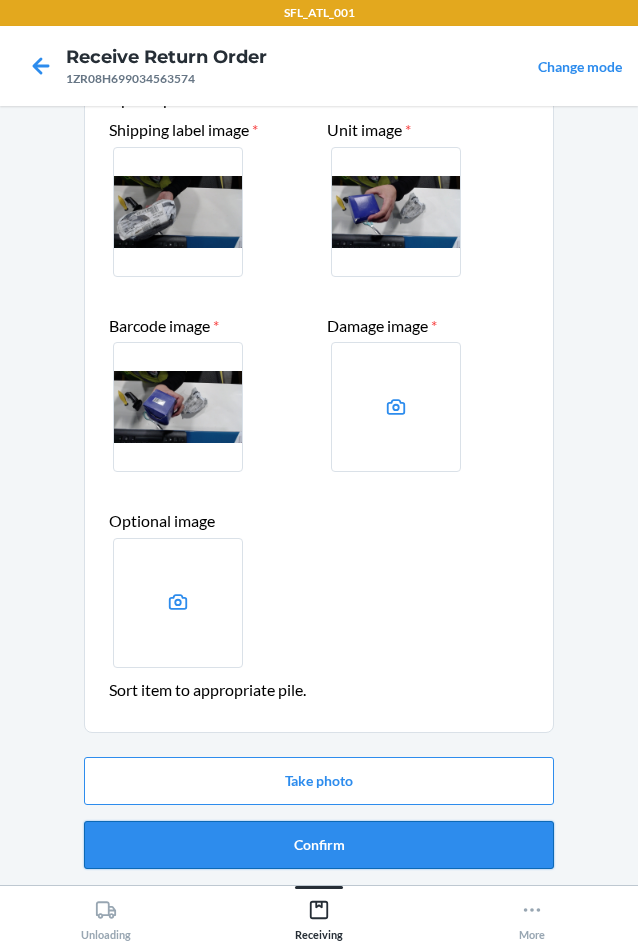 click on "Confirm" at bounding box center (319, 845) 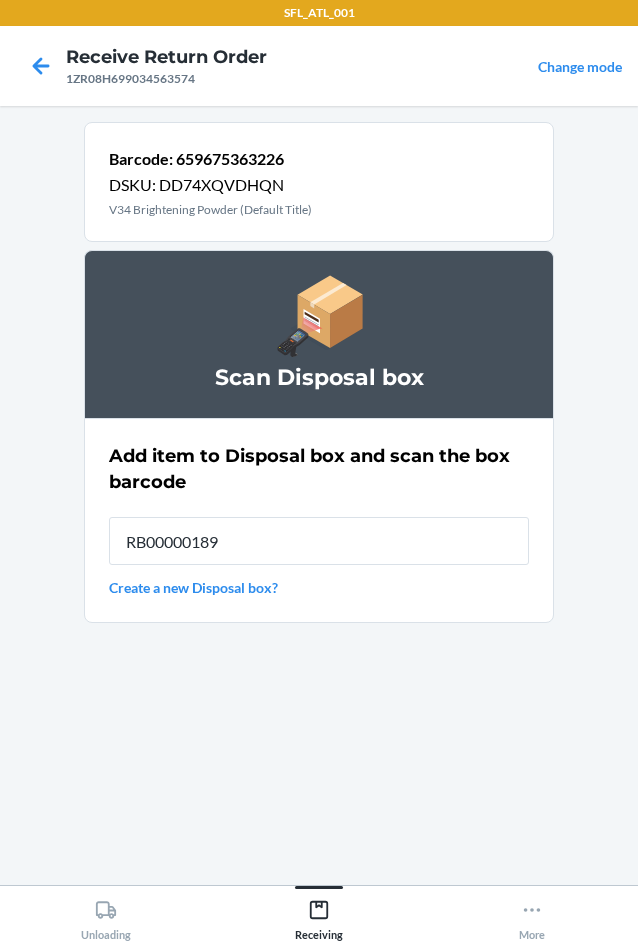 type on "RB00000189D" 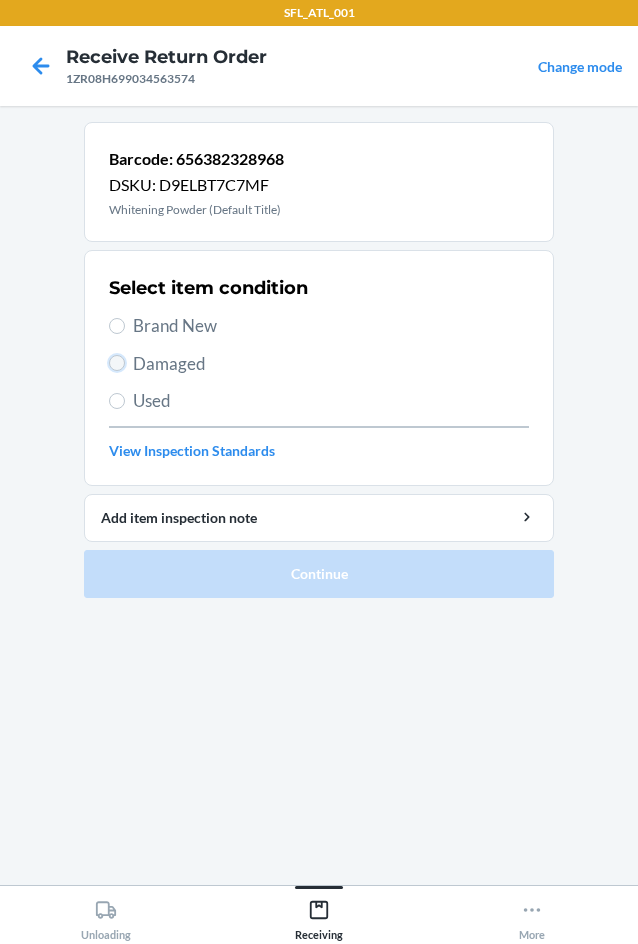 click on "Damaged" at bounding box center (117, 363) 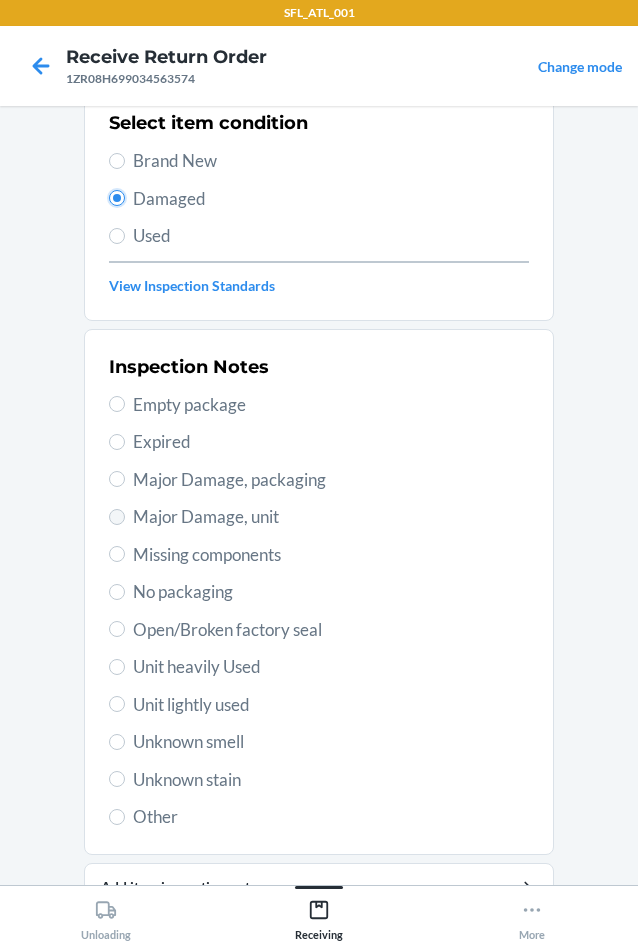 scroll, scrollTop: 200, scrollLeft: 0, axis: vertical 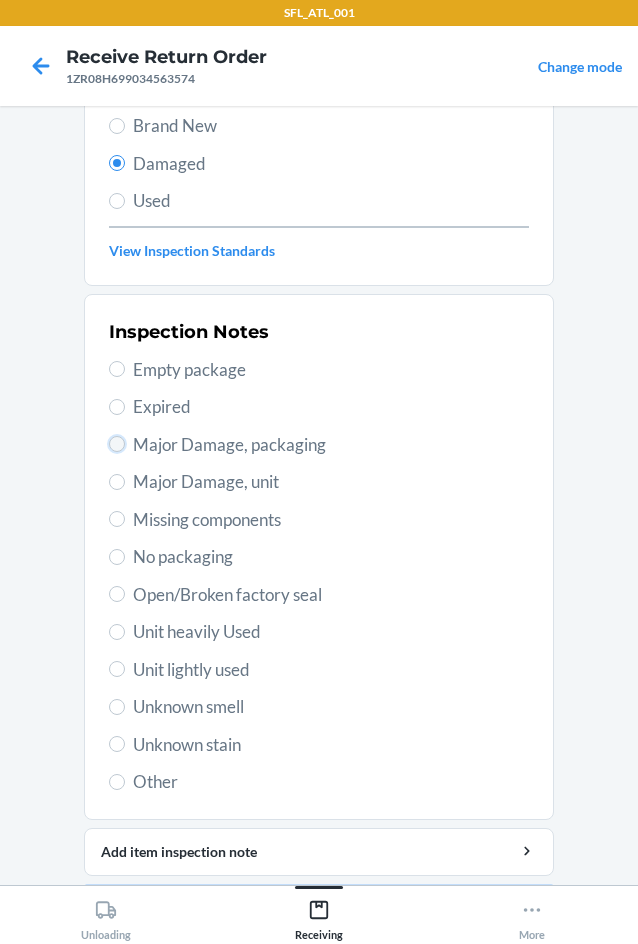 click on "Major Damage, packaging" at bounding box center (117, 444) 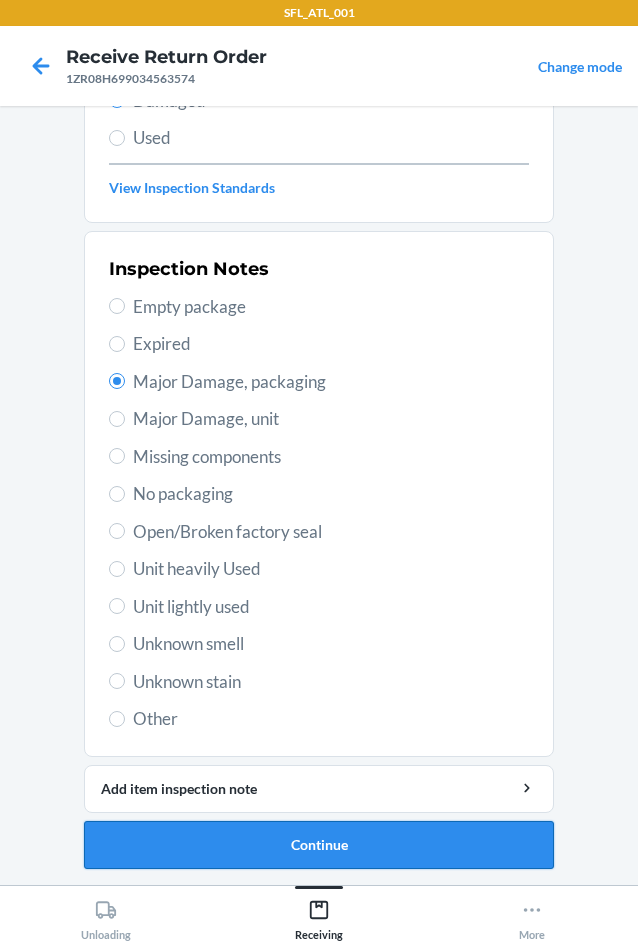 click on "Continue" at bounding box center [319, 845] 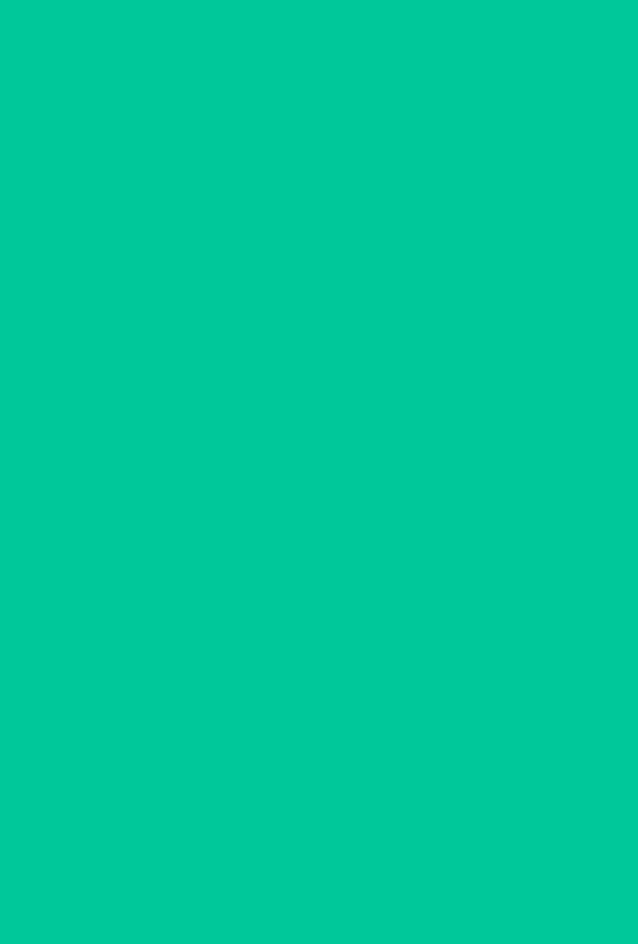 scroll, scrollTop: 98, scrollLeft: 0, axis: vertical 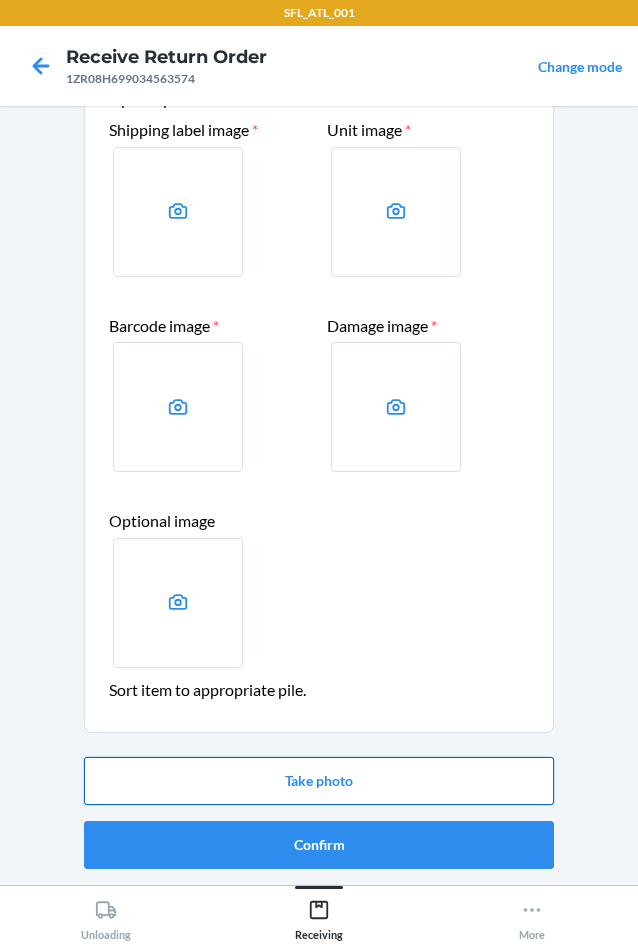 click on "Take photo" at bounding box center [319, 781] 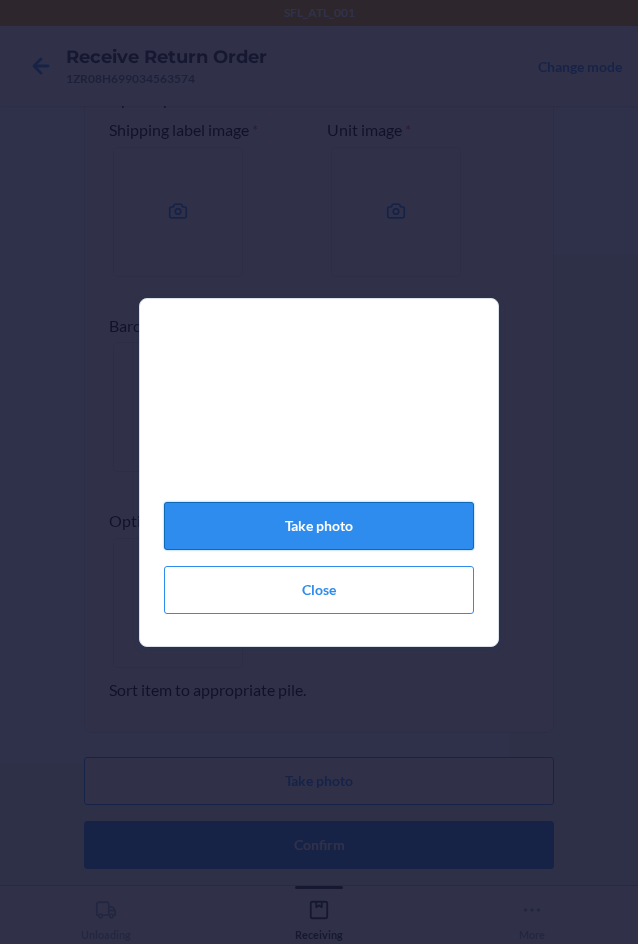 click on "Take photo" 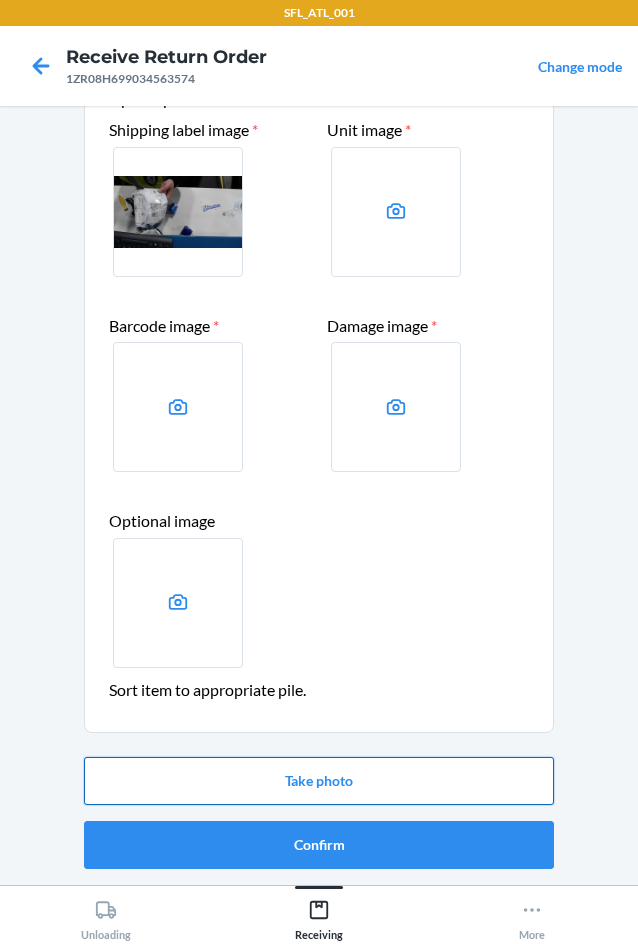 click on "Take photo" at bounding box center [319, 781] 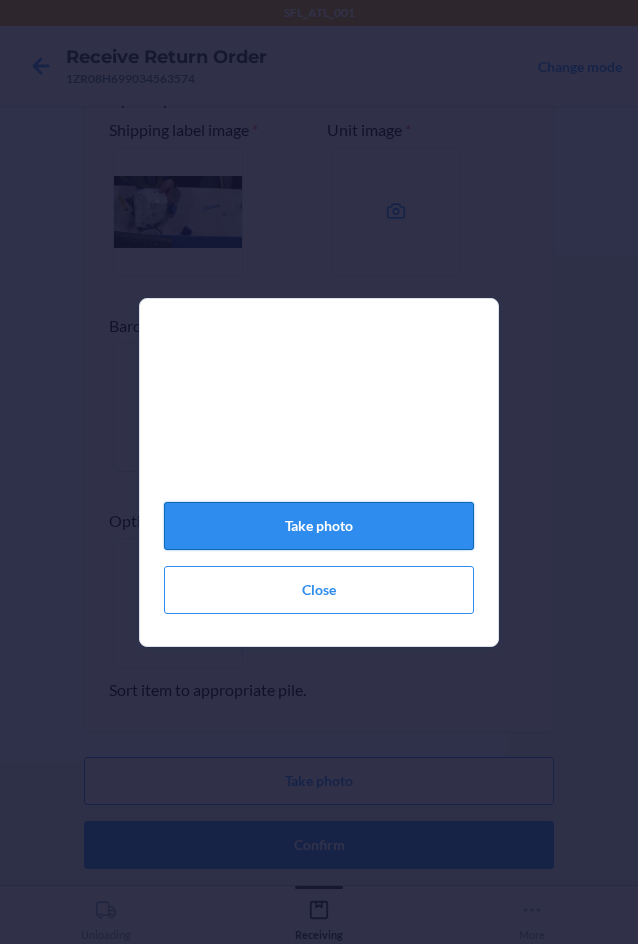 click on "Take photo" 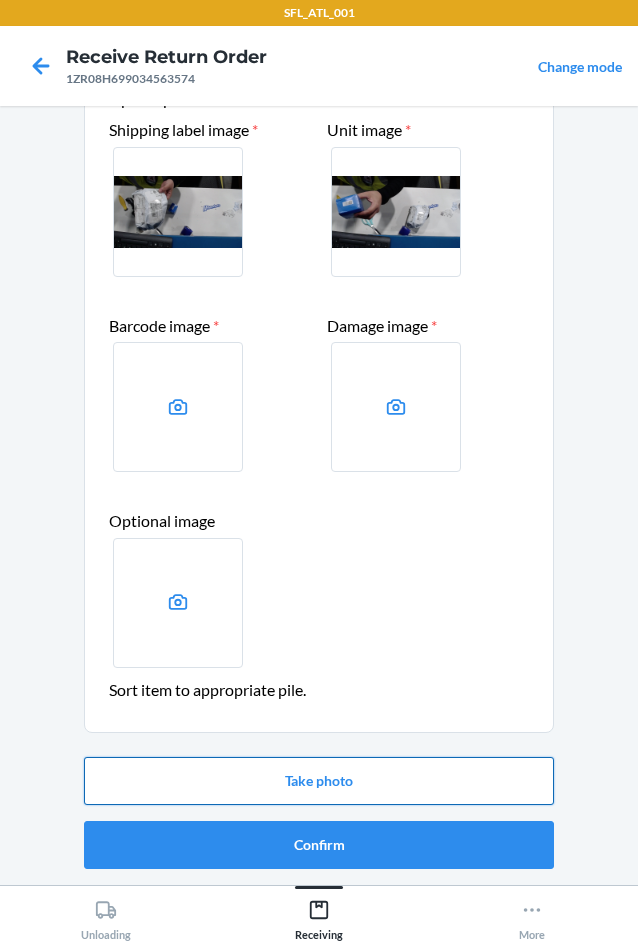 click on "Take photo" at bounding box center (319, 781) 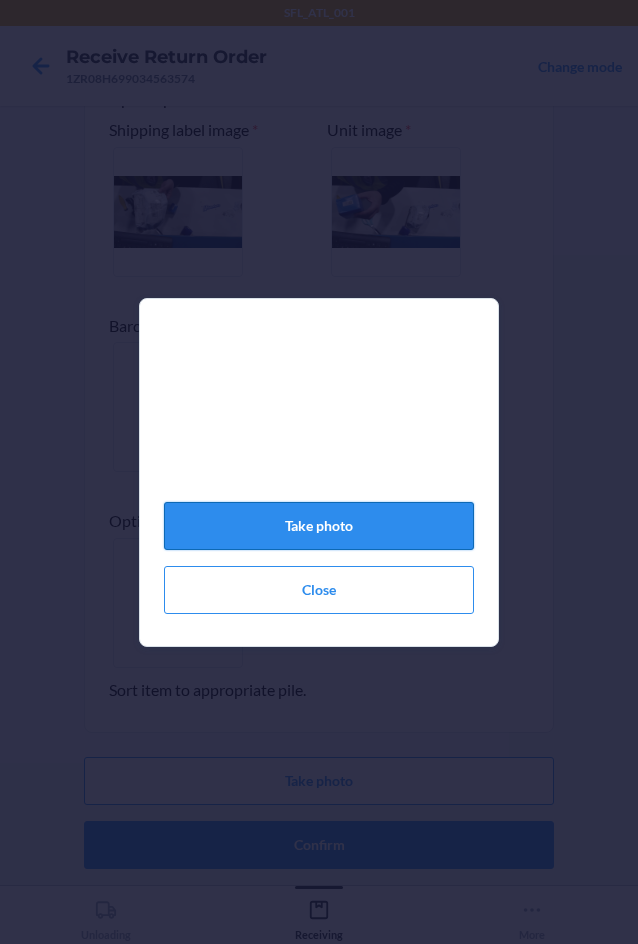 click on "Take photo" 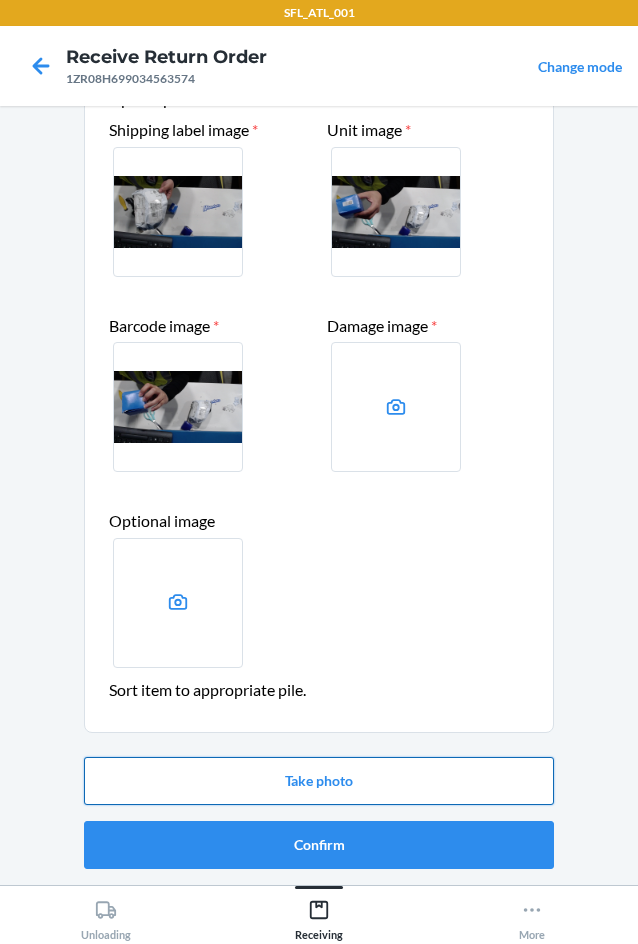 click on "Take photo" at bounding box center [319, 781] 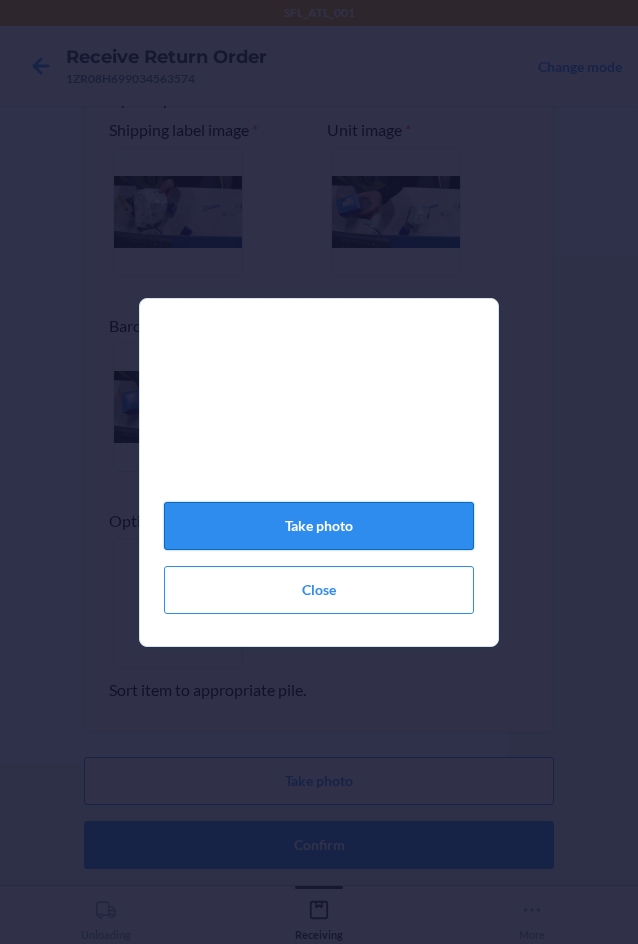 click on "Take photo" 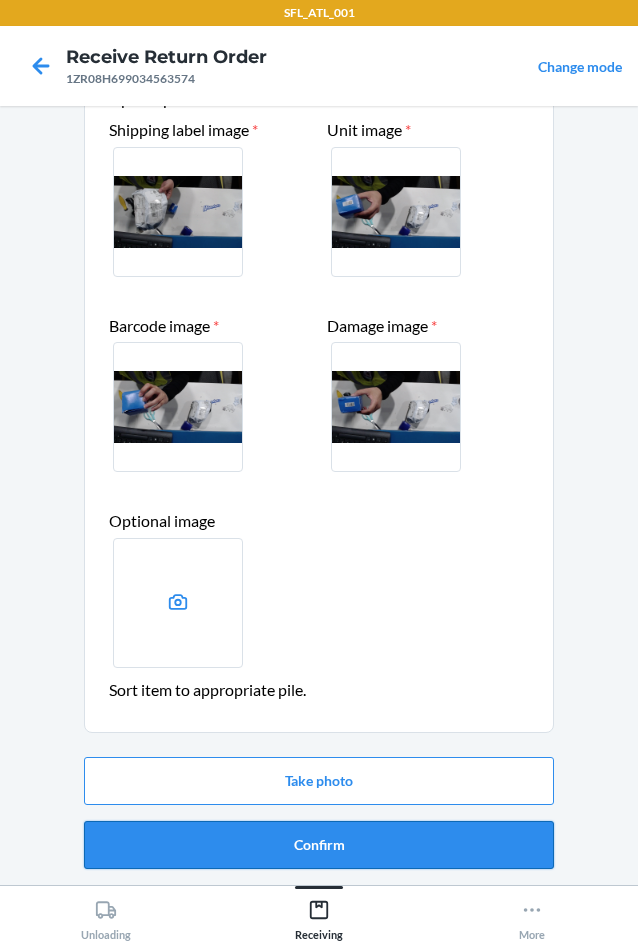 click on "Confirm" at bounding box center [319, 845] 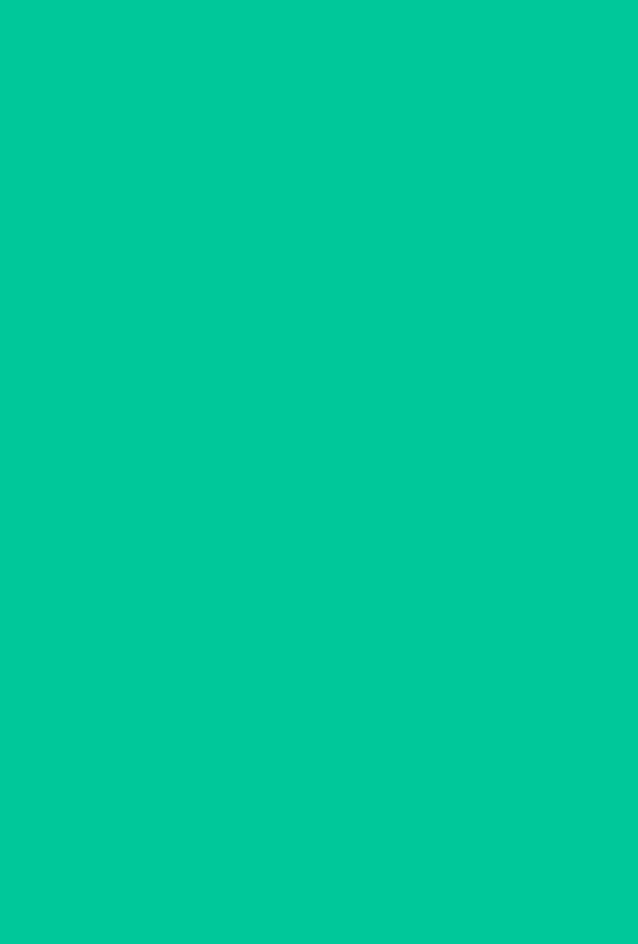scroll, scrollTop: 0, scrollLeft: 0, axis: both 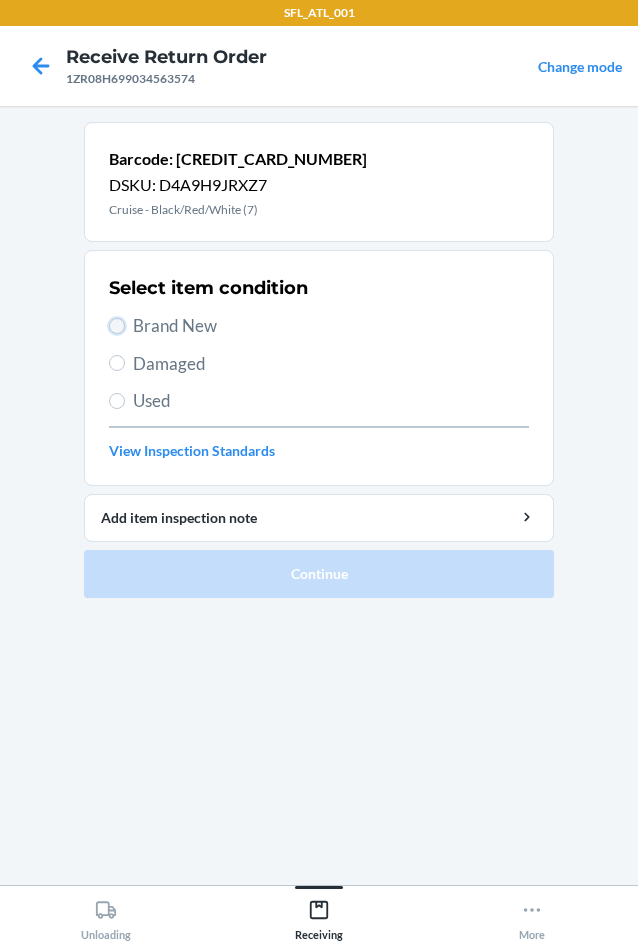 click on "Brand New" at bounding box center [117, 326] 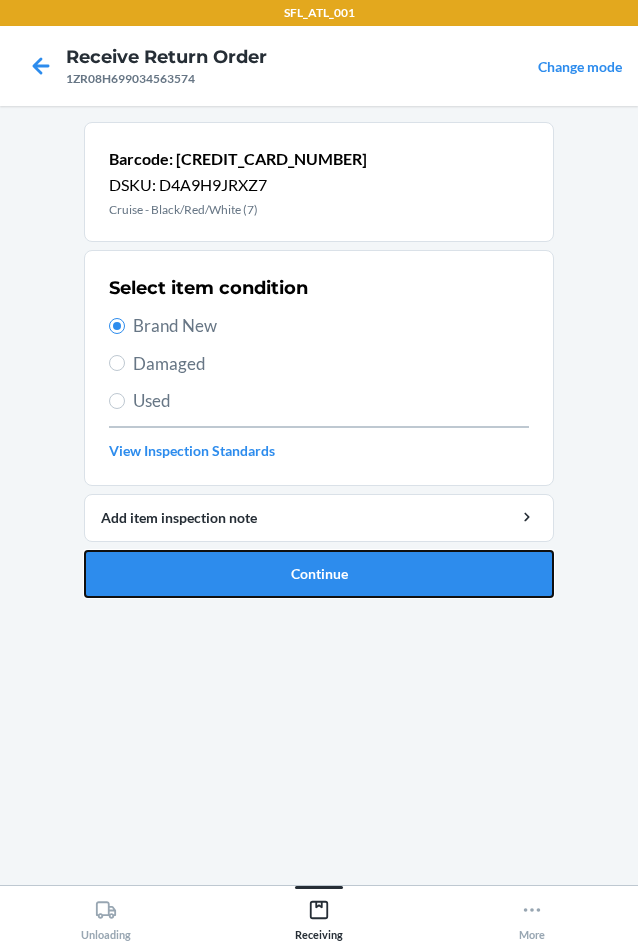 click on "Continue" at bounding box center [319, 574] 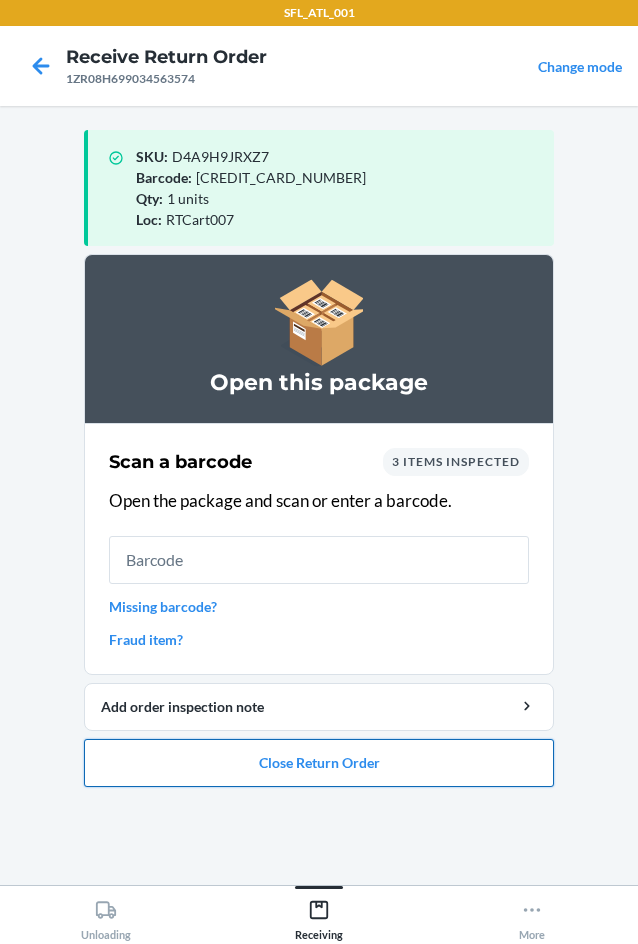 click on "Close Return Order" at bounding box center [319, 763] 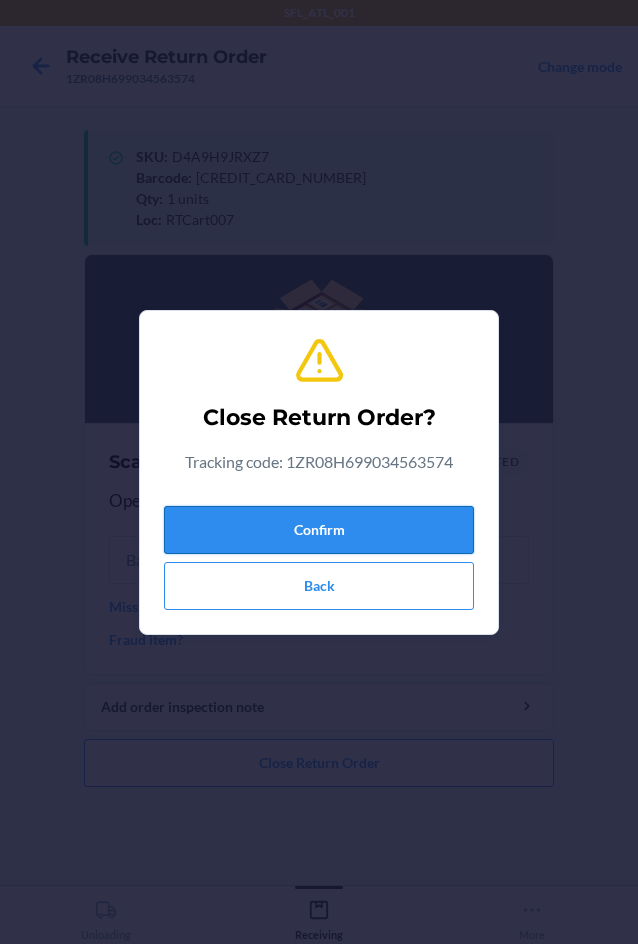 click on "Confirm" at bounding box center (319, 530) 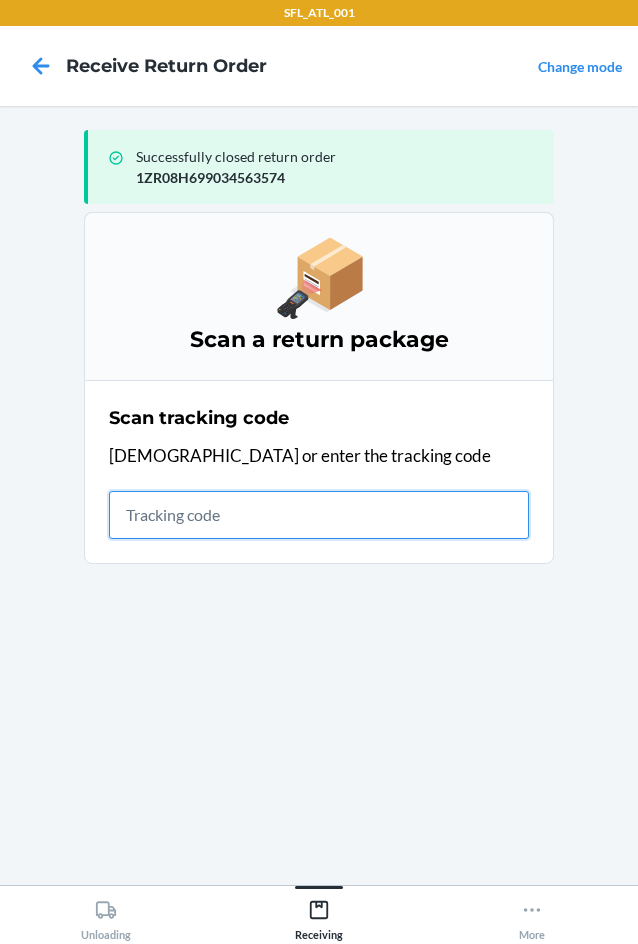 click at bounding box center [319, 515] 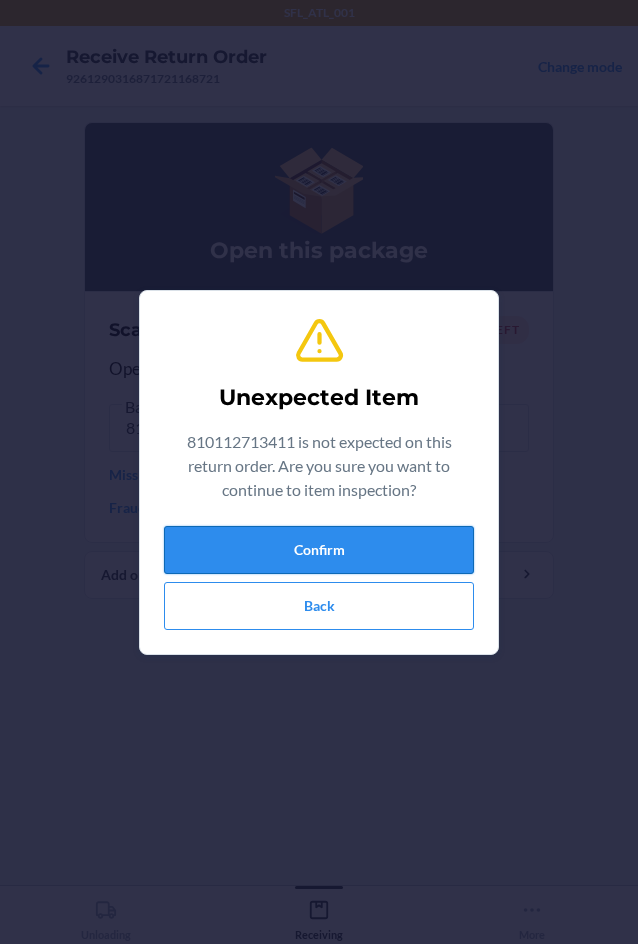 click on "Confirm" at bounding box center (319, 550) 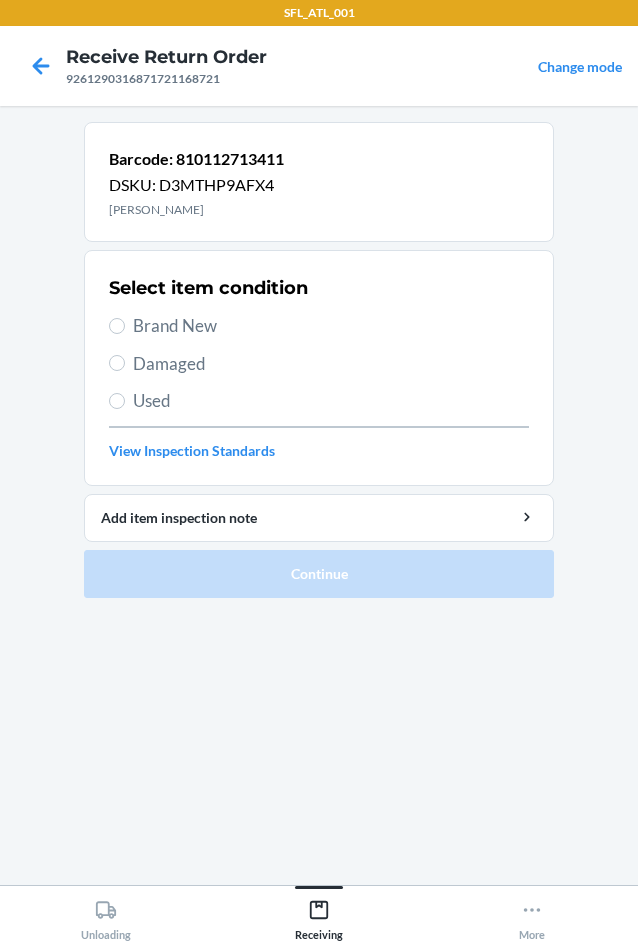 click on "Brand New" at bounding box center [319, 326] 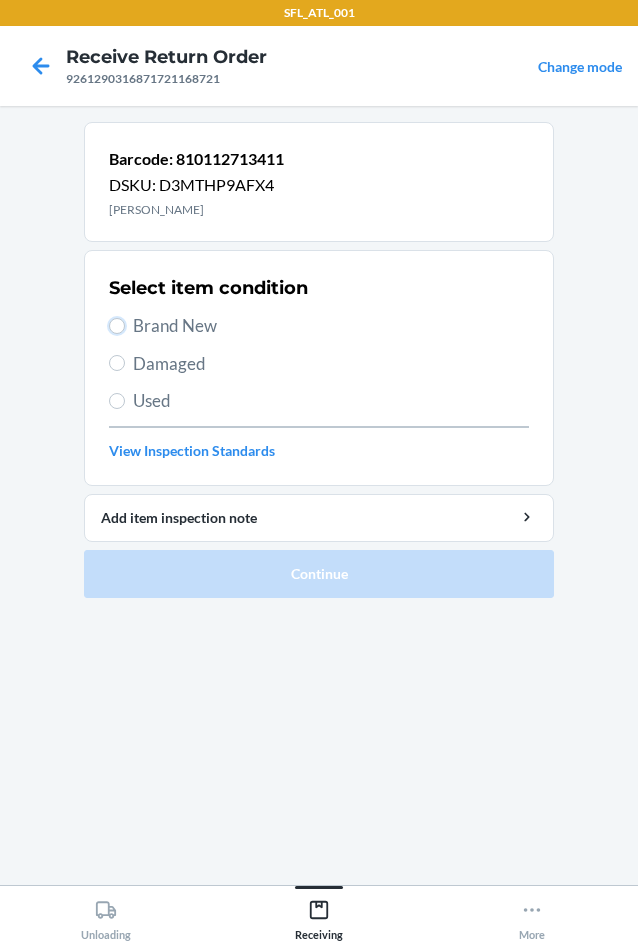 click on "Brand New" at bounding box center (117, 326) 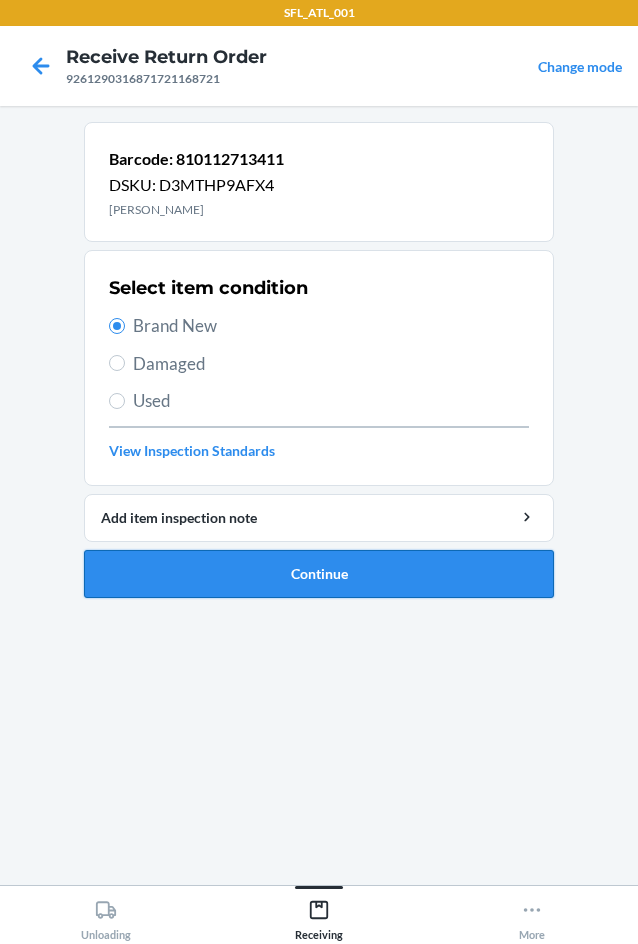 click on "Continue" at bounding box center [319, 574] 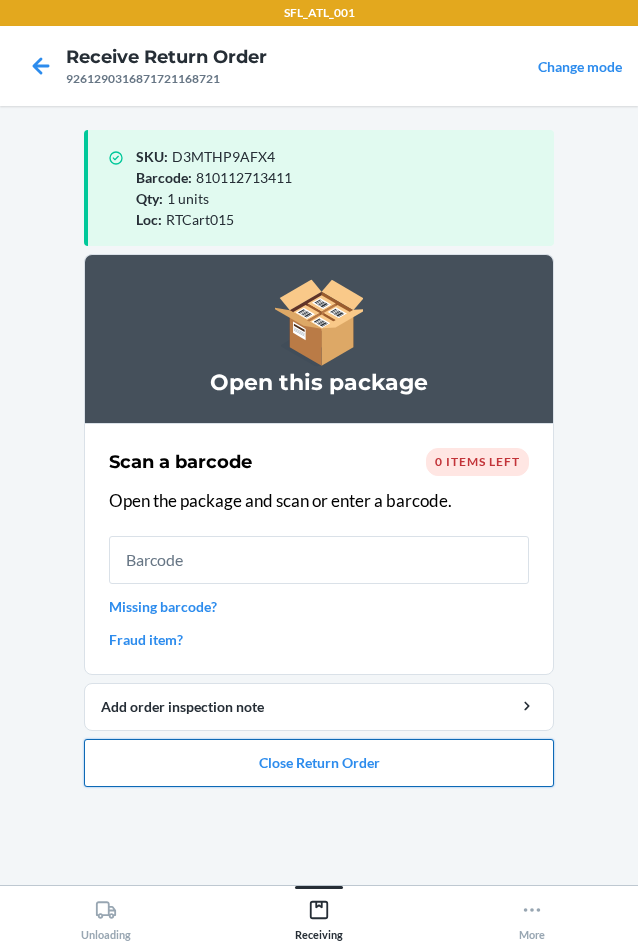 click on "Close Return Order" at bounding box center [319, 763] 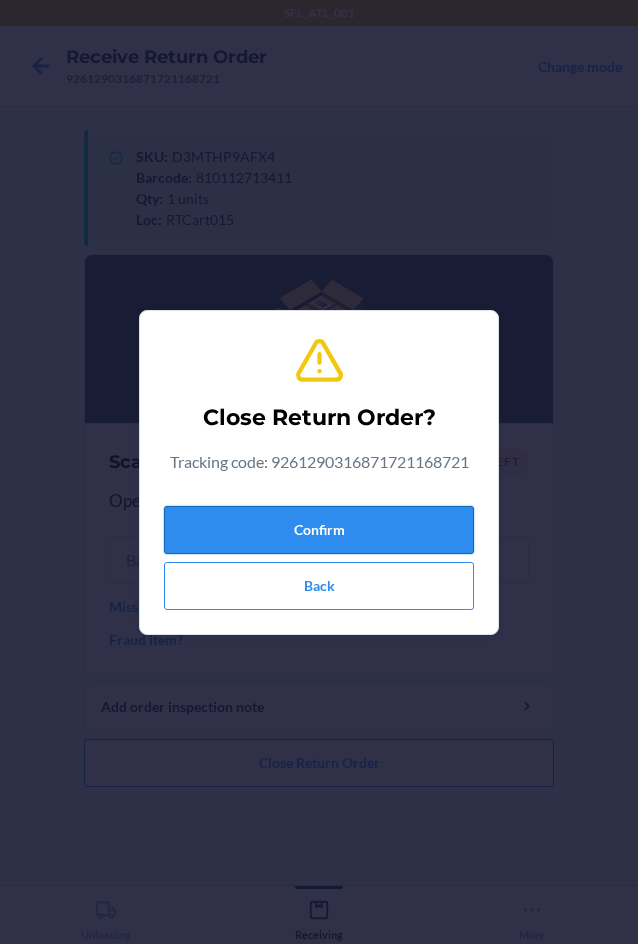 click on "Confirm" at bounding box center (319, 530) 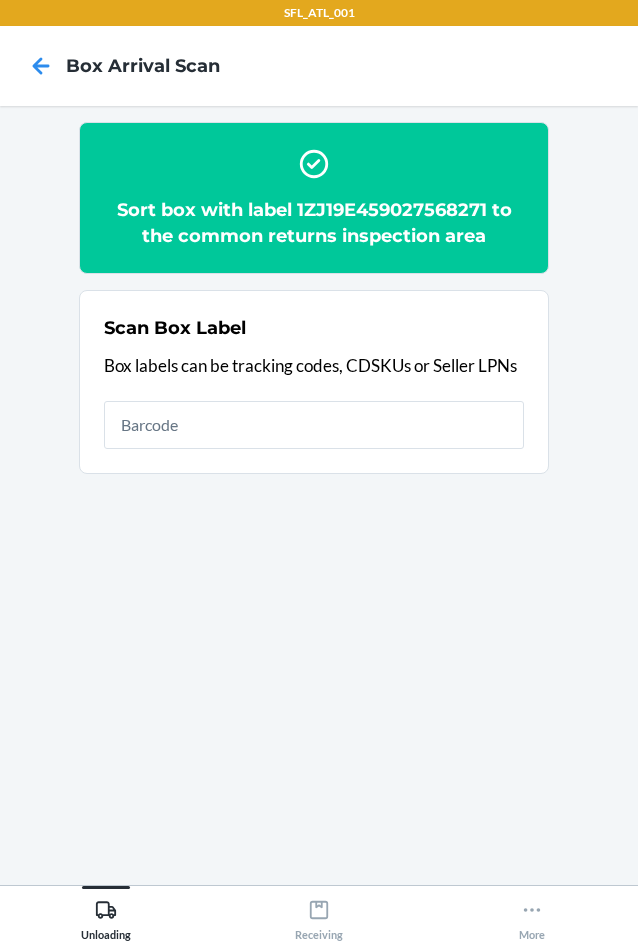 scroll, scrollTop: 0, scrollLeft: 0, axis: both 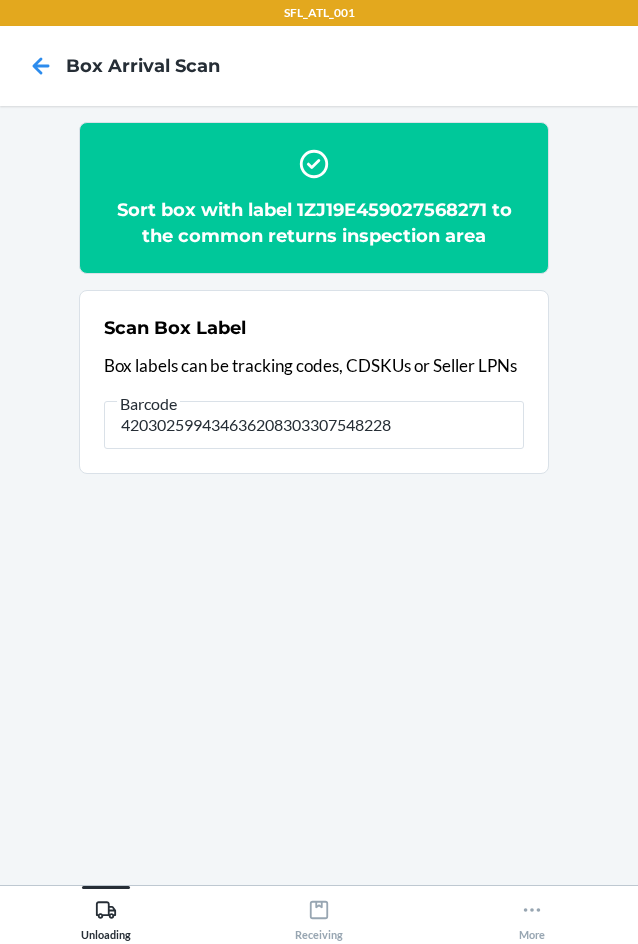 type on "420302599434636208303307548228" 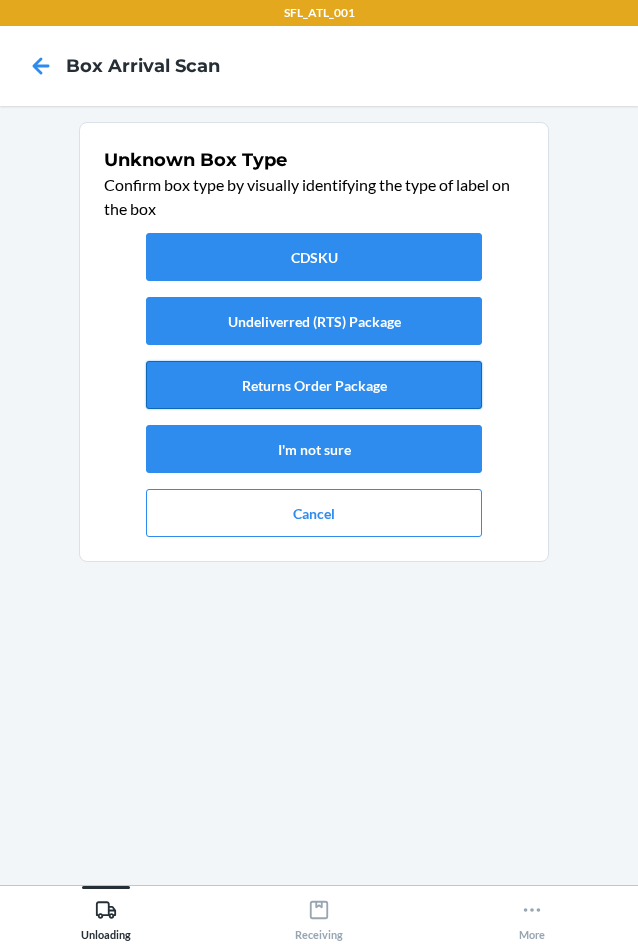 click on "Returns Order Package" at bounding box center [314, 385] 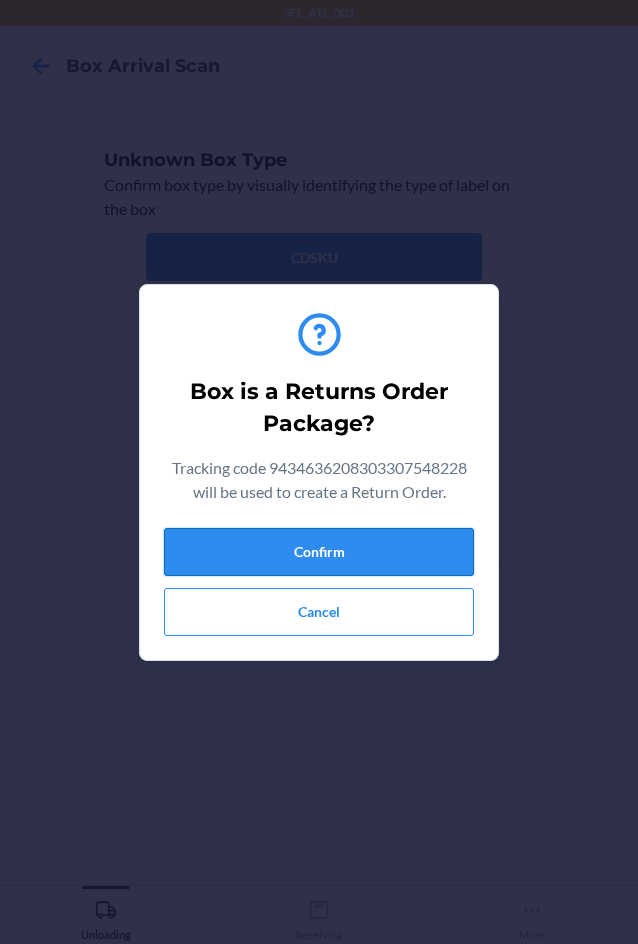 drag, startPoint x: 345, startPoint y: 536, endPoint x: 346, endPoint y: 552, distance: 16.03122 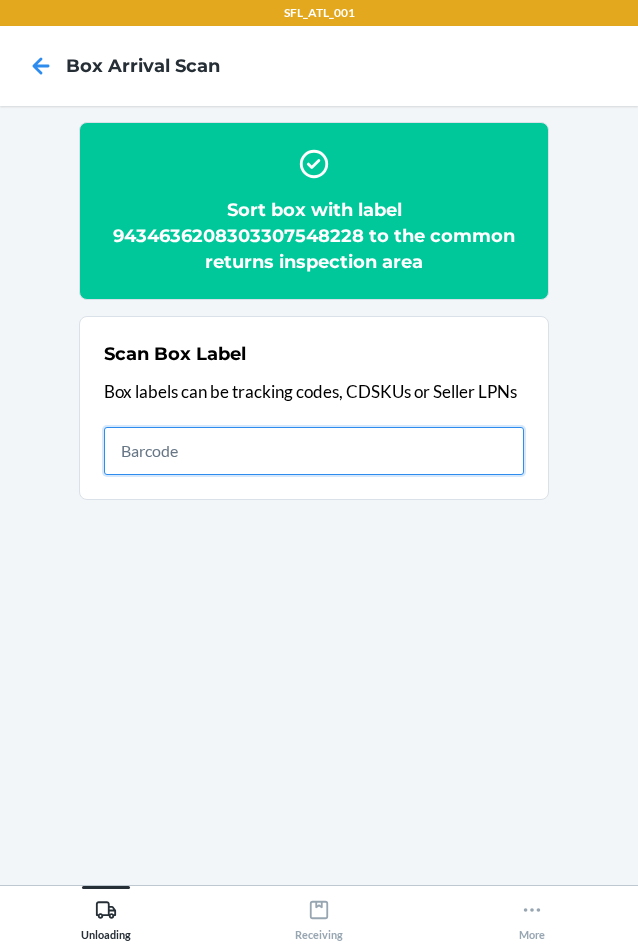 click at bounding box center (314, 451) 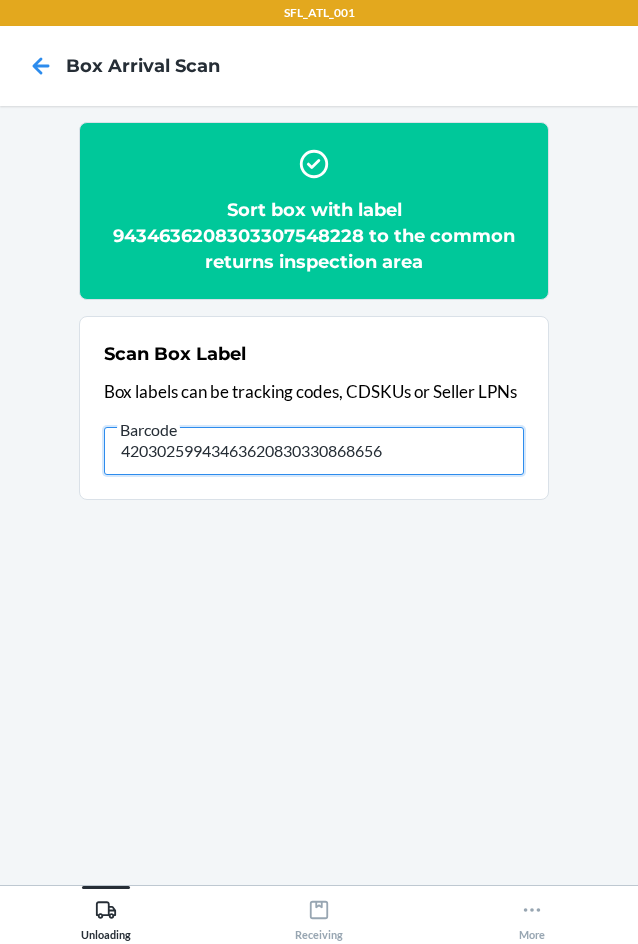 type on "420302599434636208303308686561" 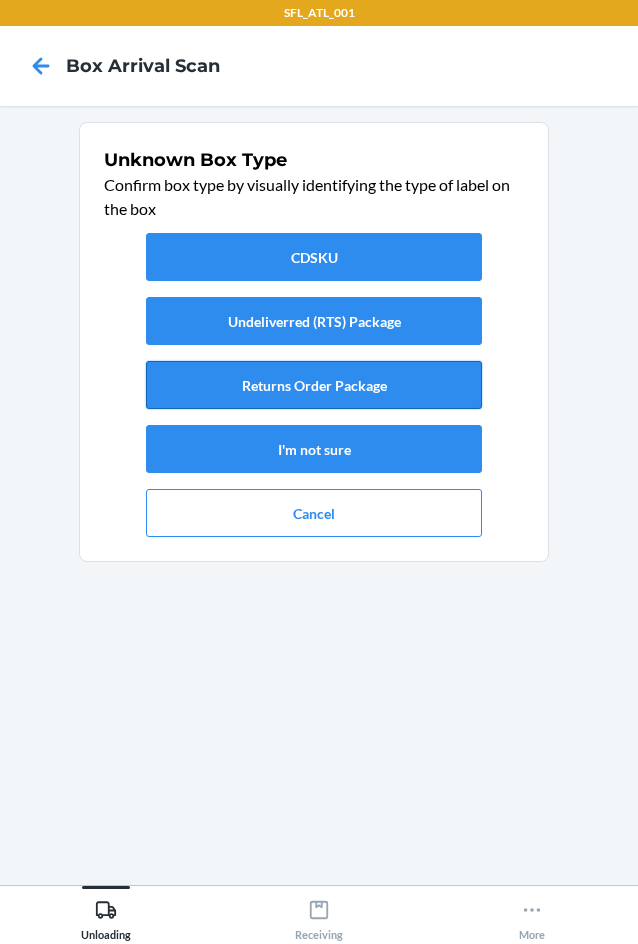click on "Returns Order Package" at bounding box center [314, 385] 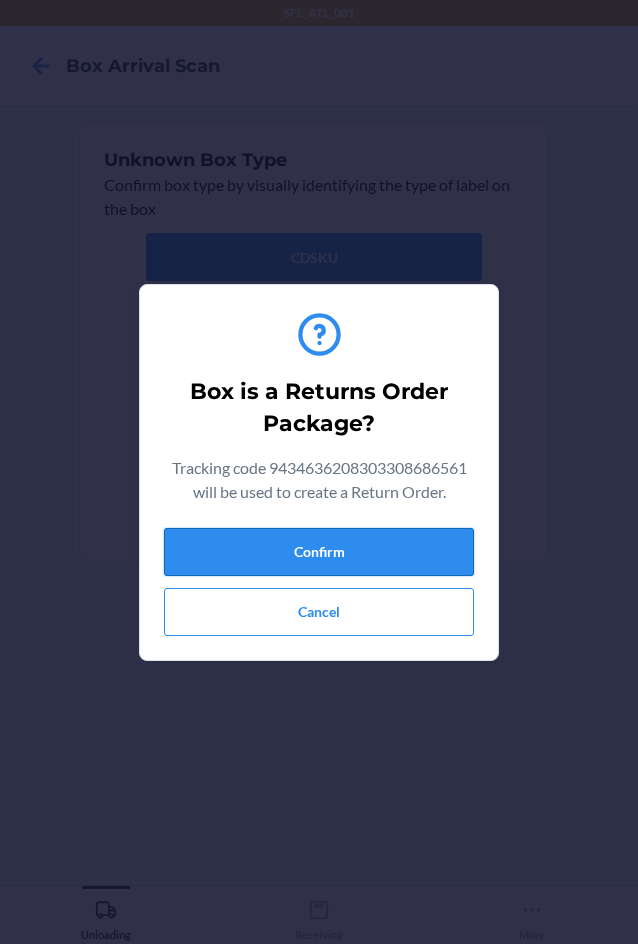 click on "Confirm" at bounding box center (319, 552) 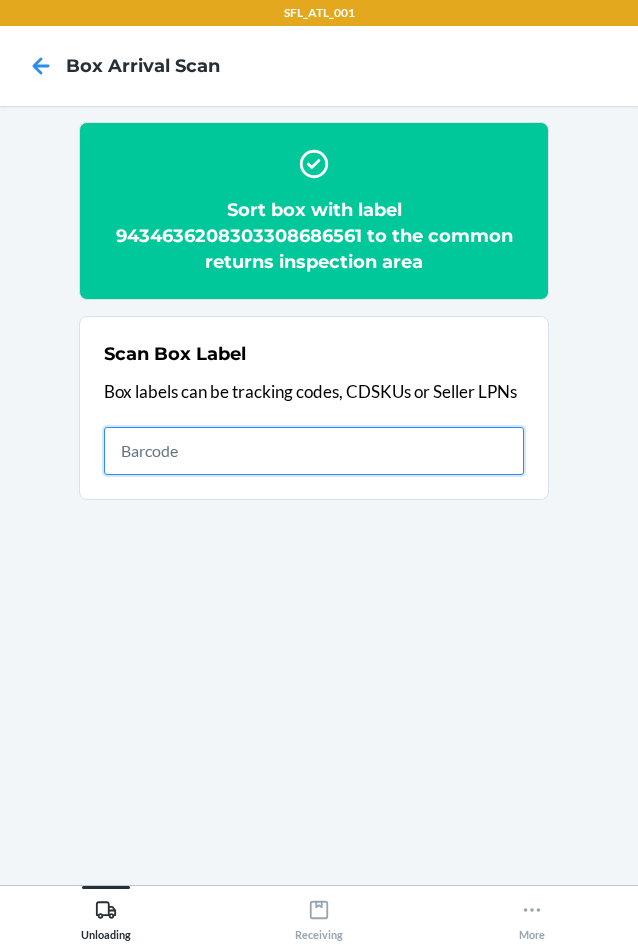 click at bounding box center [314, 451] 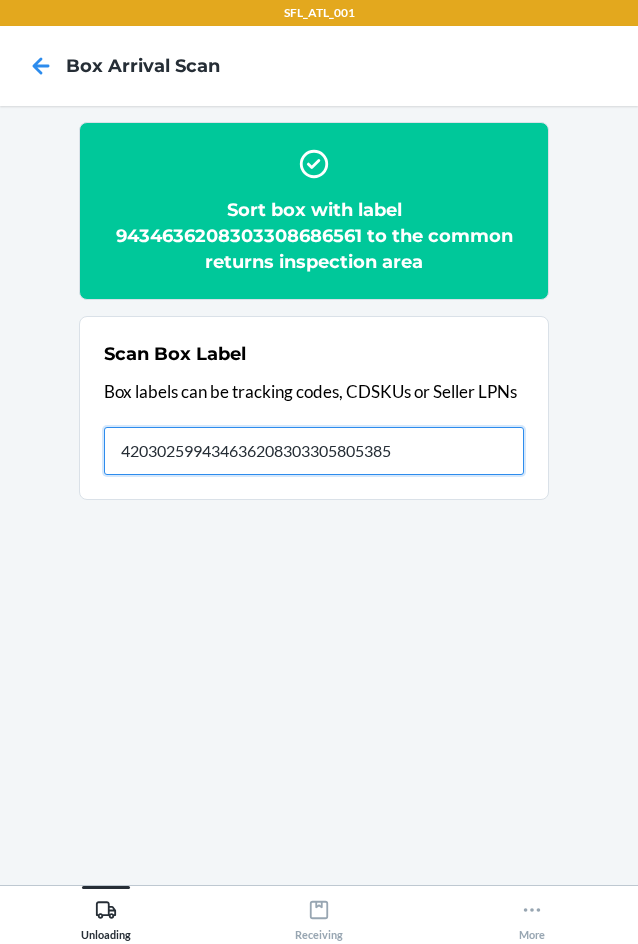 type on "420302599434636208303305805385" 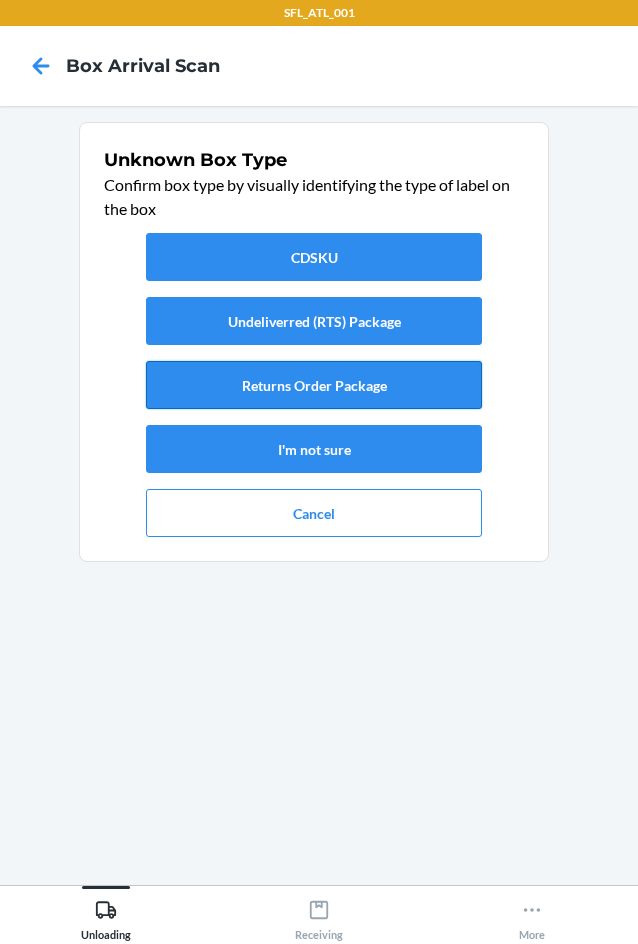click on "Returns Order Package" at bounding box center [314, 385] 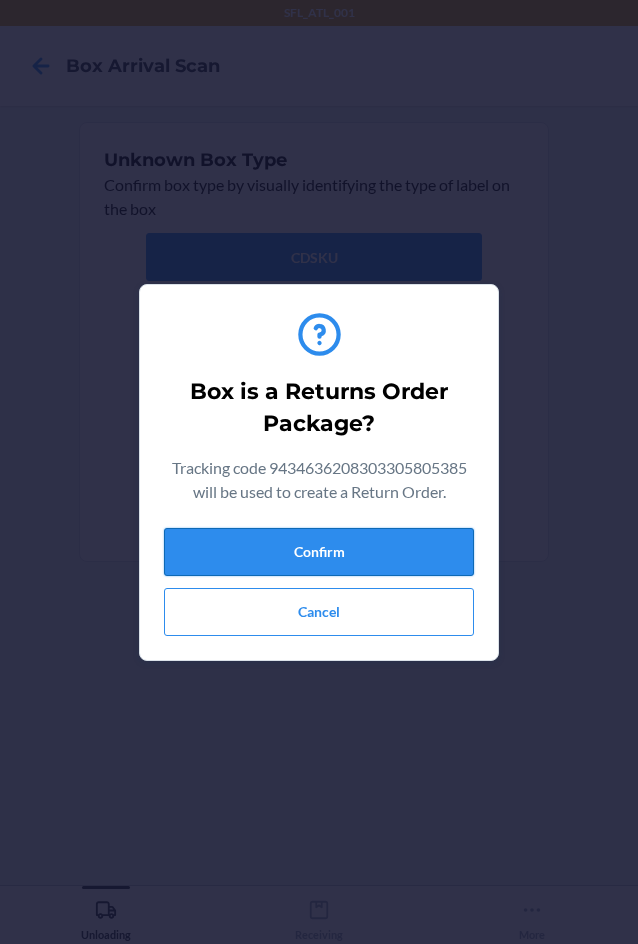 click on "Confirm" at bounding box center [319, 552] 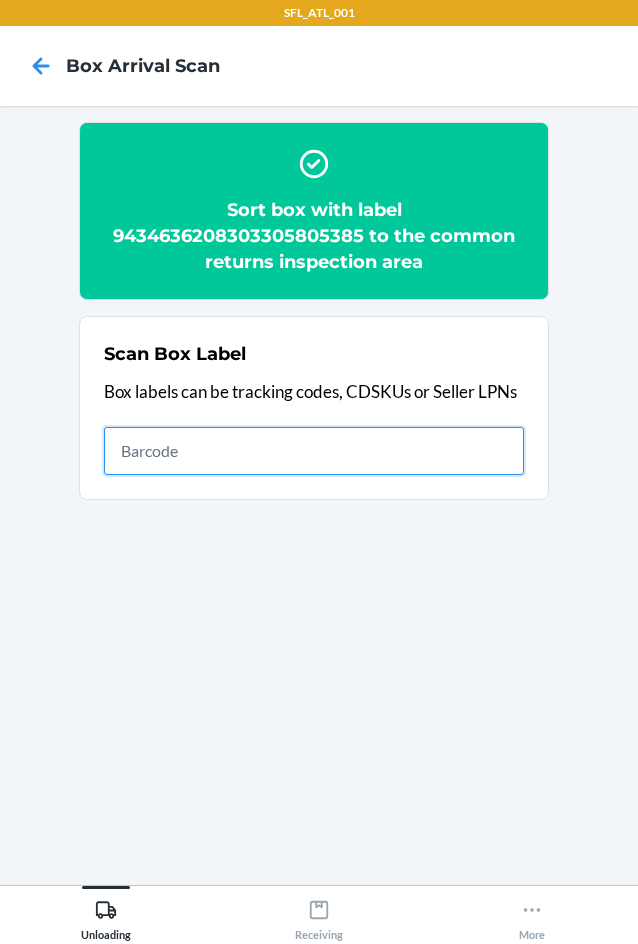 click at bounding box center (314, 451) 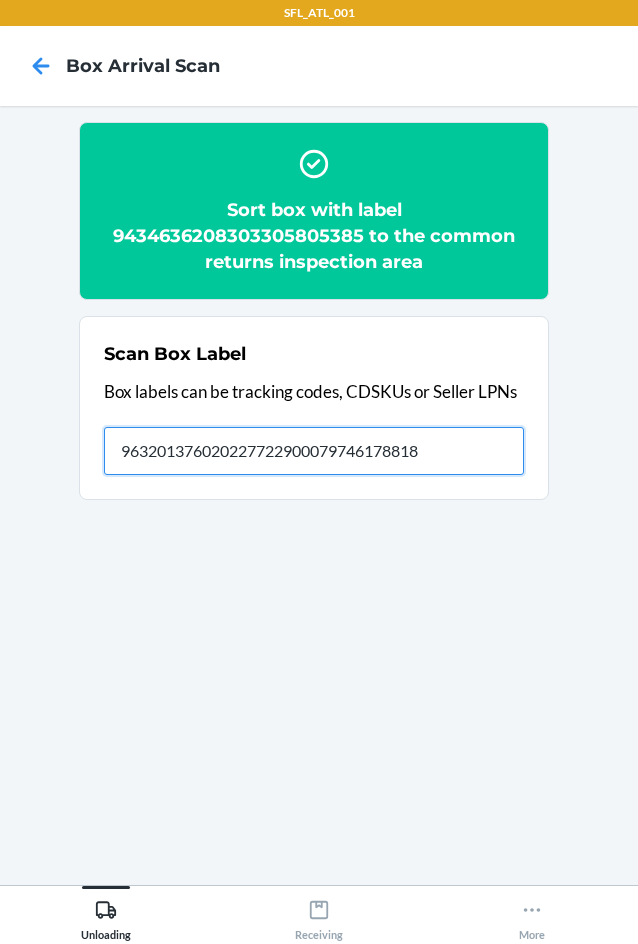 type on "9632013760202277229000797461788182" 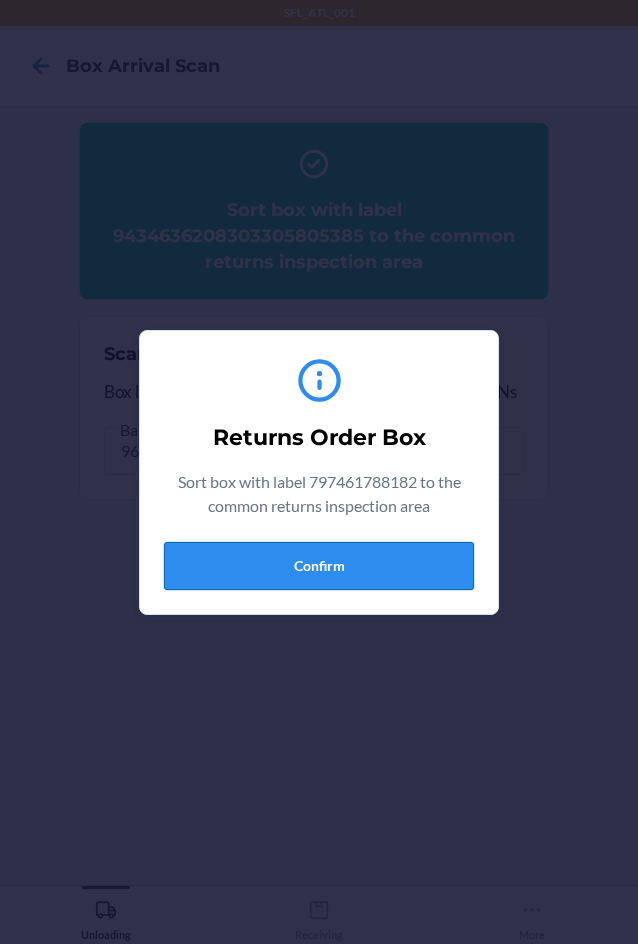click on "Confirm" at bounding box center (319, 566) 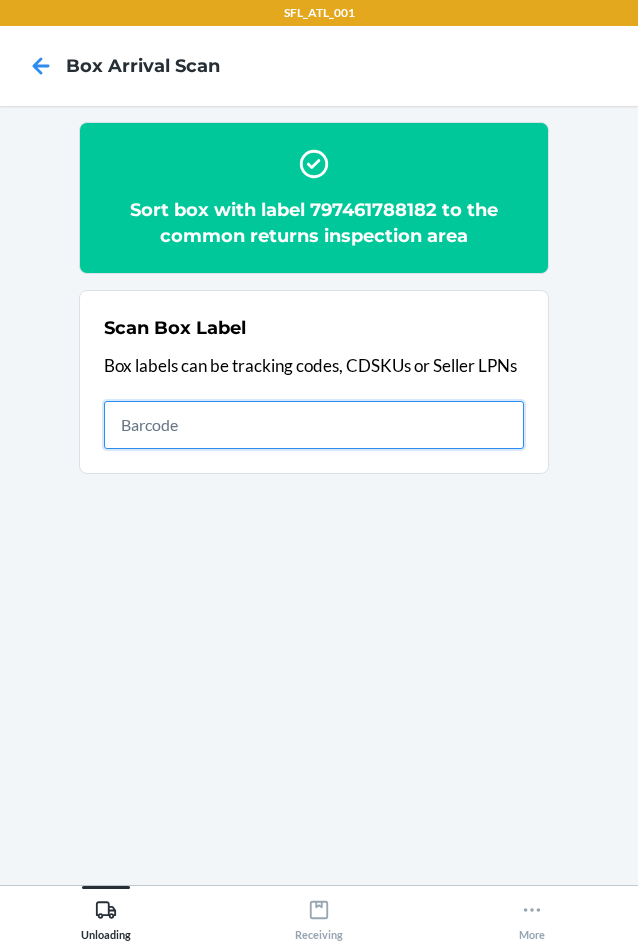 click at bounding box center [314, 425] 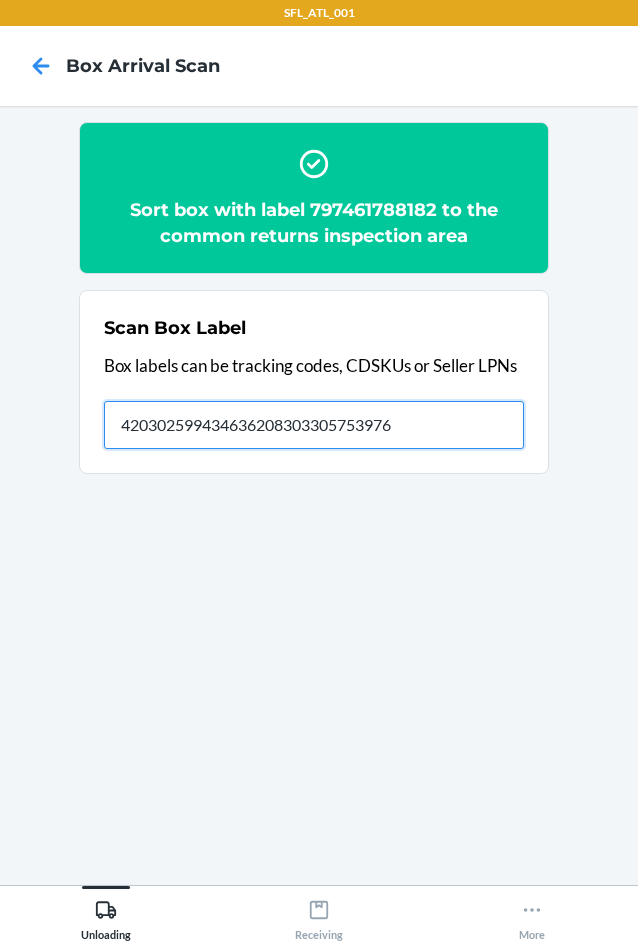 type on "420302599434636208303305753976" 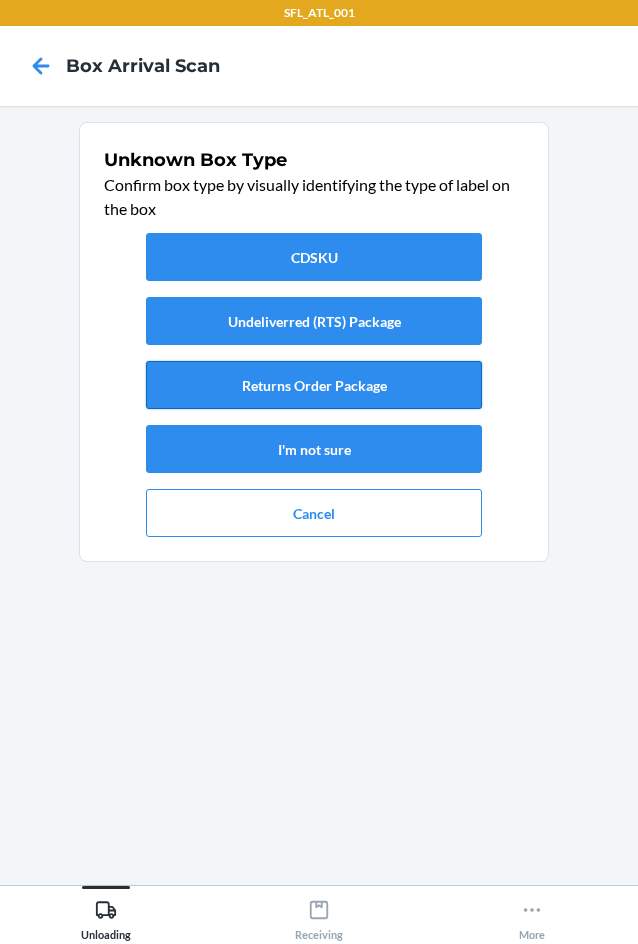 click on "Returns Order Package" at bounding box center [314, 385] 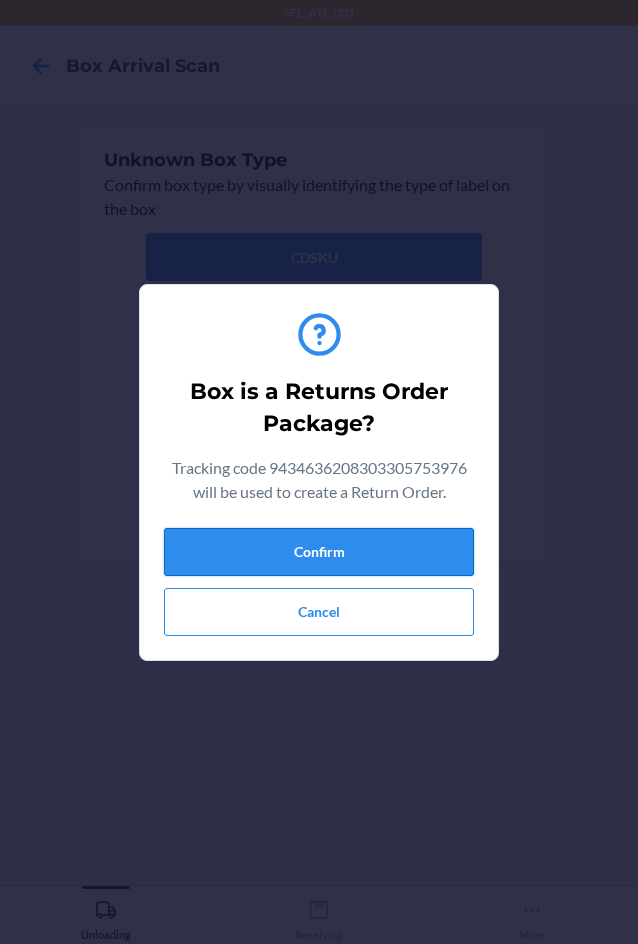 click on "Confirm" at bounding box center [319, 552] 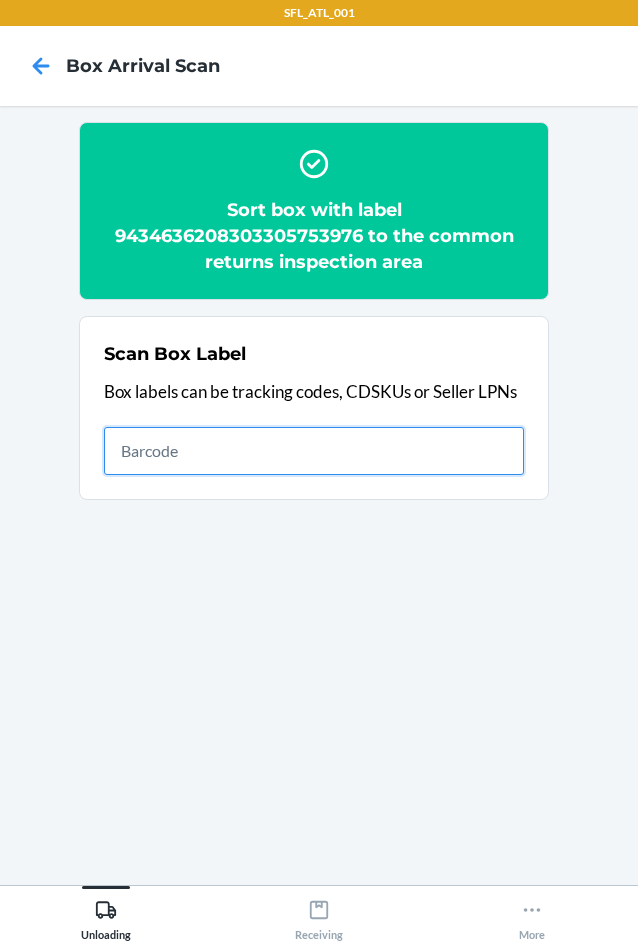 click at bounding box center (314, 451) 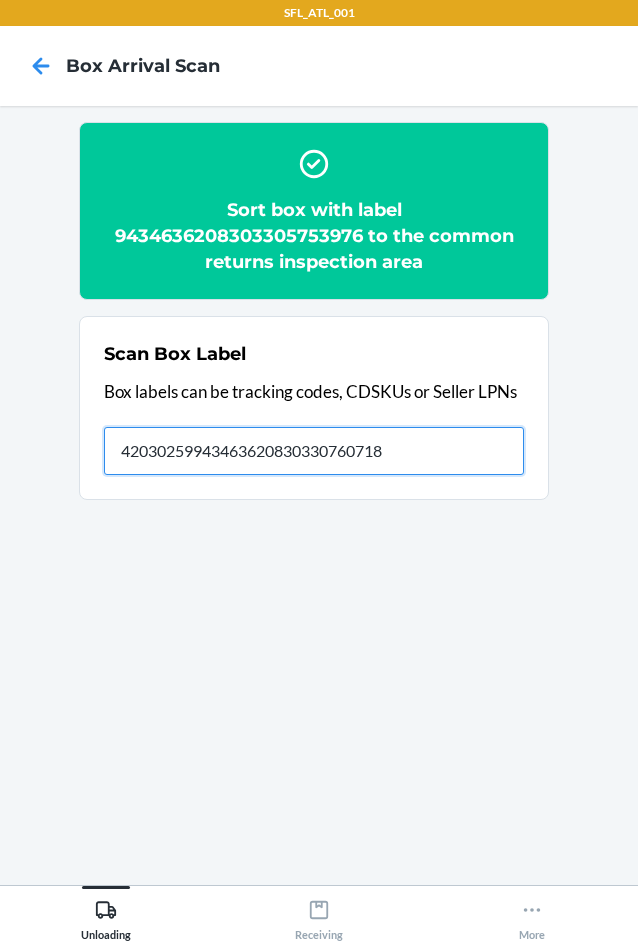 type on "420302599434636208303307607185" 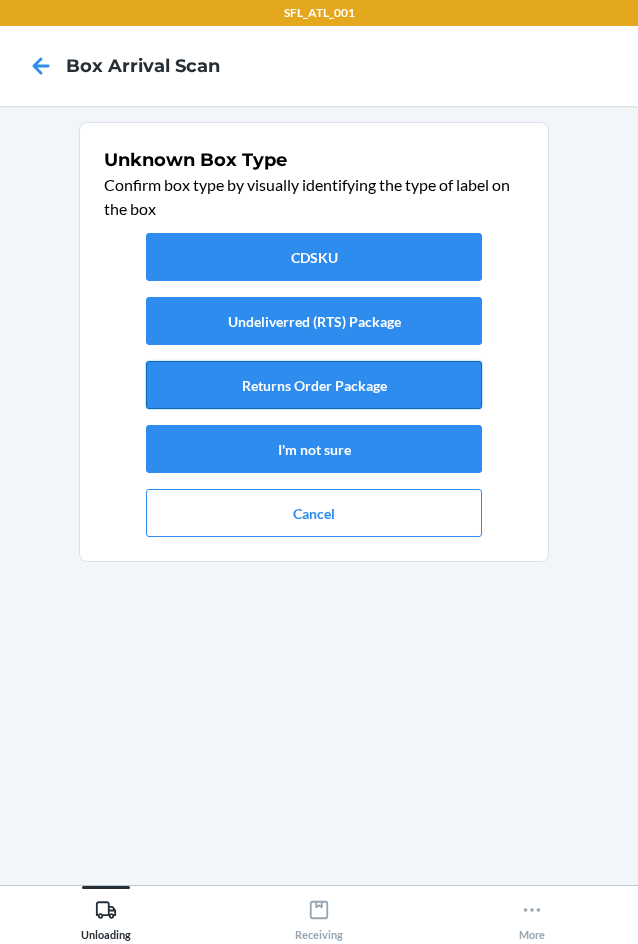 click on "Returns Order Package" at bounding box center [314, 385] 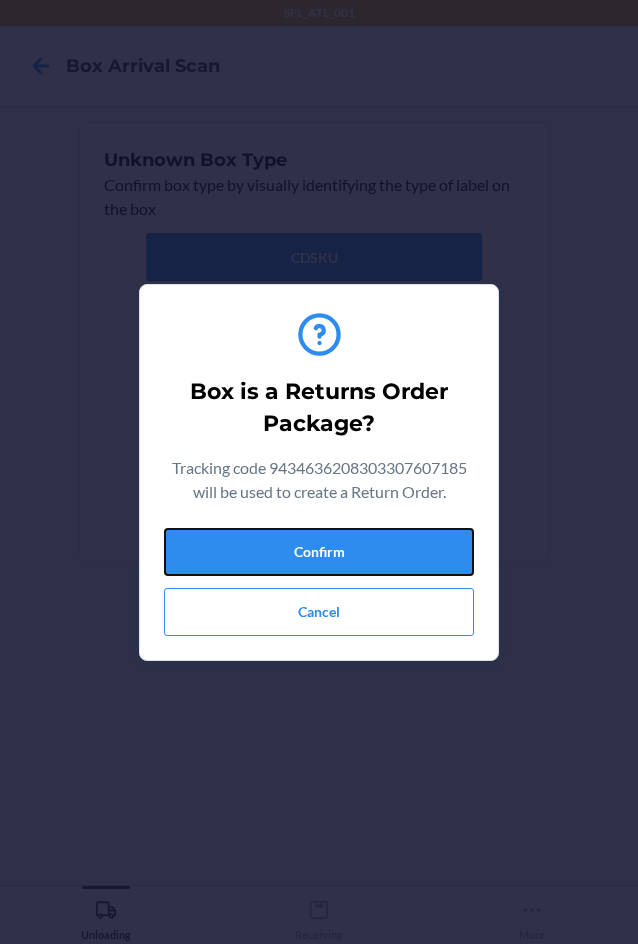 drag, startPoint x: 426, startPoint y: 540, endPoint x: 636, endPoint y: 524, distance: 210.60864 